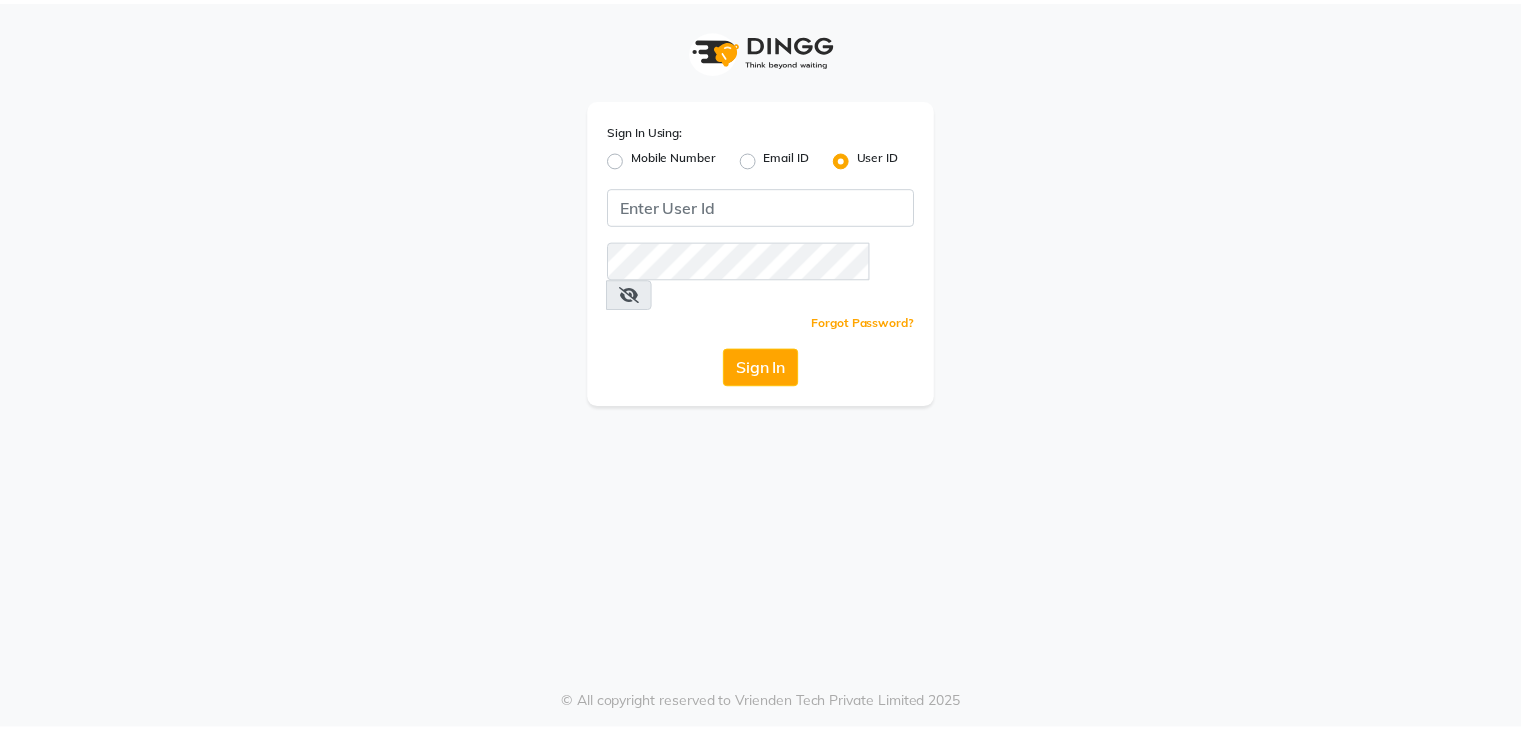 scroll, scrollTop: 0, scrollLeft: 0, axis: both 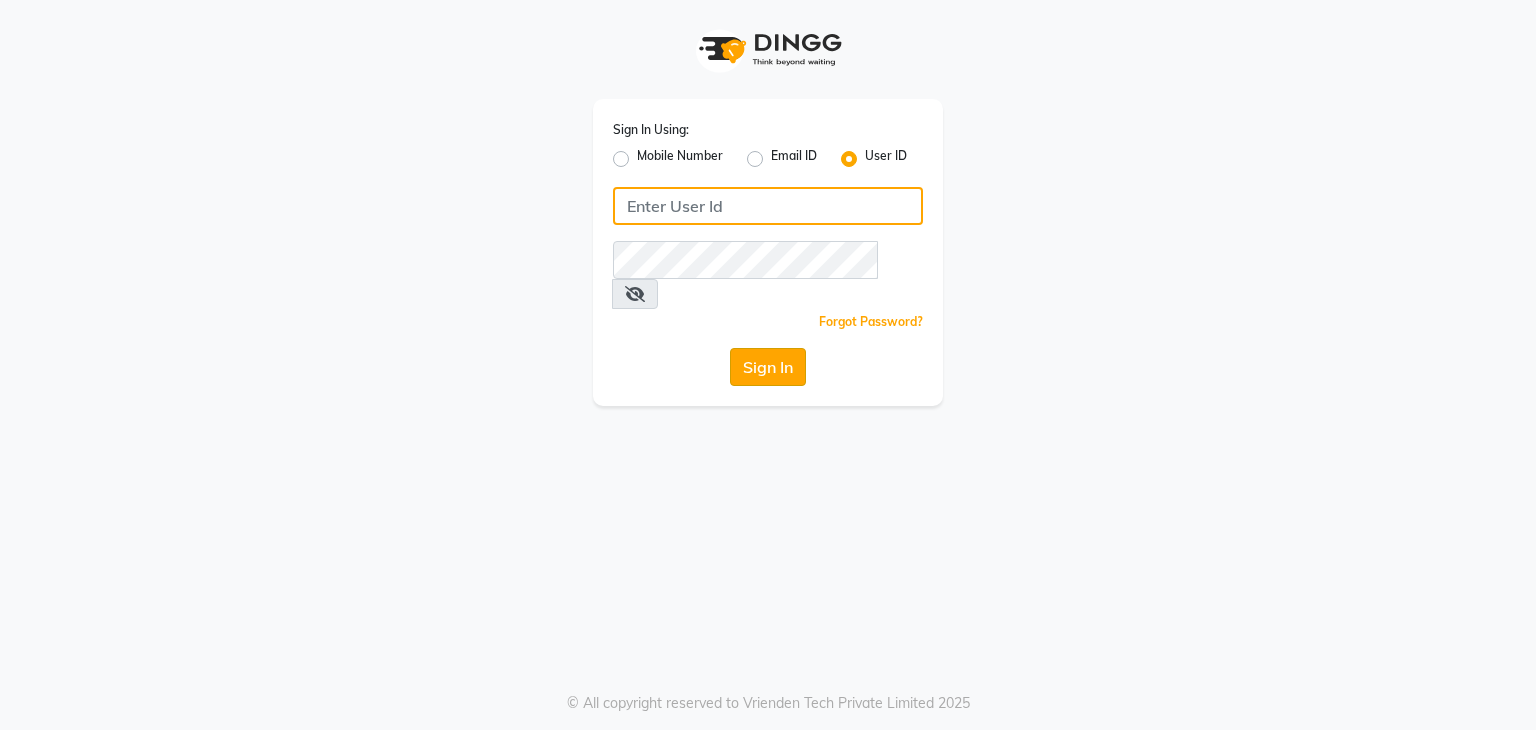 type on "e3605-01" 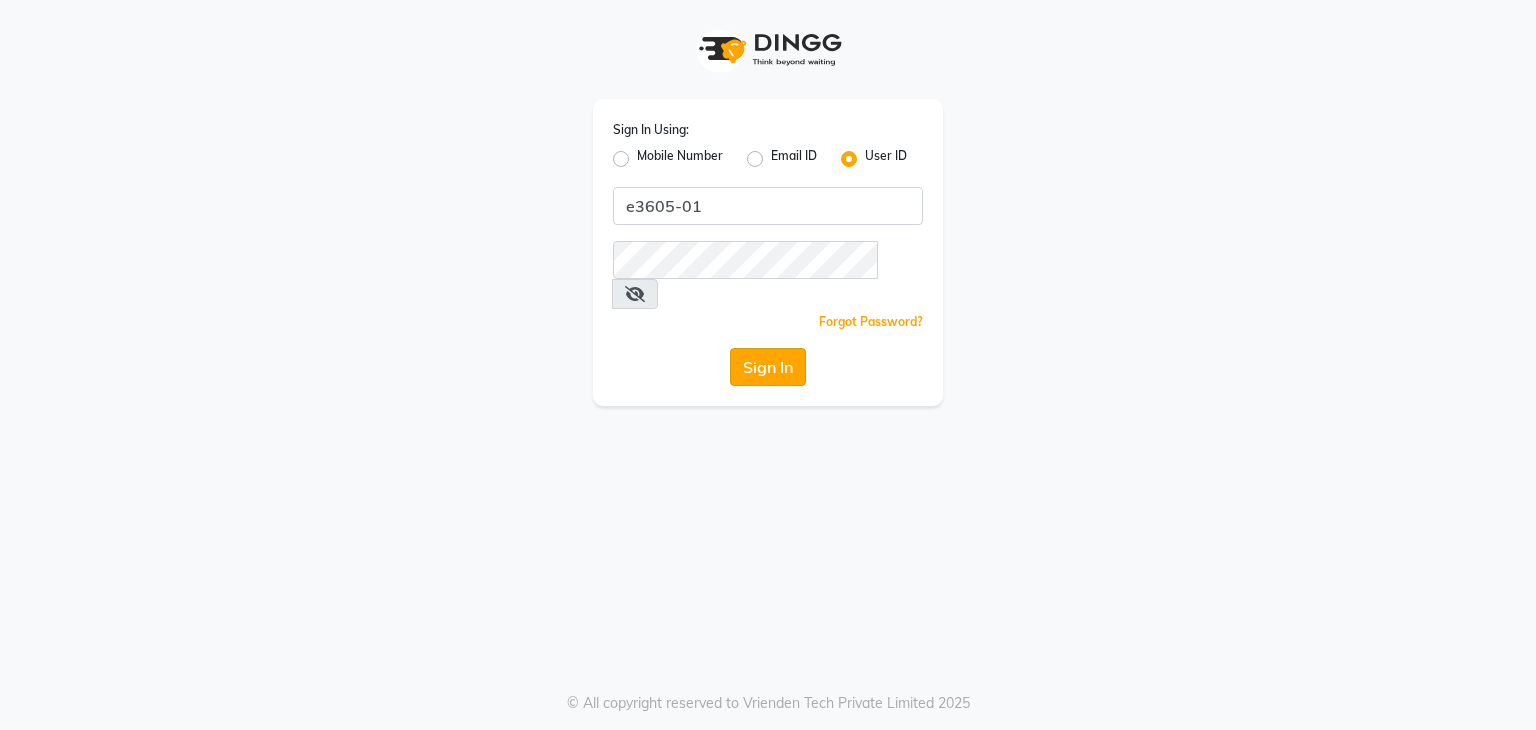 click on "Sign In" 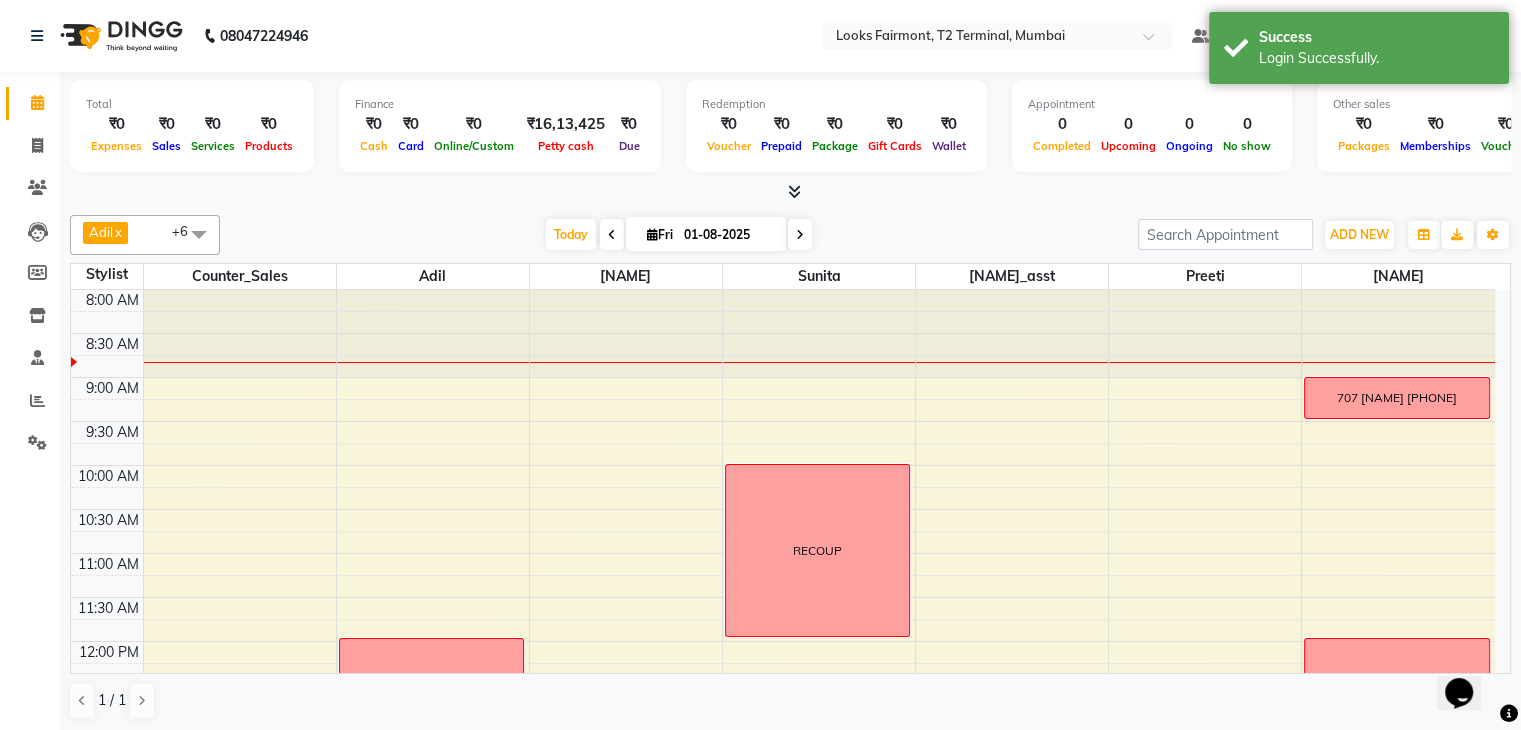 scroll, scrollTop: 0, scrollLeft: 0, axis: both 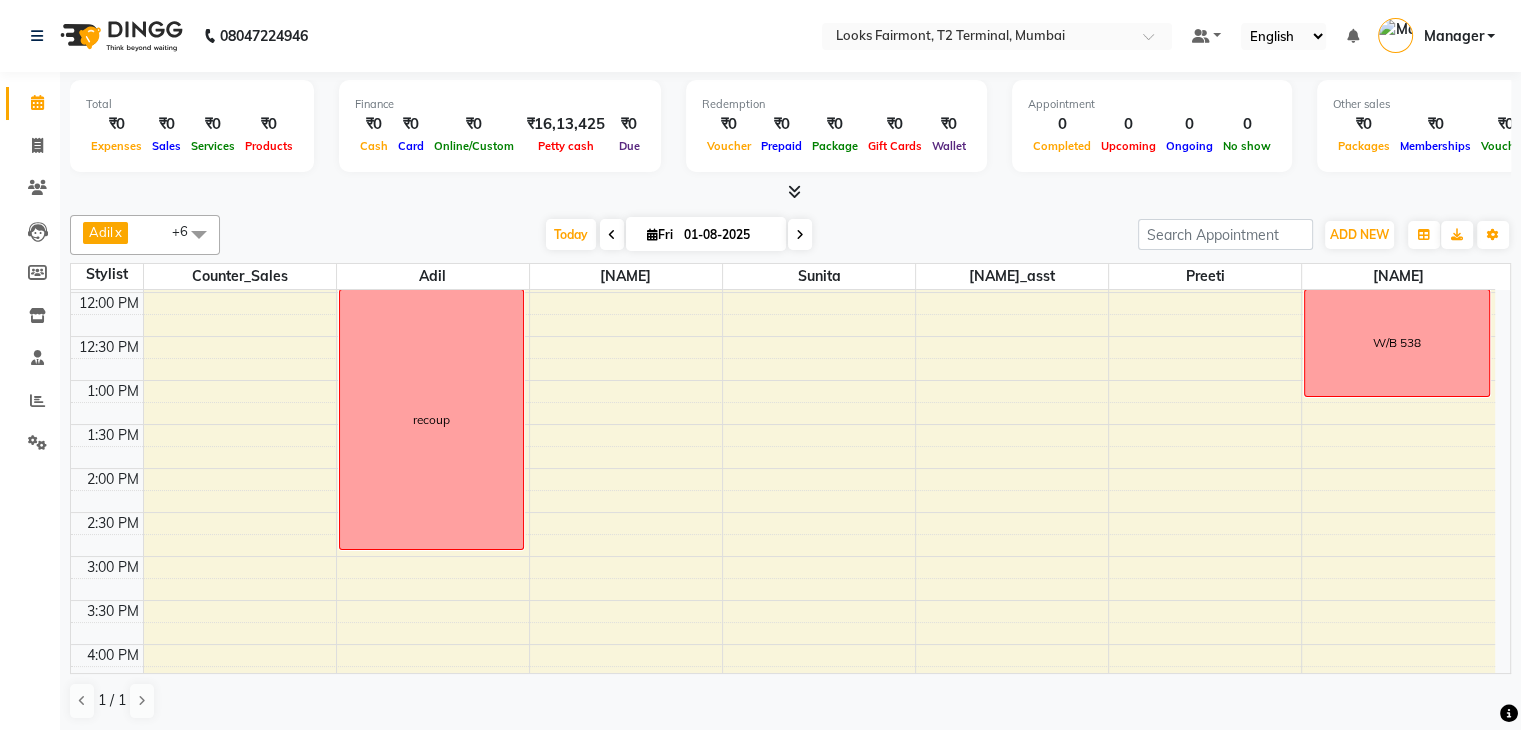 click on "8:00 AM 8:30 AM 9:00 AM 9:30 AM 10:00 AM 10:30 AM 11:00 AM 11:30 AM 12:00 PM 12:30 PM 1:00 PM 1:30 PM 2:00 PM 2:30 PM 3:00 PM 3:30 PM 4:00 PM 4:30 PM 5:00 PM 5:30 PM 6:00 PM 6:30 PM 7:00 PM 7:30 PM 8:00 PM 8:30 PM recoup RECOUP 707 [NAME] [PHONE] W/B 538" at bounding box center (783, 512) 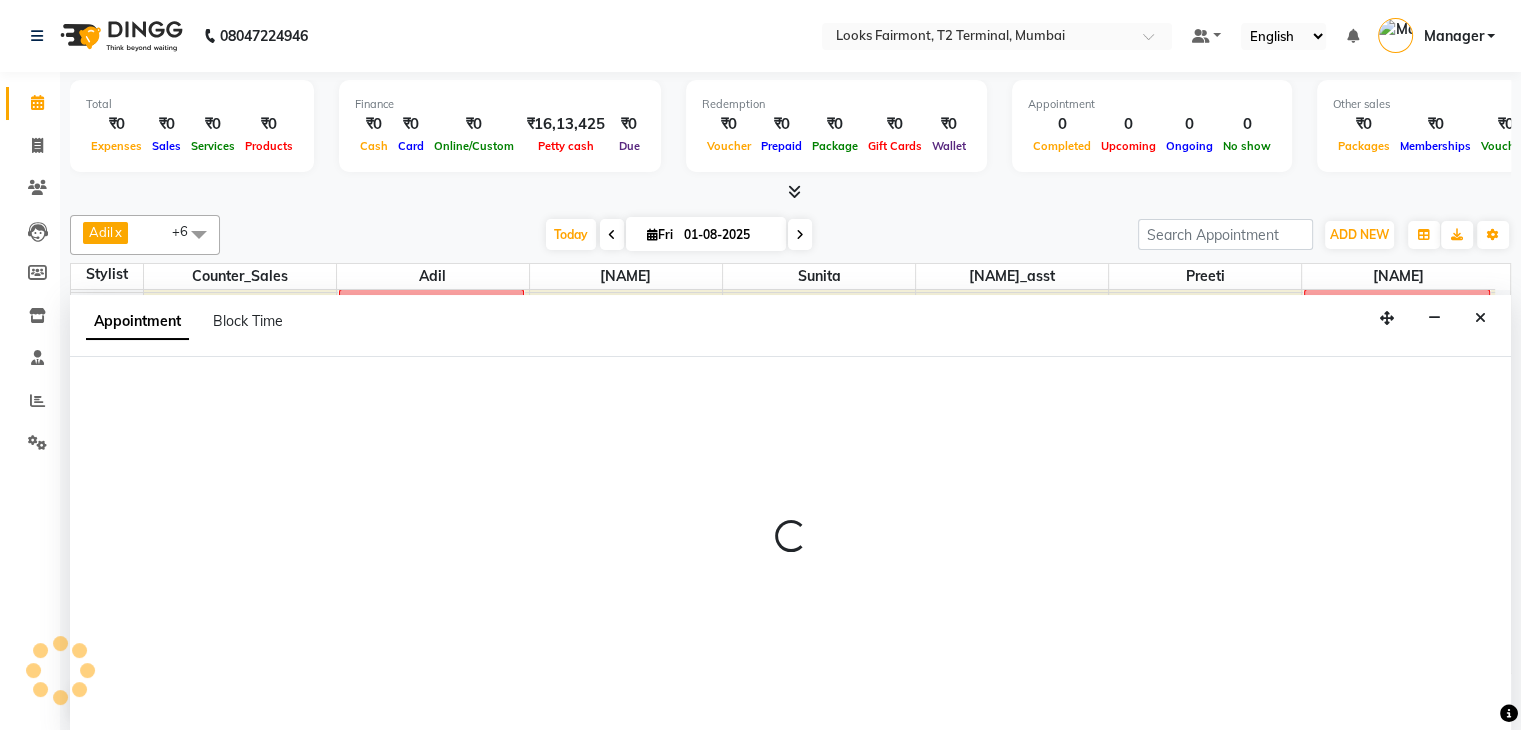 scroll, scrollTop: 1, scrollLeft: 0, axis: vertical 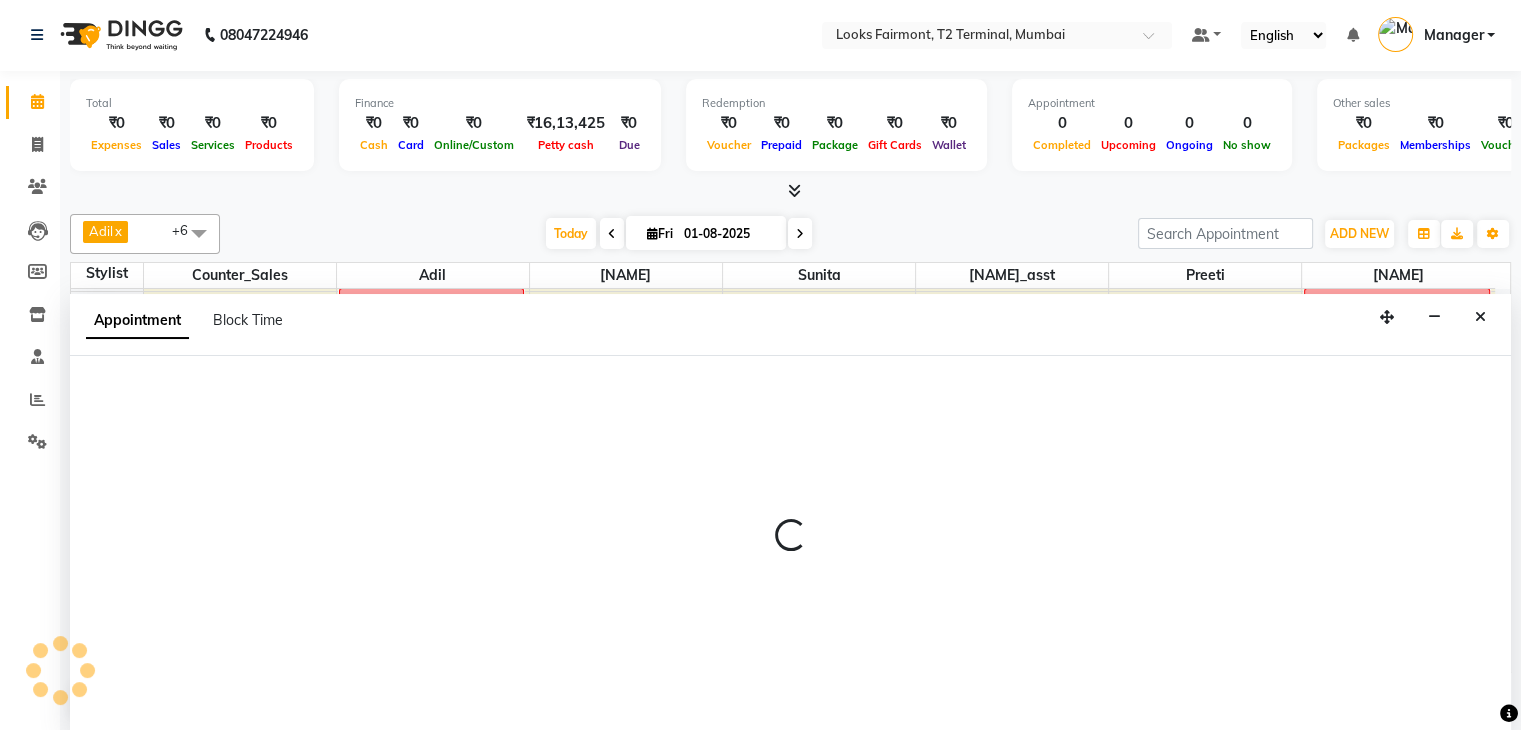 select on "85721" 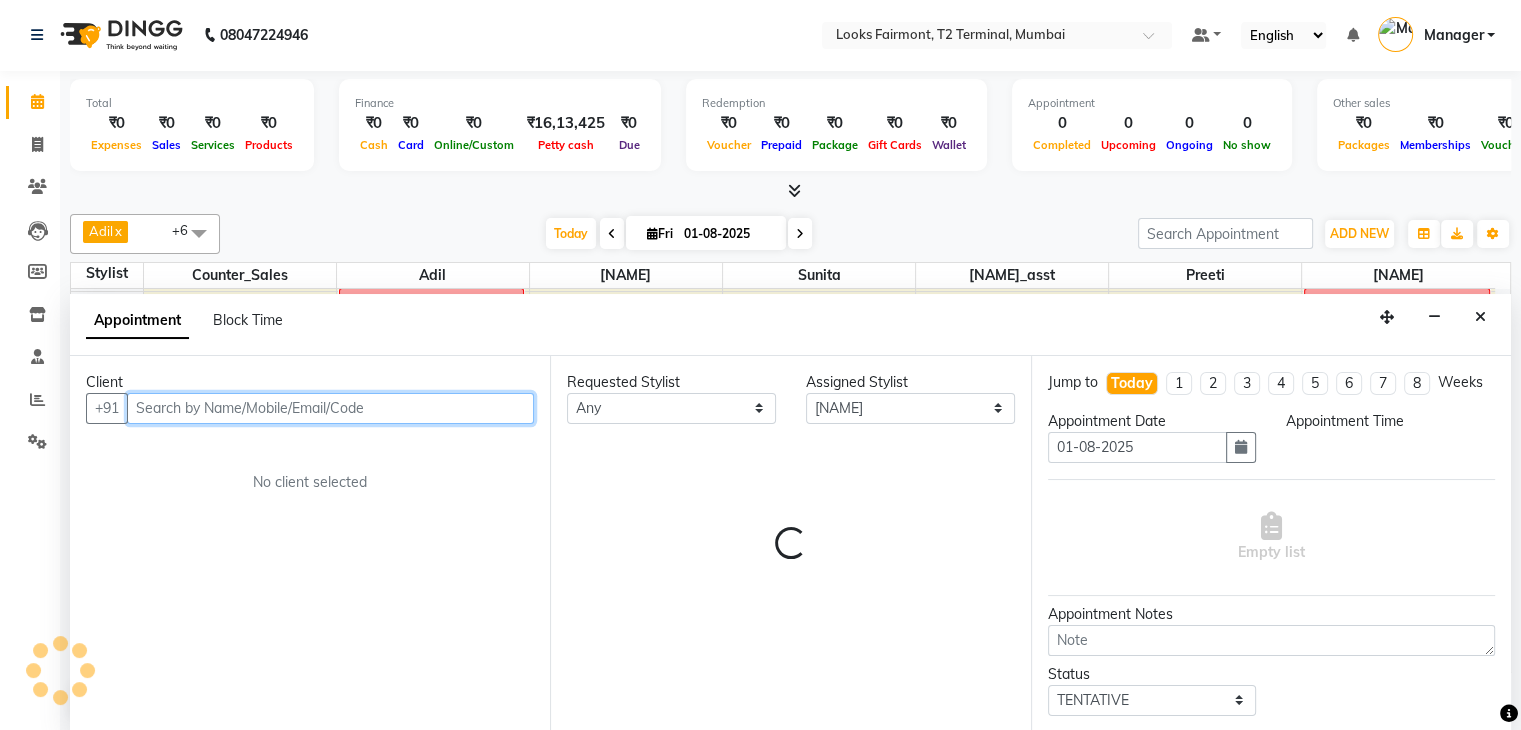 scroll, scrollTop: 0, scrollLeft: 0, axis: both 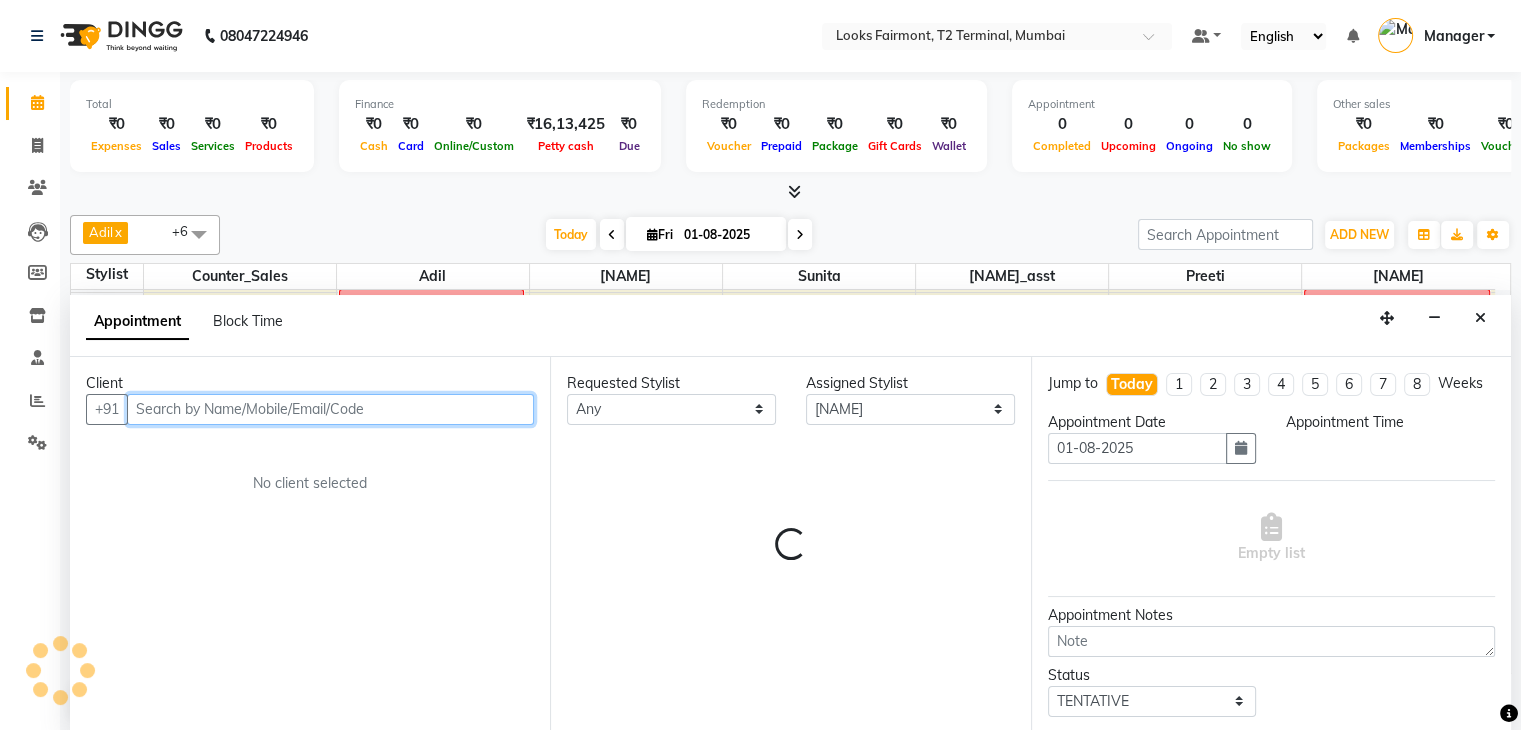 select on "870" 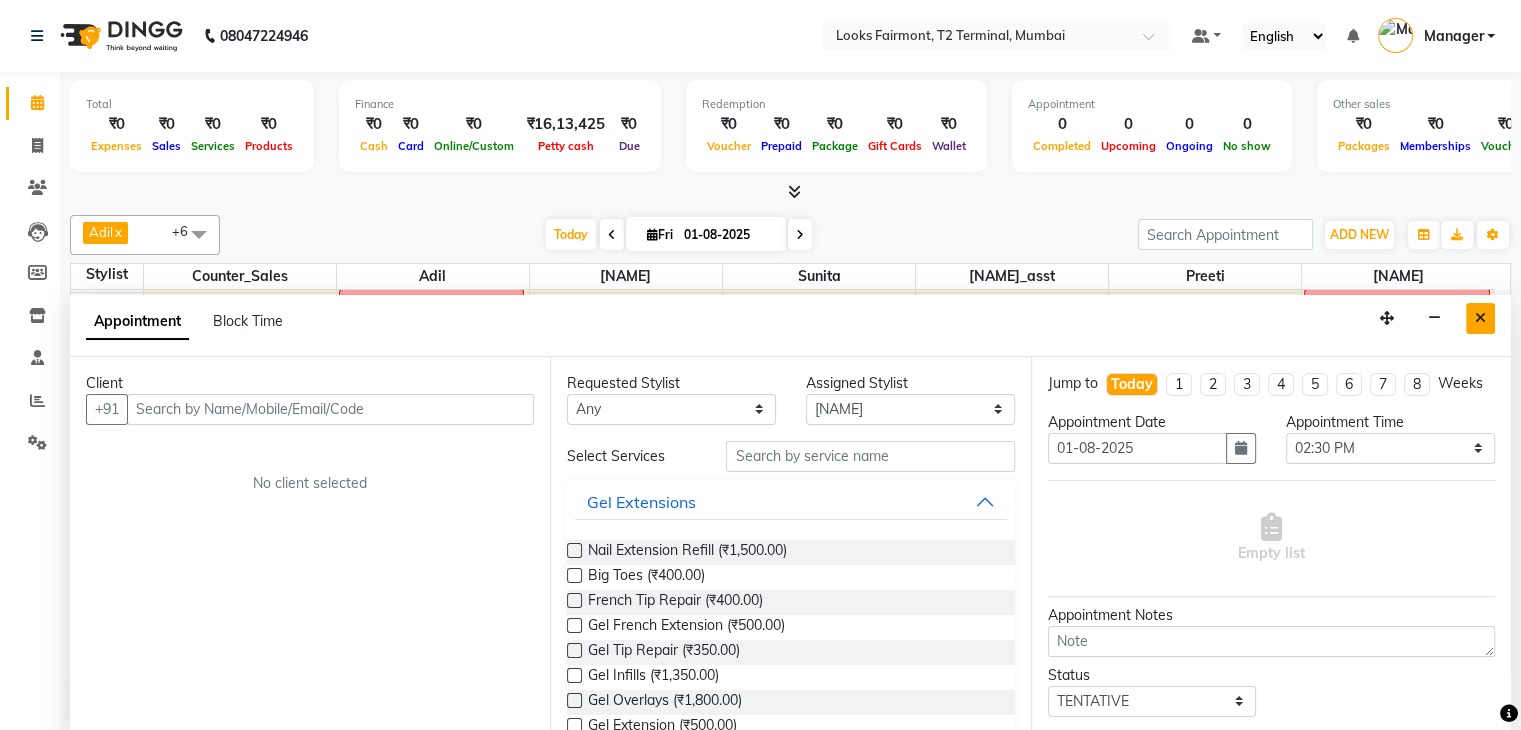 click at bounding box center [1480, 318] 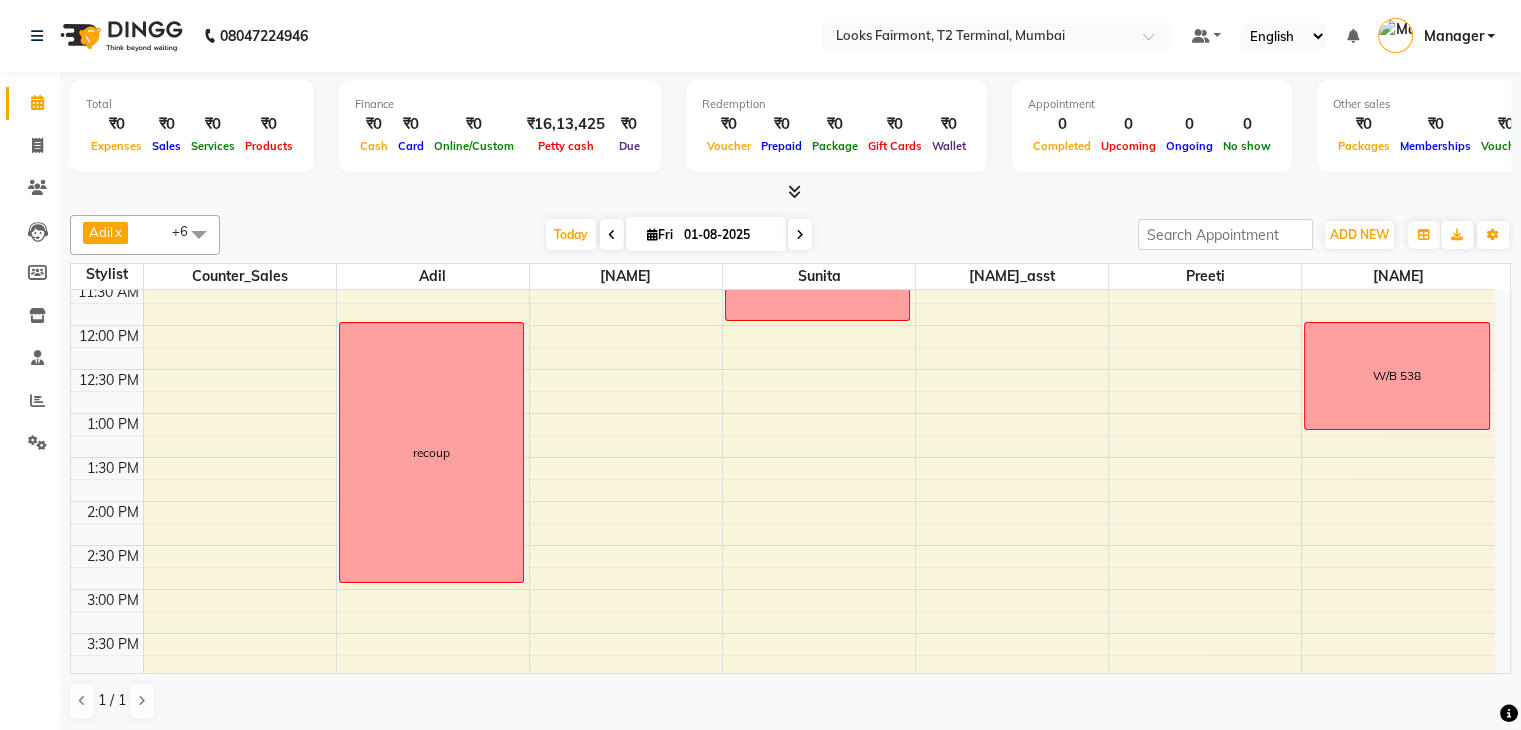 scroll, scrollTop: 200, scrollLeft: 0, axis: vertical 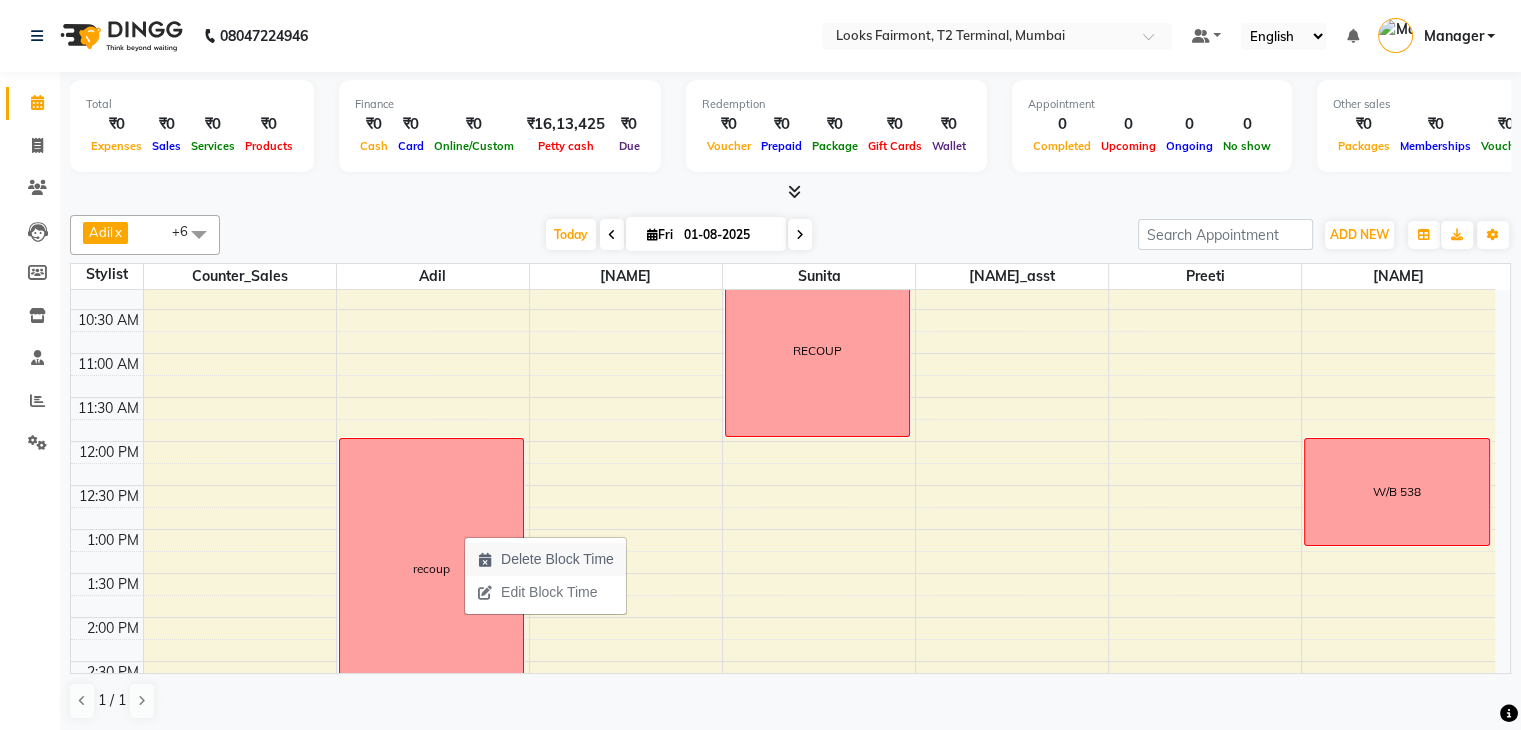 click on "Delete Block Time" at bounding box center [545, 559] 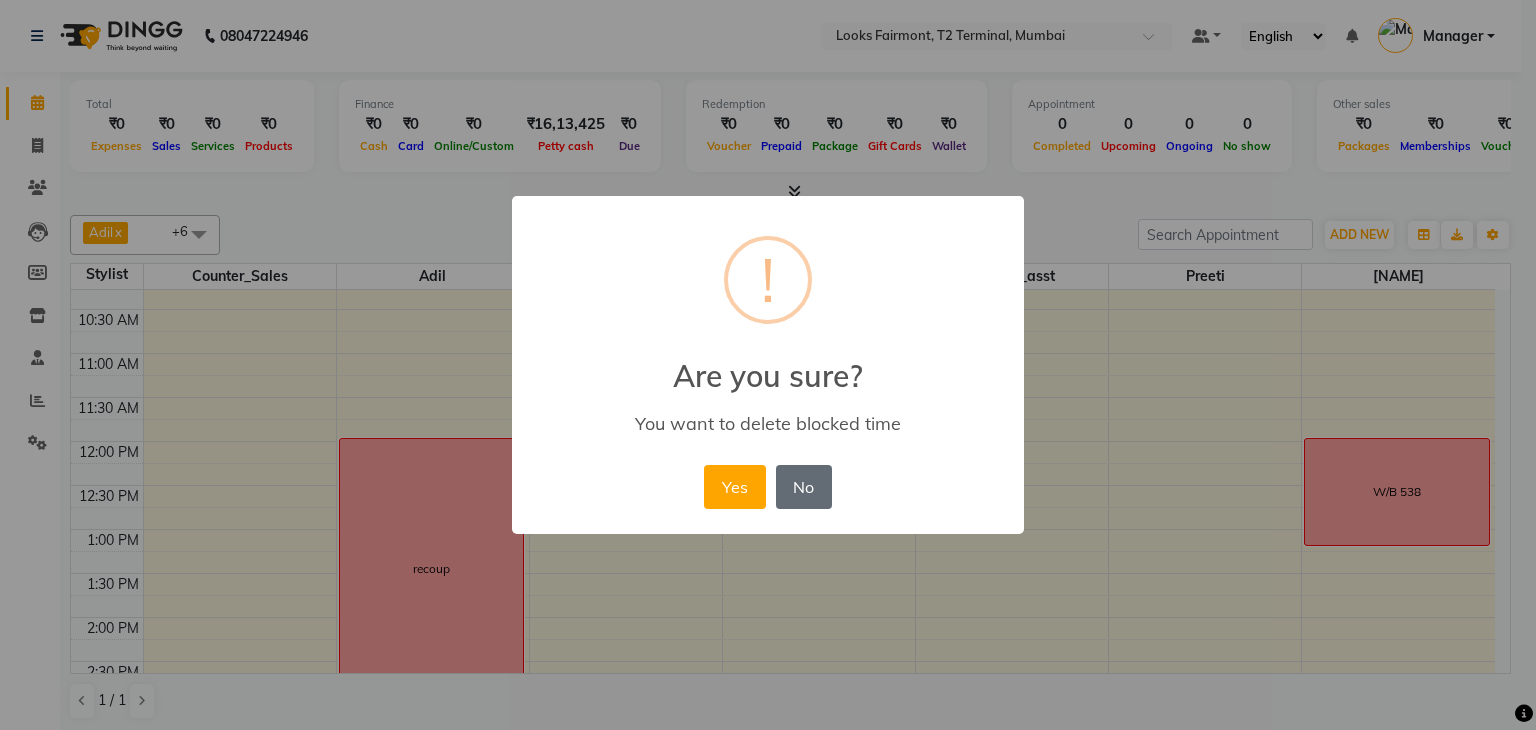 click on "No" at bounding box center (804, 487) 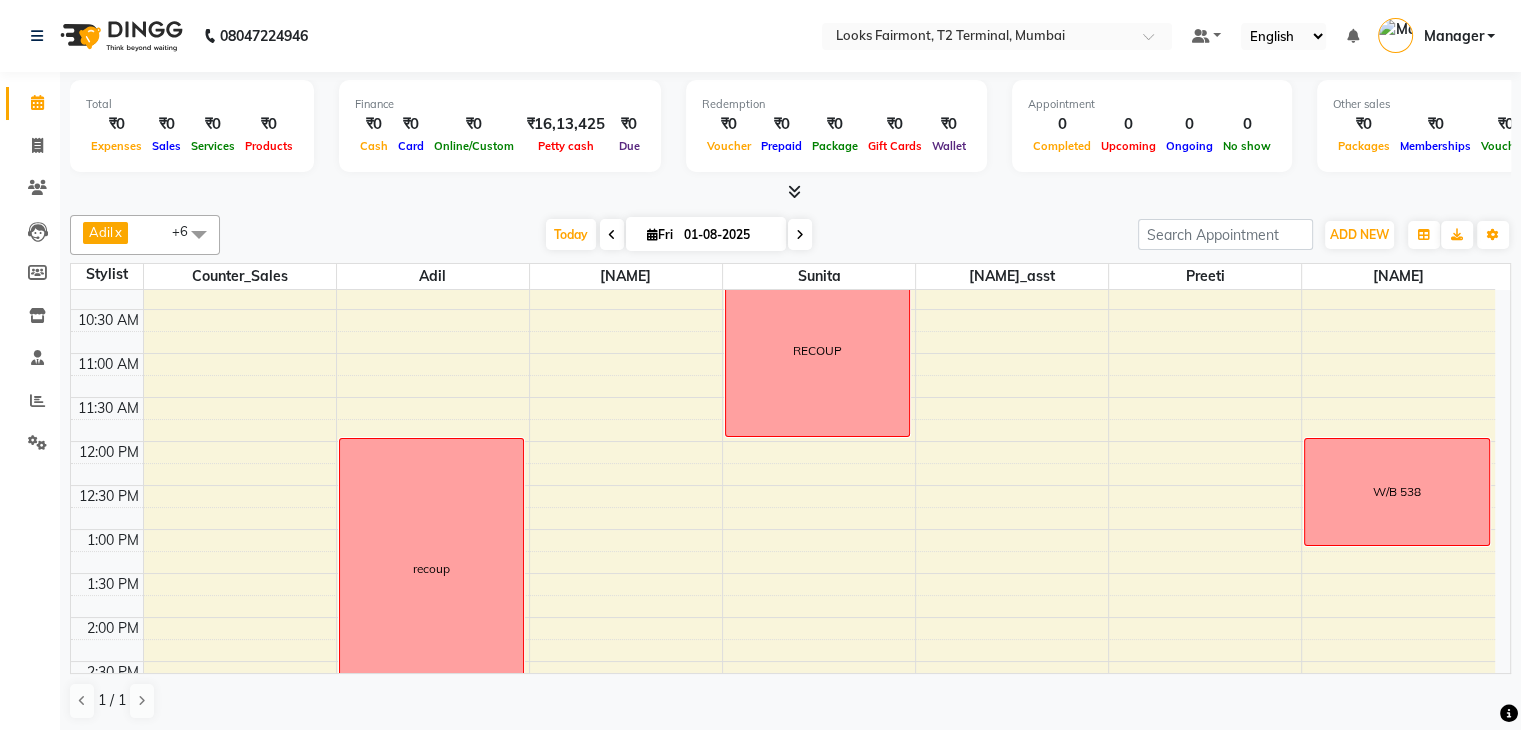 drag, startPoint x: 1382, startPoint y: 513, endPoint x: 244, endPoint y: 346, distance: 1150.1882 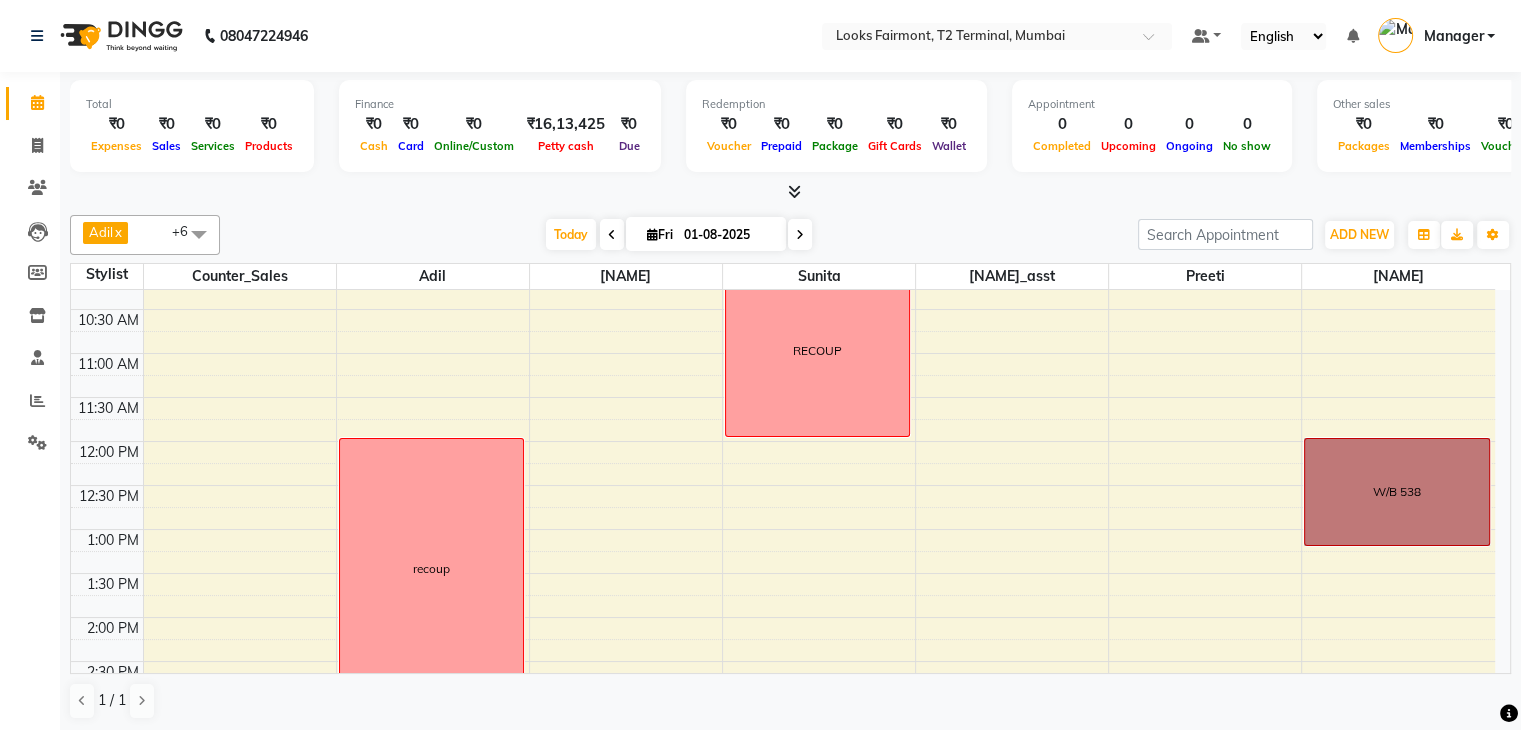 drag, startPoint x: 1325, startPoint y: 469, endPoint x: 387, endPoint y: 400, distance: 940.5344 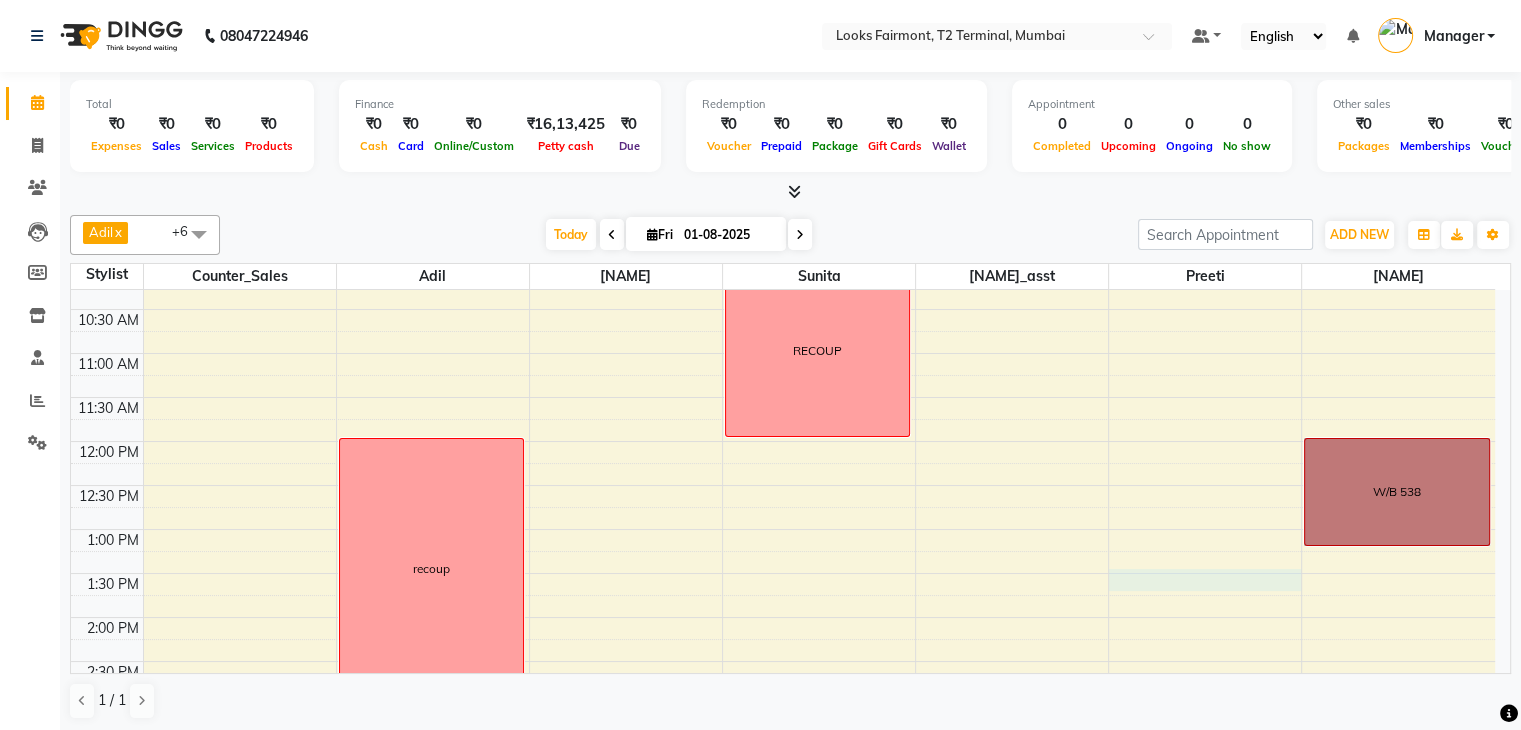 click on "8:00 AM 8:30 AM 9:00 AM 9:30 AM 10:00 AM 10:30 AM 11:00 AM 11:30 AM 12:00 PM 12:30 PM 1:00 PM 1:30 PM 2:00 PM 2:30 PM 3:00 PM 3:30 PM 4:00 PM 4:30 PM 5:00 PM 5:30 PM 6:00 PM 6:30 PM 7:00 PM 7:30 PM 8:00 PM 8:30 PM recoup RECOUP 707 [NAME] [PHONE] W/B 538" at bounding box center (783, 661) 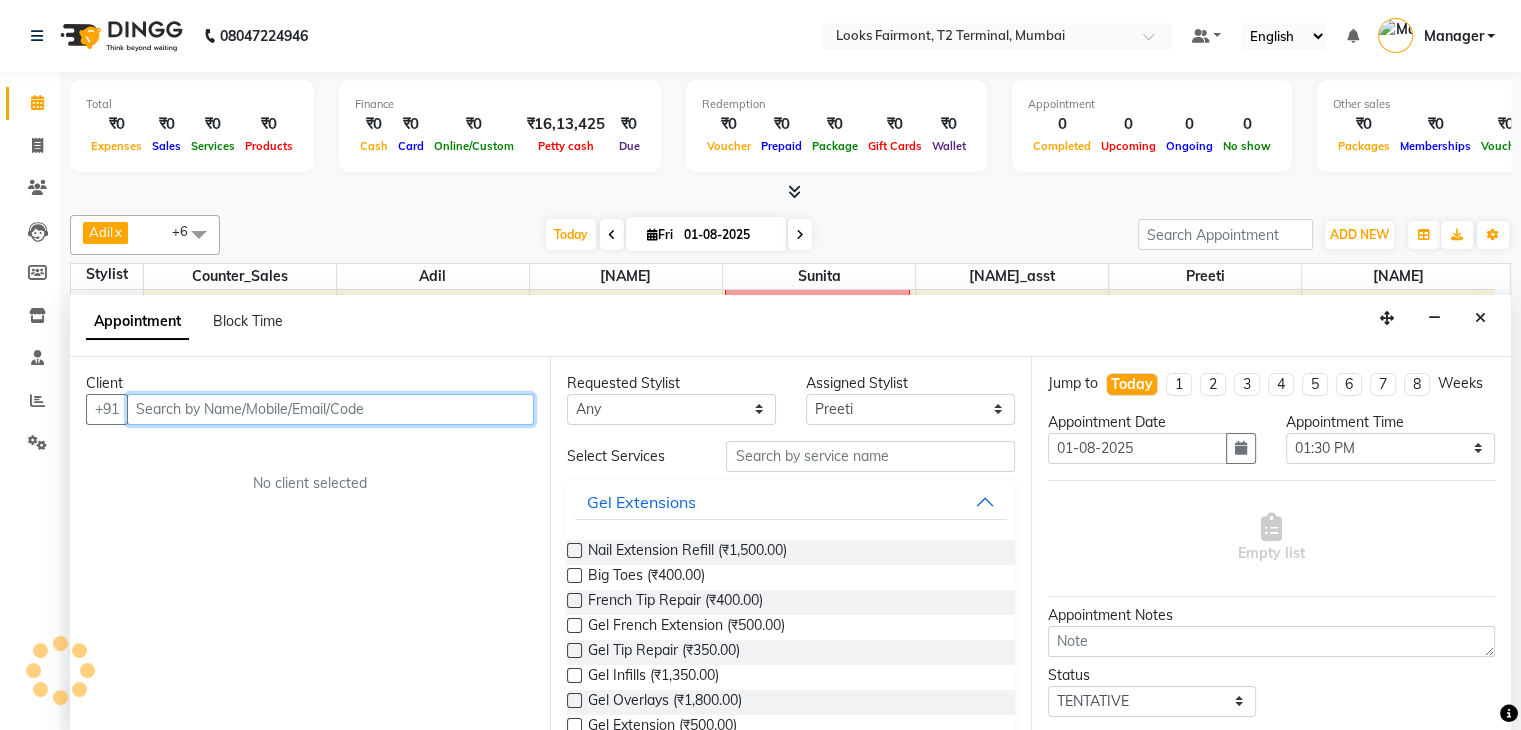 scroll, scrollTop: 1, scrollLeft: 0, axis: vertical 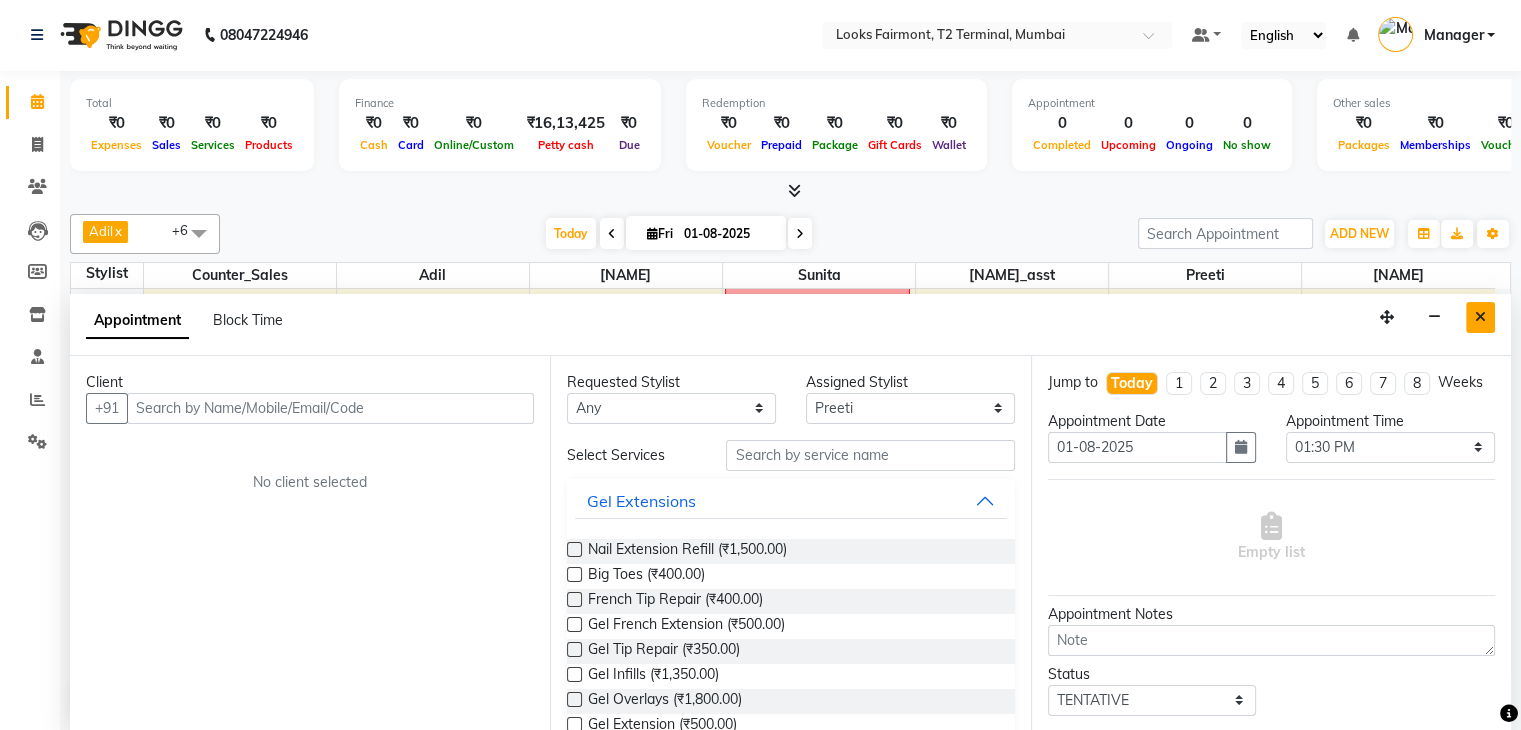 drag, startPoint x: 1472, startPoint y: 325, endPoint x: 1486, endPoint y: 348, distance: 26.925823 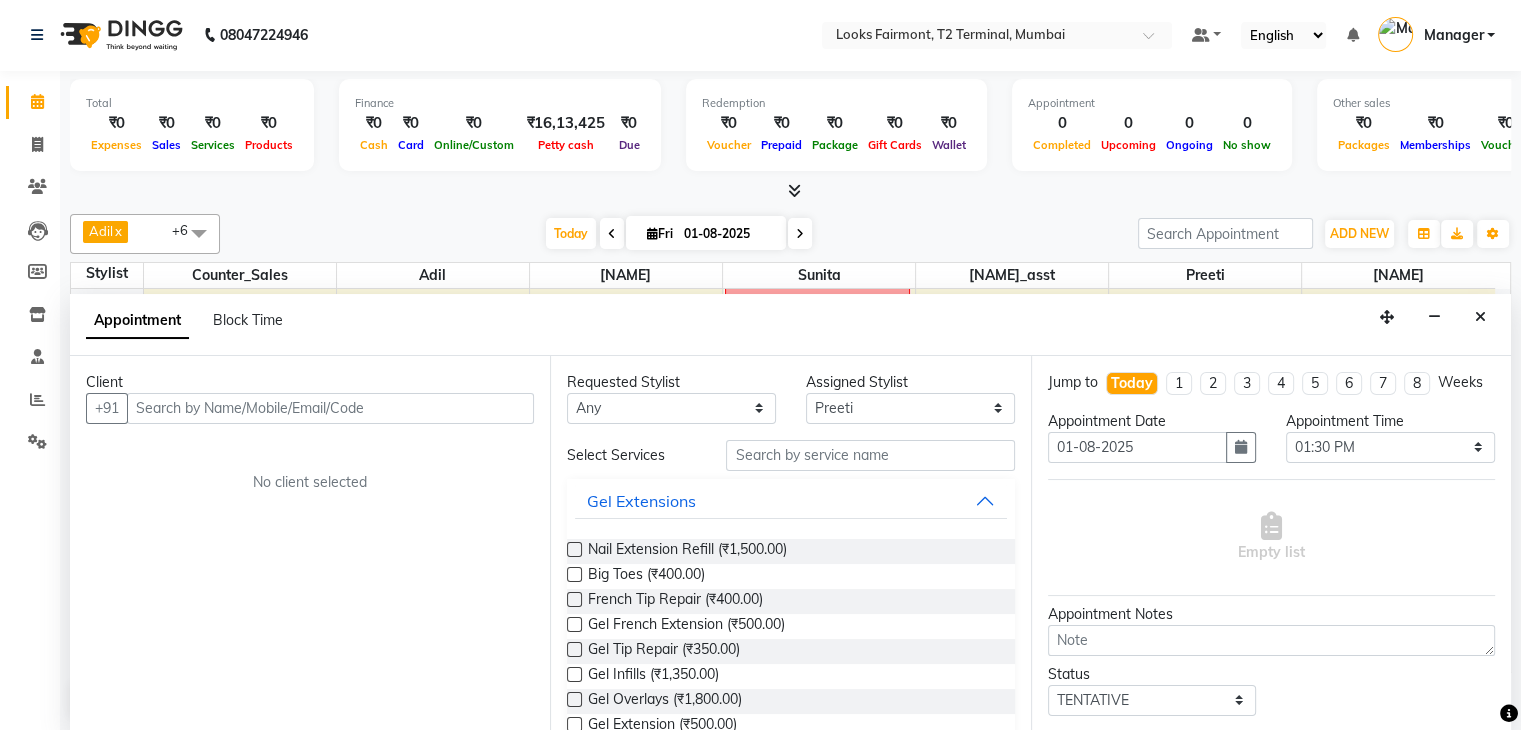 click at bounding box center [1480, 317] 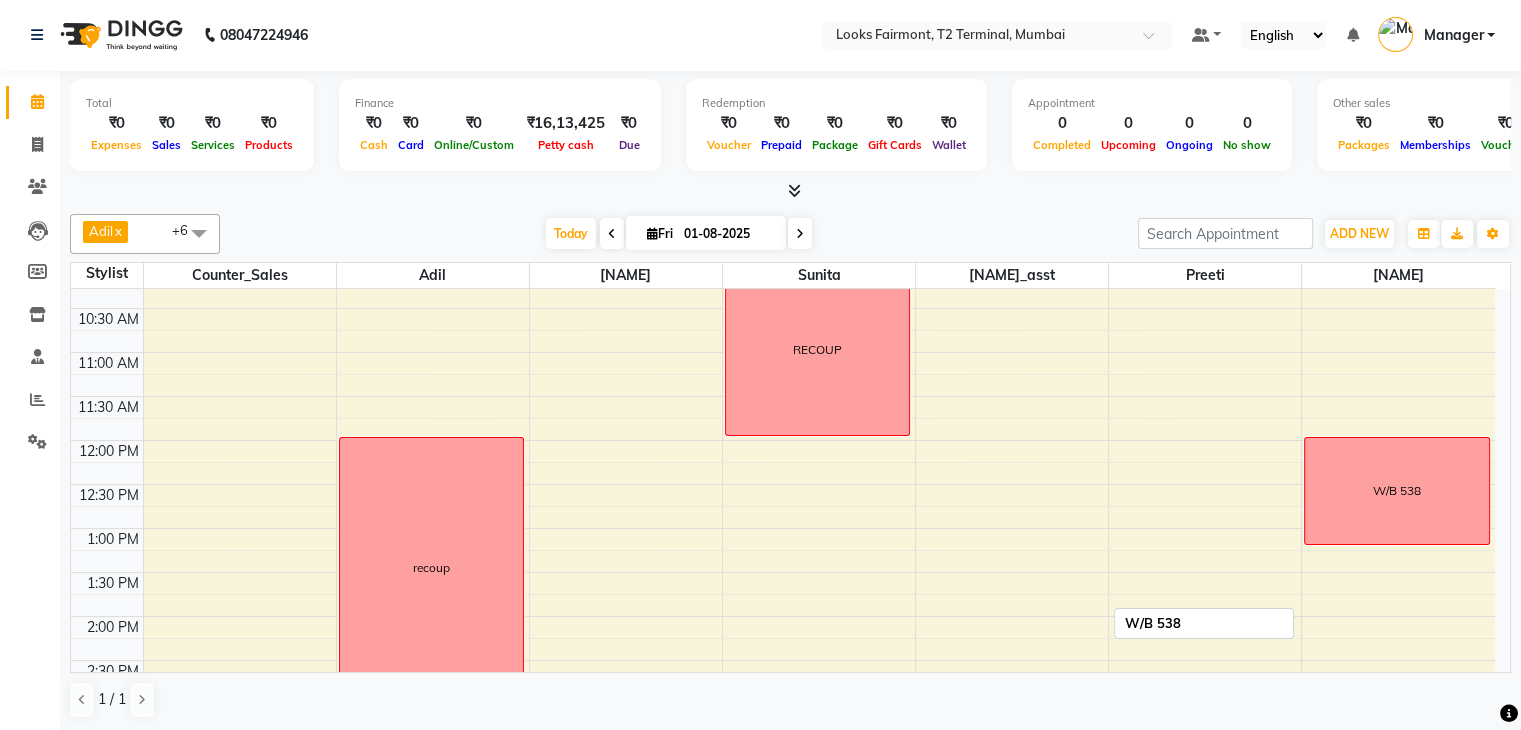 click on "W/B 538" at bounding box center [1397, 491] 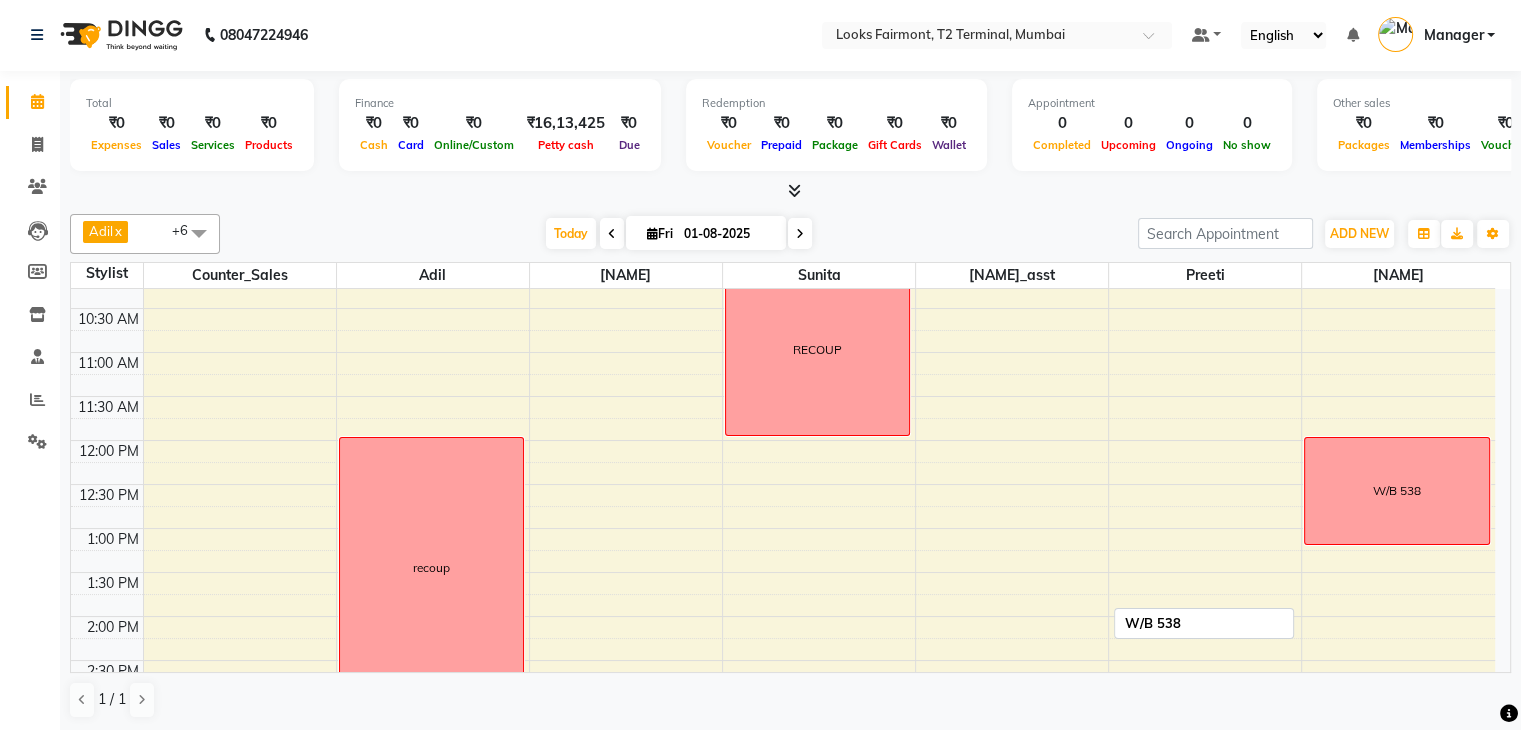 click on "W/B 538" at bounding box center [1397, 491] 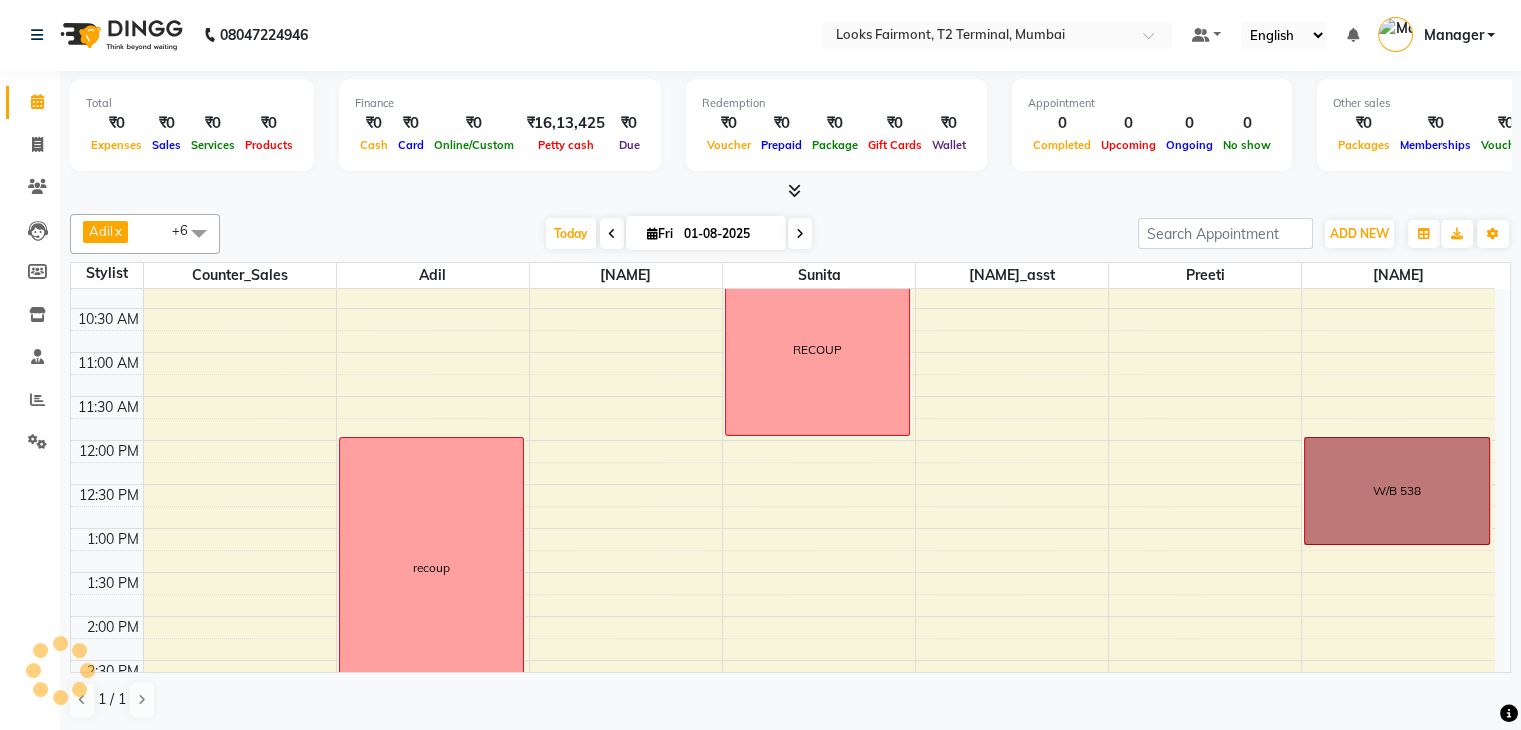 drag, startPoint x: 1356, startPoint y: 494, endPoint x: 1179, endPoint y: 500, distance: 177.10167 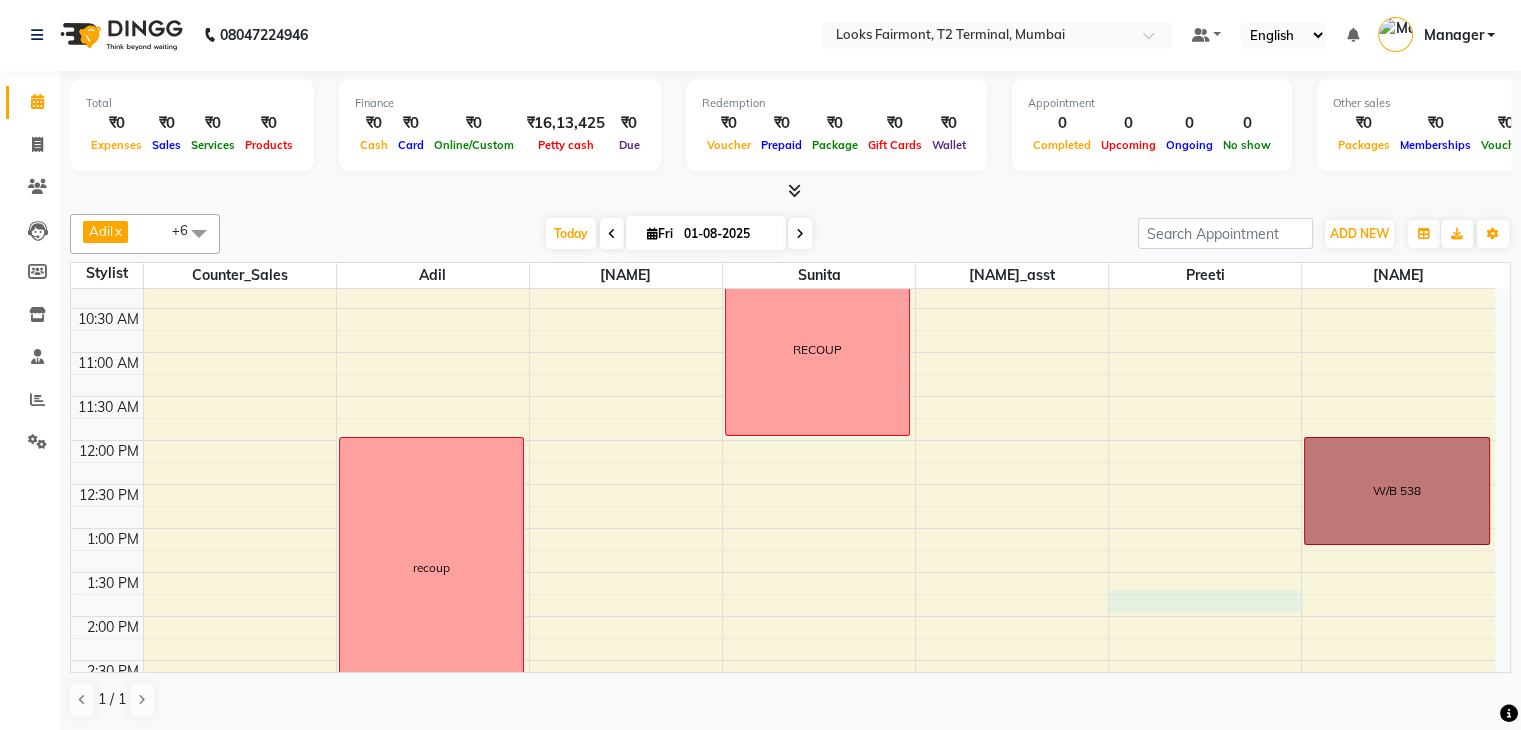 click on "8:00 AM 8:30 AM 9:00 AM 9:30 AM 10:00 AM 10:30 AM 11:00 AM 11:30 AM 12:00 PM 12:30 PM 1:00 PM 1:30 PM 2:00 PM 2:30 PM 3:00 PM 3:30 PM 4:00 PM 4:30 PM 5:00 PM 5:30 PM 6:00 PM 6:30 PM 7:00 PM 7:30 PM 8:00 PM 8:30 PM recoup RECOUP 707 [NAME] [PHONE] W/B 538" at bounding box center [783, 660] 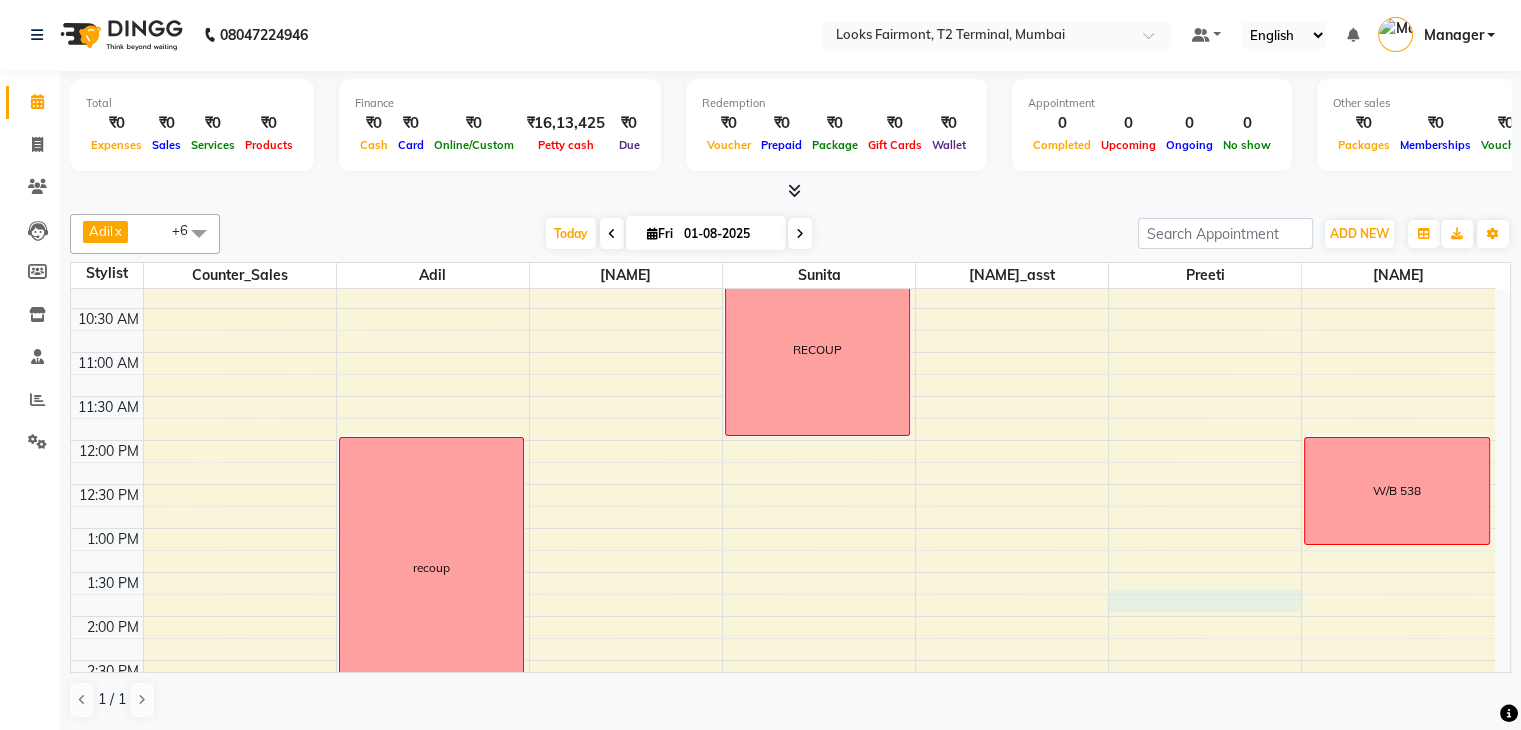 select on "84888" 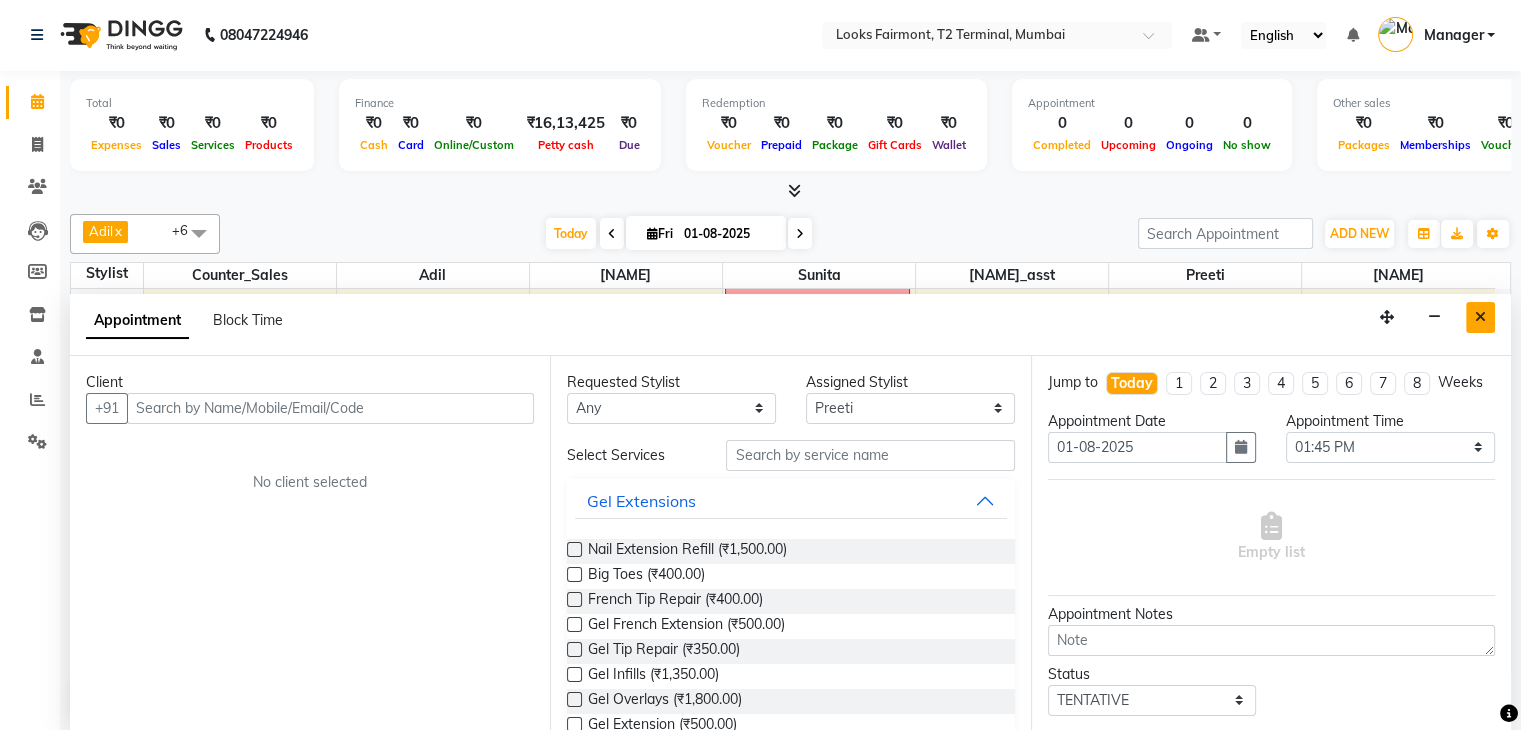 click at bounding box center [1480, 317] 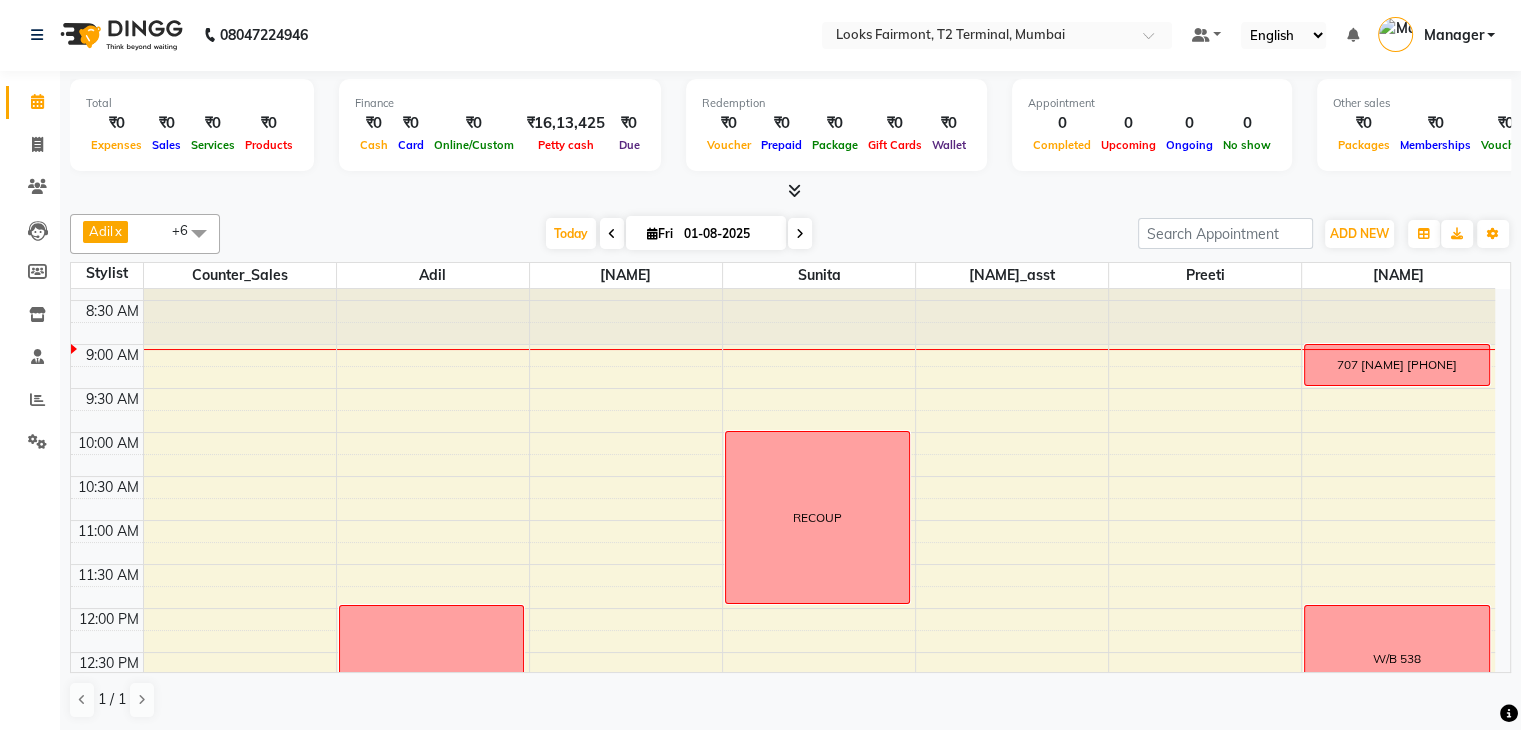 scroll, scrollTop: 0, scrollLeft: 0, axis: both 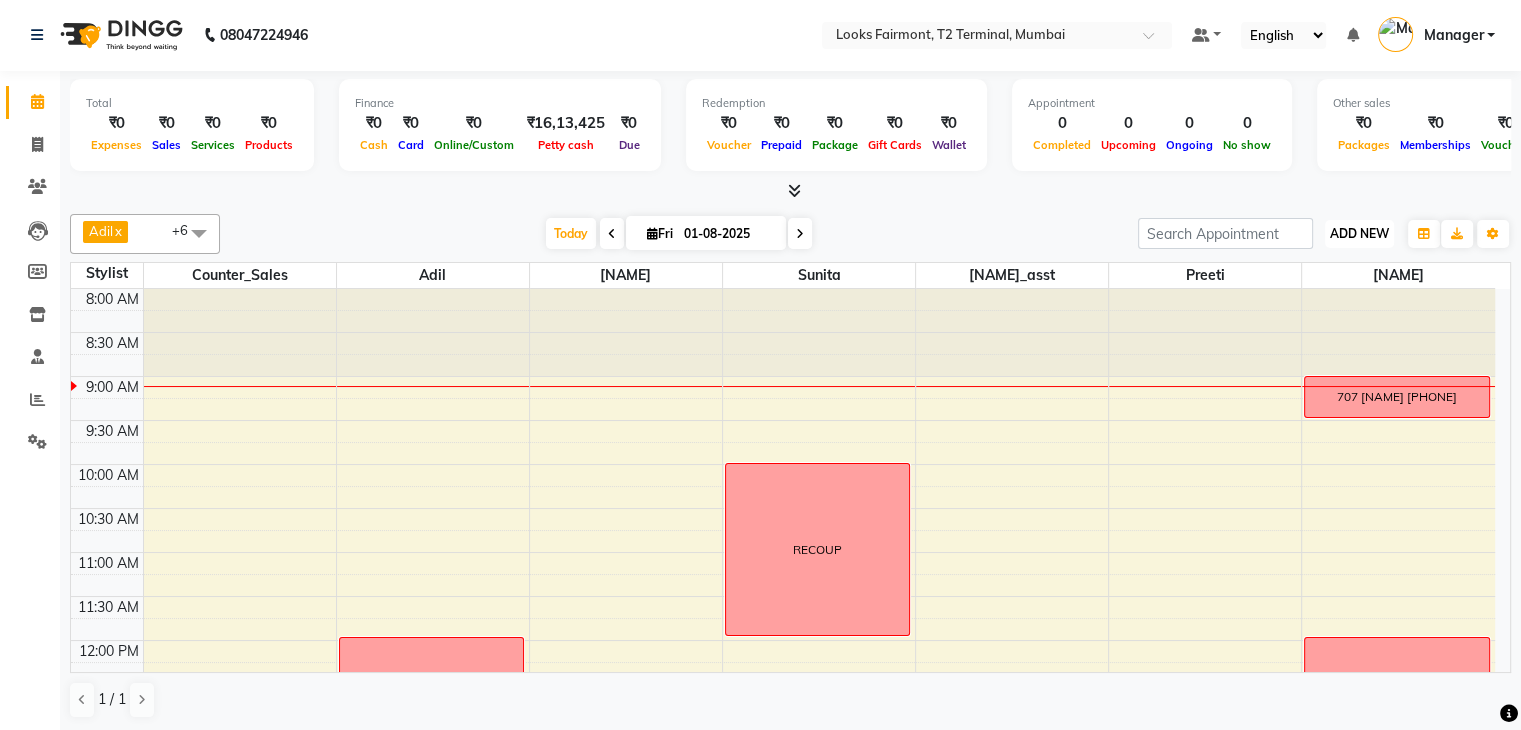 click on "ADD NEW" at bounding box center (1359, 233) 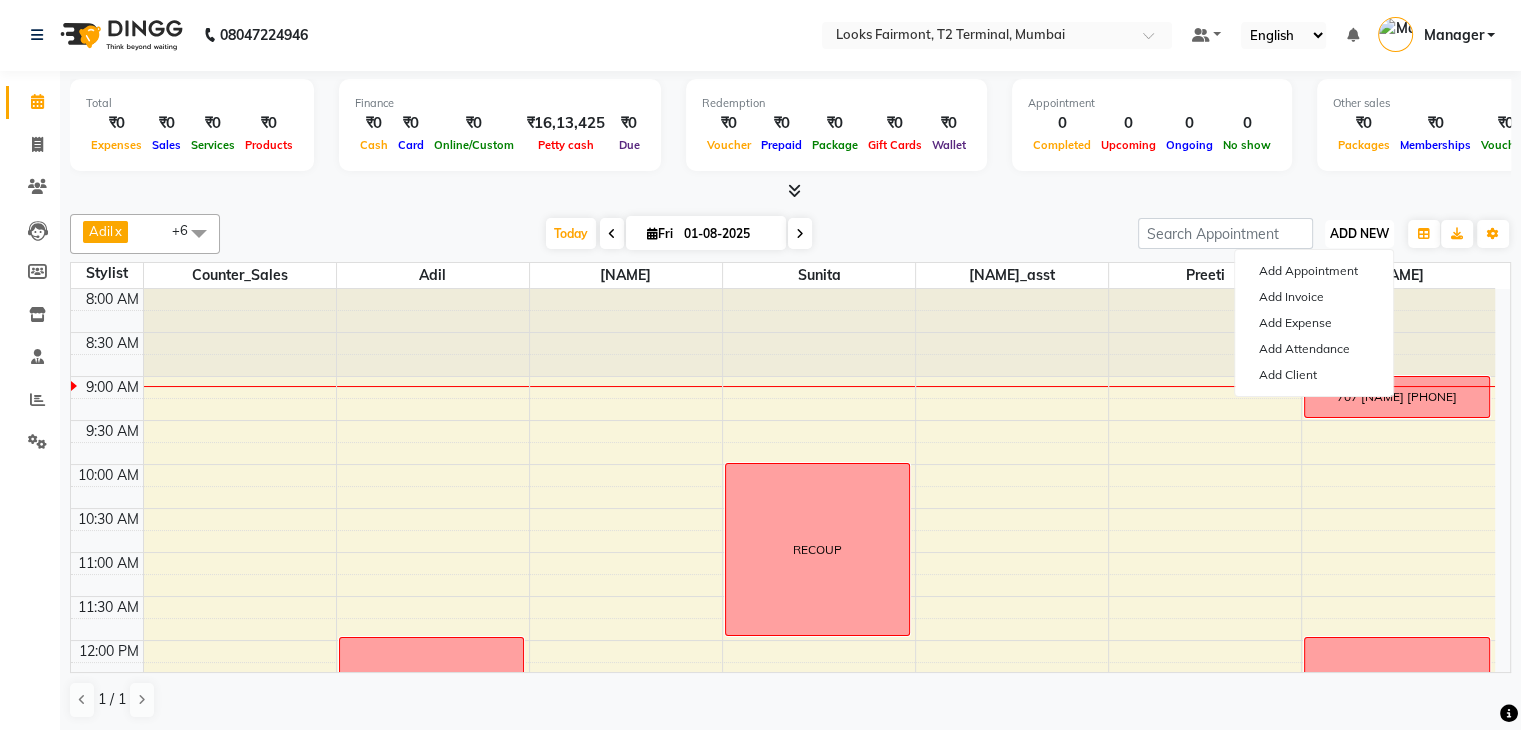 click on "ADD NEW" at bounding box center [1359, 233] 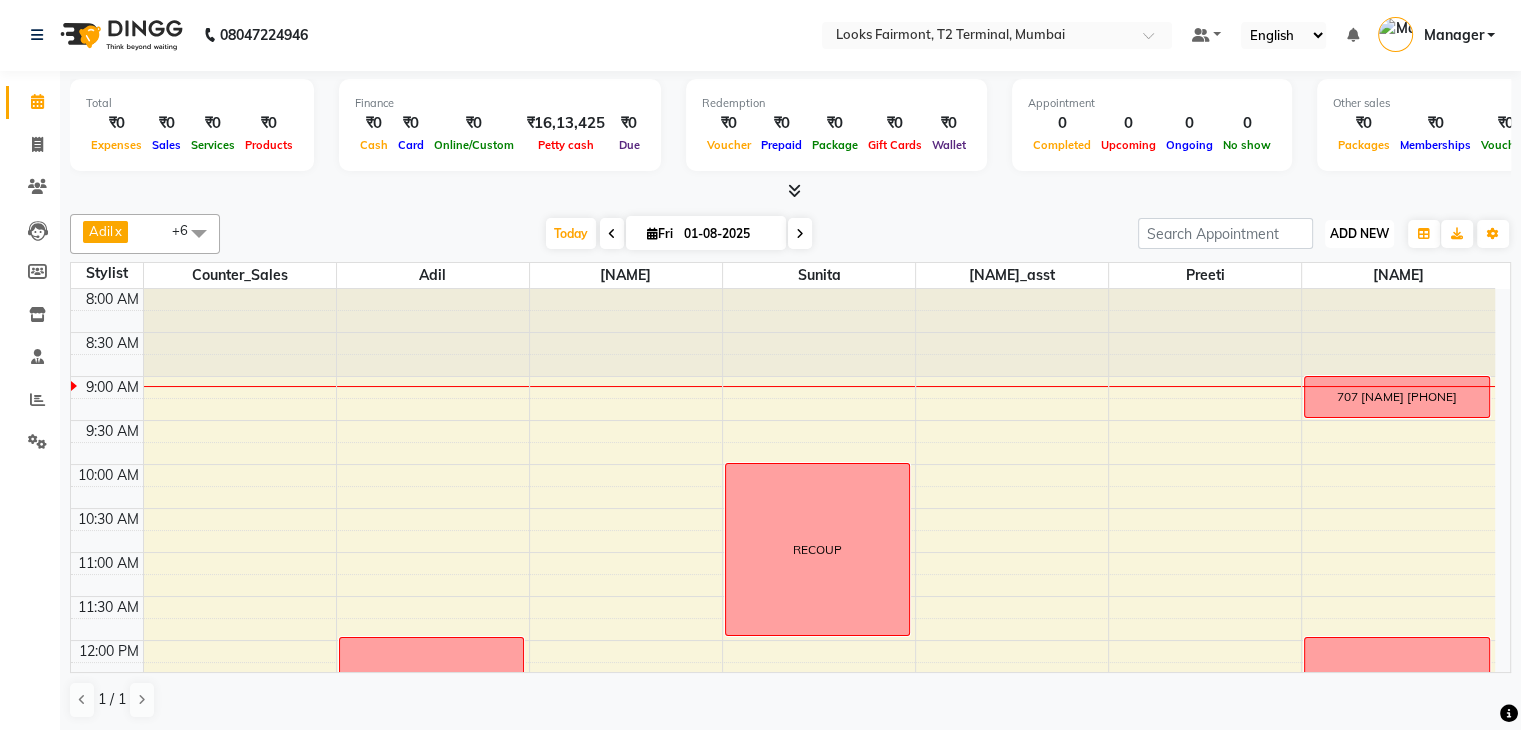 click on "ADD NEW" at bounding box center [1359, 233] 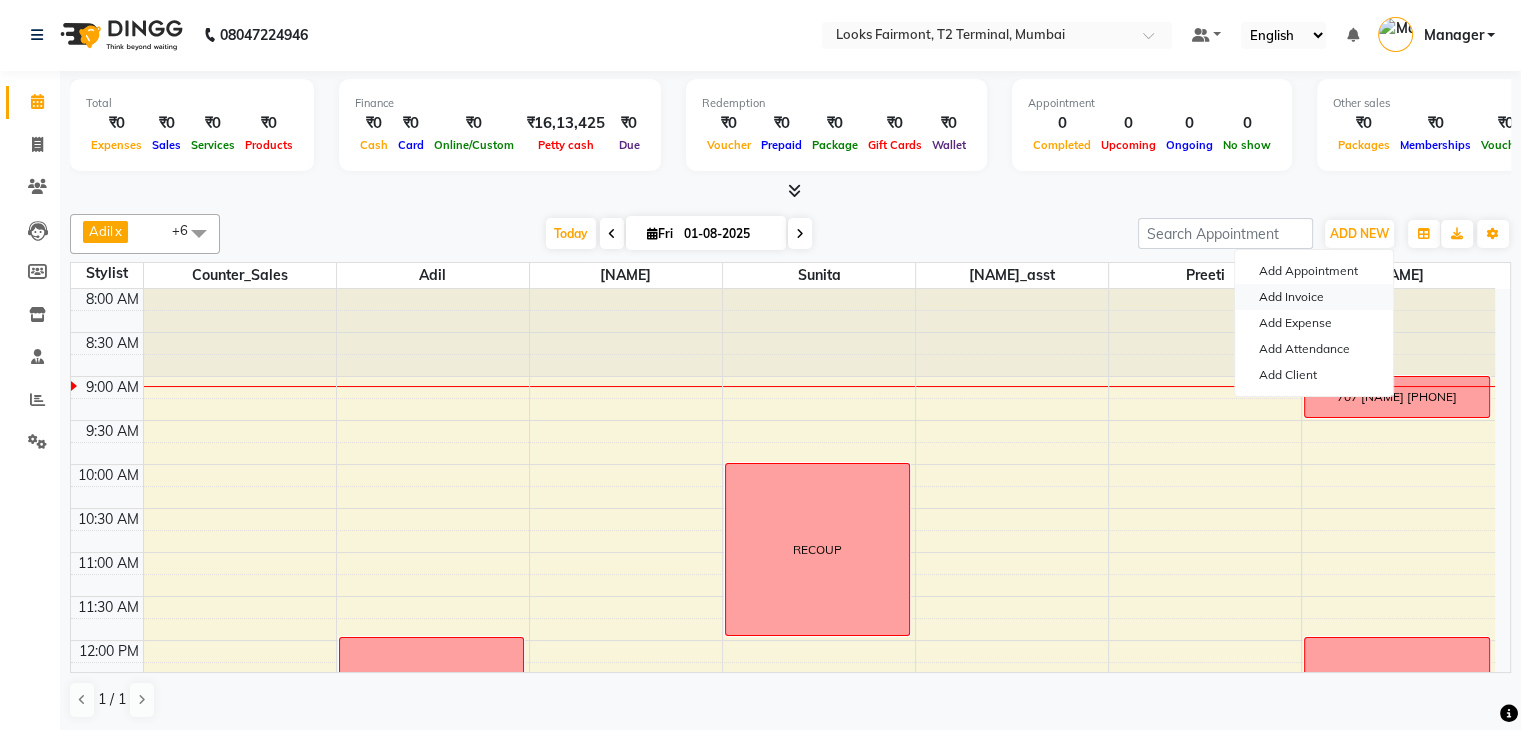 click on "Add Invoice" at bounding box center [1314, 297] 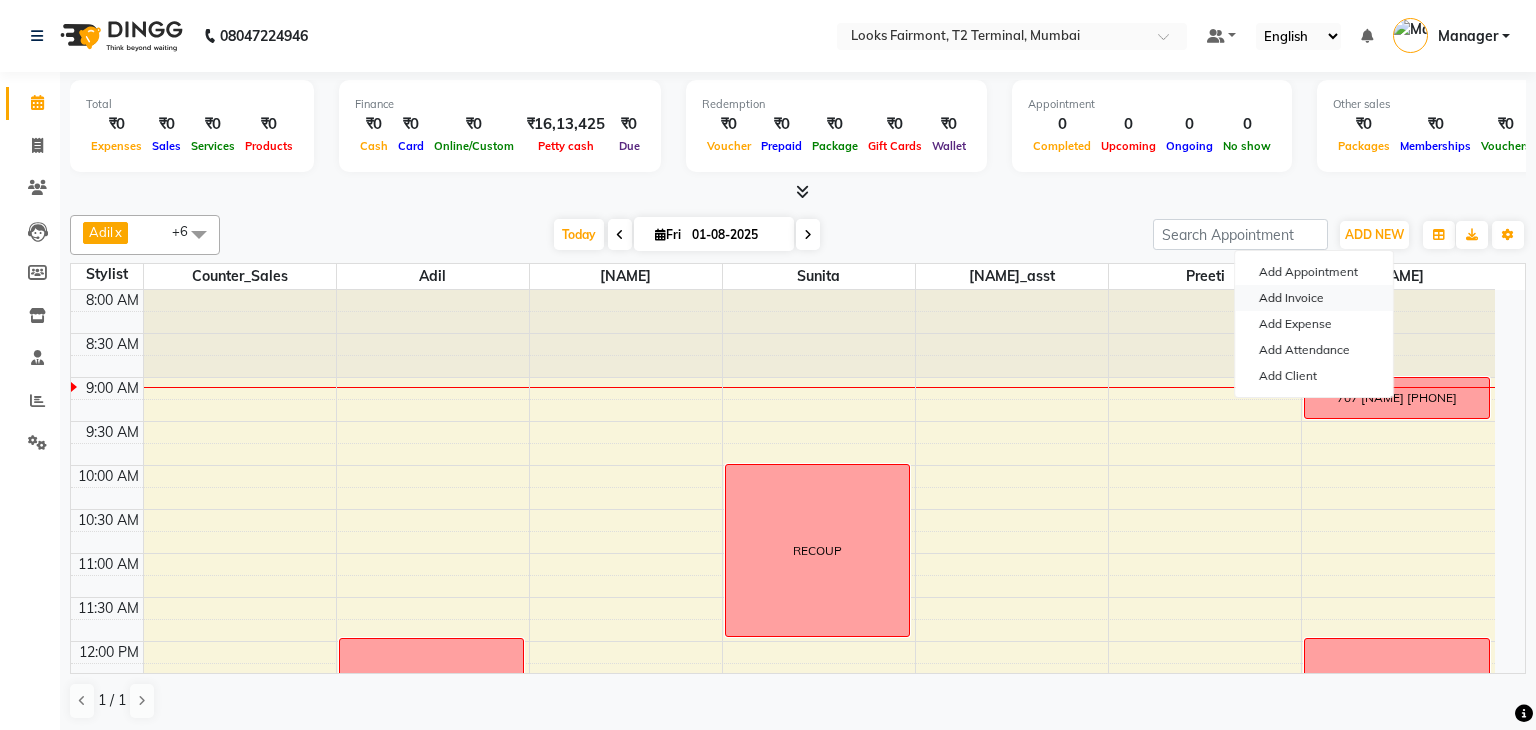 select on "service" 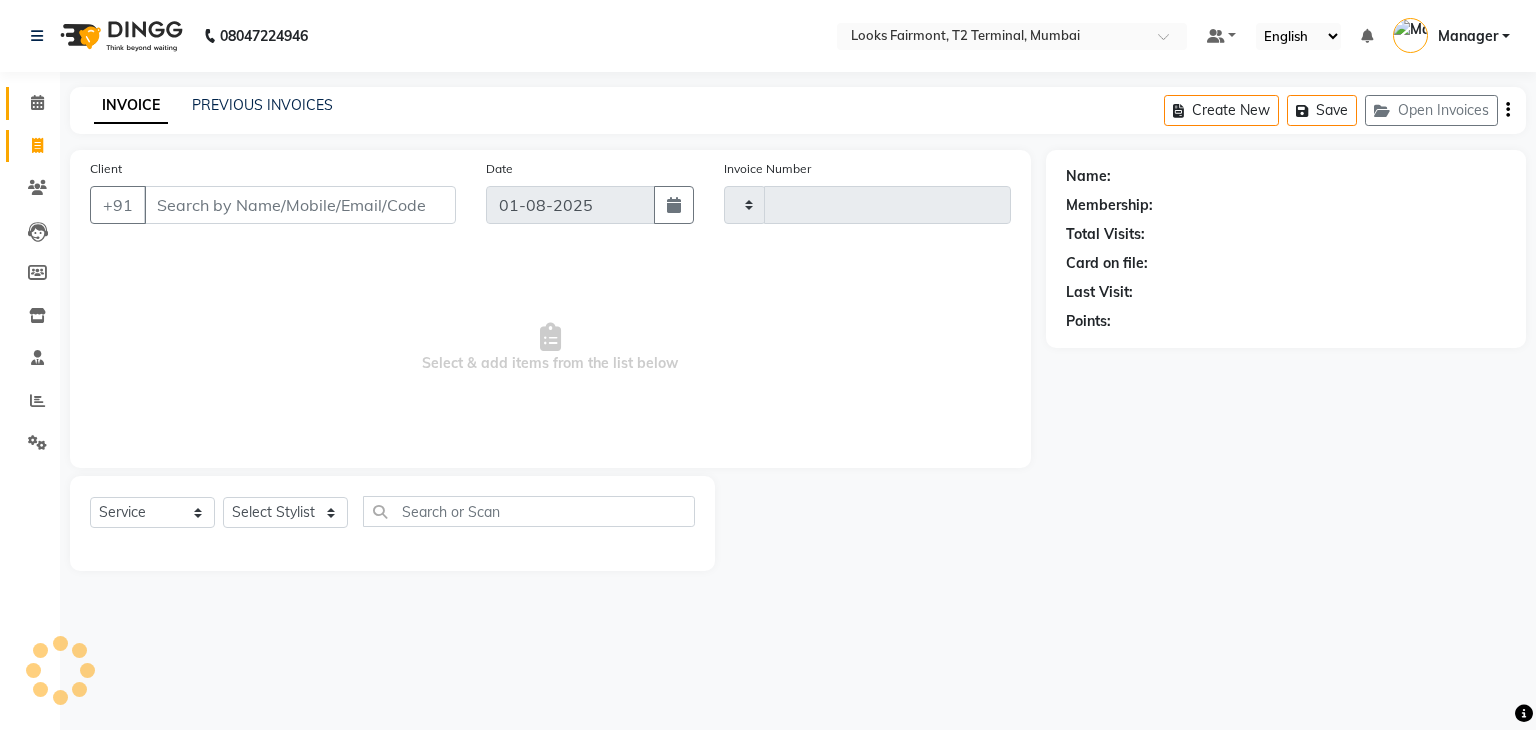 type on "0341" 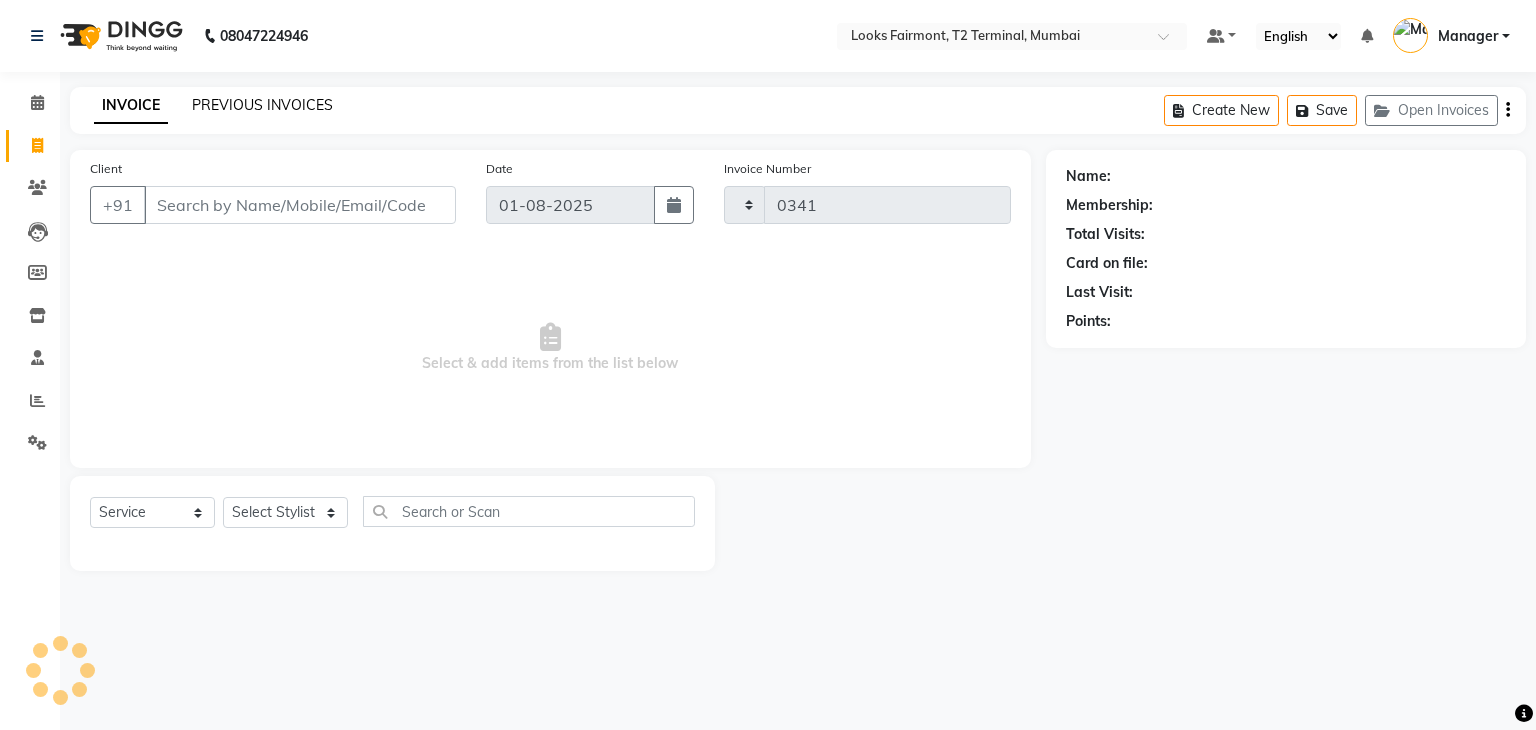 select on "8139" 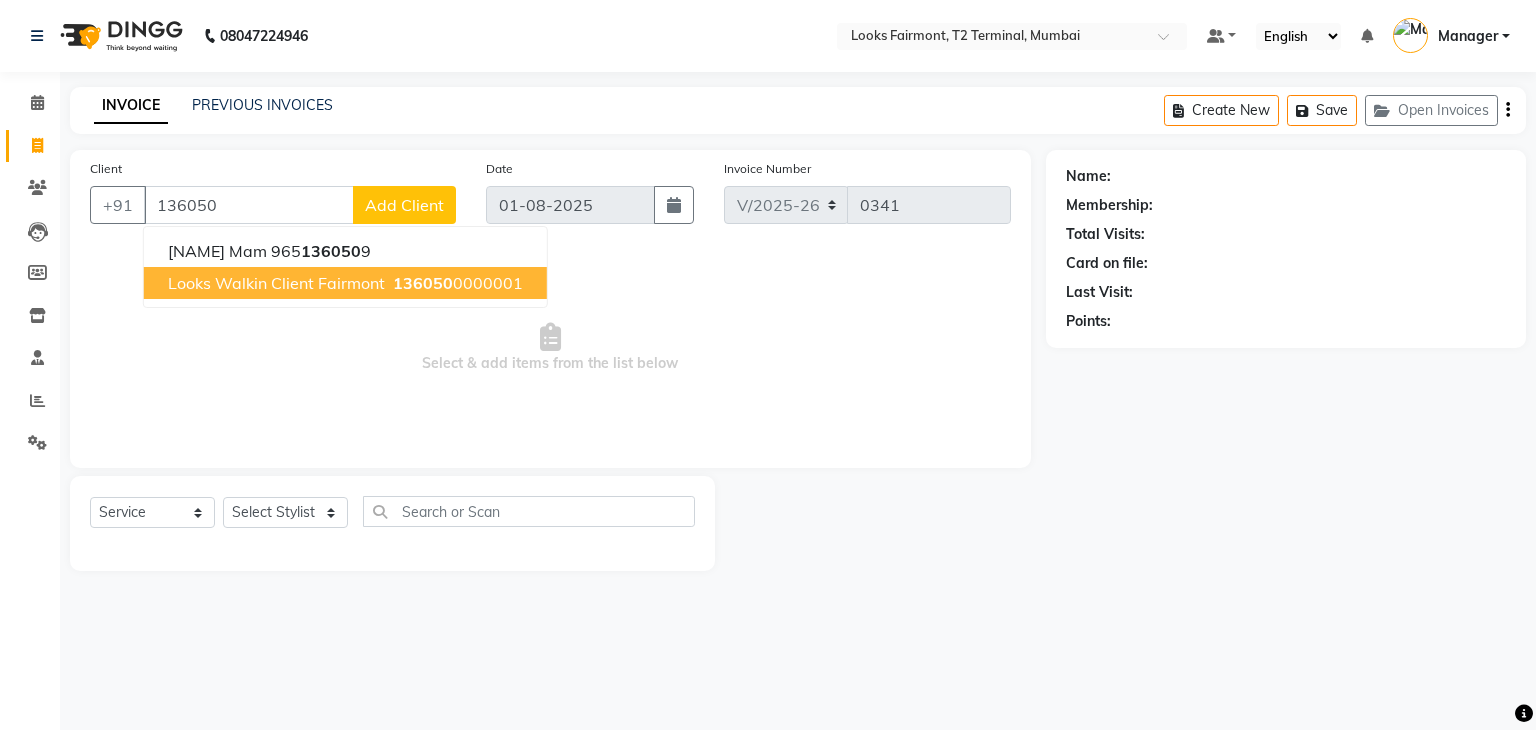 click on "Looks Walkin Client Fairmont" at bounding box center [276, 283] 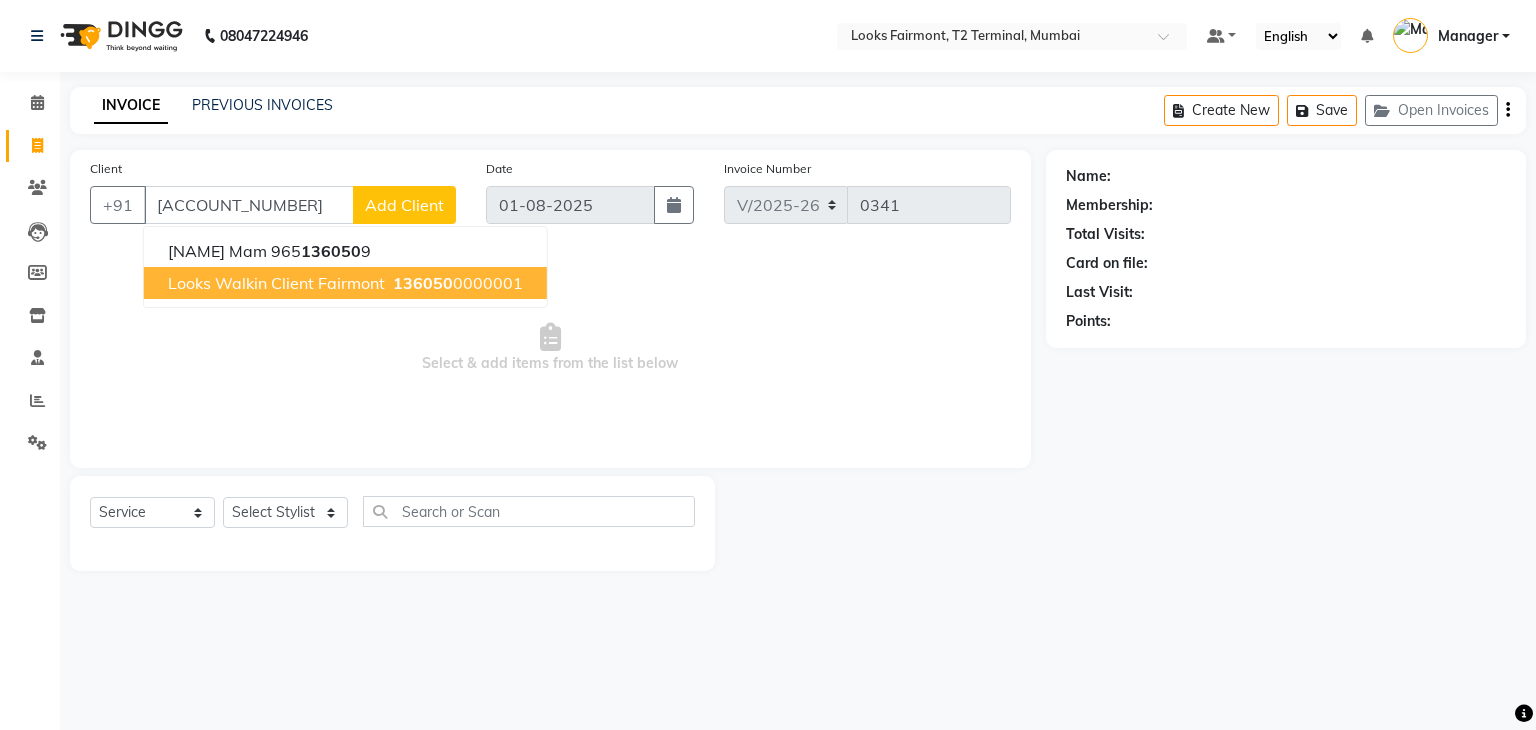 type on "[ACCOUNT_NUMBER]" 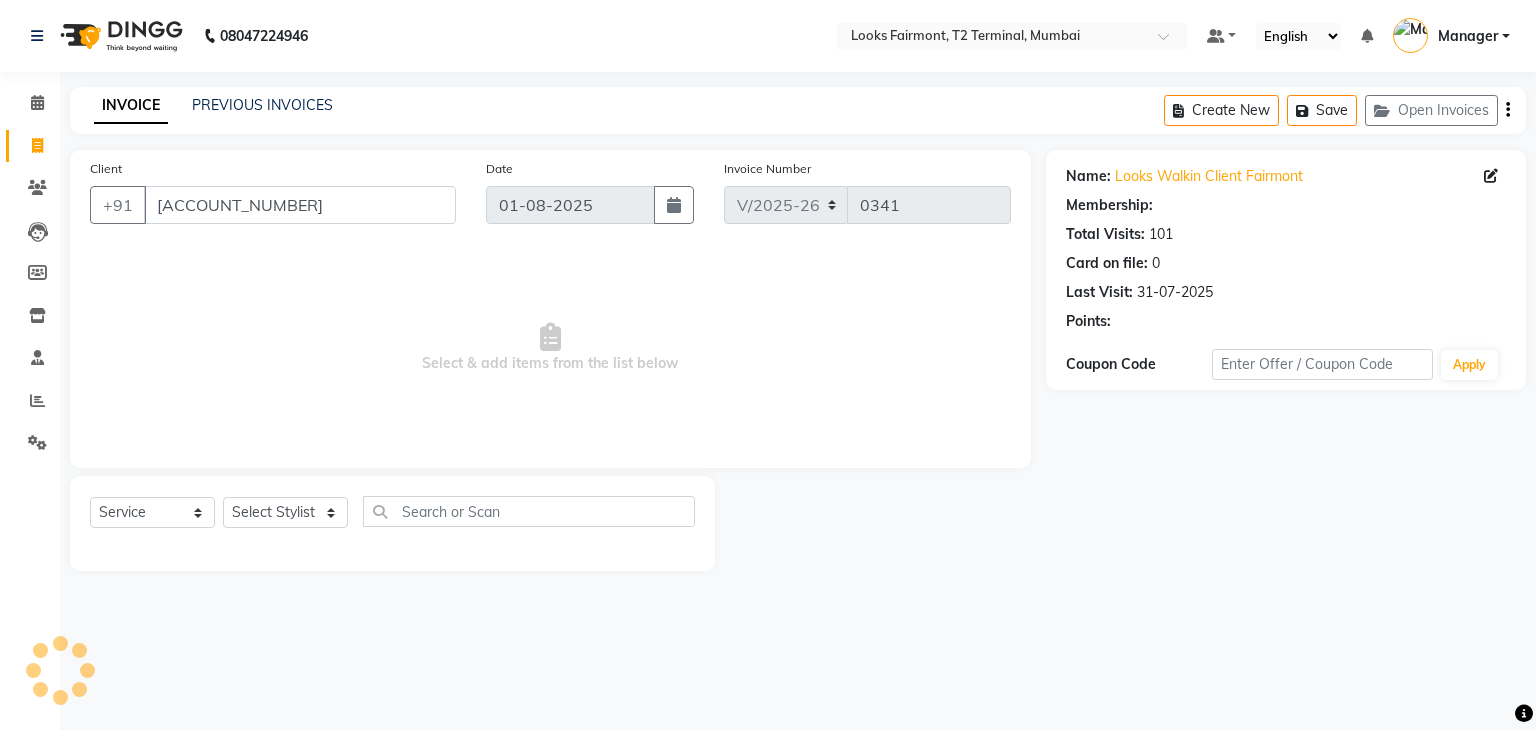 select on "1: Object" 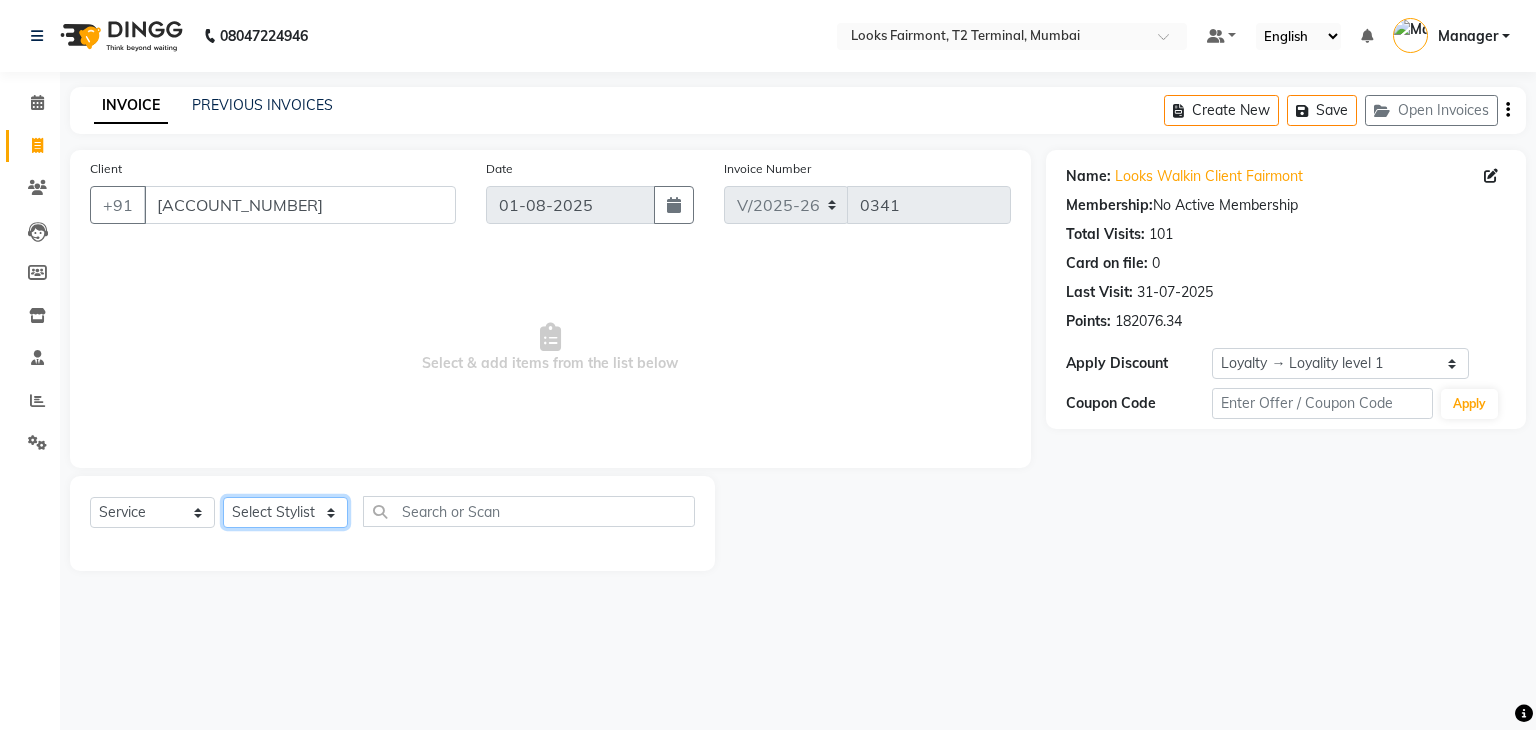 click on "Select Stylist [NAME] [NAME] Counter_Sales [NAME]_asst Manager [NAME] [NAME] [NAME]_mgr [NAME] [NAME]" 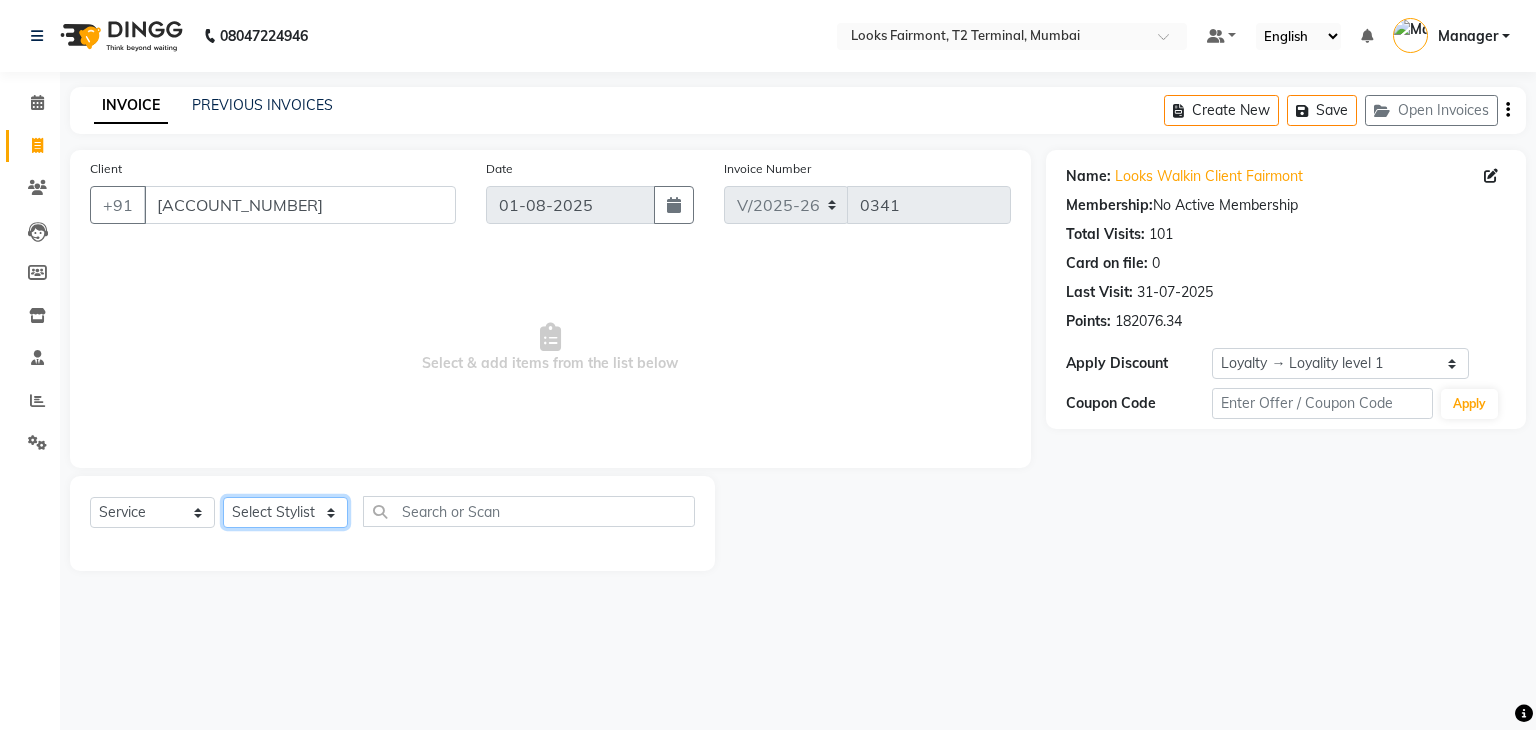 select on "76352" 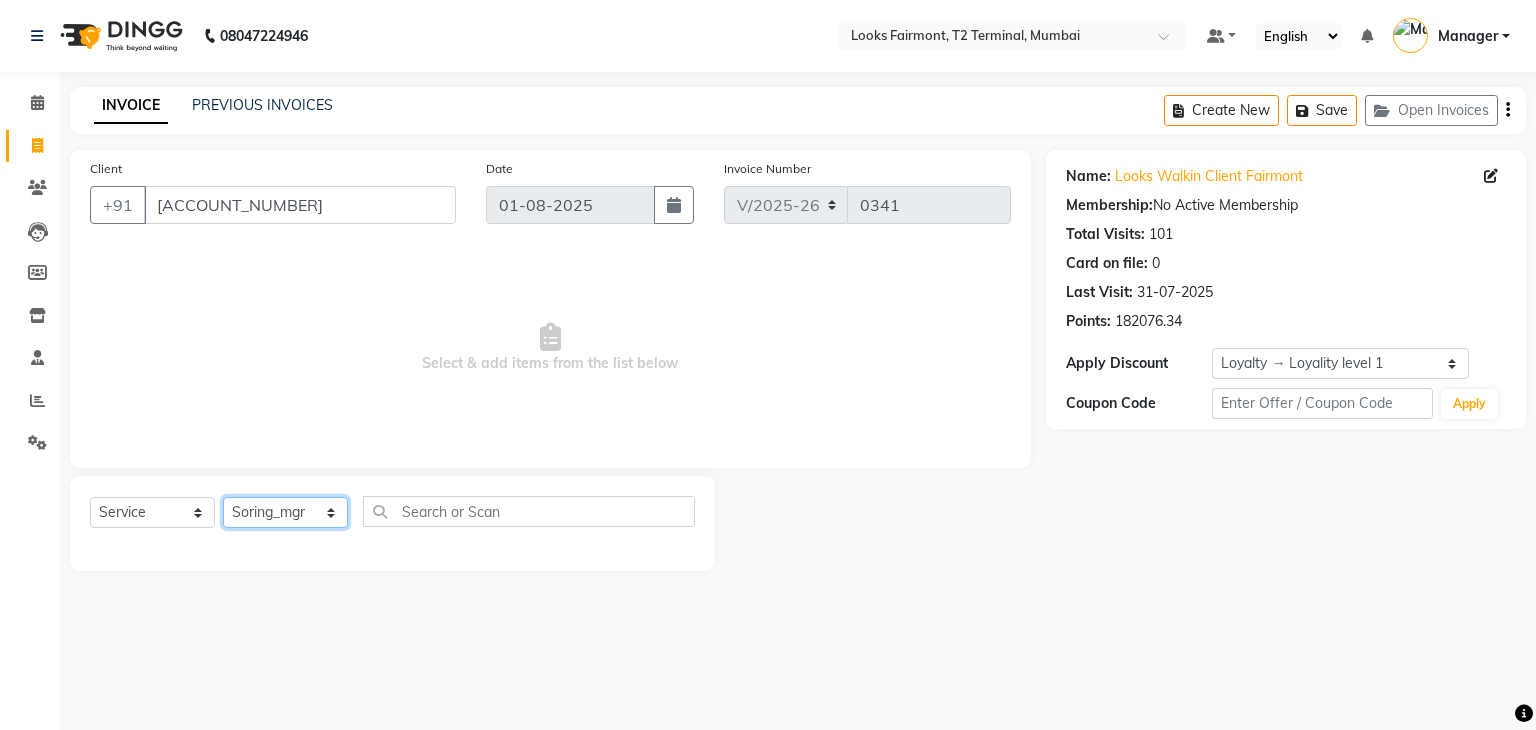 click on "Select Stylist [NAME] [NAME] Counter_Sales [NAME]_asst Manager [NAME] [NAME] [NAME]_mgr [NAME] [NAME]" 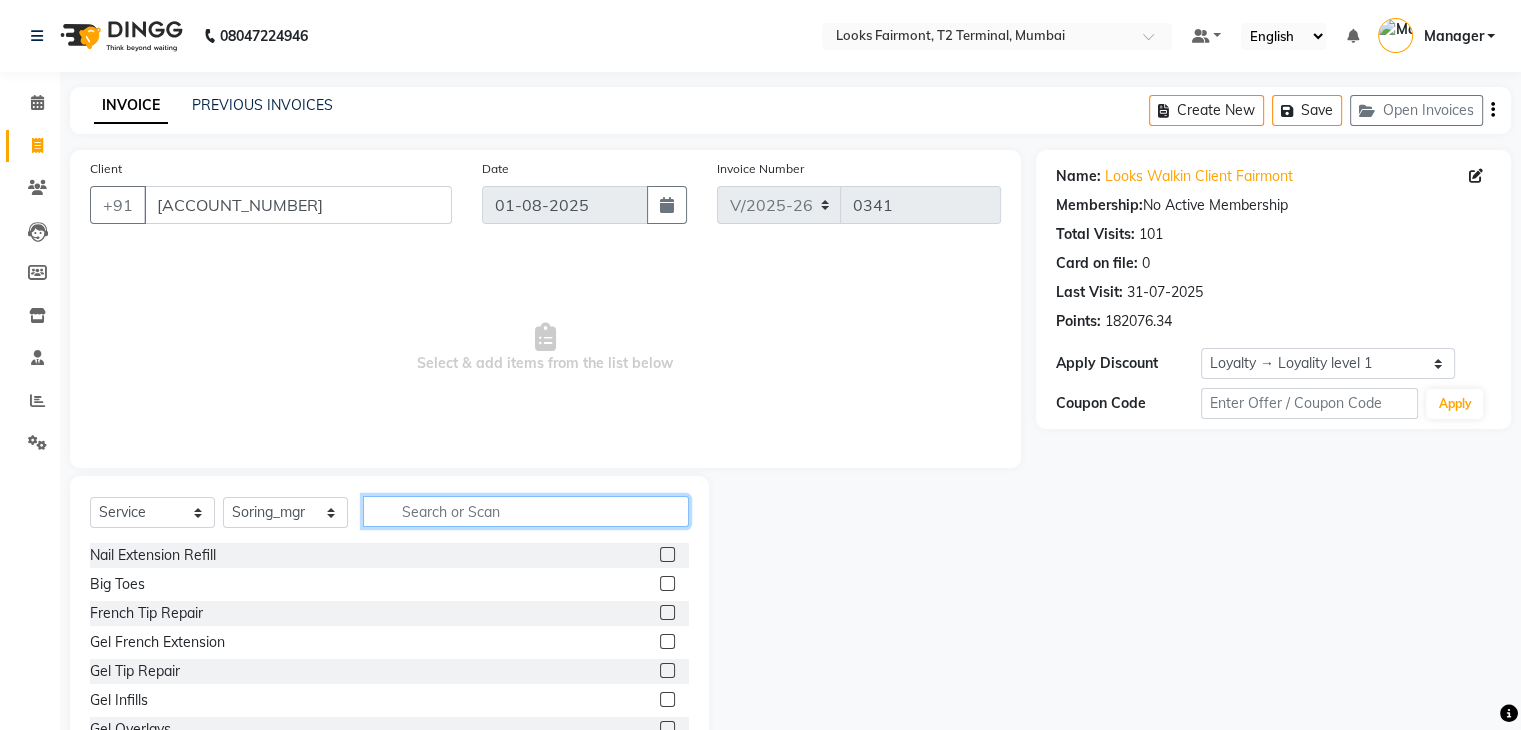 click 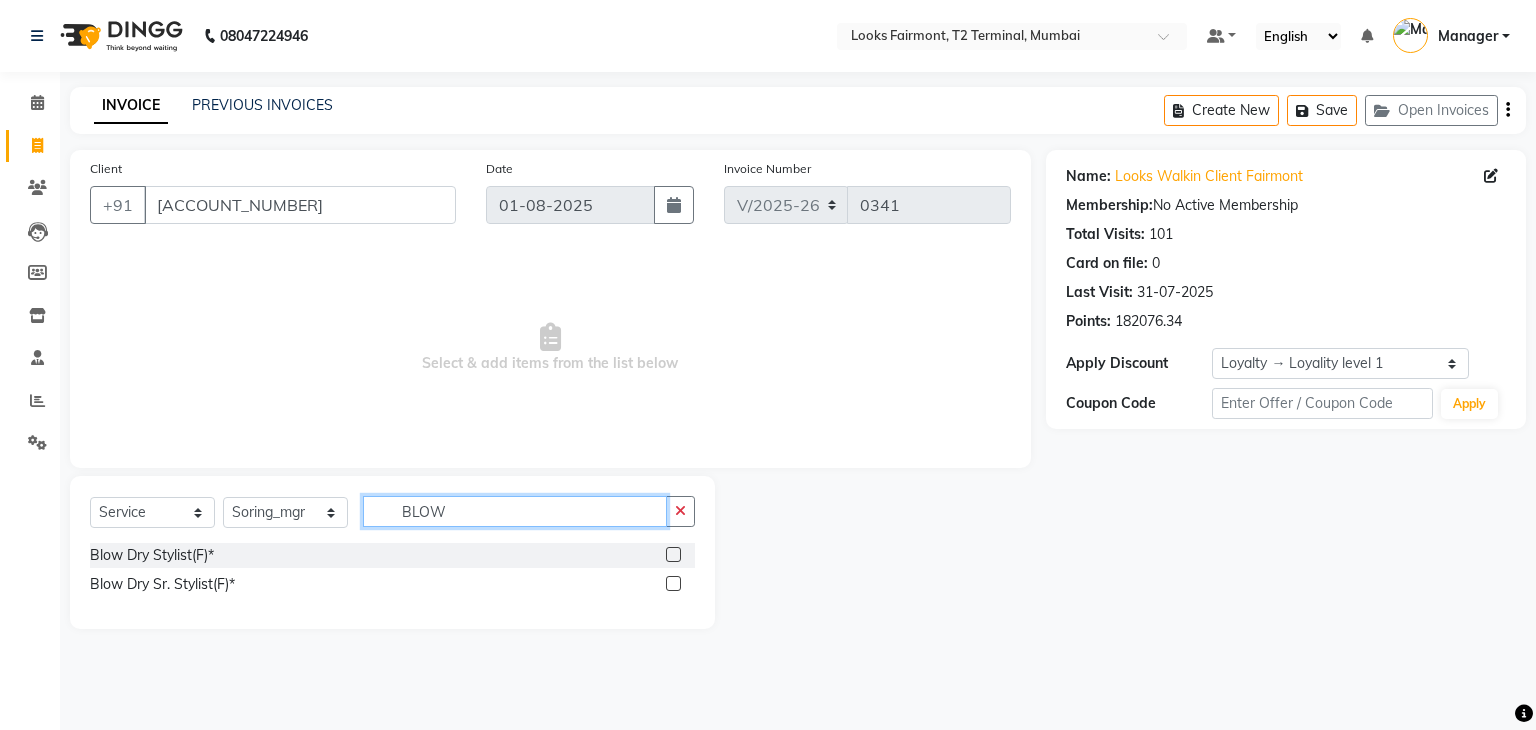 type on "BLOW" 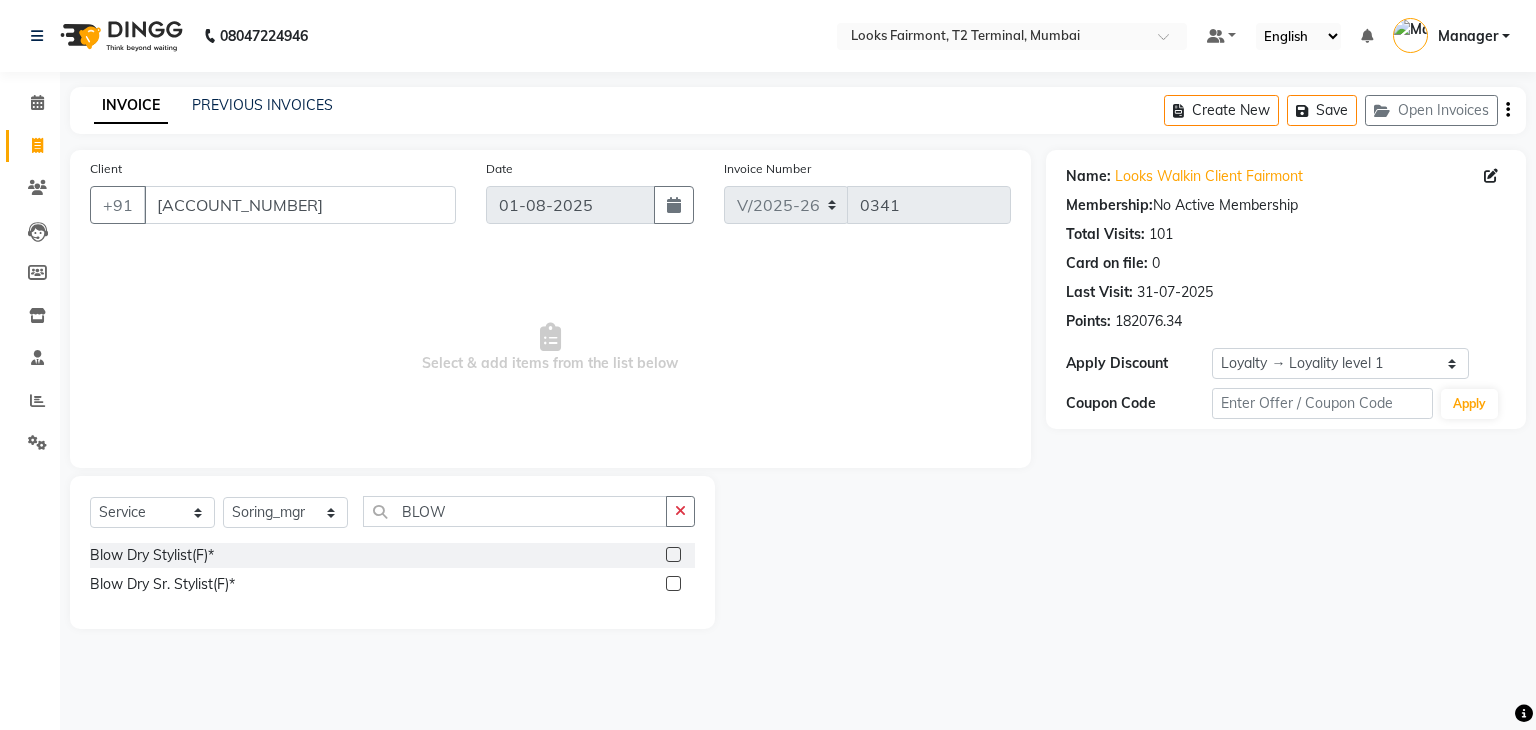 click 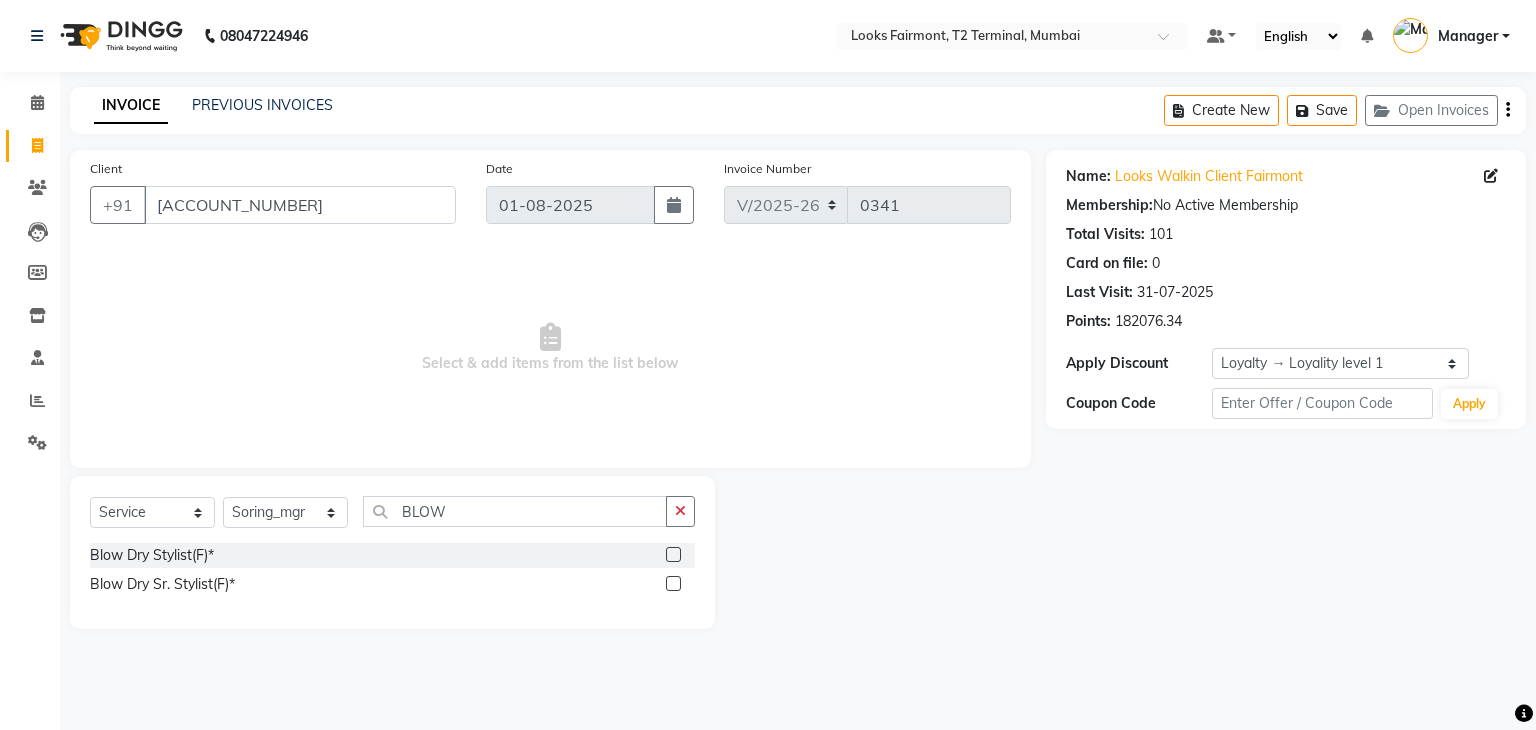 click at bounding box center (672, 584) 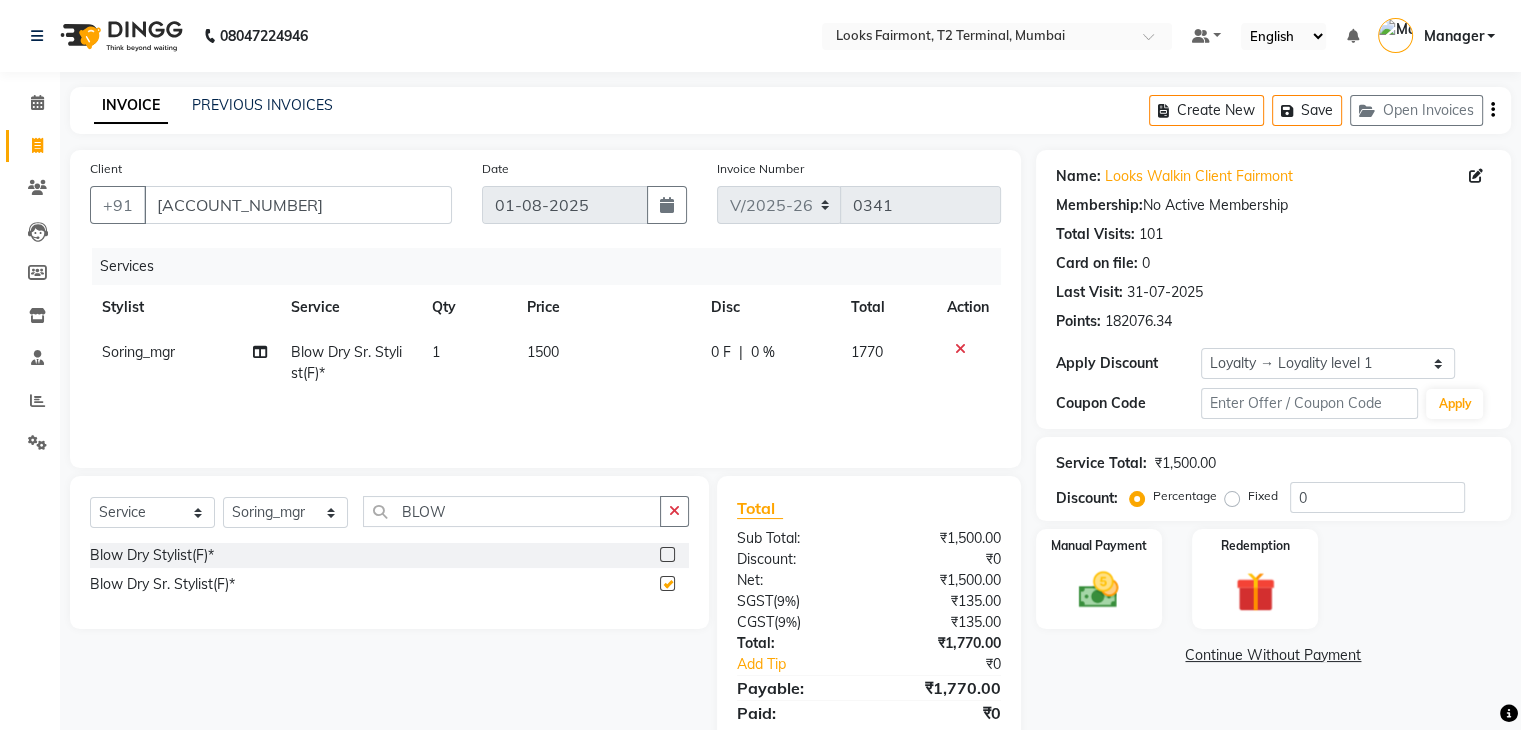 checkbox on "false" 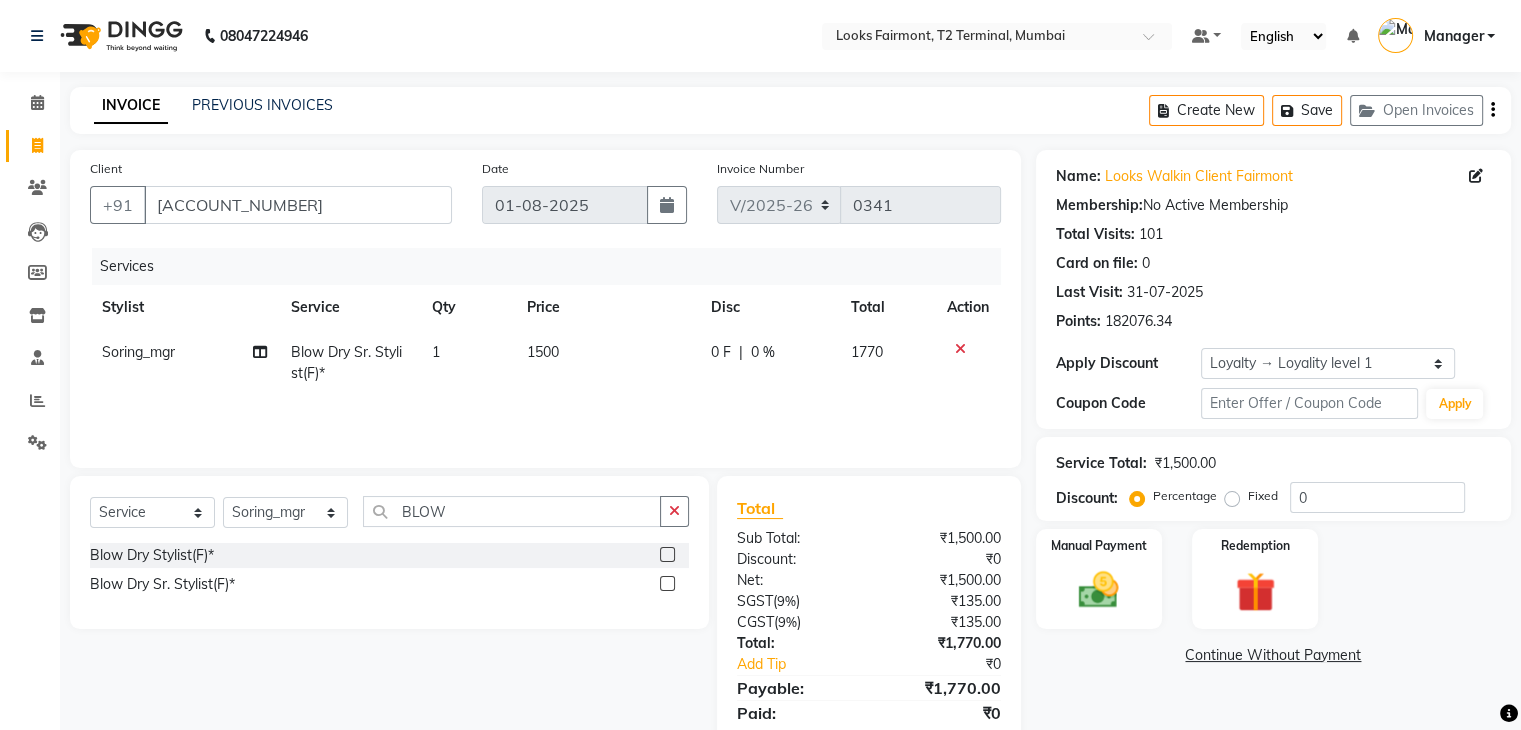 click on "1500" 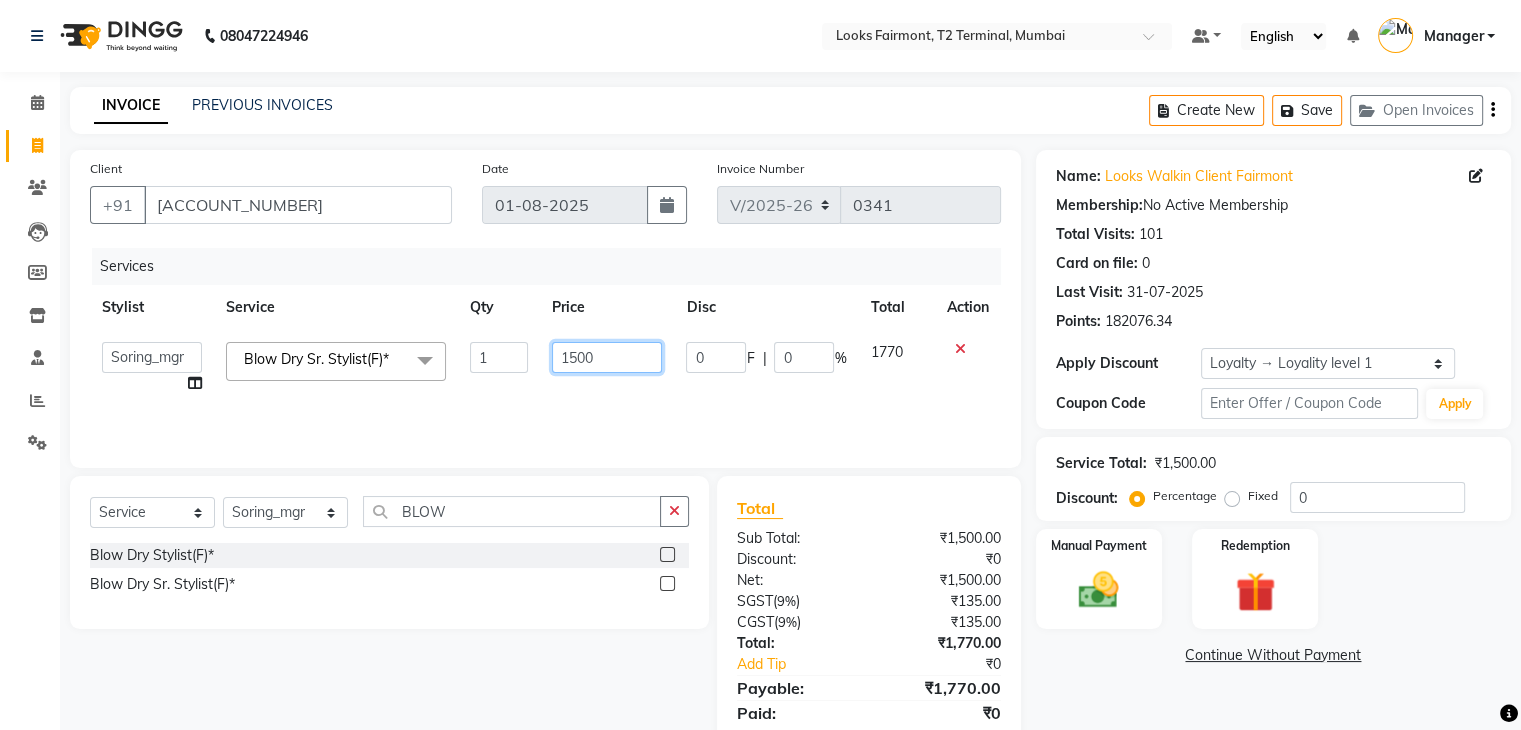 click on "1500" 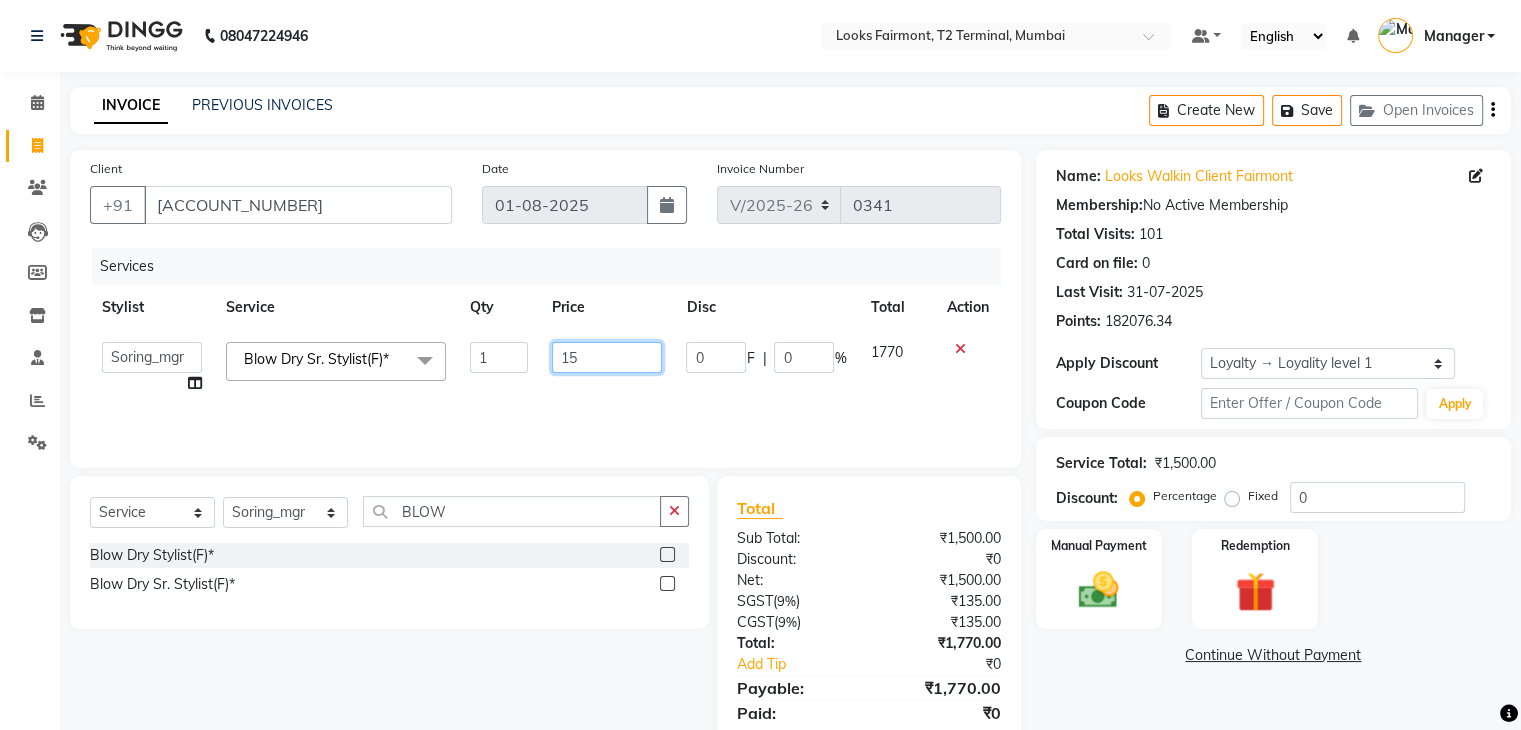 type on "1" 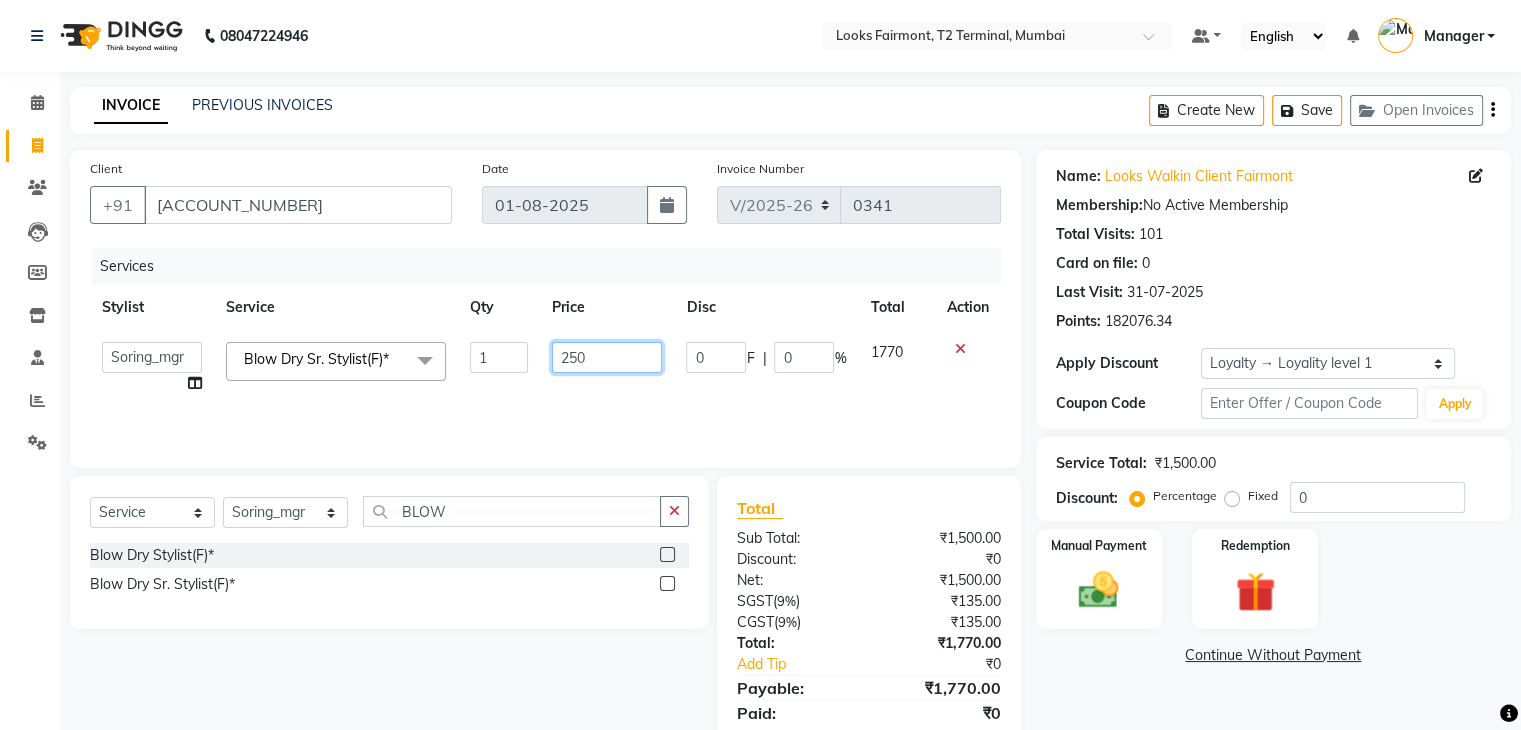 type on "2500" 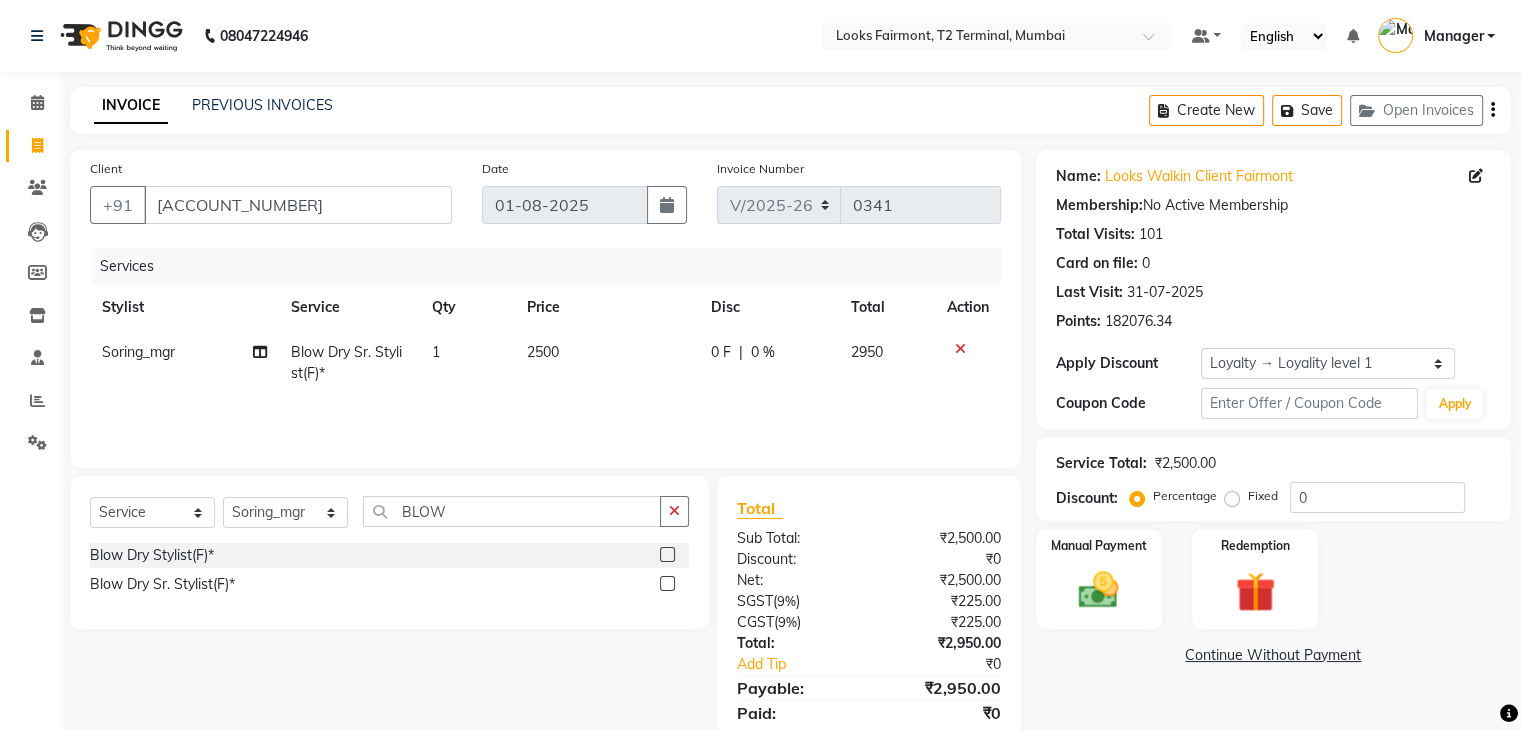 click on "Name: Looks Walkin Client Fairmont Membership: No Active Membership Total Visits: 101 Card on file: 0 Last Visit: 31-07-2025 Points: 182076.34 Apply Discount Select Loyalty → Loyality level 1 Coupon Code Apply Service Total: ₹2,500.00 Discount: Percentage Fixed 0 Manual Payment Redemption Continue Without Payment" 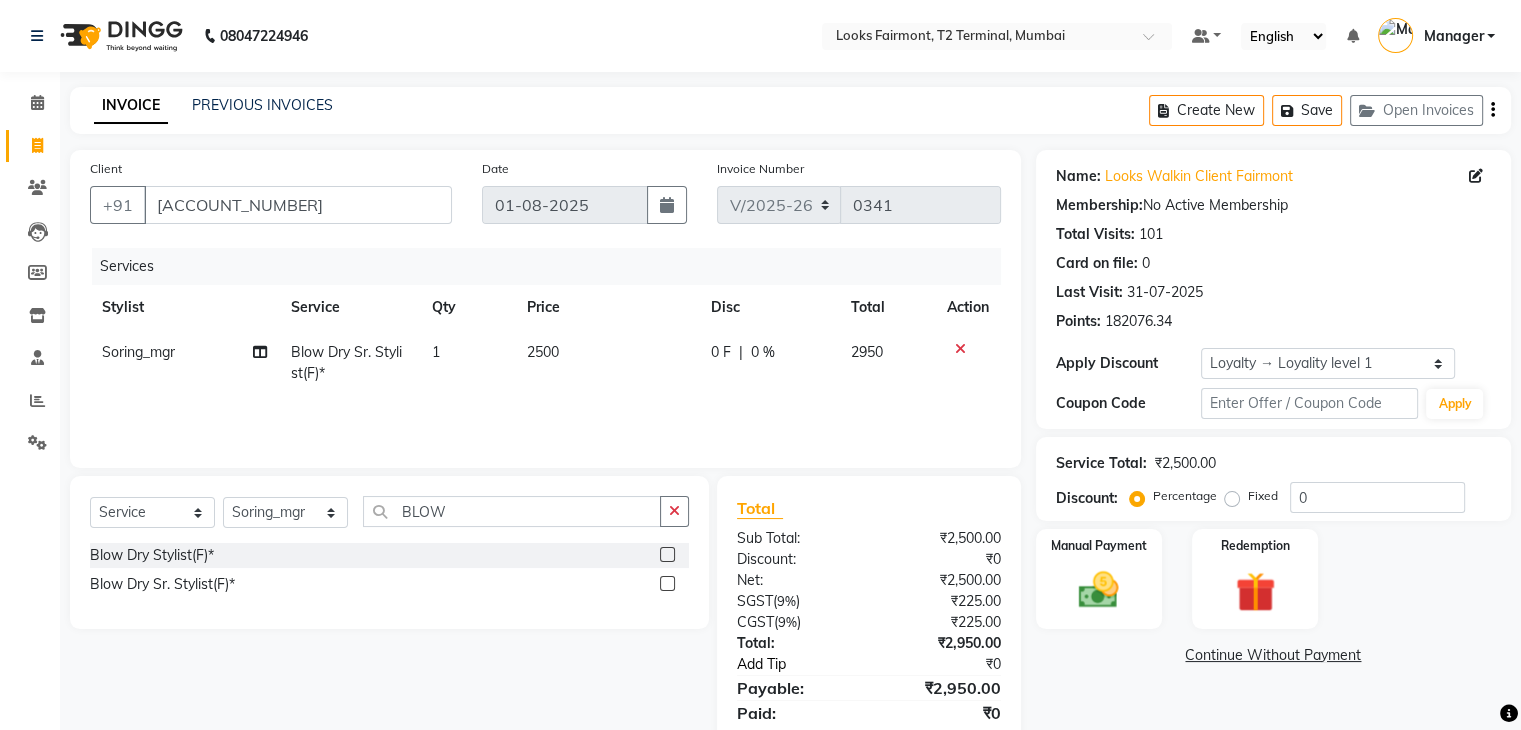 scroll, scrollTop: 71, scrollLeft: 0, axis: vertical 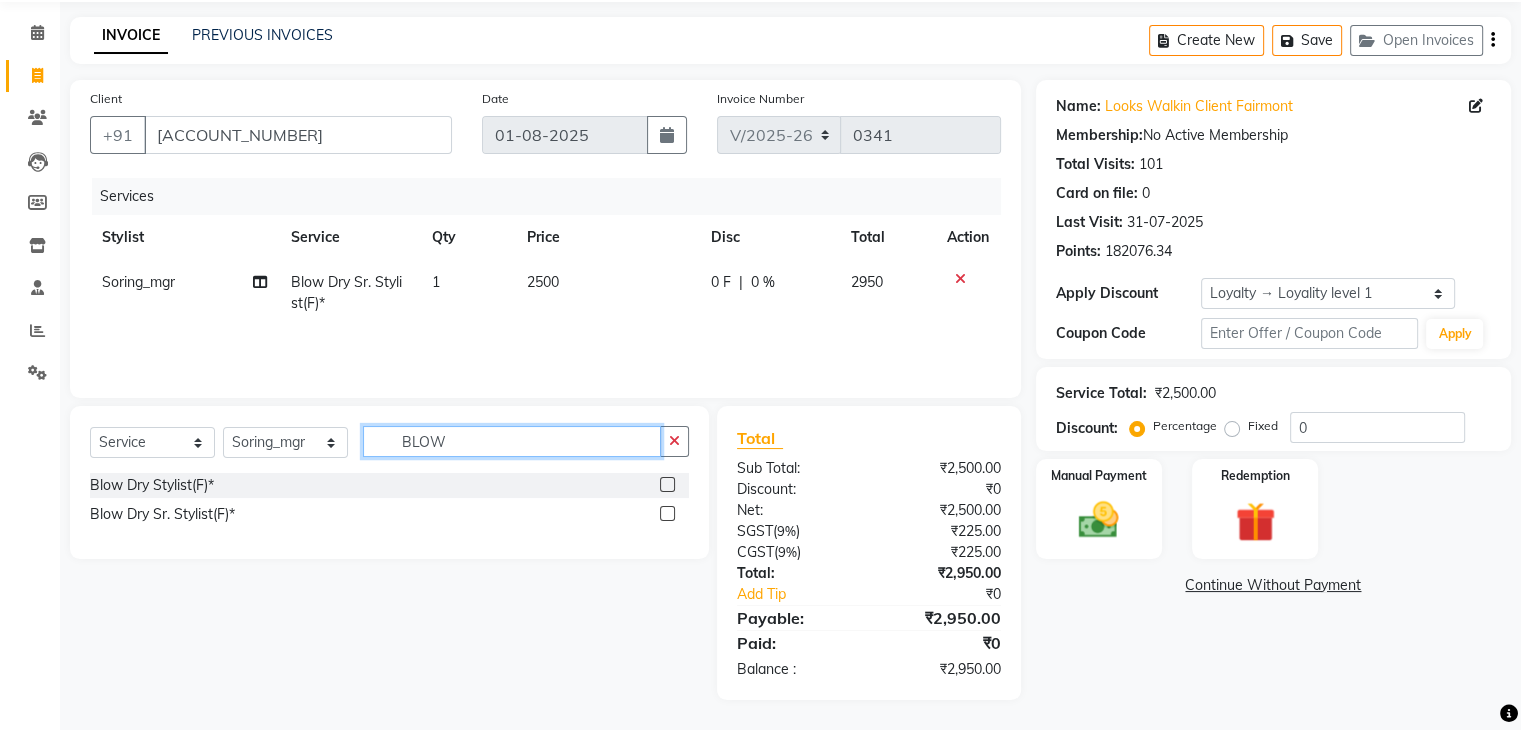 click on "BLOW" 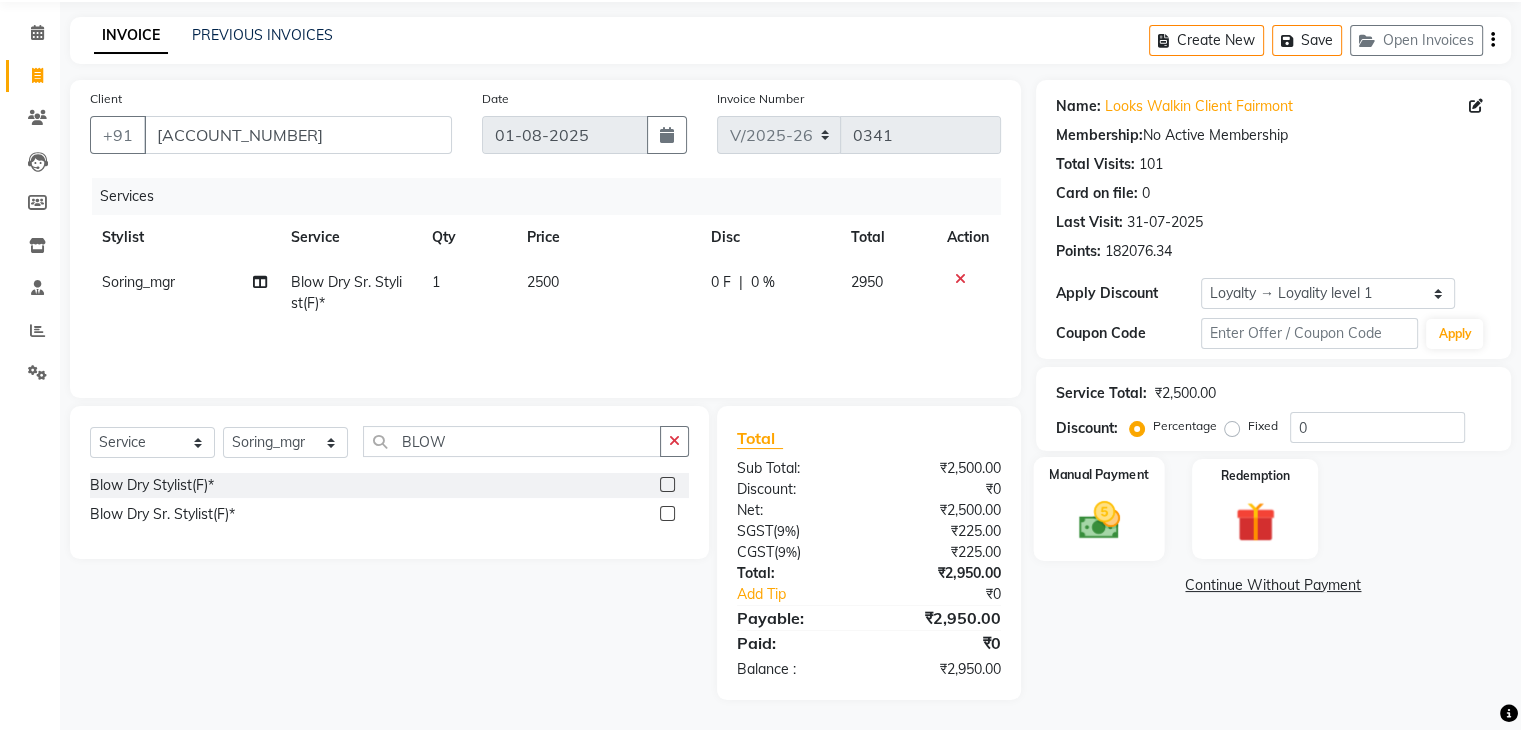 click 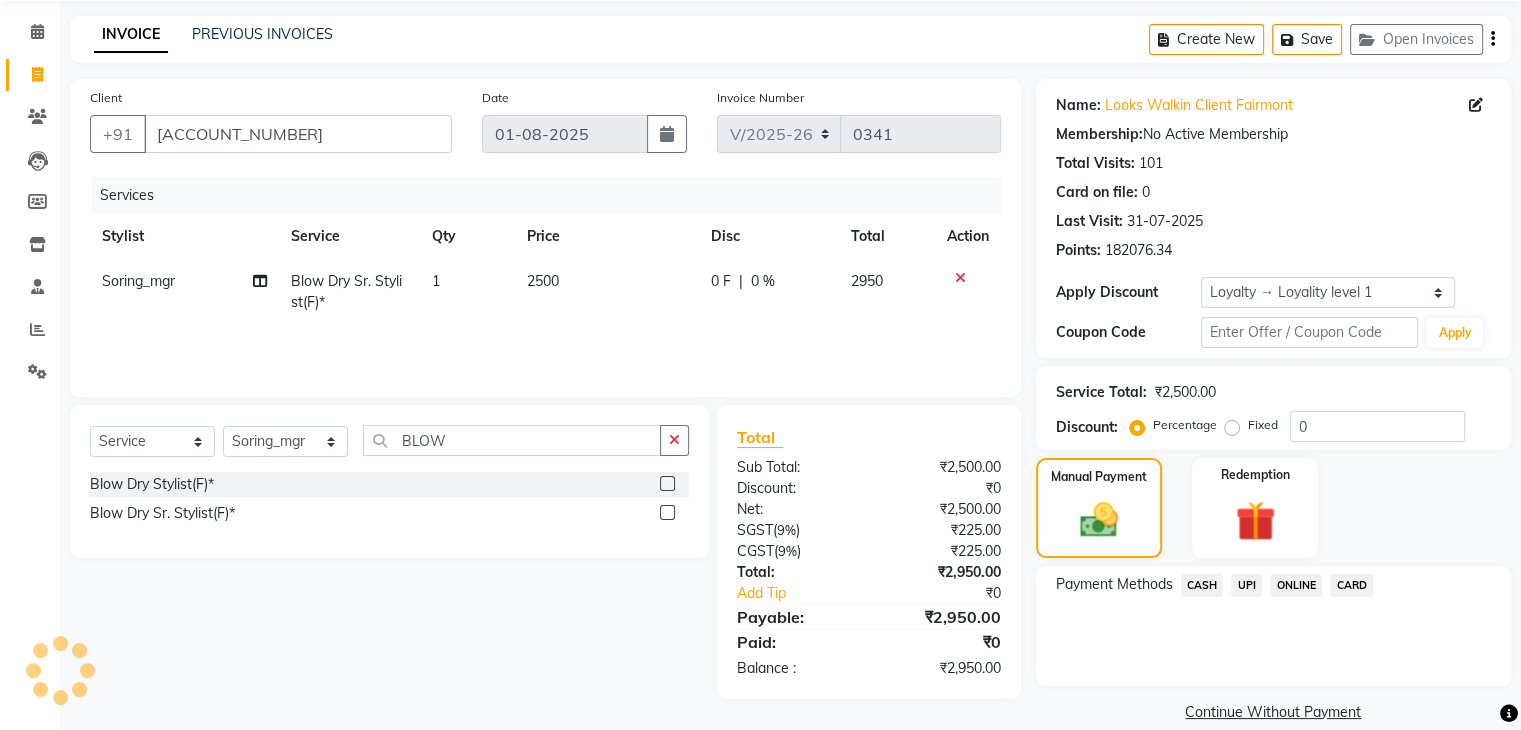 scroll, scrollTop: 97, scrollLeft: 0, axis: vertical 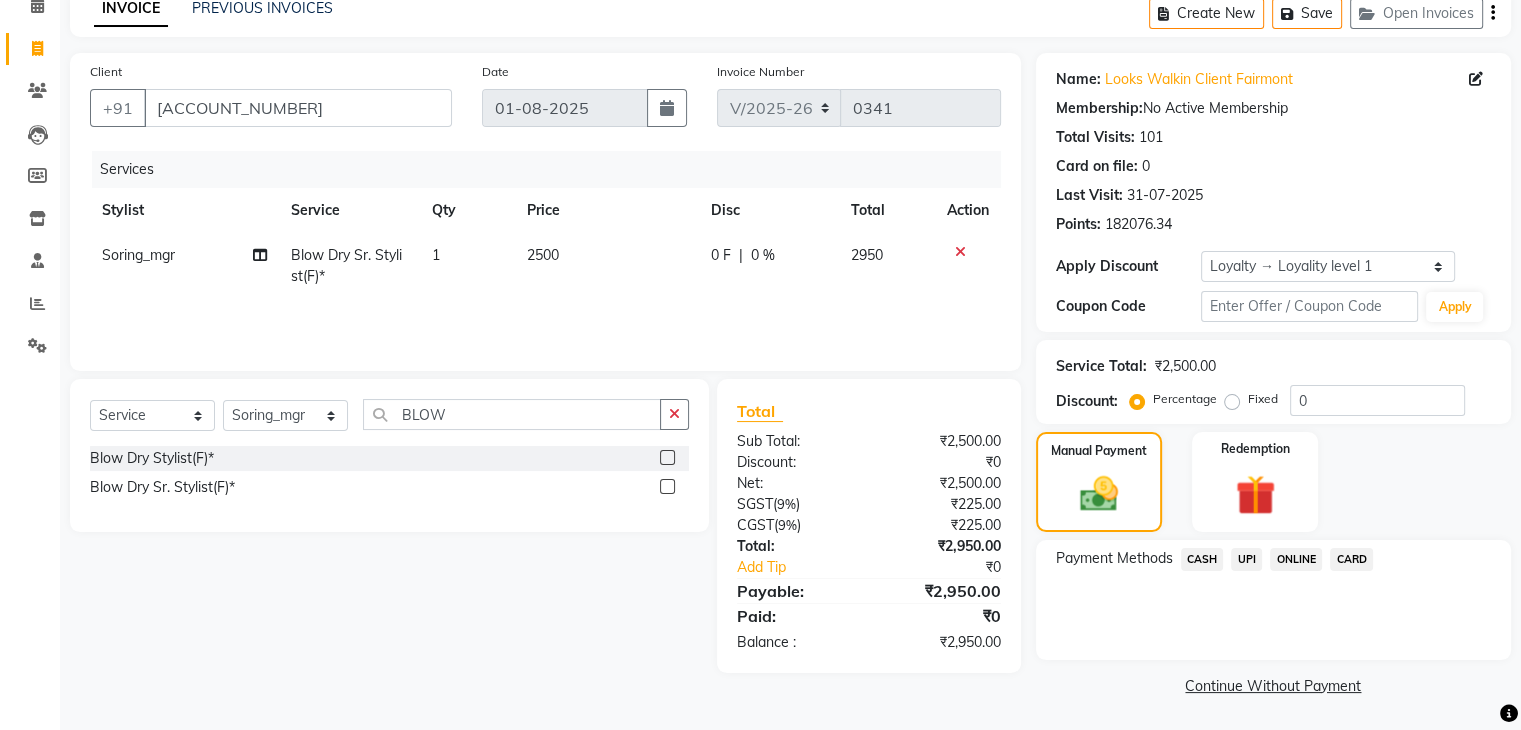 click on "CASH" 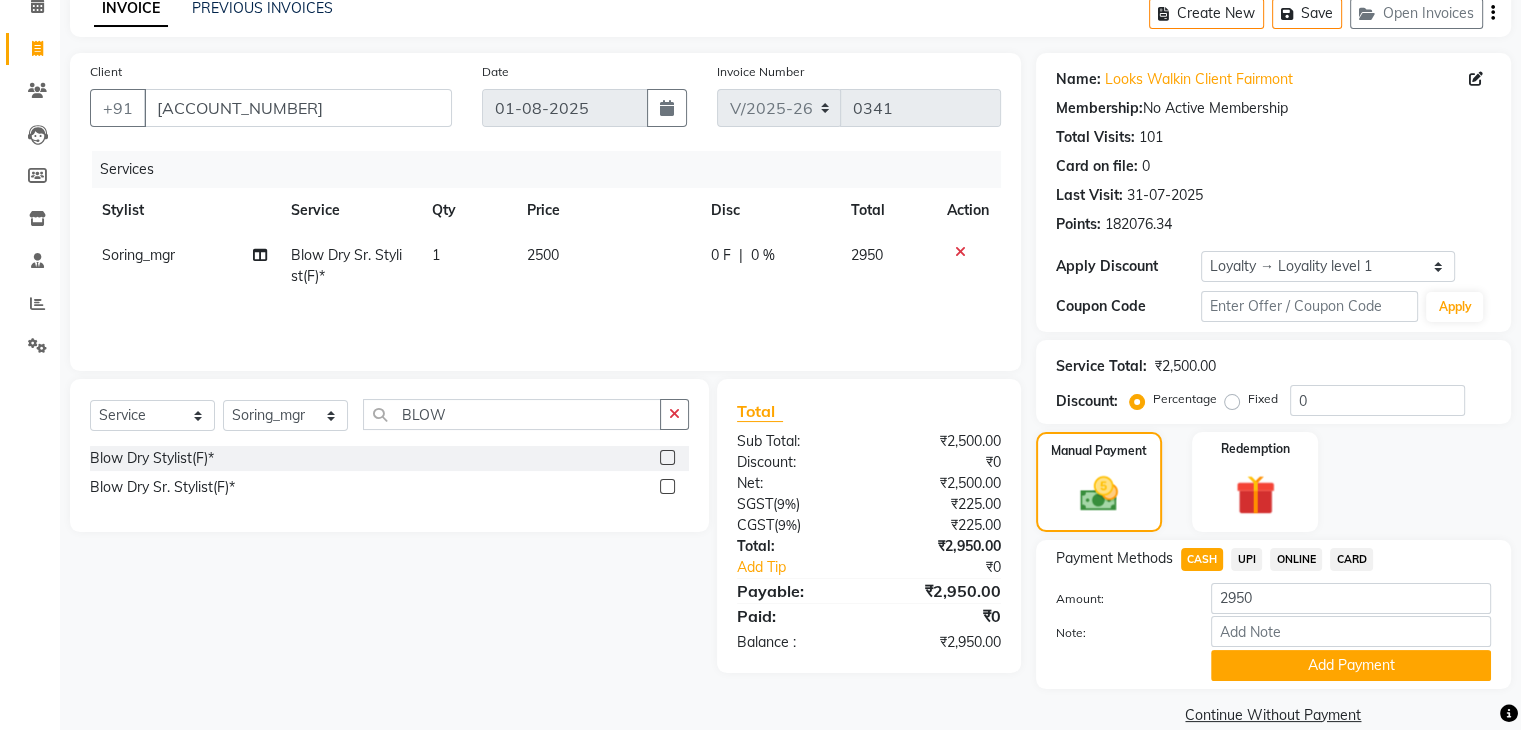 scroll, scrollTop: 128, scrollLeft: 0, axis: vertical 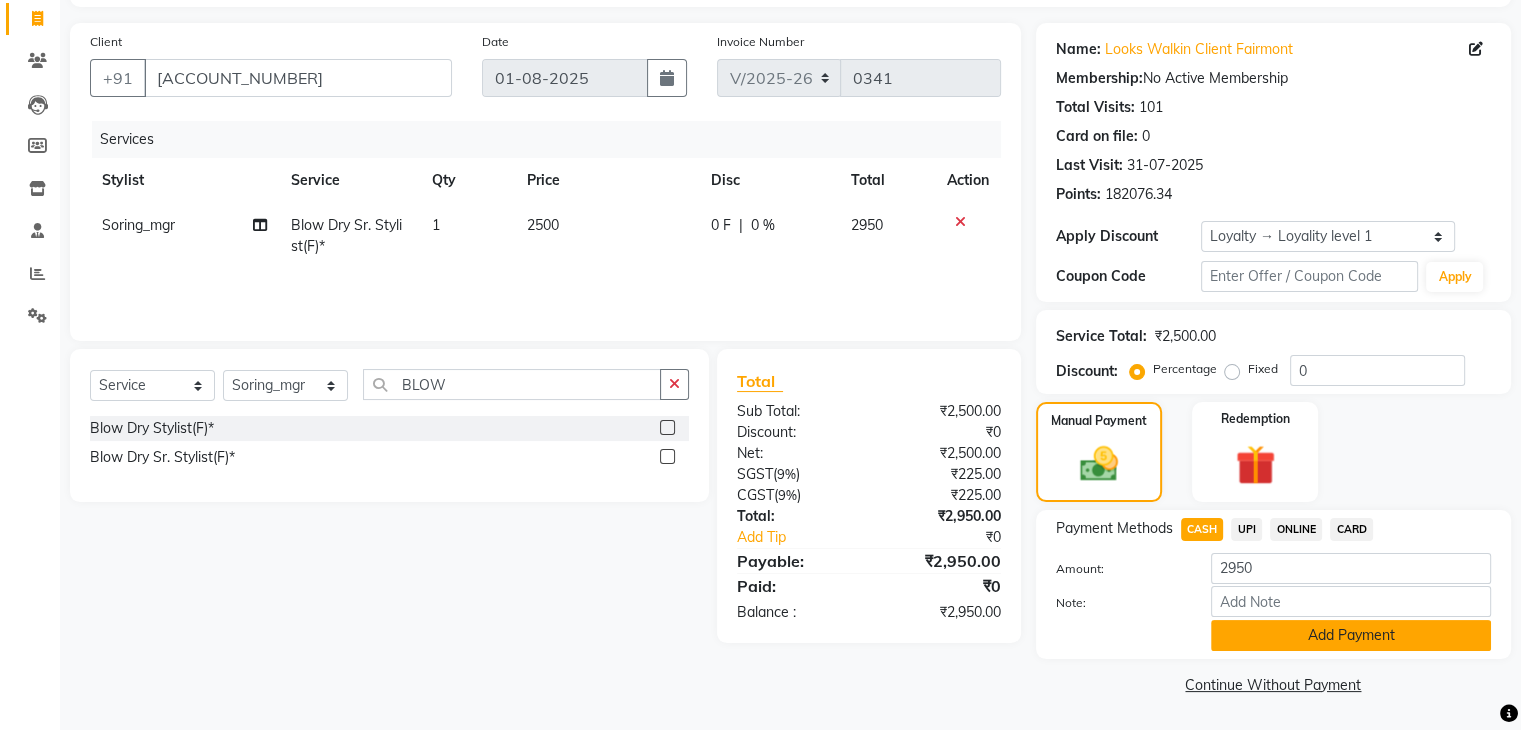 click on "Add Payment" 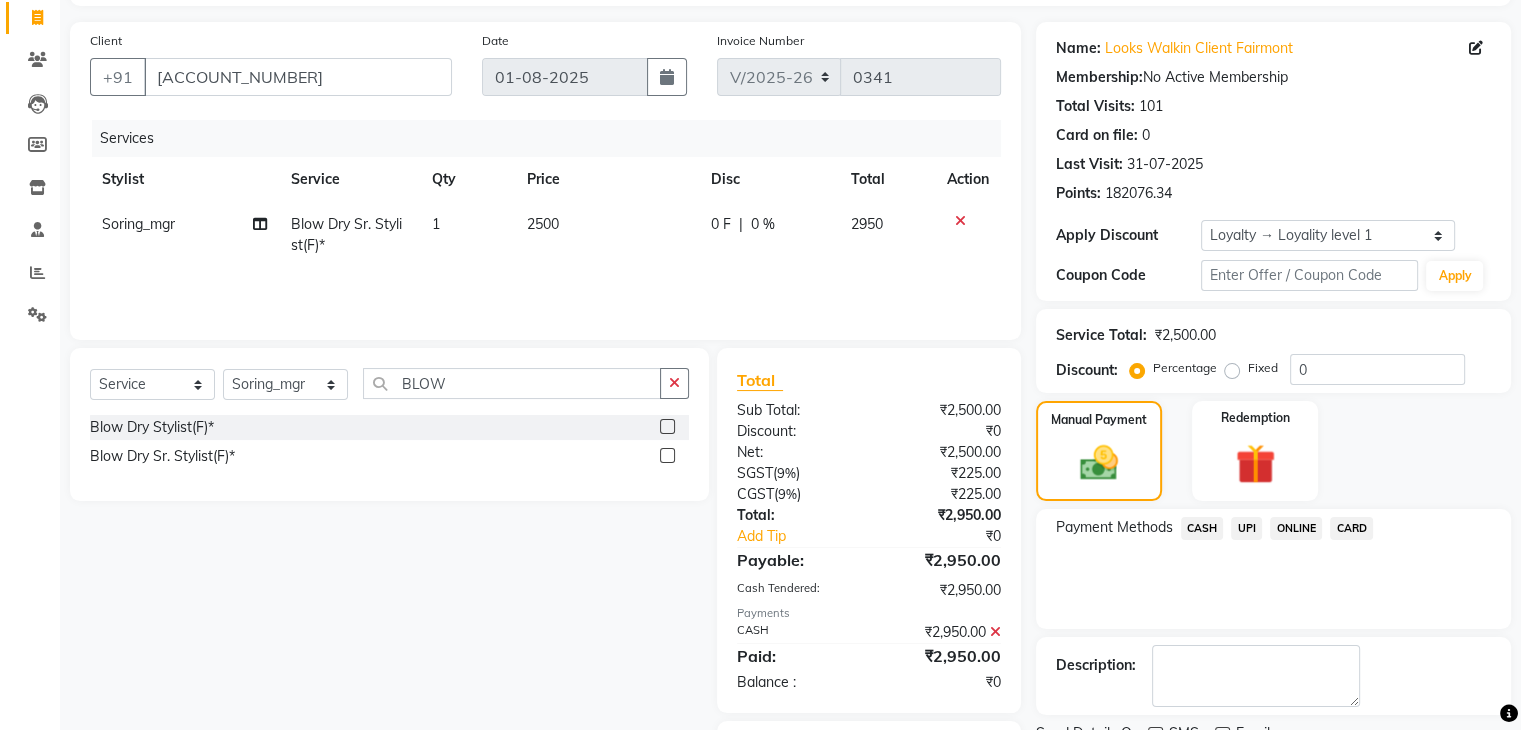 scroll, scrollTop: 242, scrollLeft: 0, axis: vertical 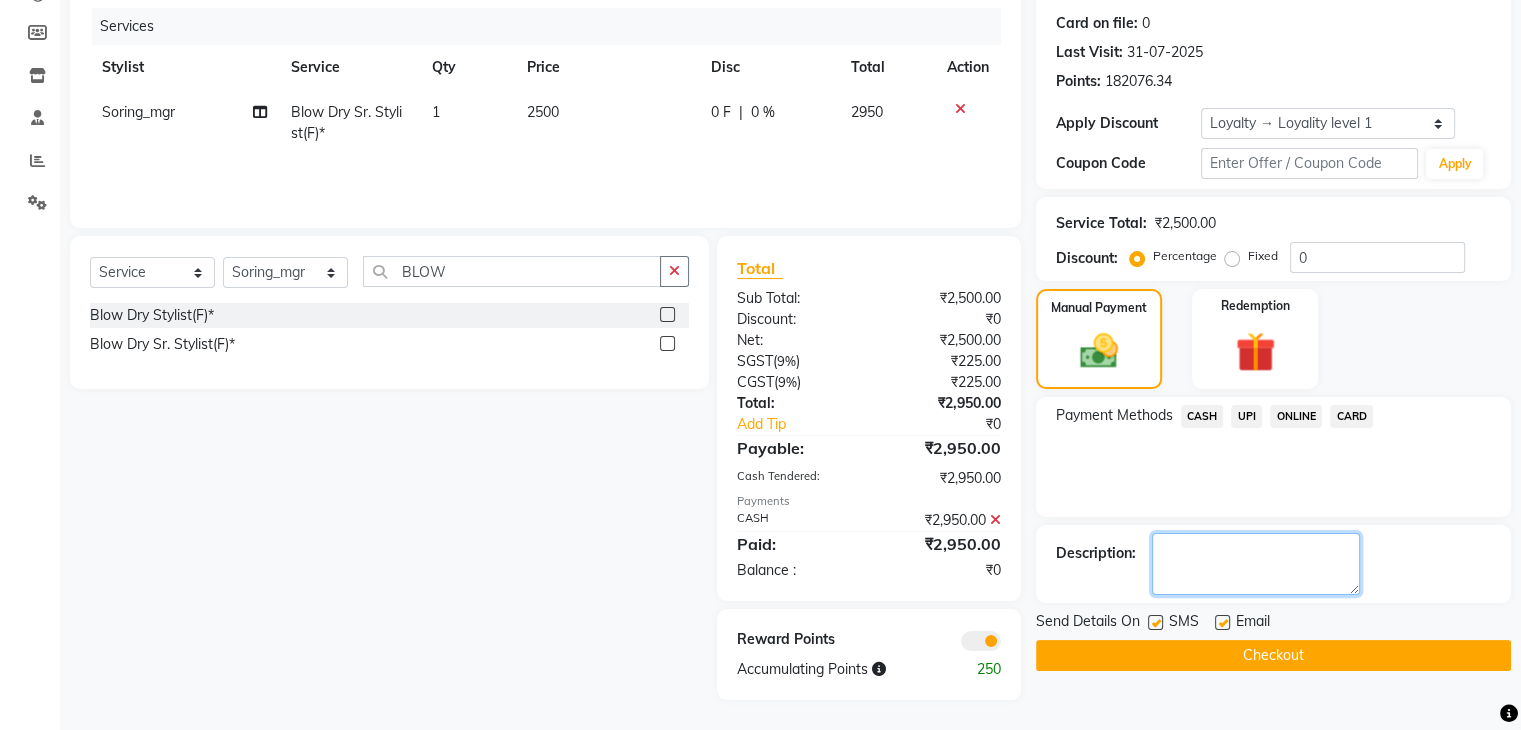 click 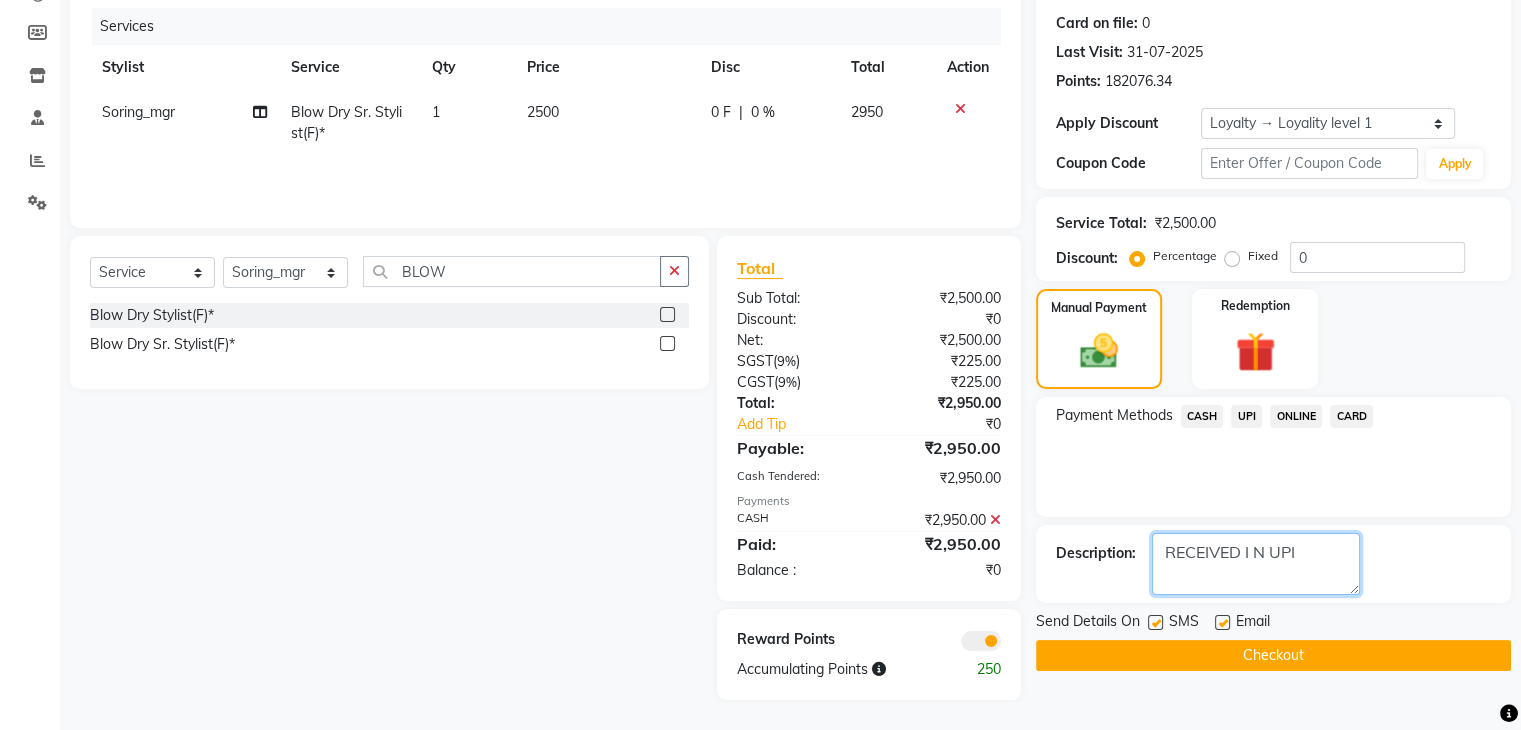 type on "RECEIVED I N UPI" 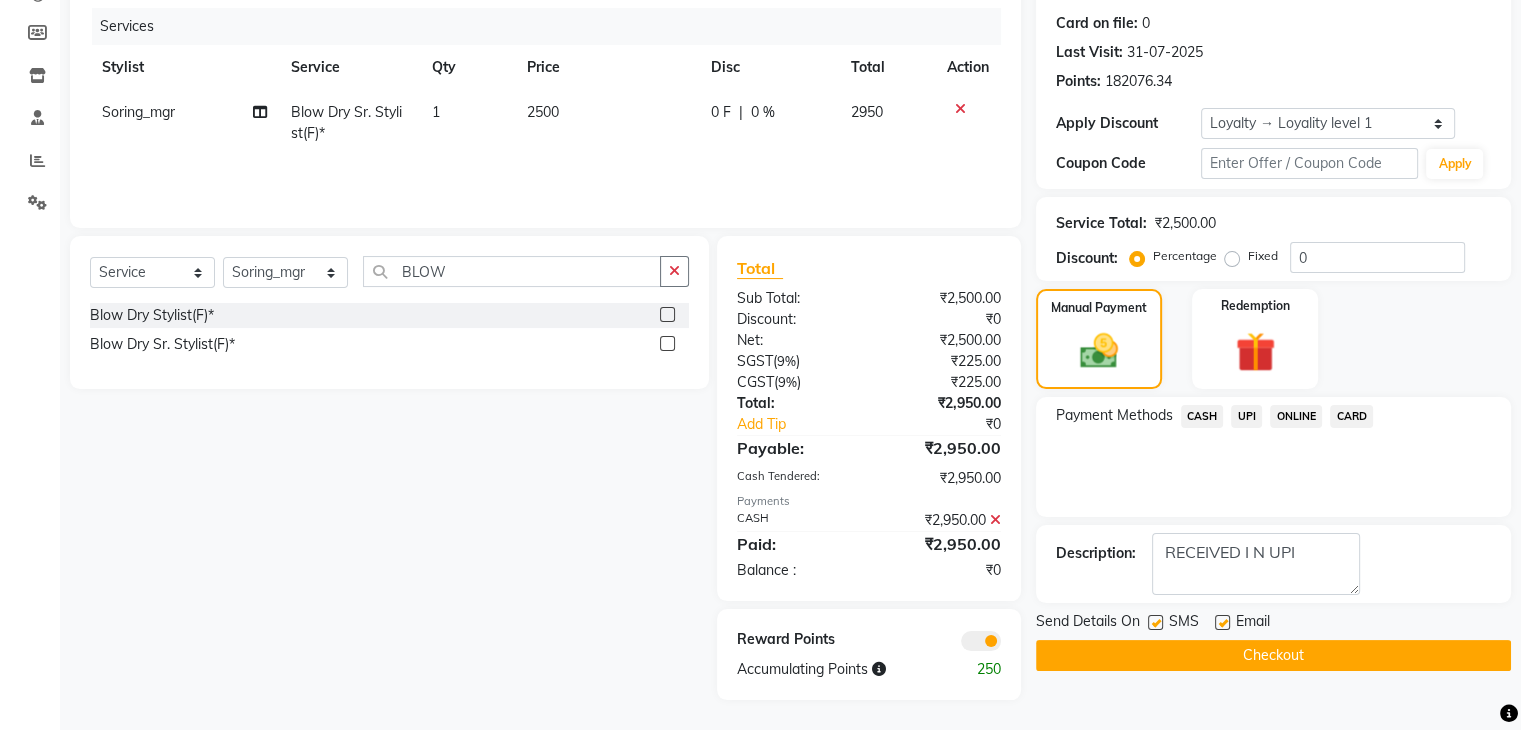 click on "Checkout" 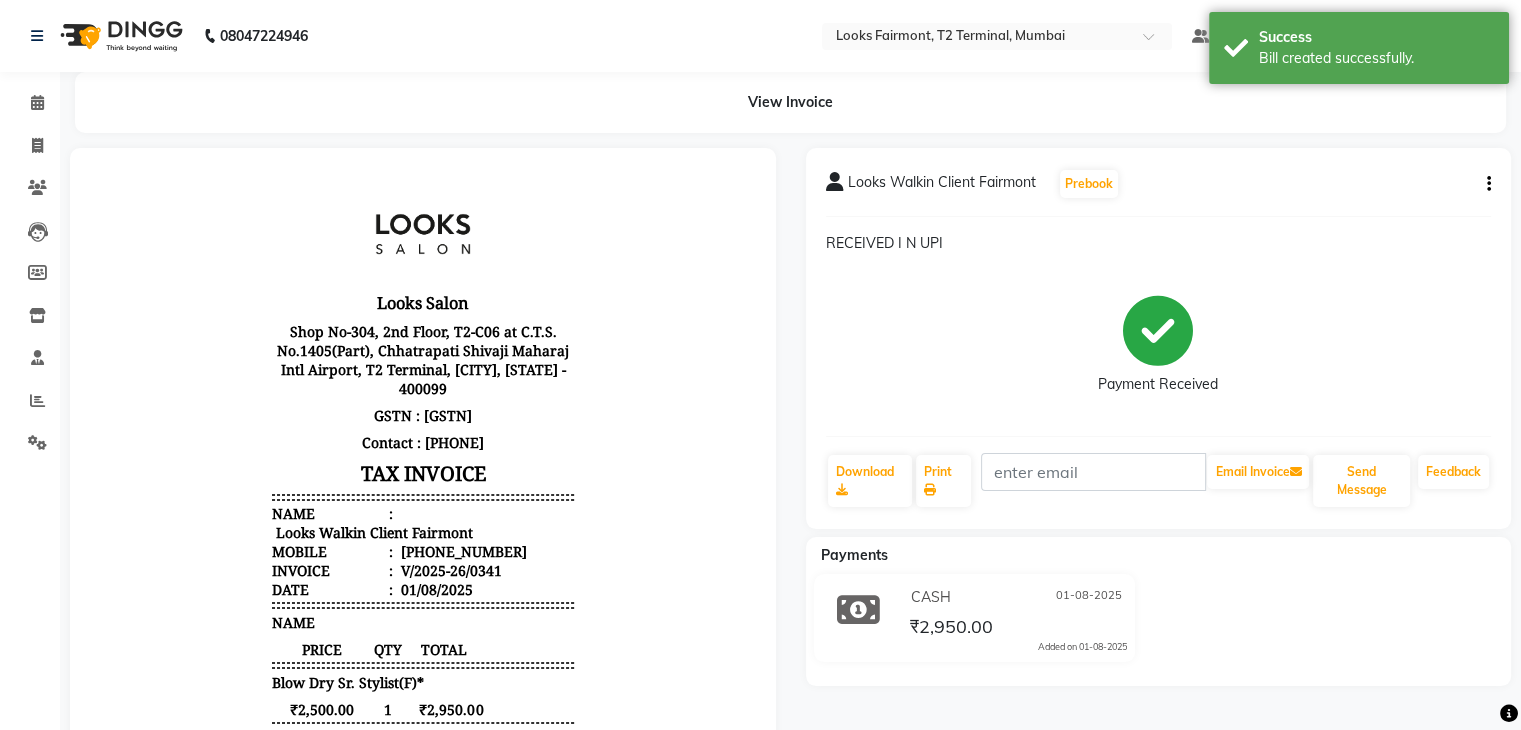 scroll, scrollTop: 0, scrollLeft: 0, axis: both 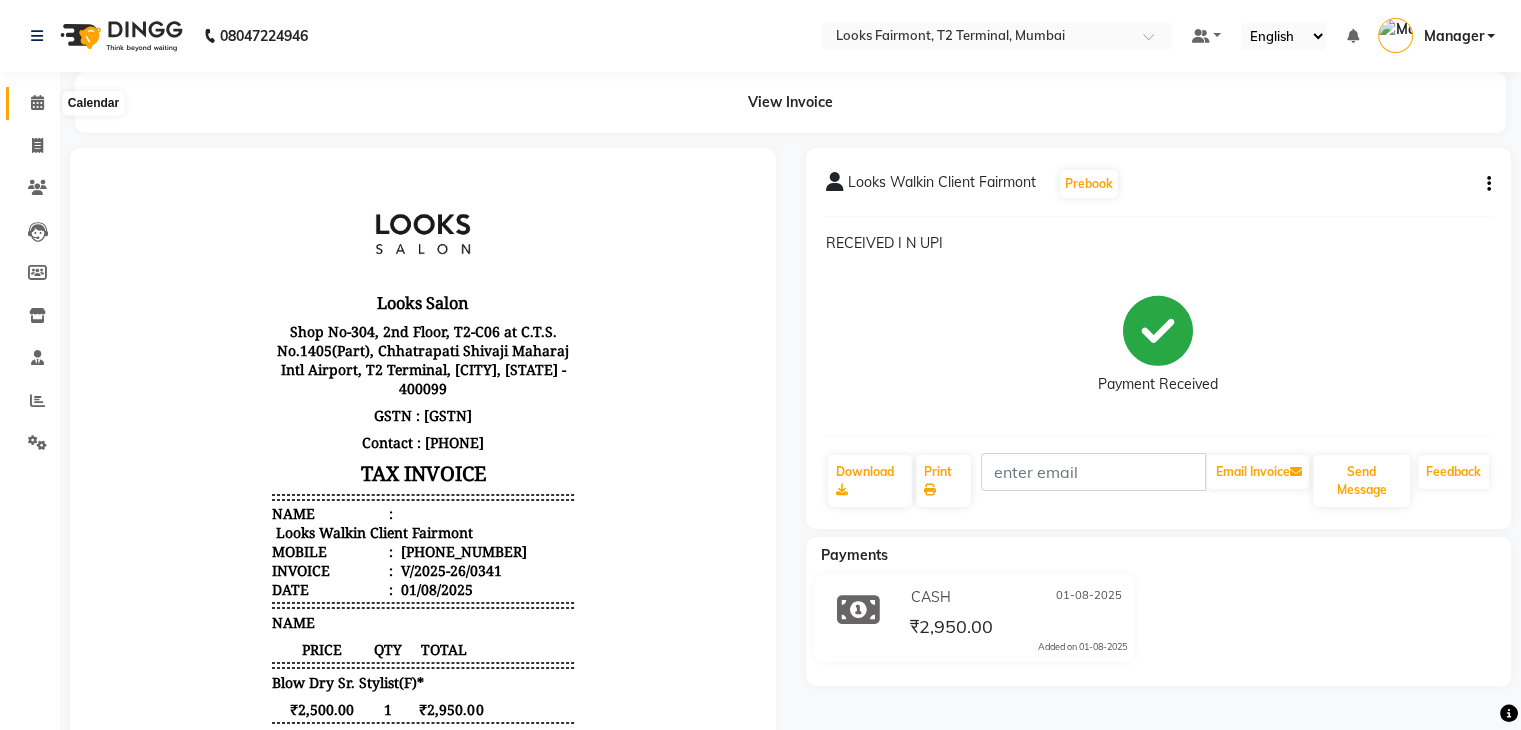 click 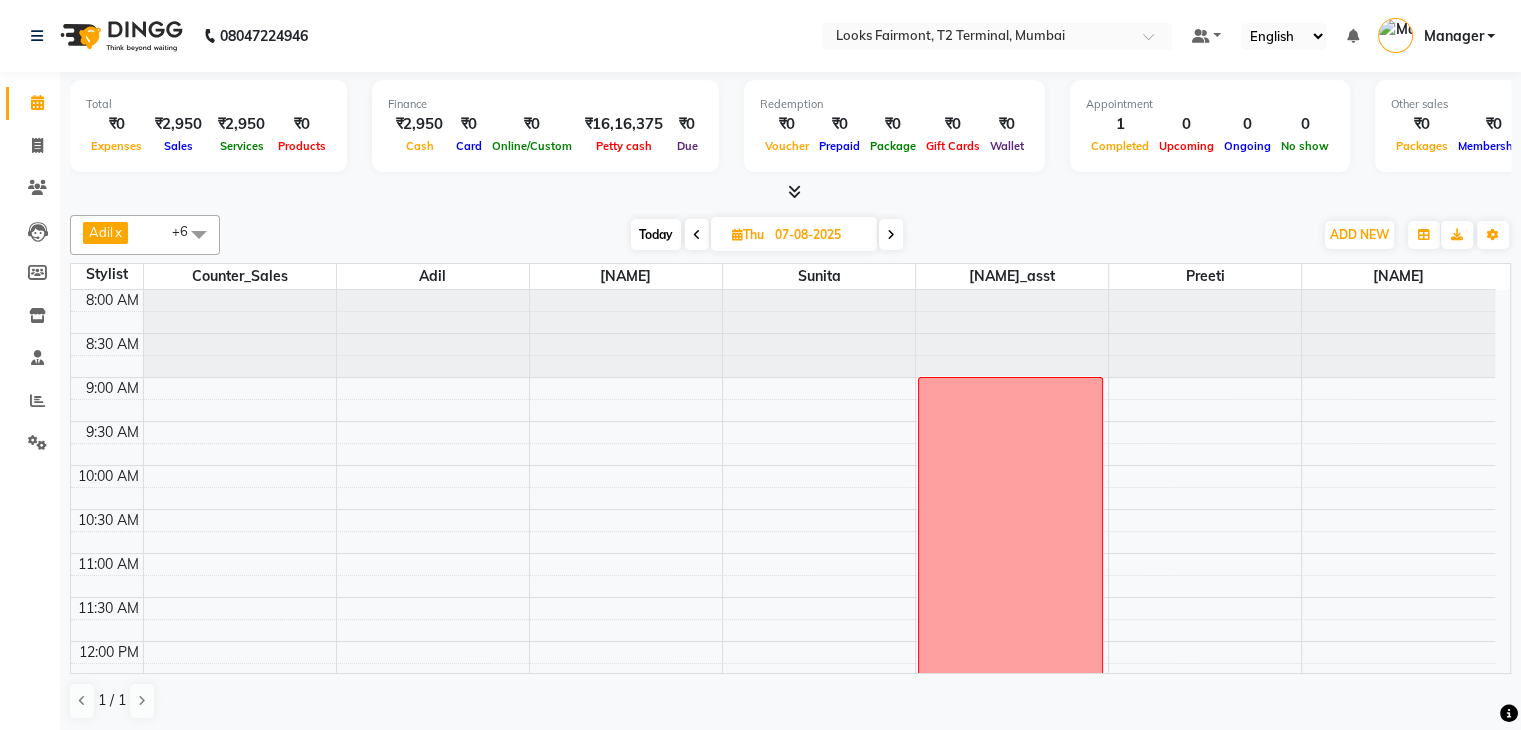 click at bounding box center (891, 235) 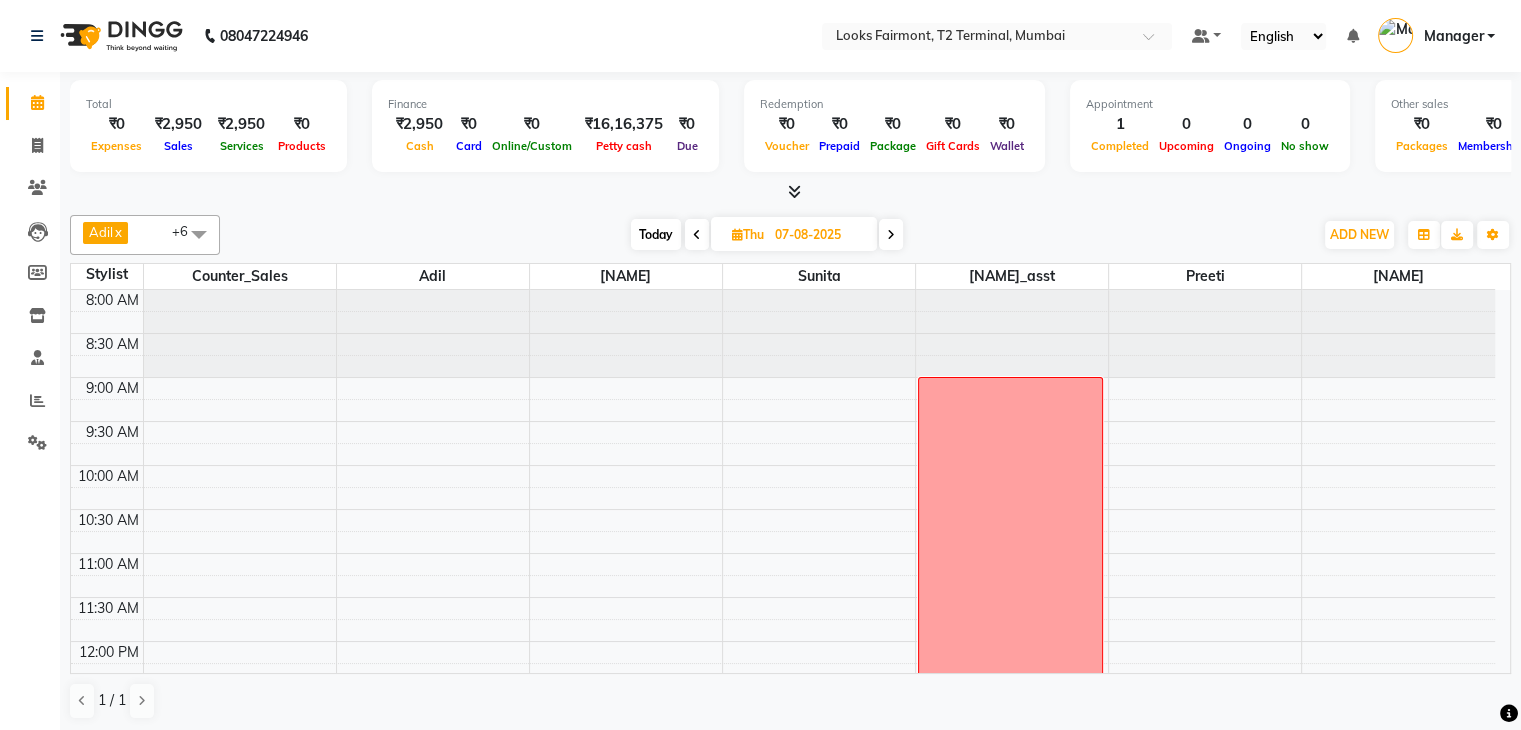 type on "08-08-2025" 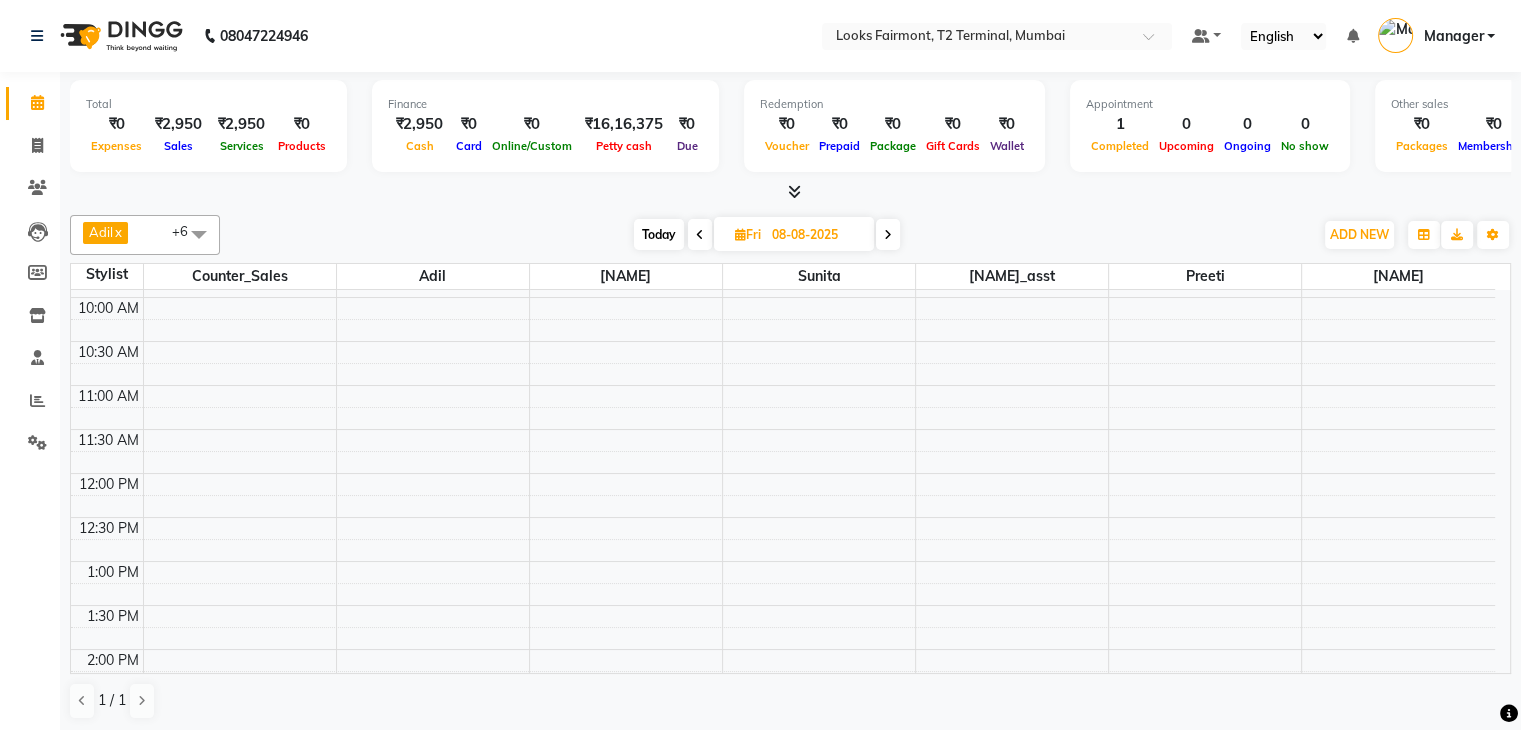 scroll, scrollTop: 0, scrollLeft: 0, axis: both 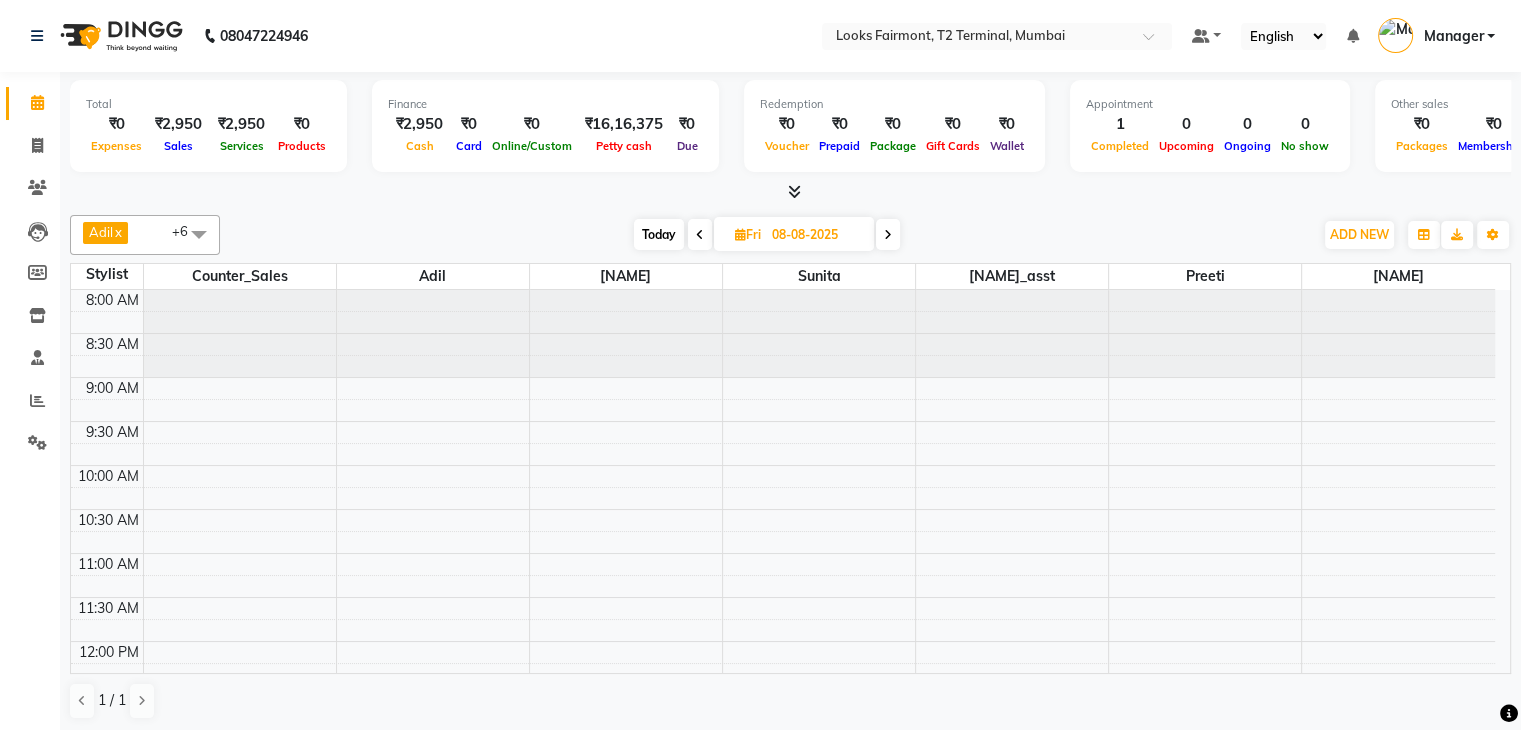 click on "08-08-2025" at bounding box center (816, 235) 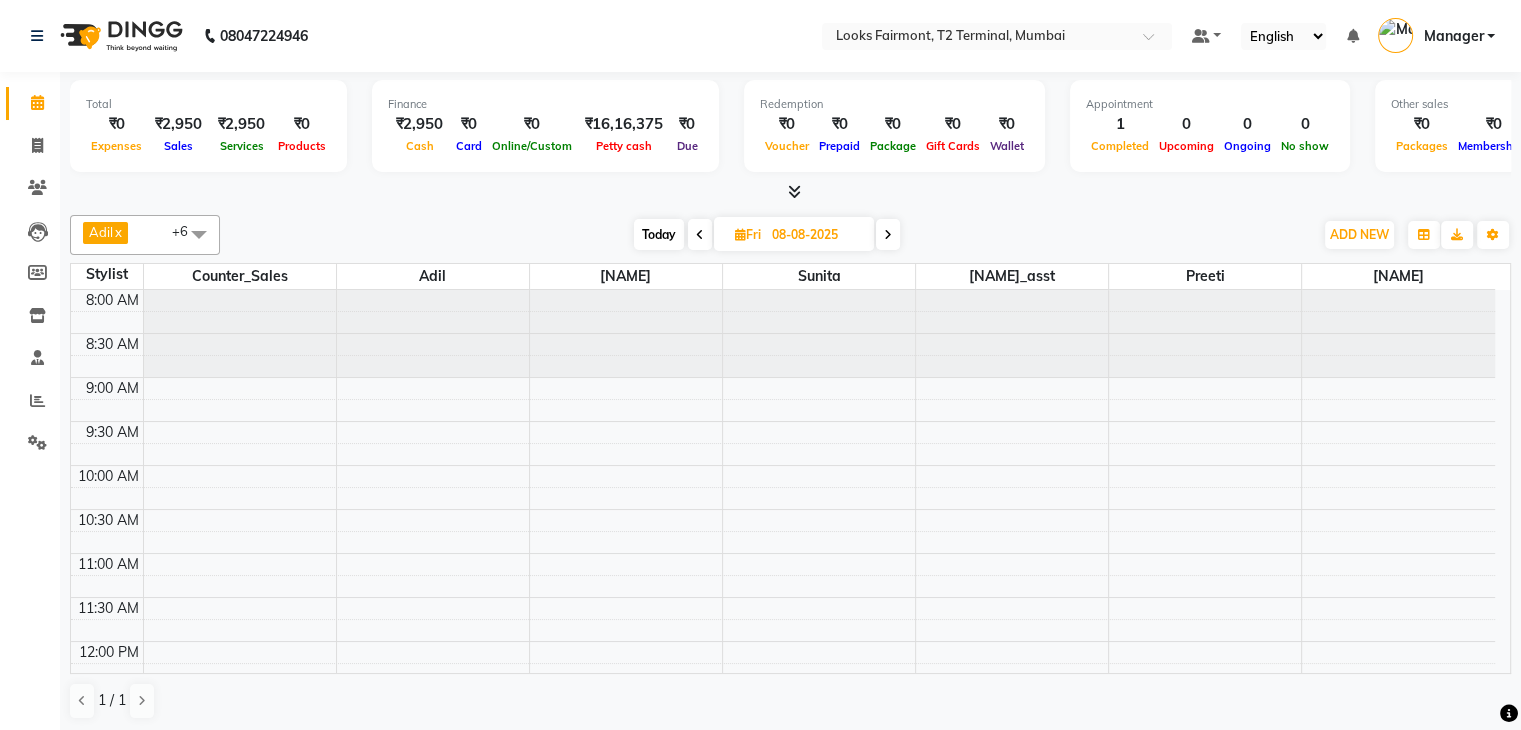 select on "2025" 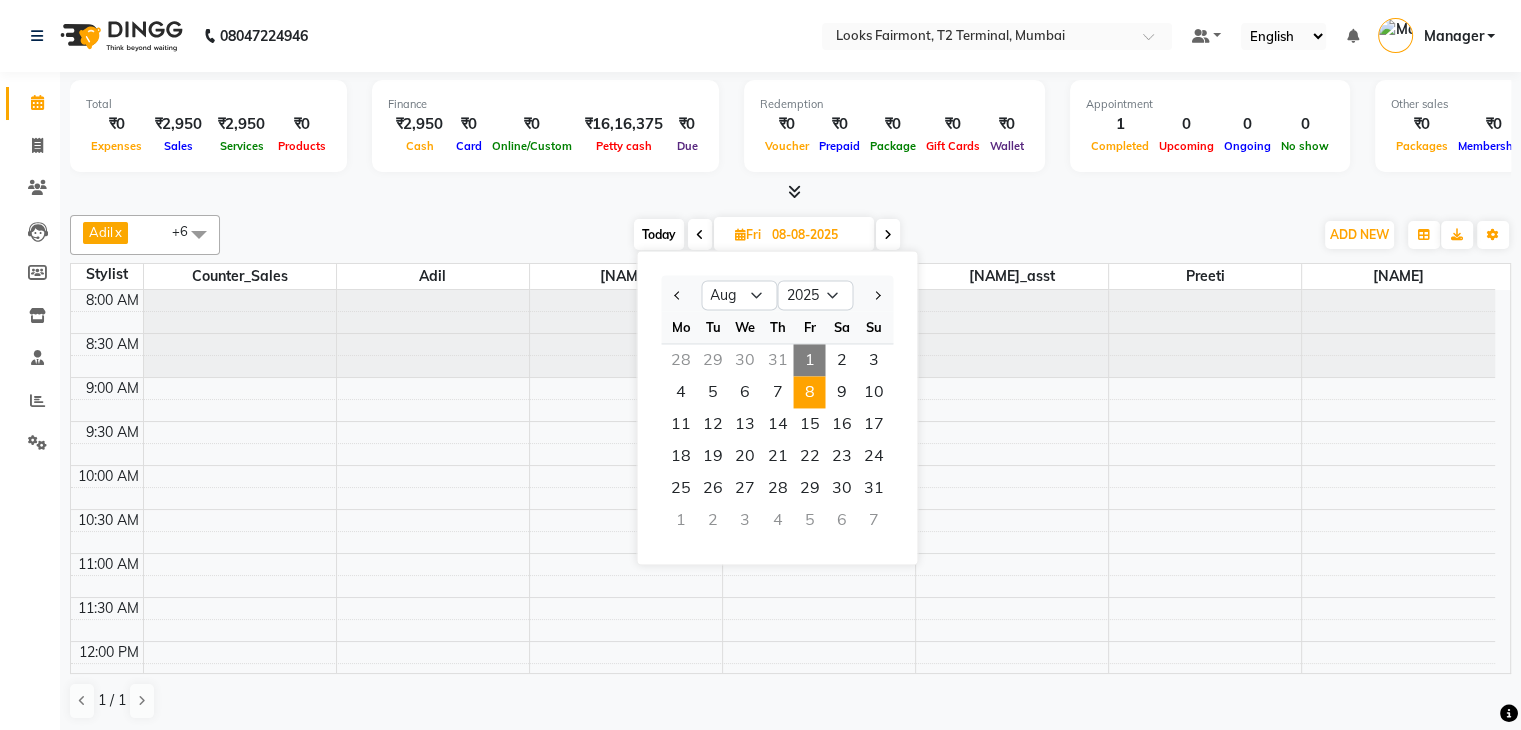 click on "1" at bounding box center (809, 360) 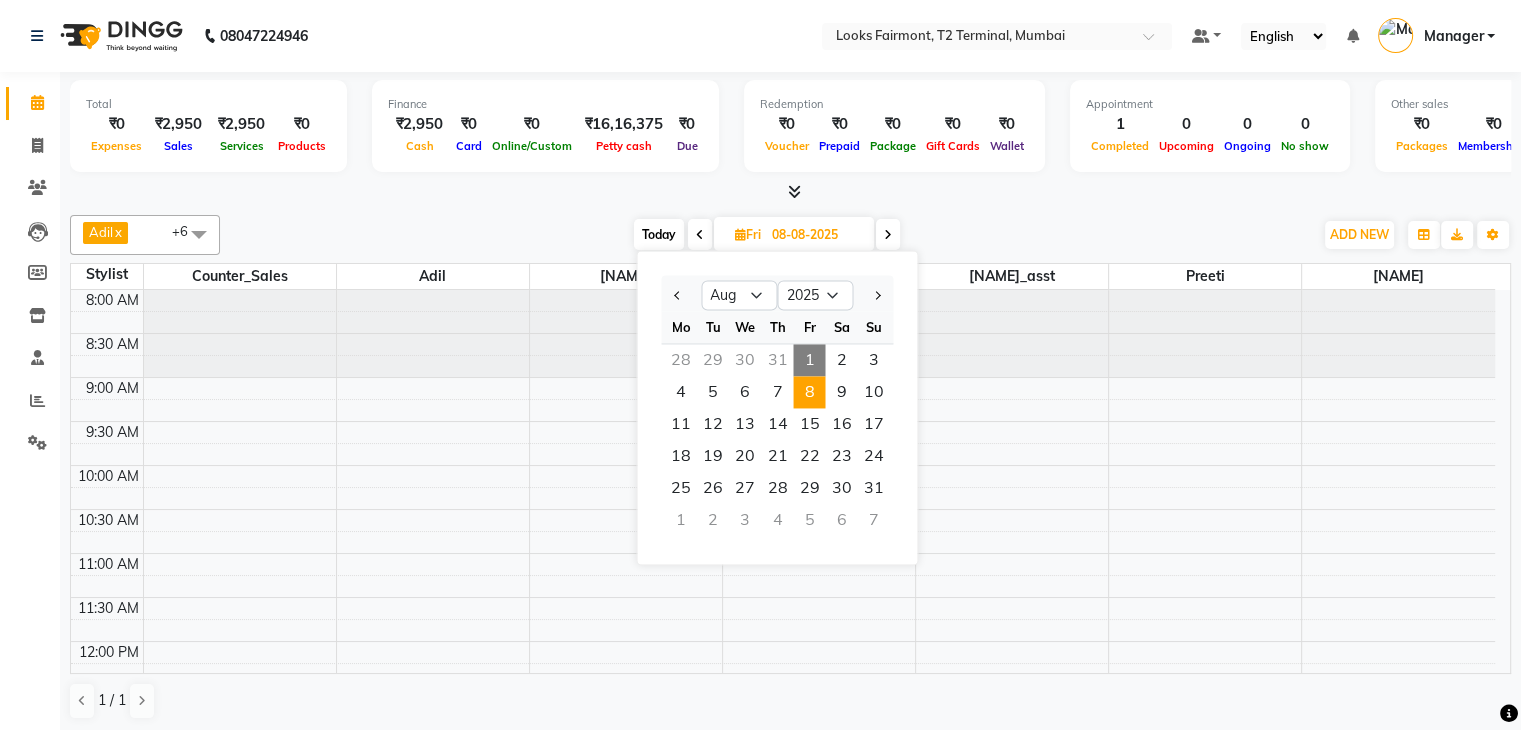 type on "01-08-2025" 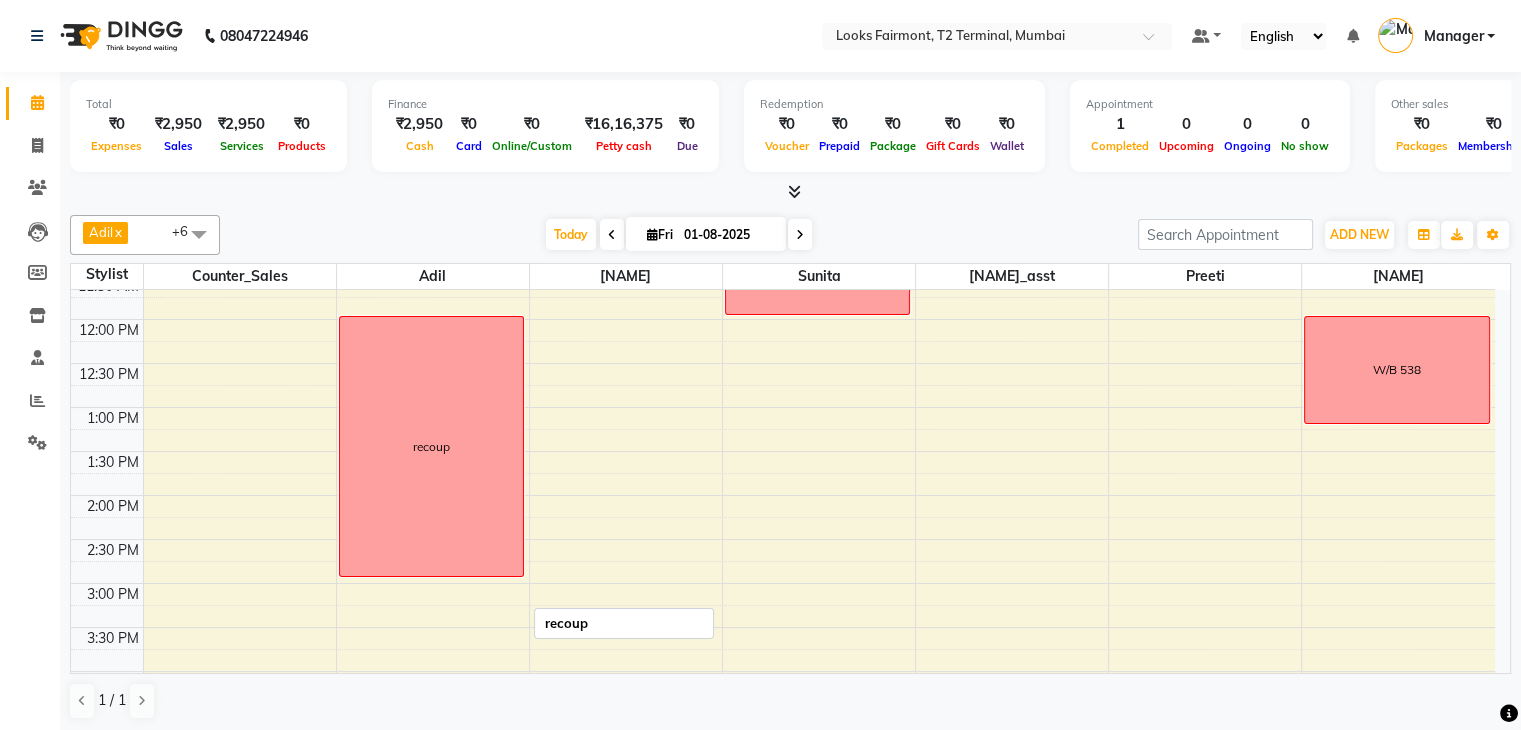 scroll, scrollTop: 288, scrollLeft: 0, axis: vertical 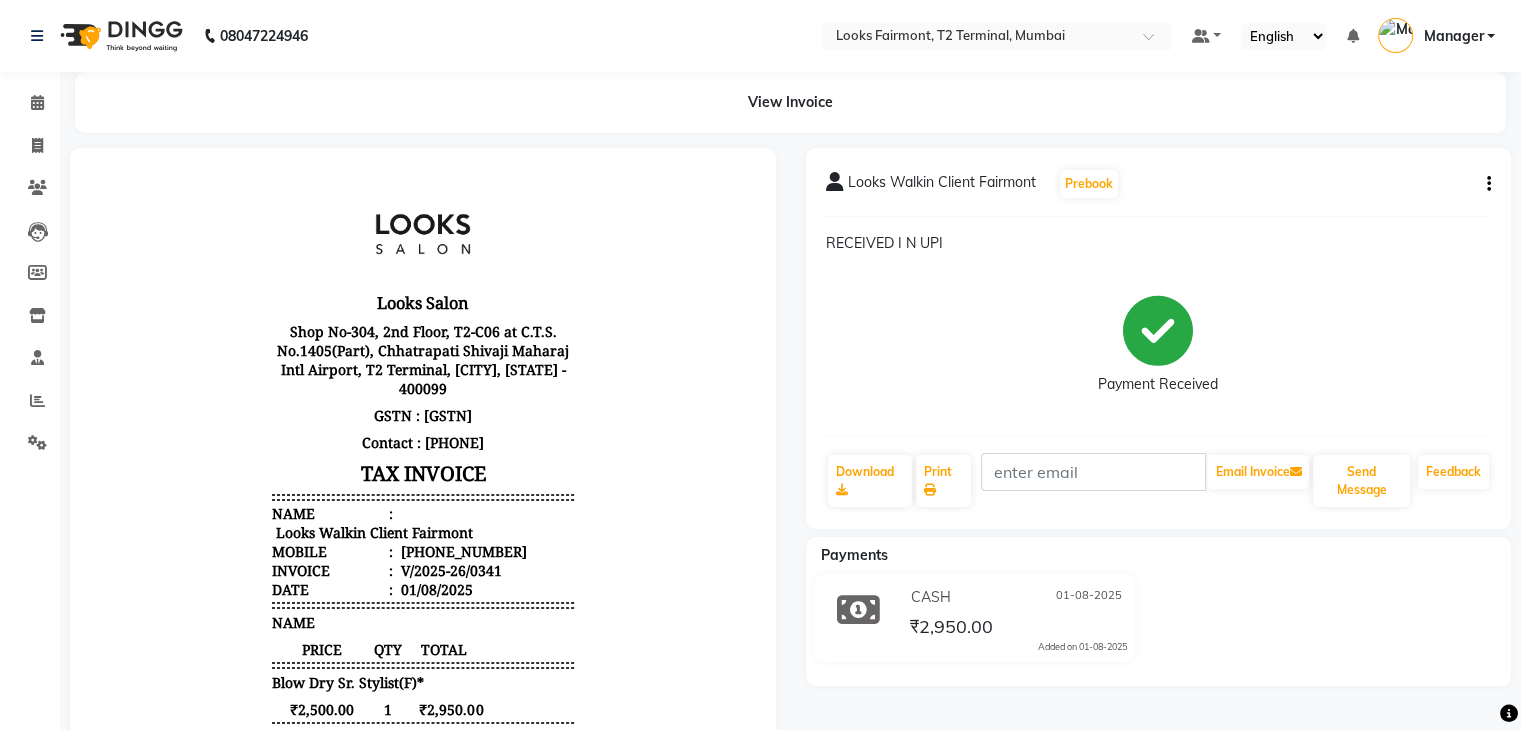 drag, startPoint x: 56, startPoint y: 43, endPoint x: 1341, endPoint y: 213, distance: 1296.1964 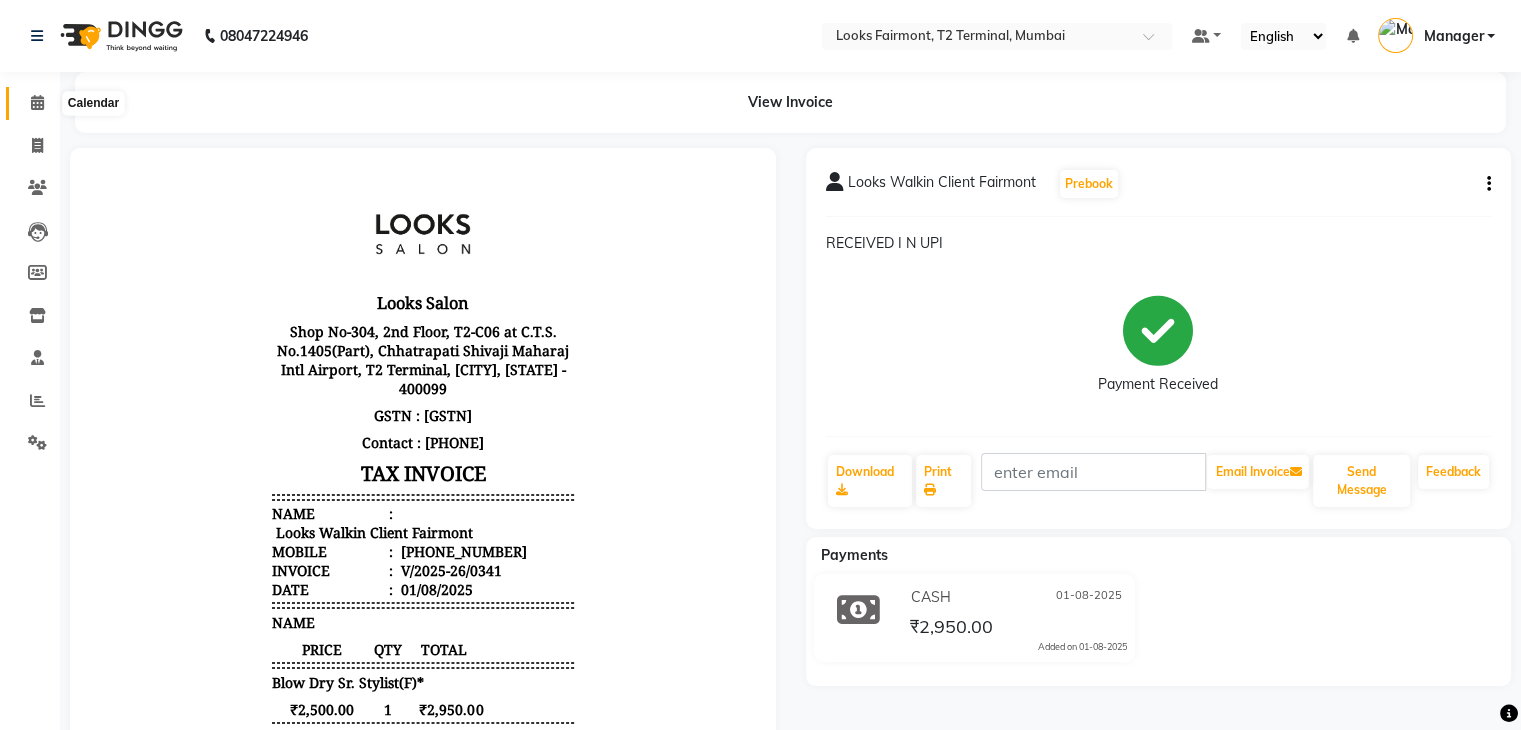 click 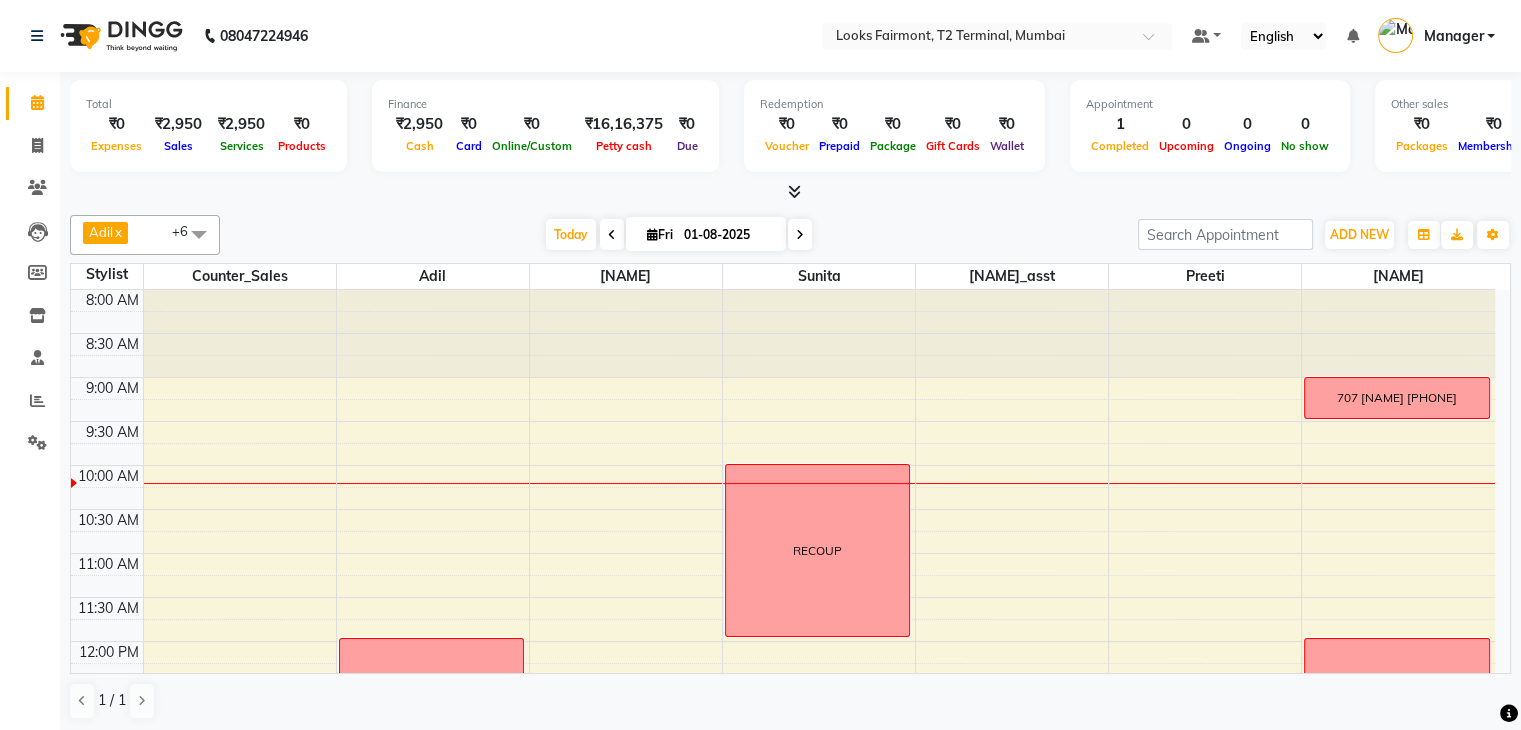 click at bounding box center (800, 234) 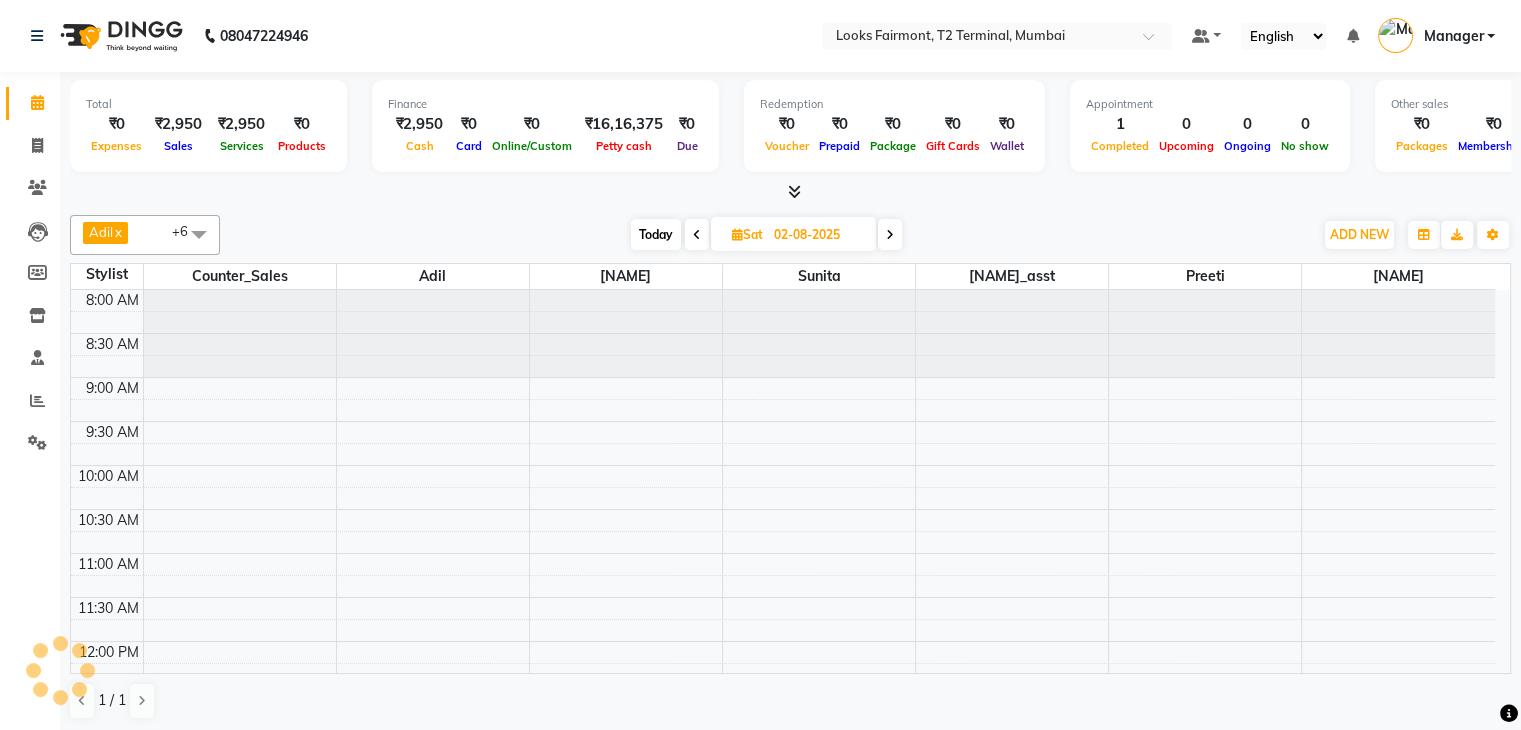 scroll, scrollTop: 175, scrollLeft: 0, axis: vertical 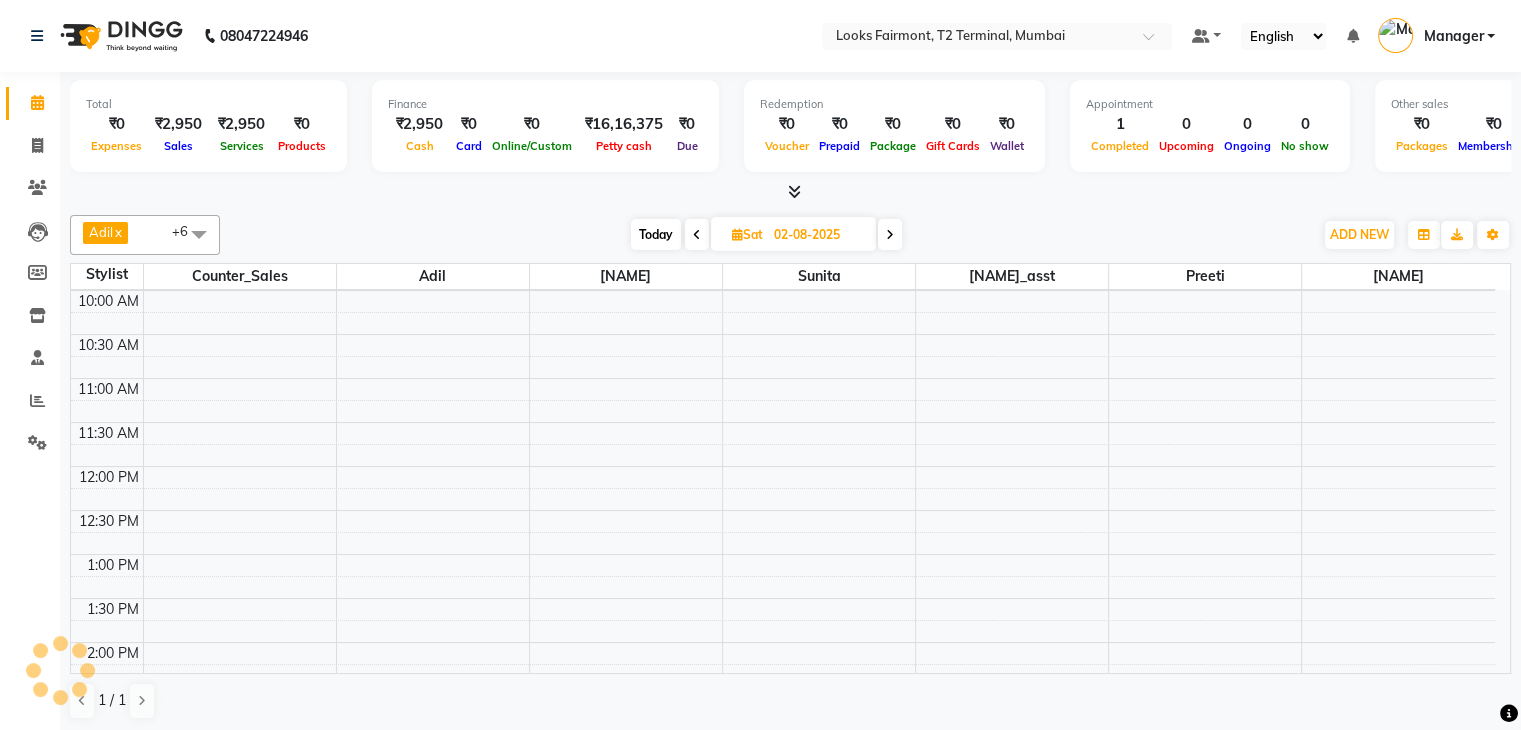 click on "02-08-2025" at bounding box center [818, 235] 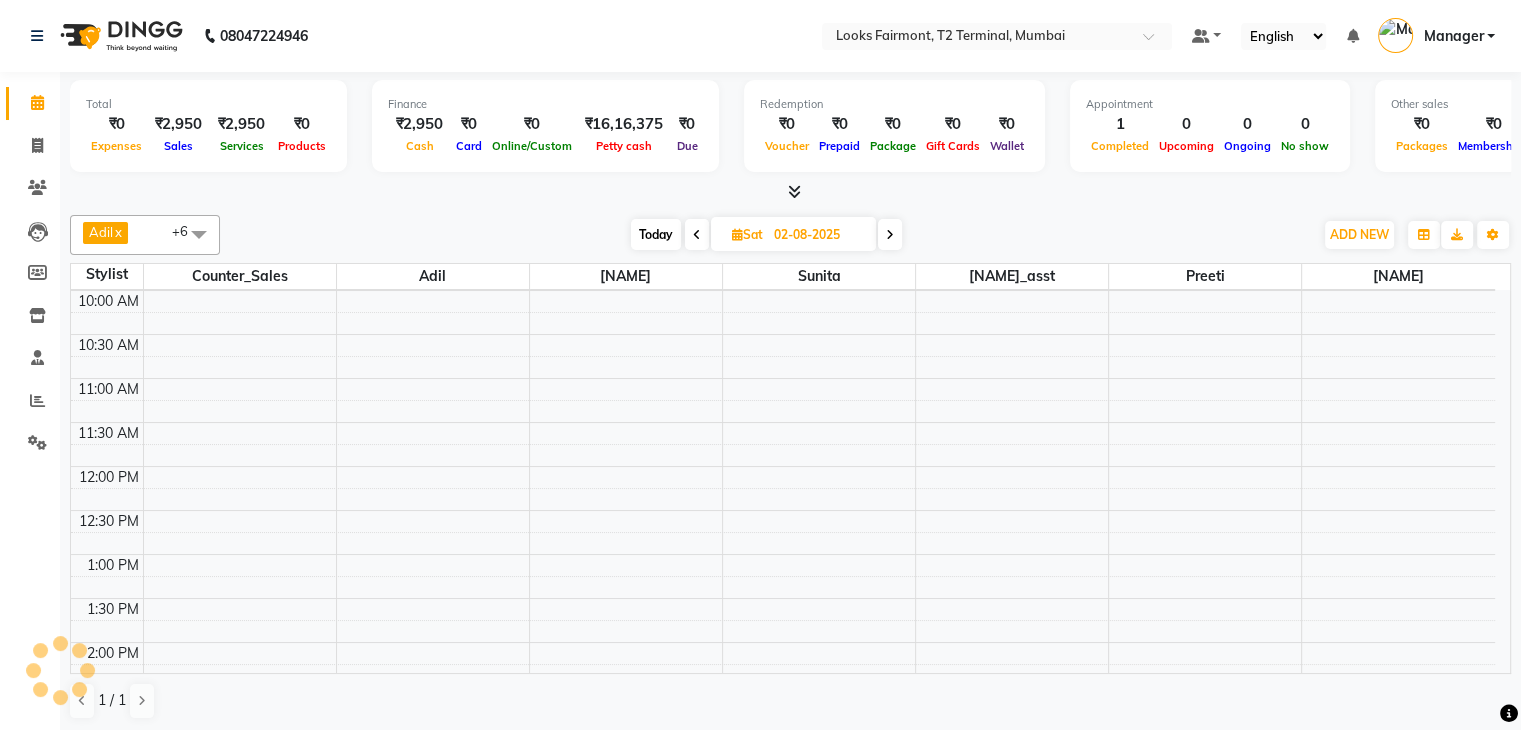 select on "8" 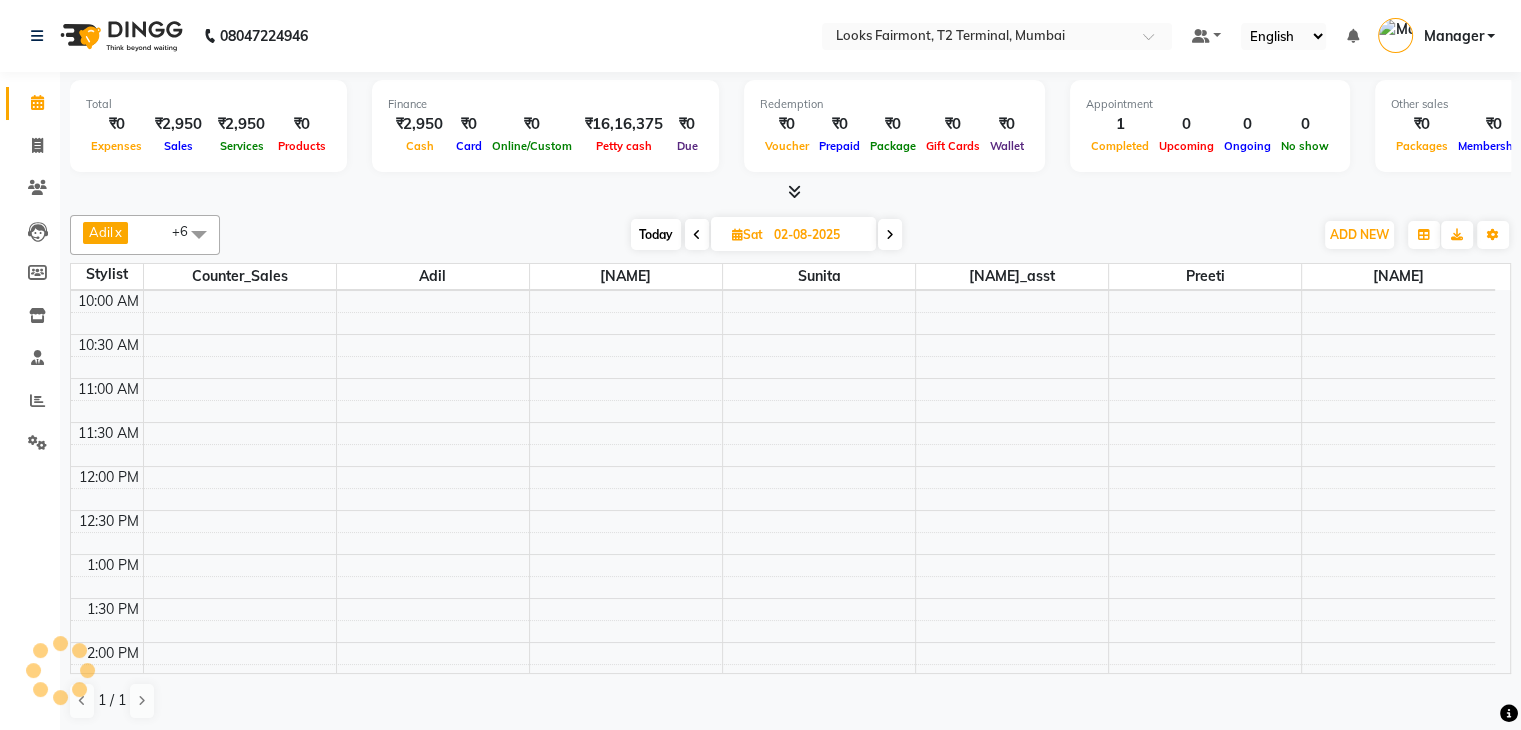 select on "2025" 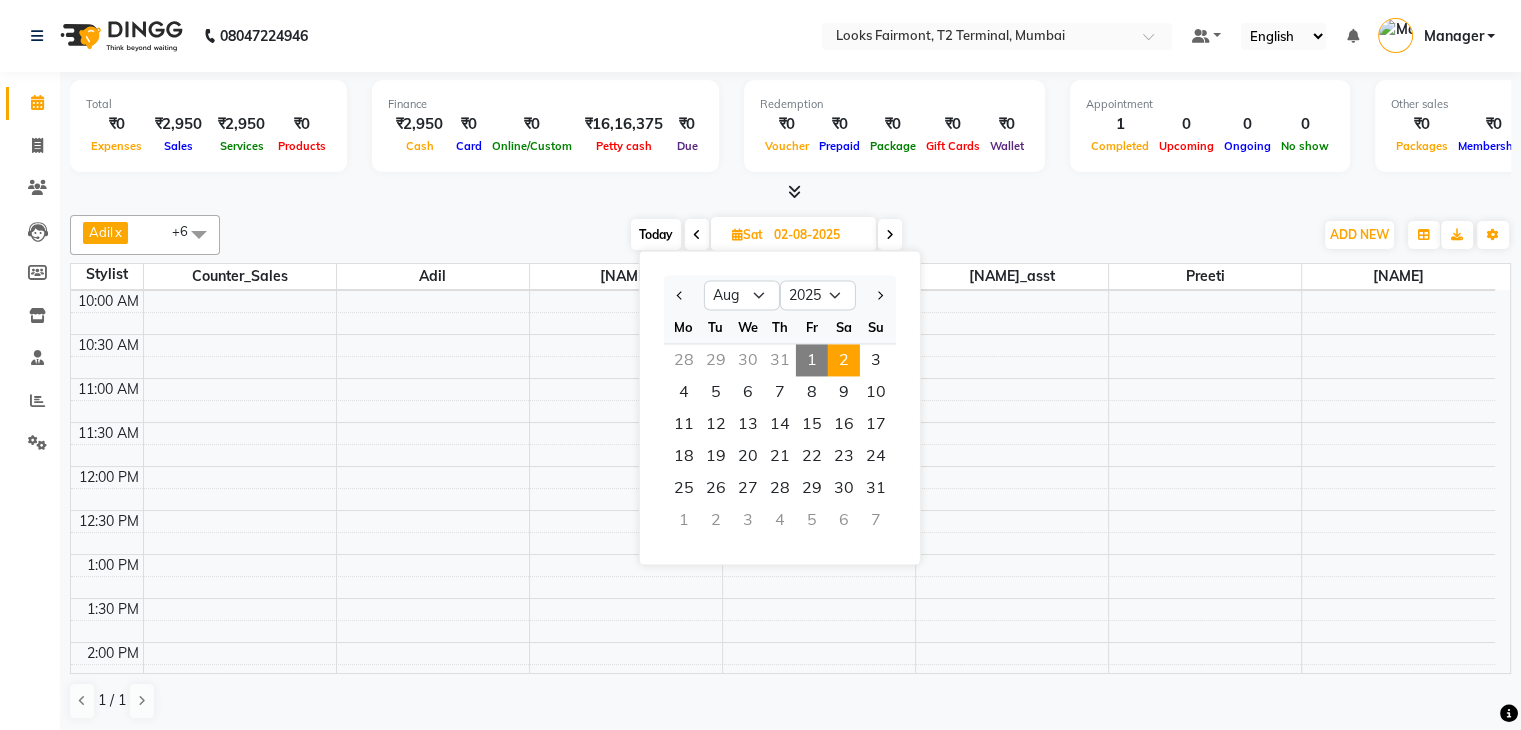 click at bounding box center [890, 235] 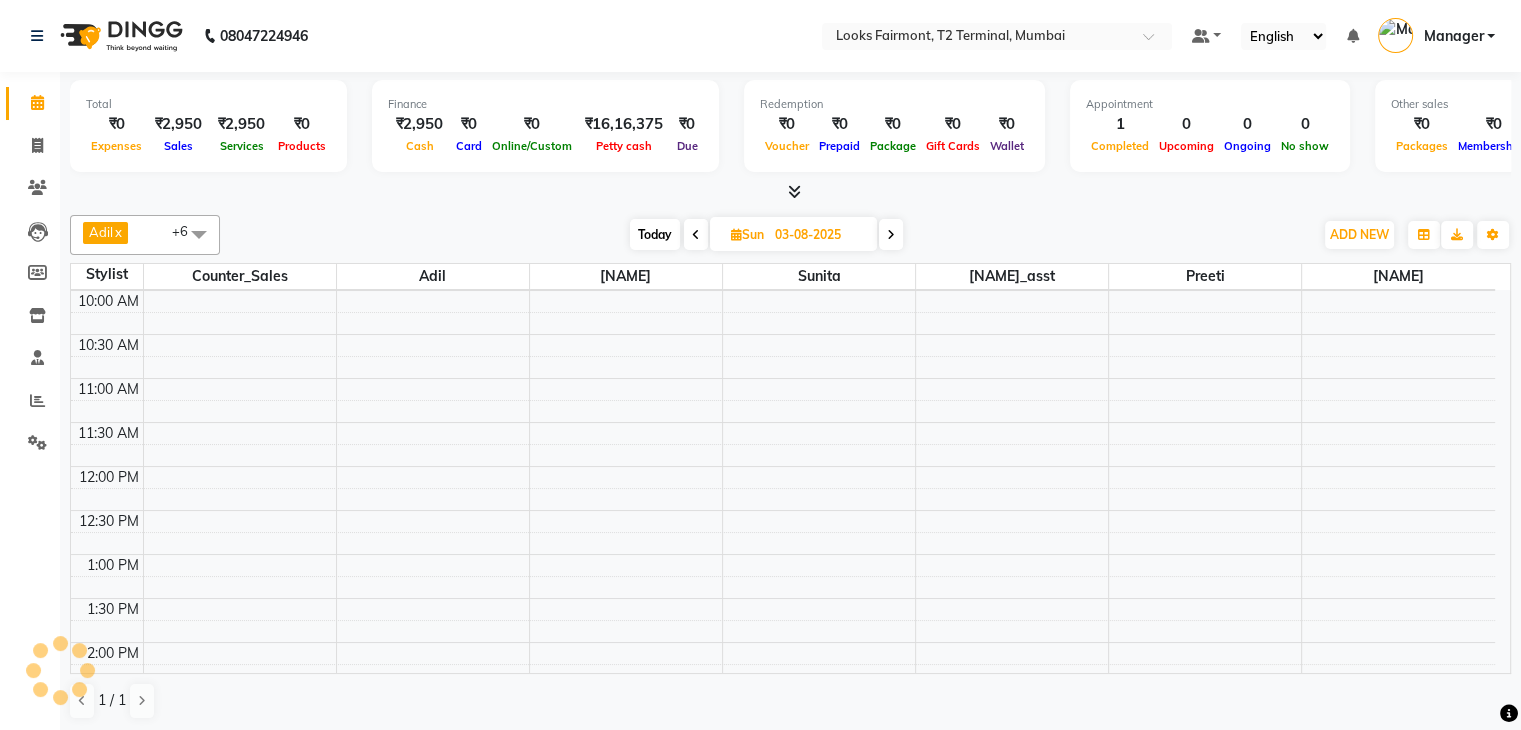 click at bounding box center (891, 235) 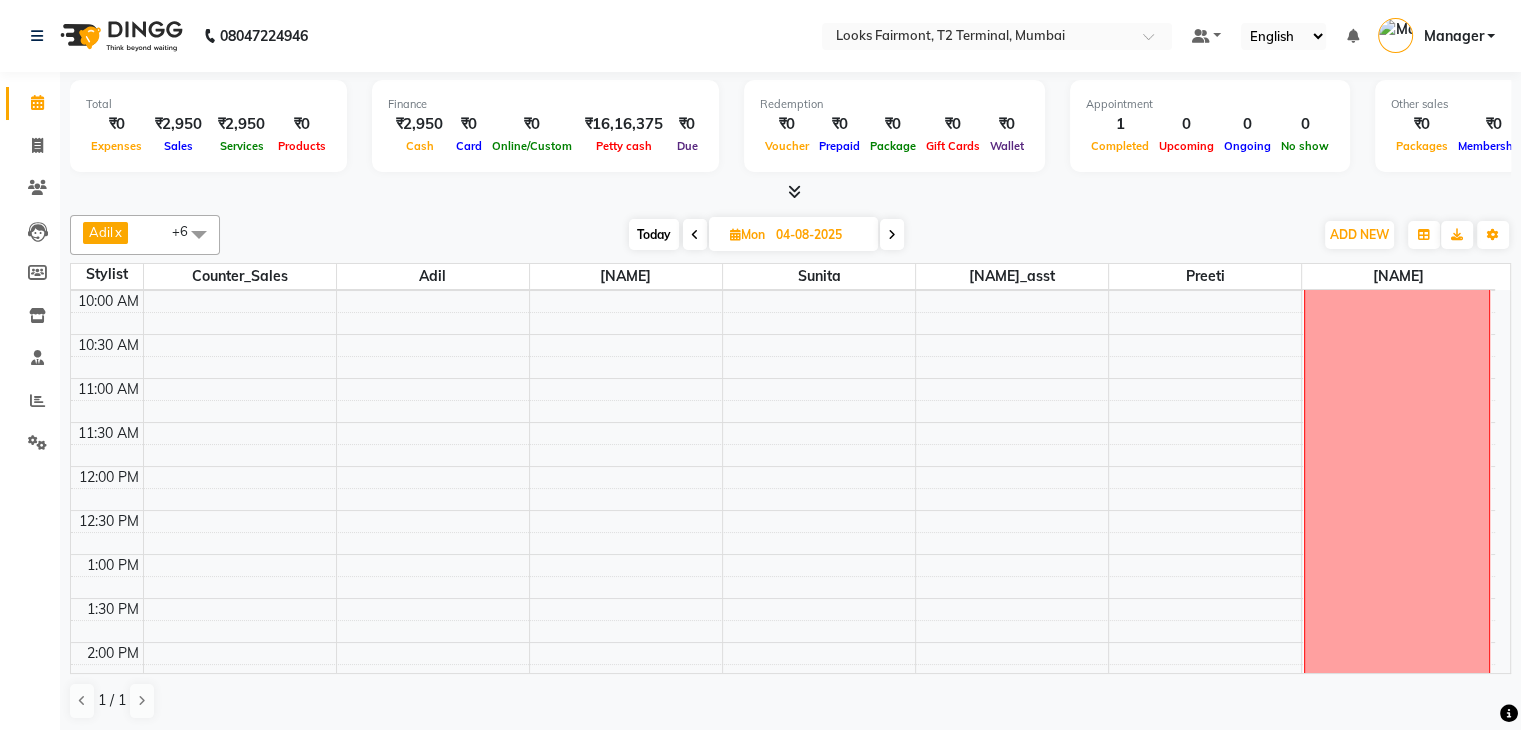 click at bounding box center (892, 235) 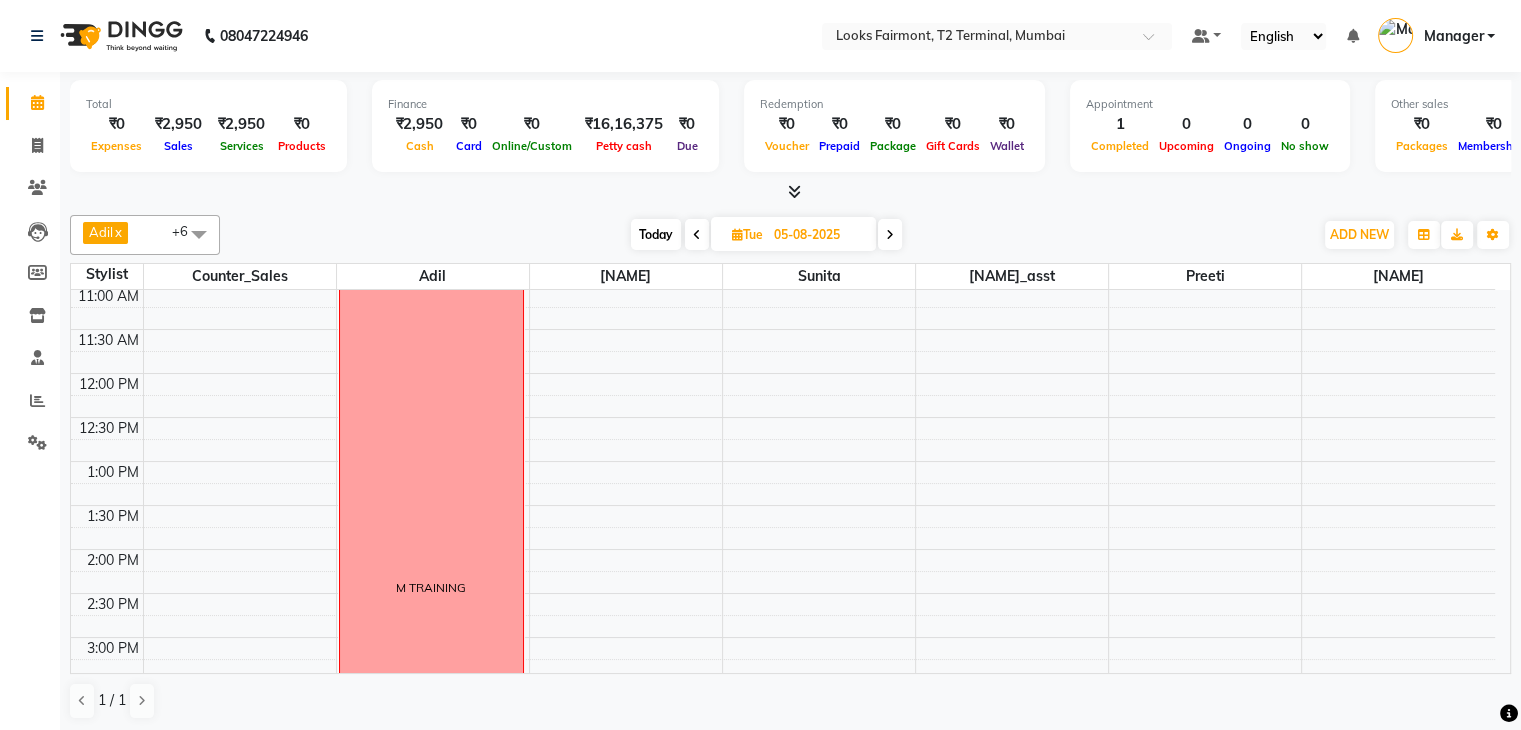 scroll, scrollTop: 300, scrollLeft: 0, axis: vertical 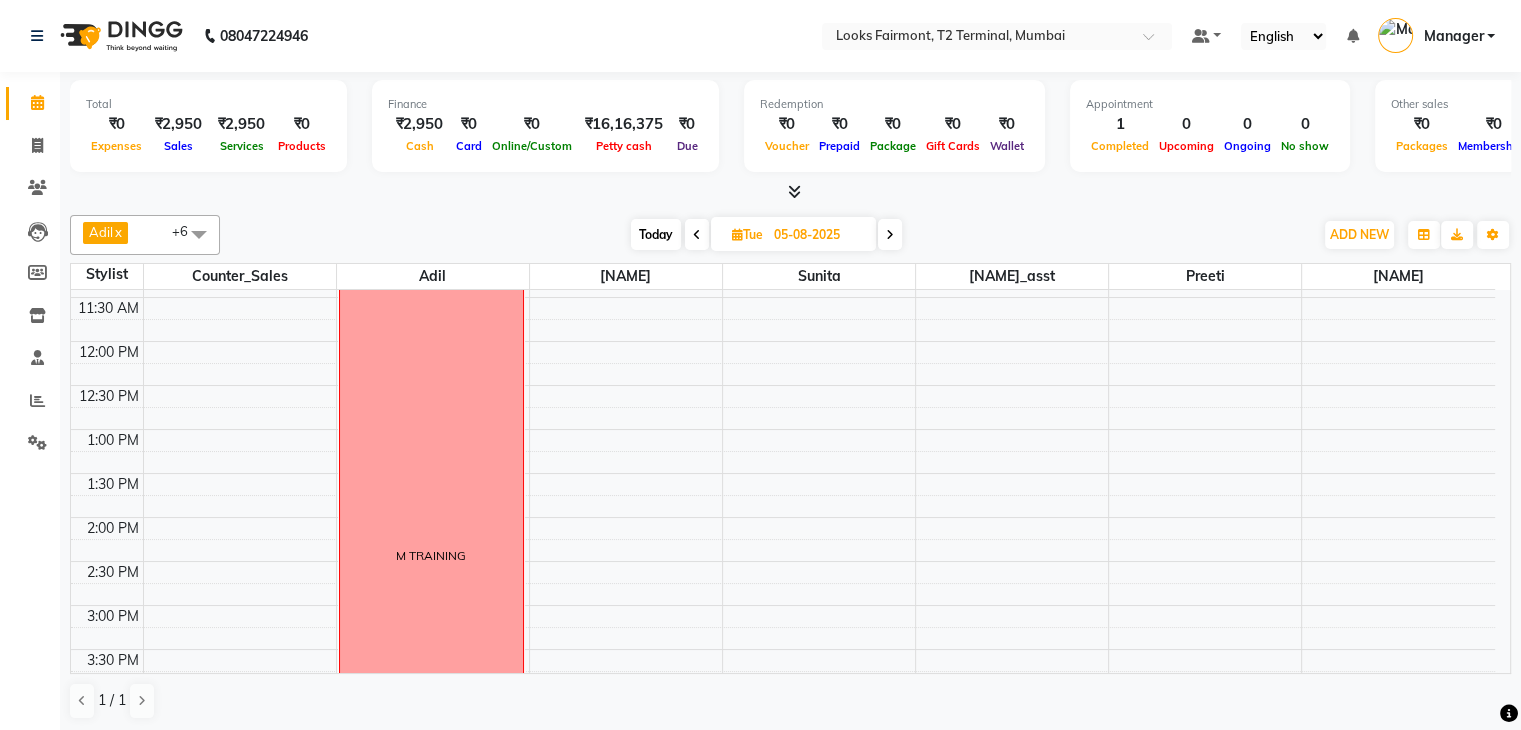 click at bounding box center [890, 235] 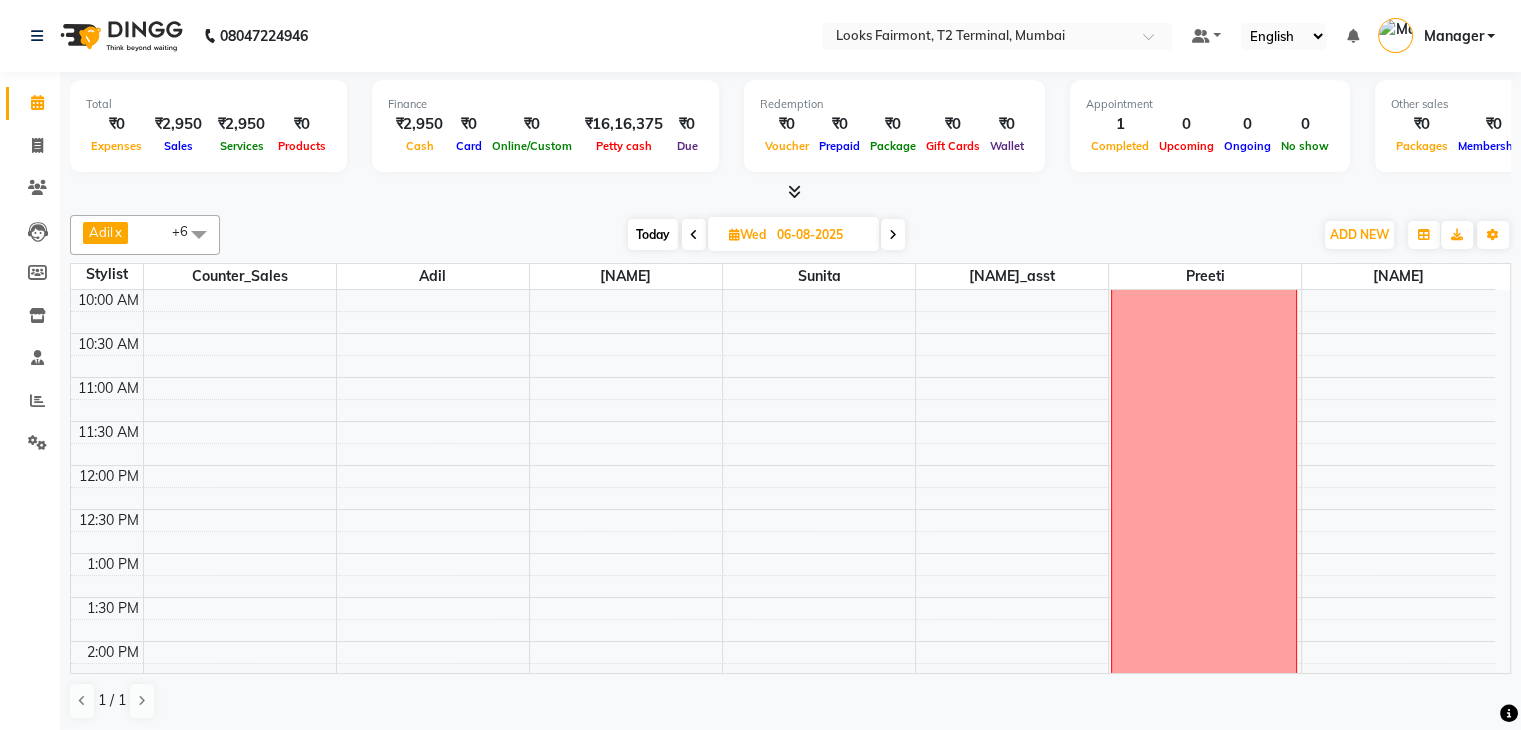 click at bounding box center (893, 235) 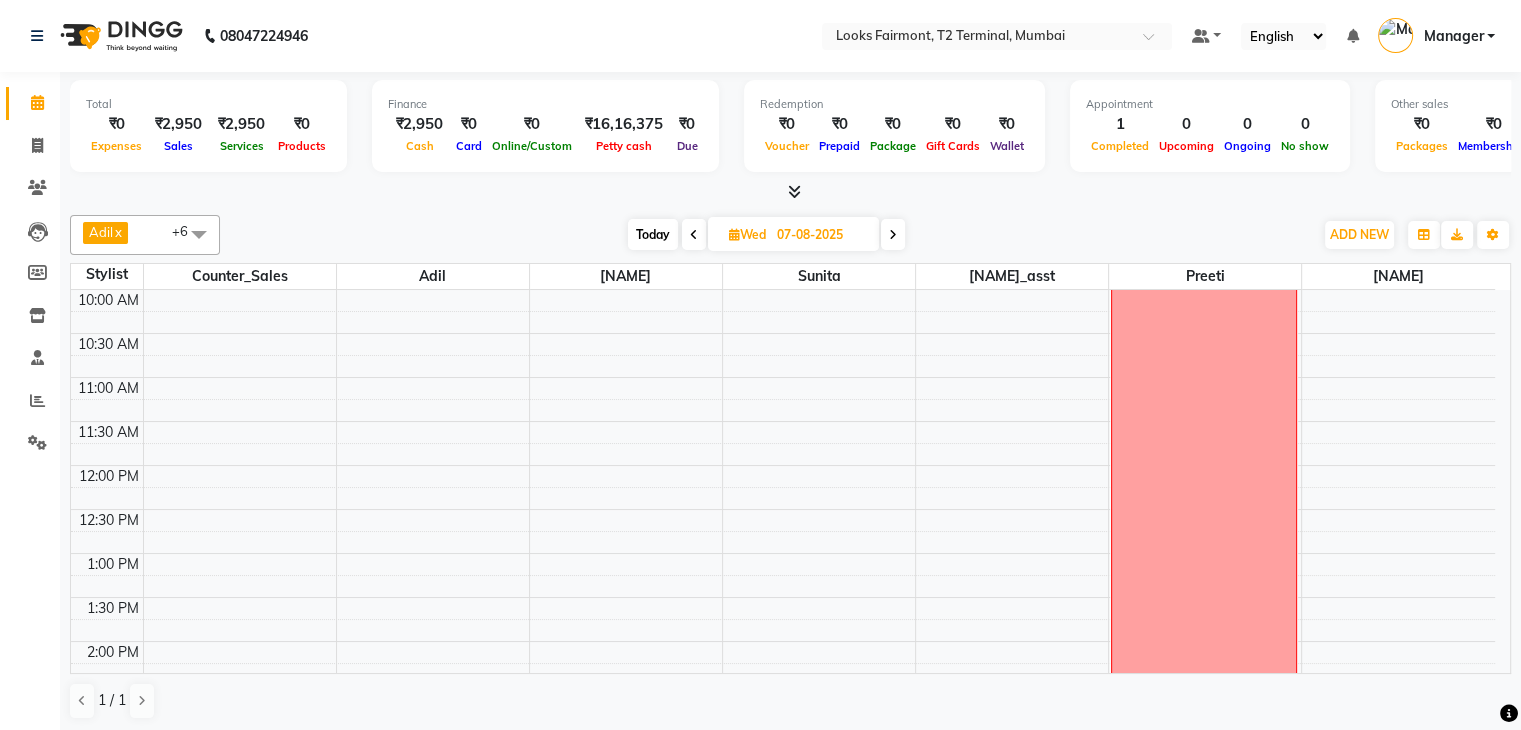 scroll, scrollTop: 176, scrollLeft: 0, axis: vertical 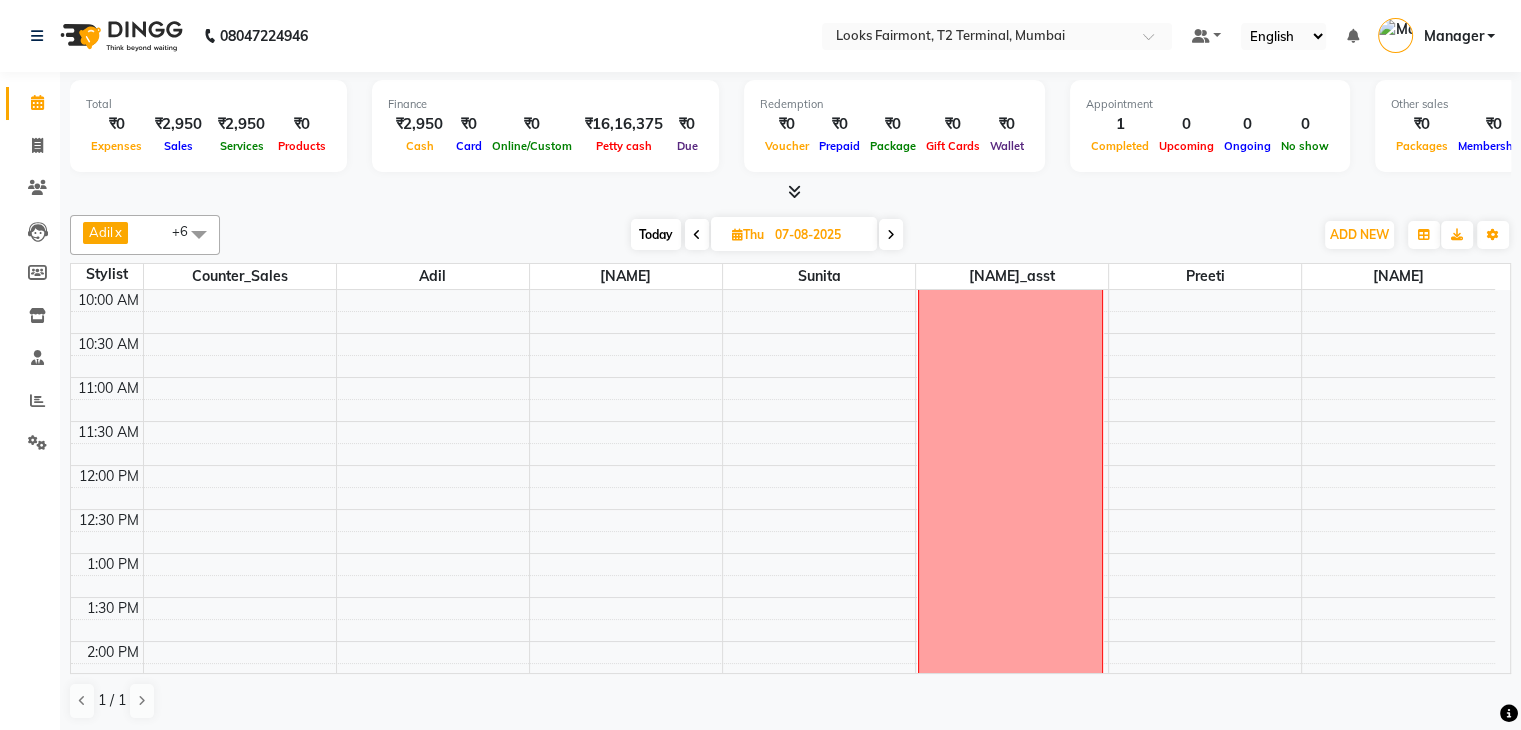 click at bounding box center [891, 234] 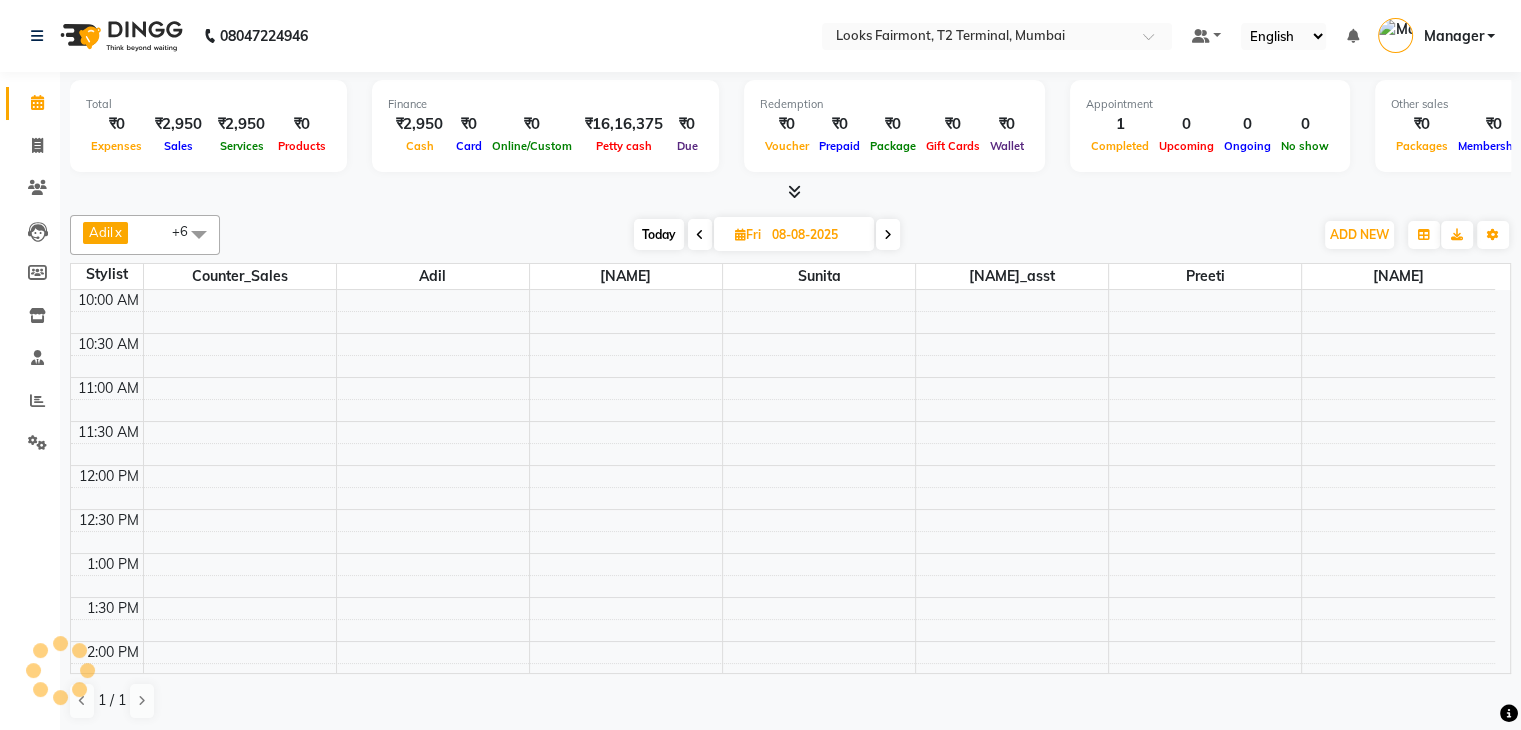 click at bounding box center [888, 234] 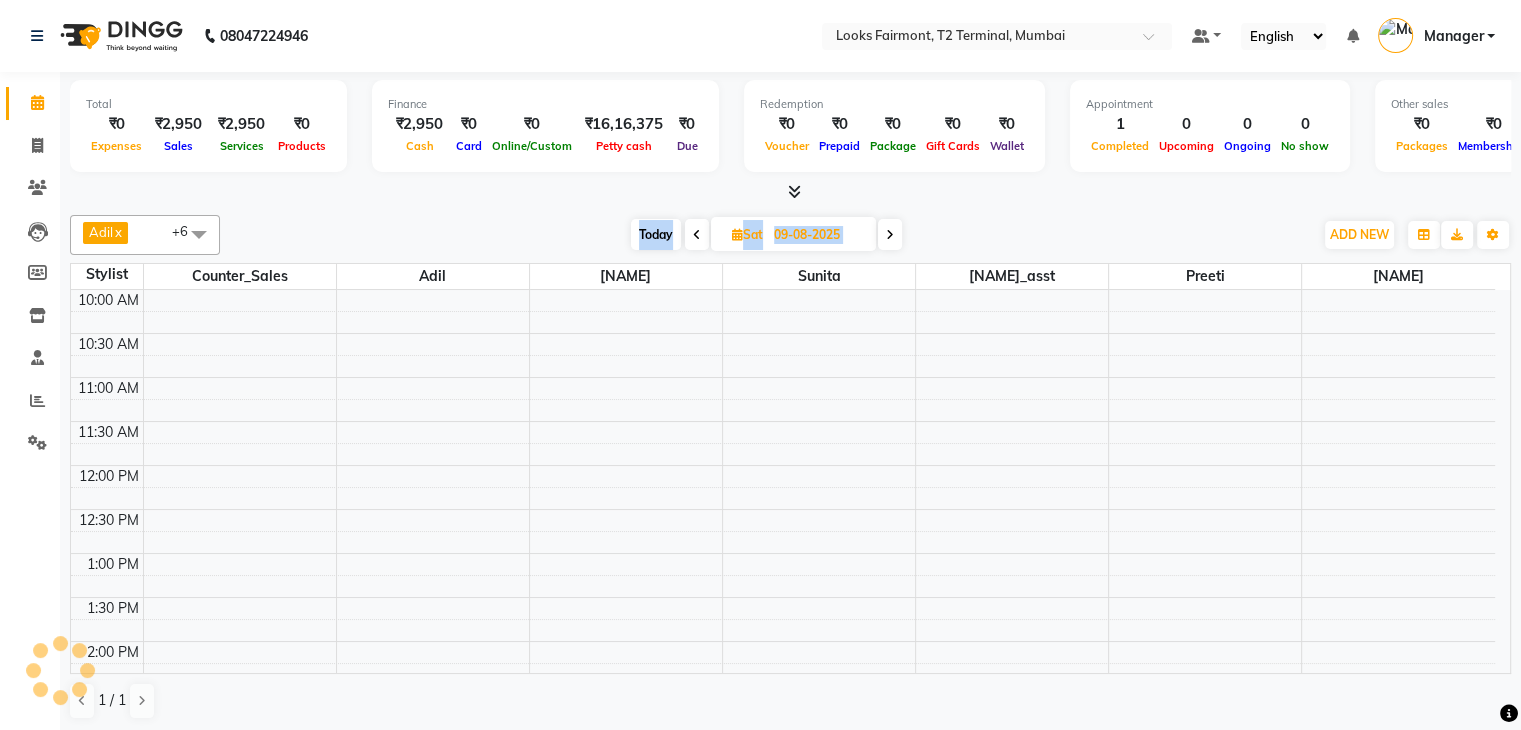 click at bounding box center (890, 234) 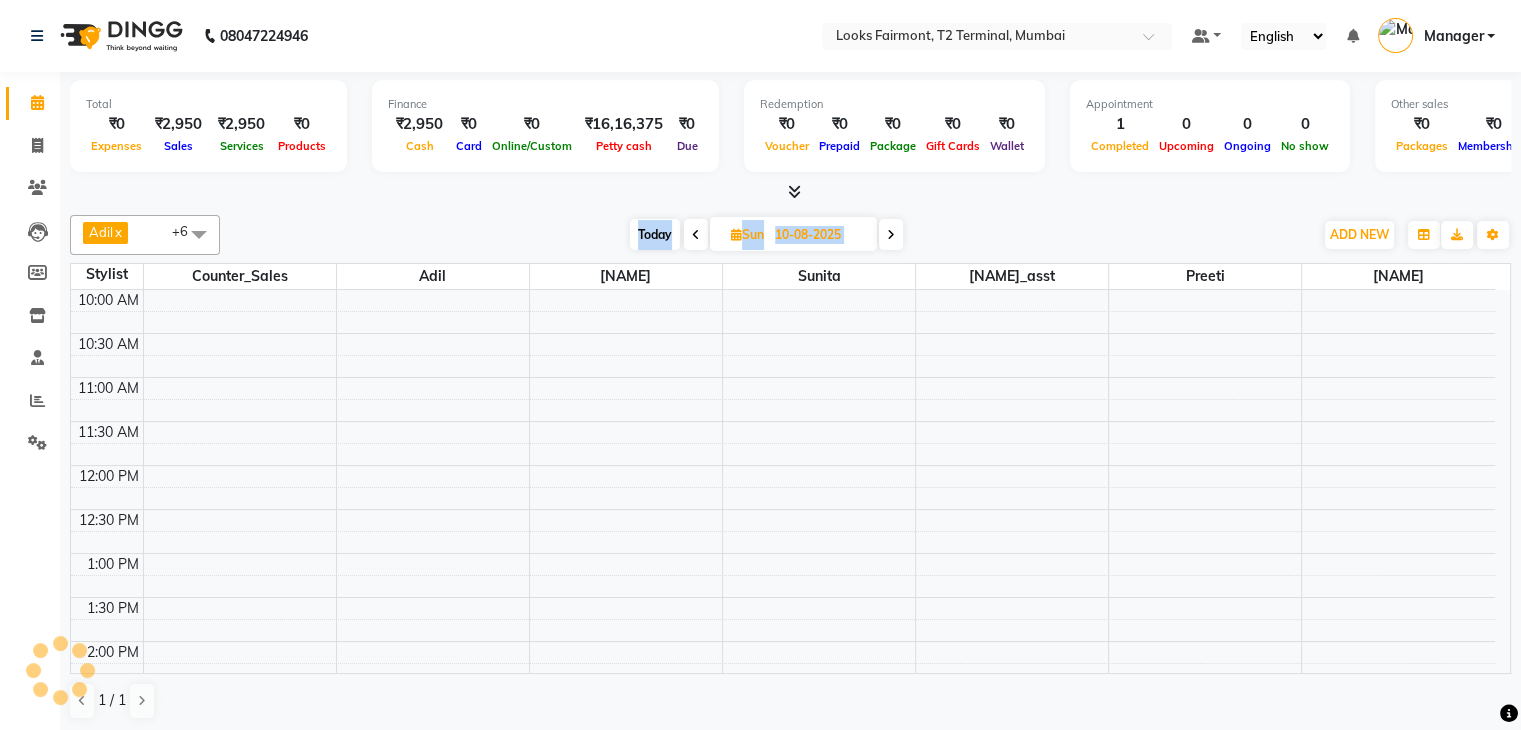 click at bounding box center [891, 234] 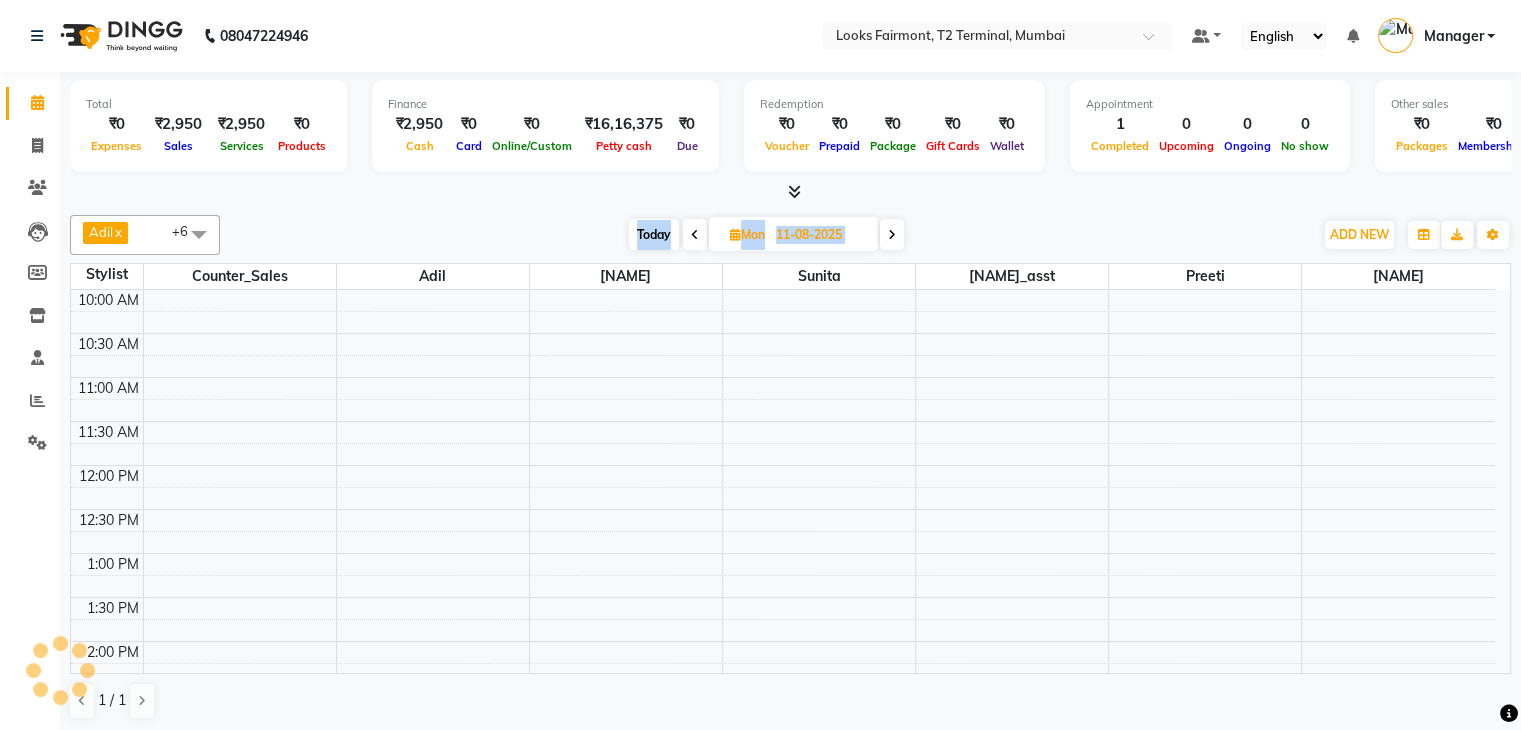 click at bounding box center [892, 234] 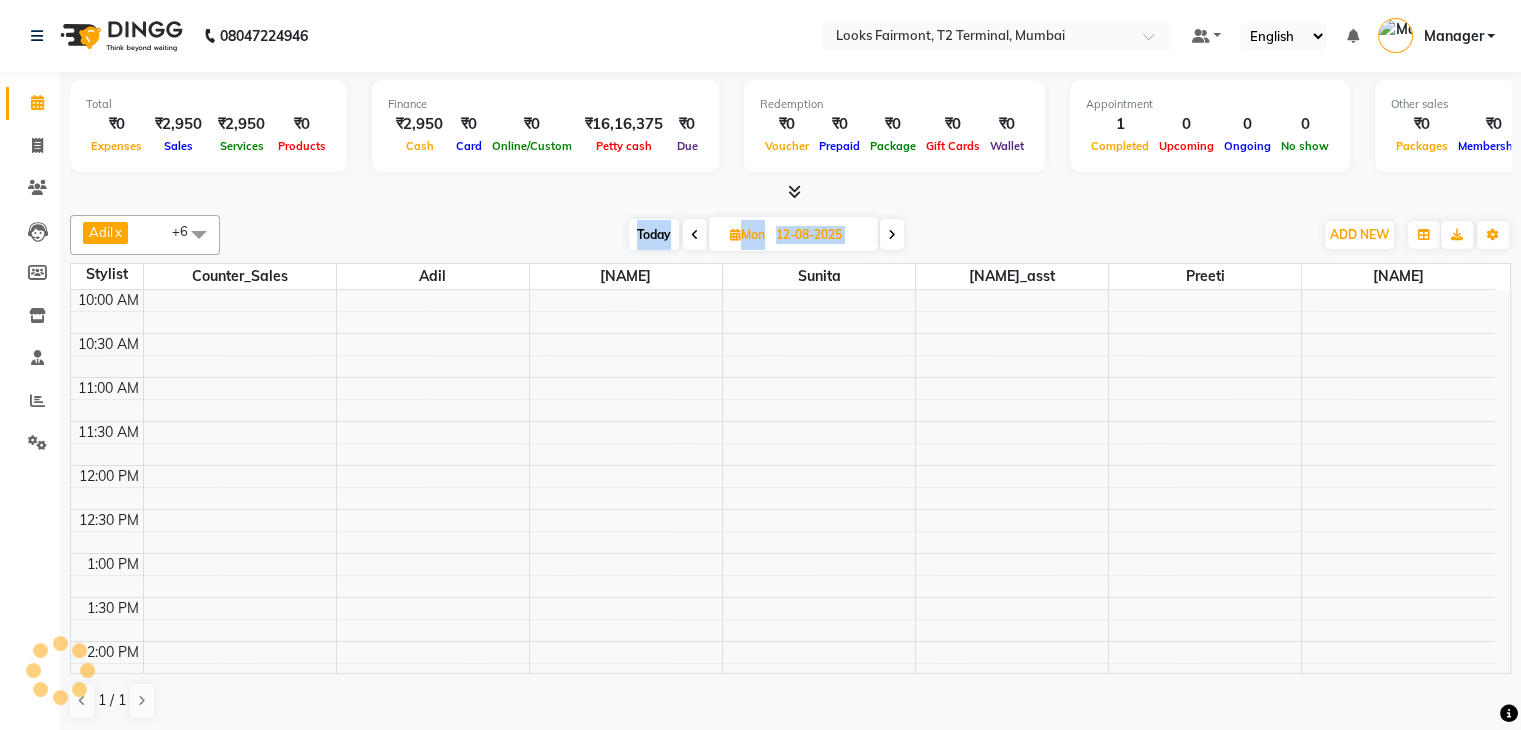 scroll, scrollTop: 176, scrollLeft: 0, axis: vertical 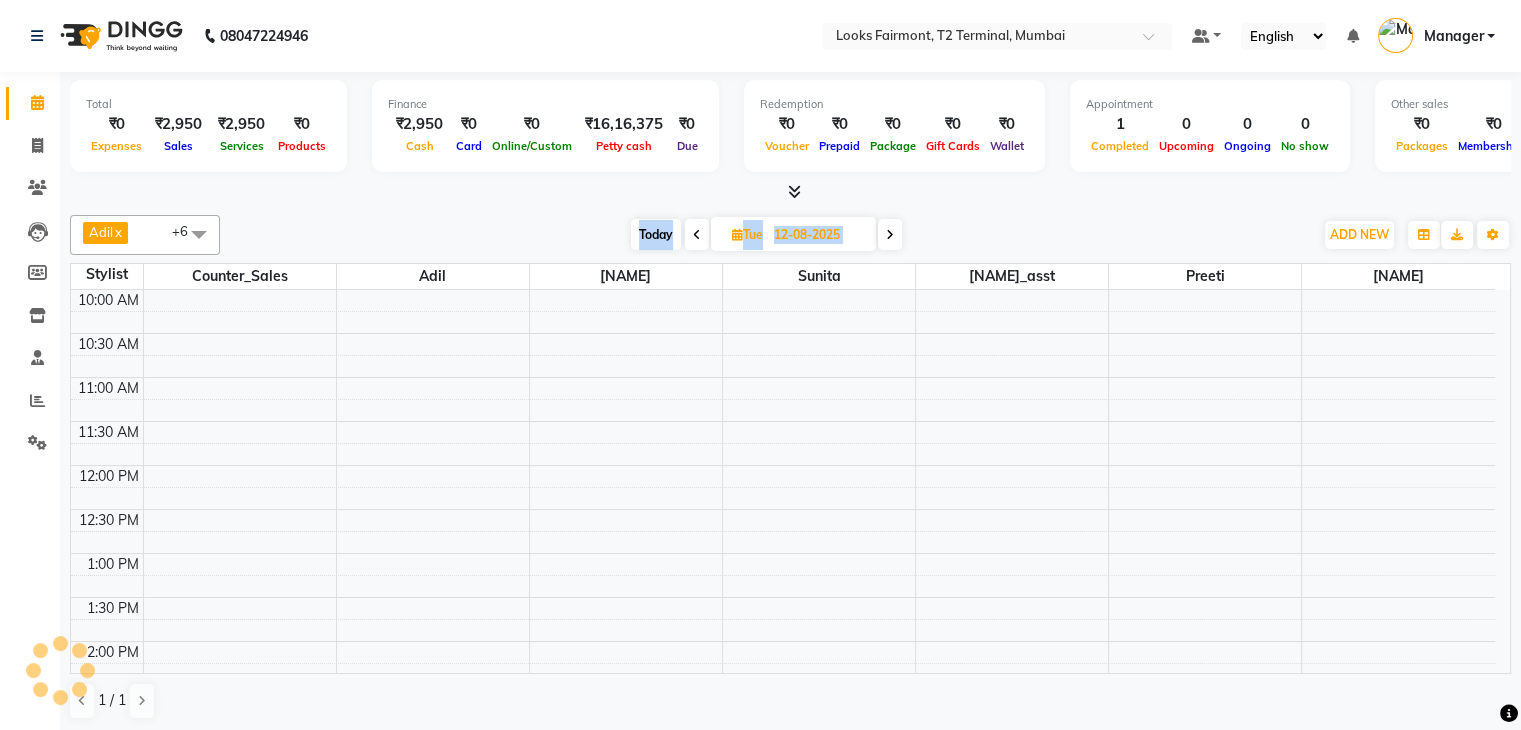 click on "Today  Tue 12-08-2025" at bounding box center (766, 235) 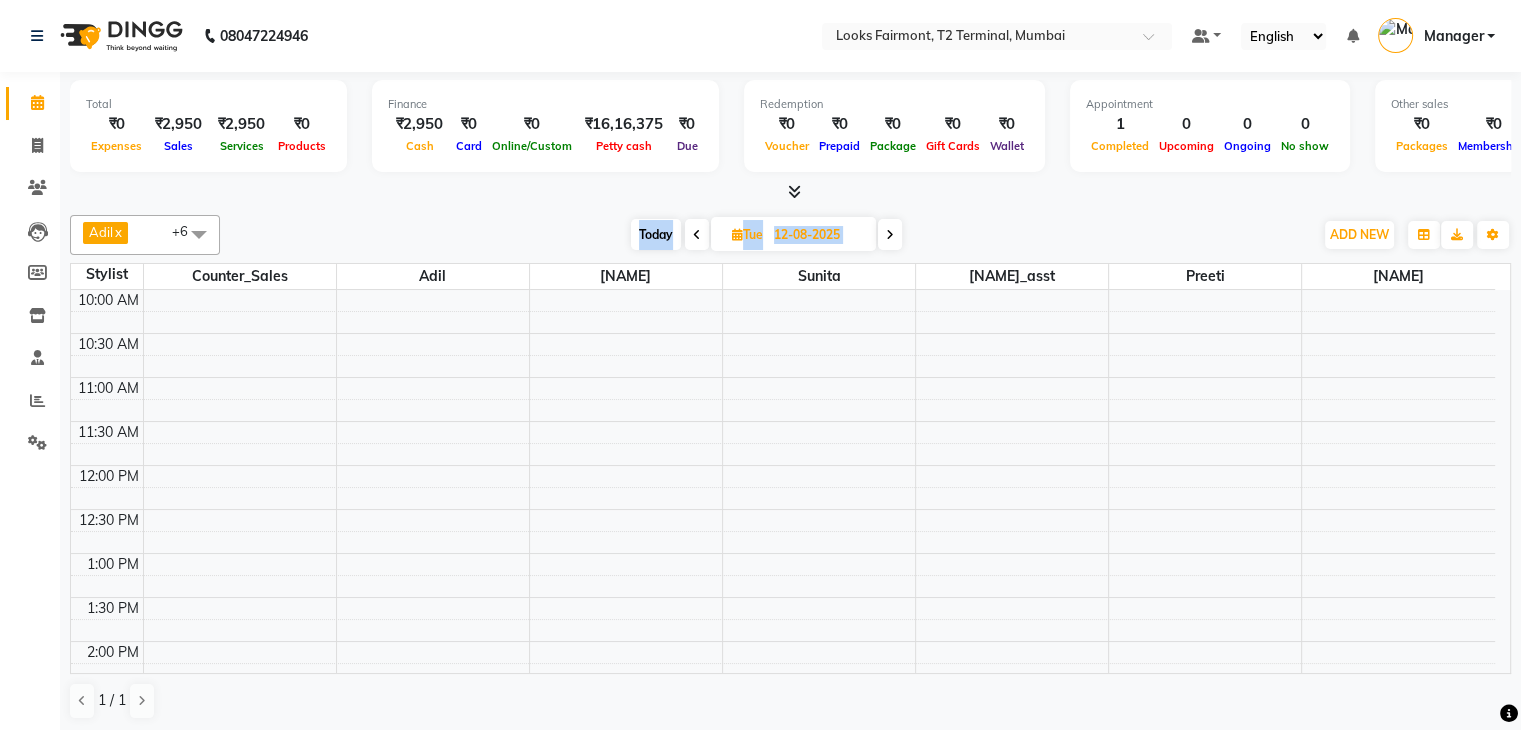click at bounding box center (890, 234) 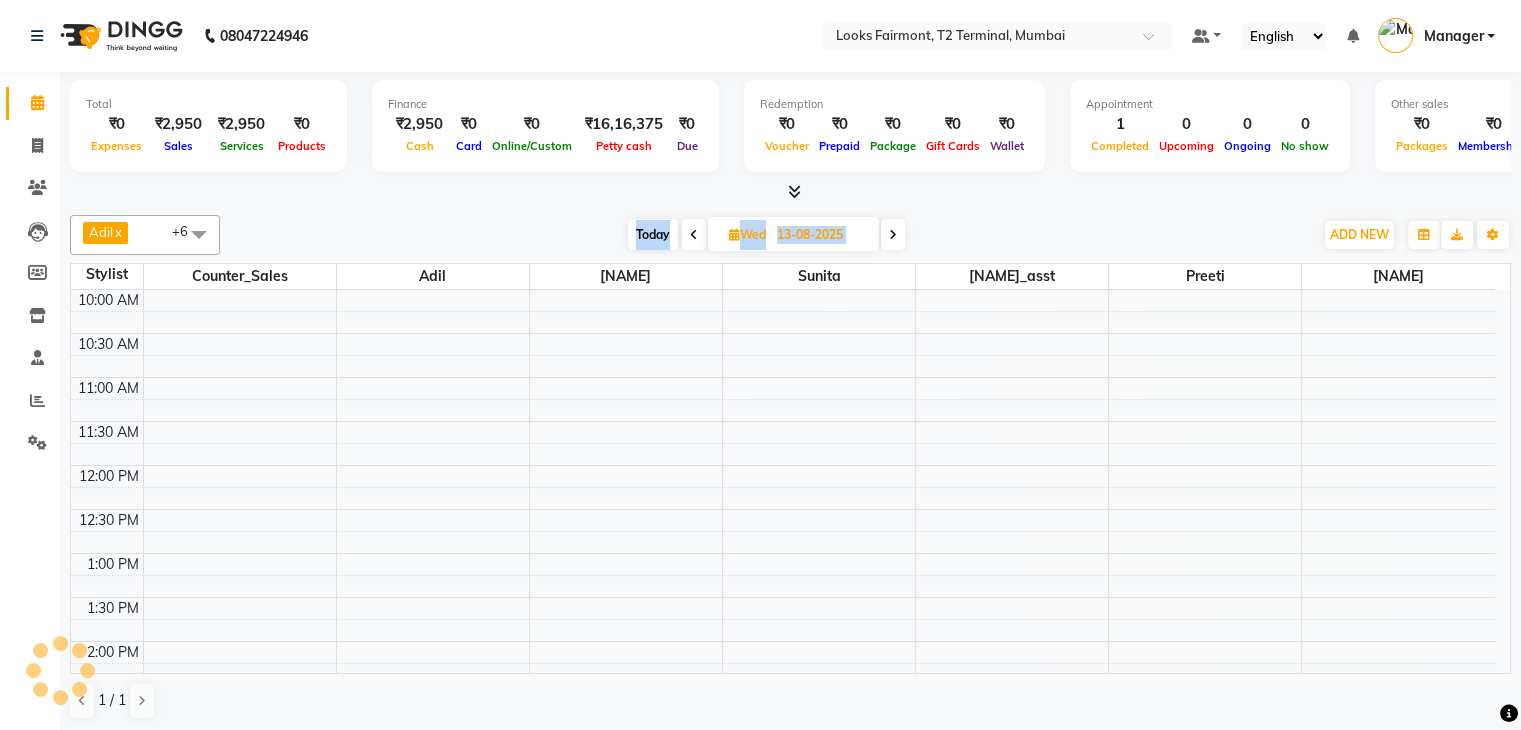 click at bounding box center (893, 235) 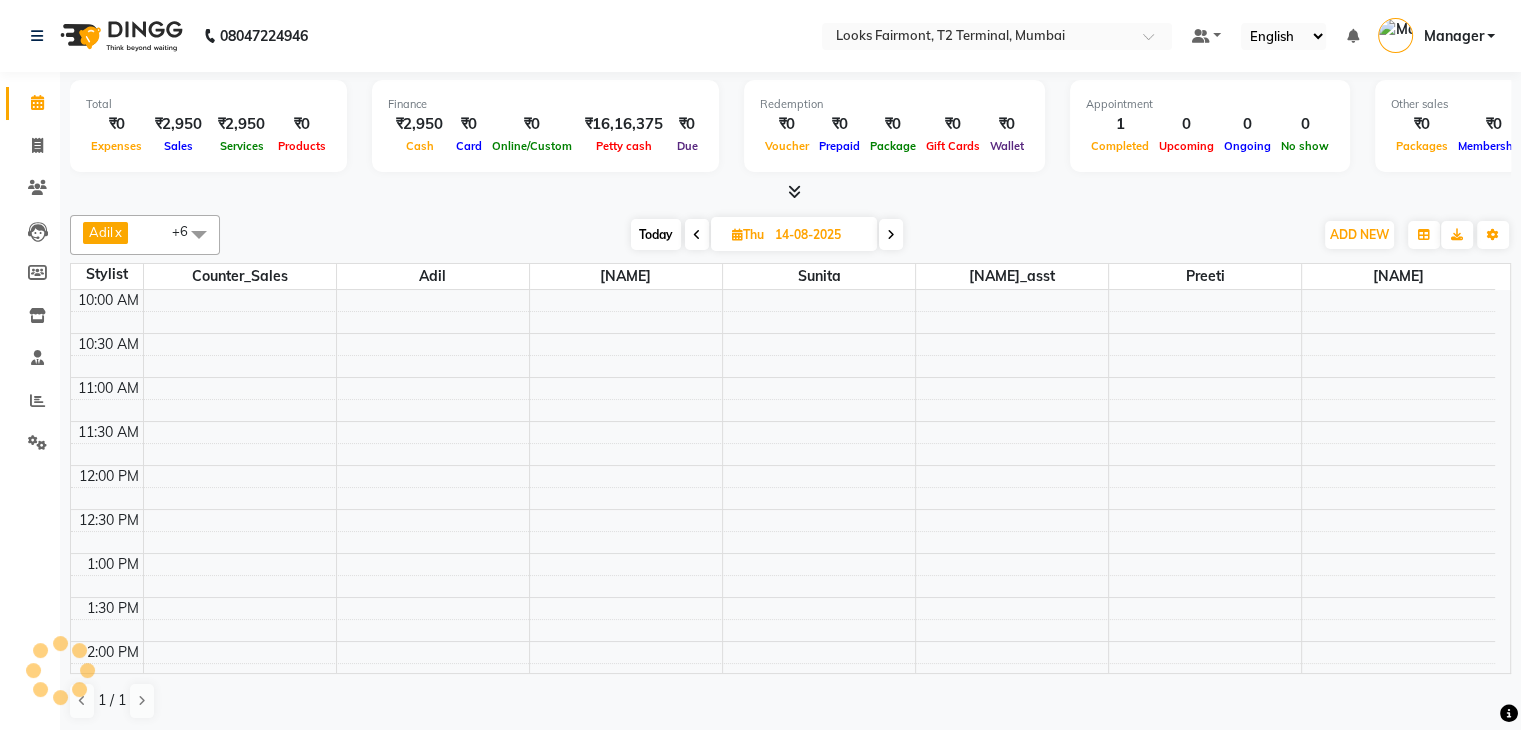 click at bounding box center [891, 235] 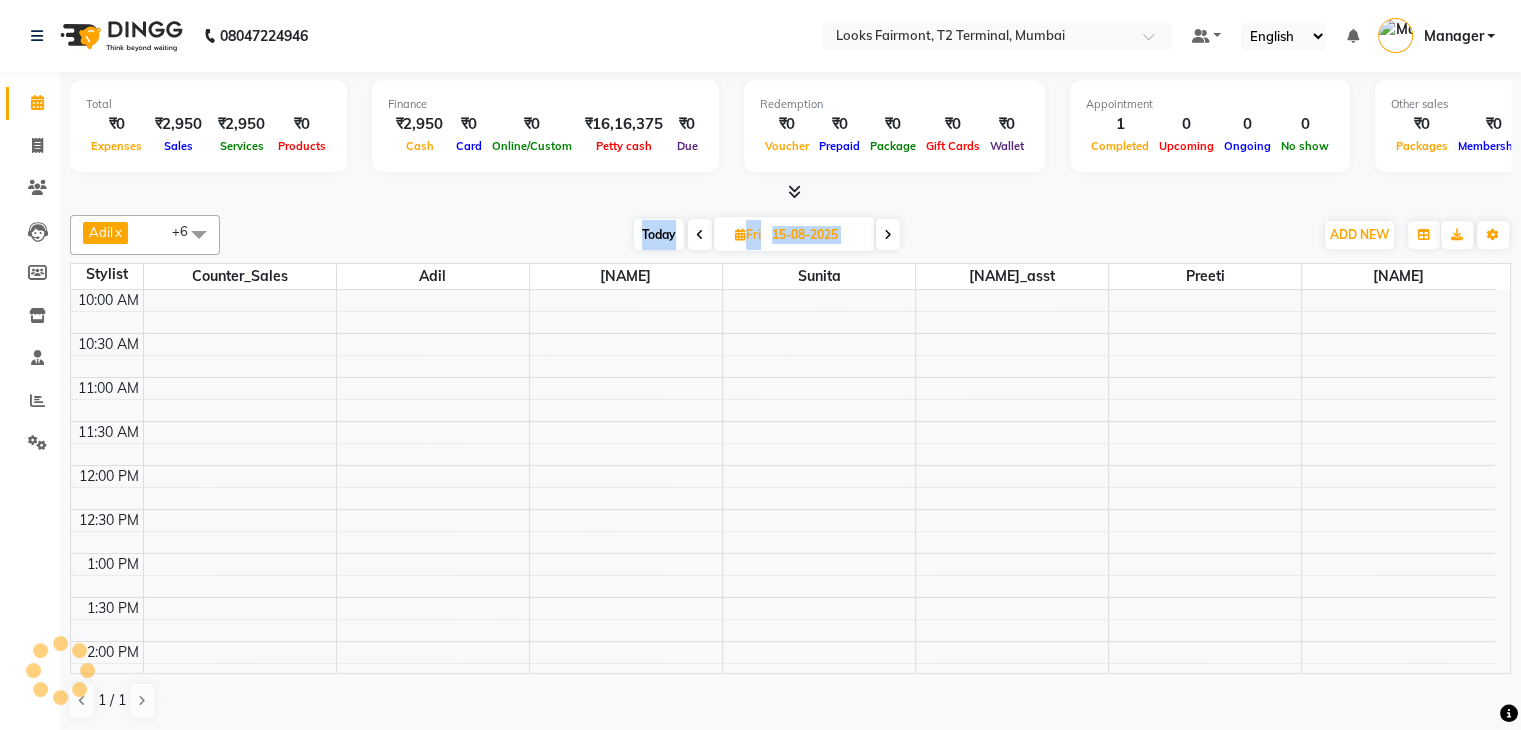 click at bounding box center [888, 234] 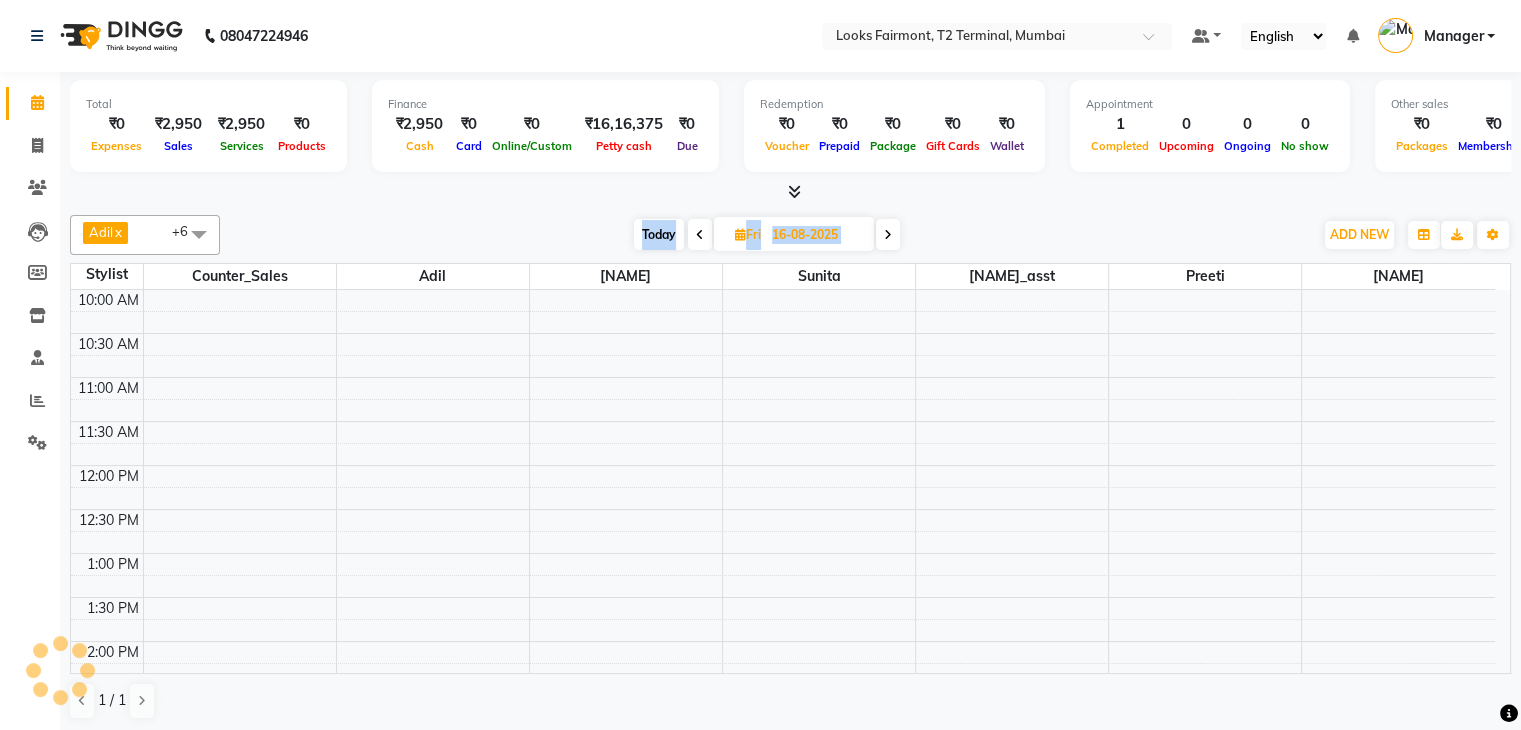 click at bounding box center (888, 235) 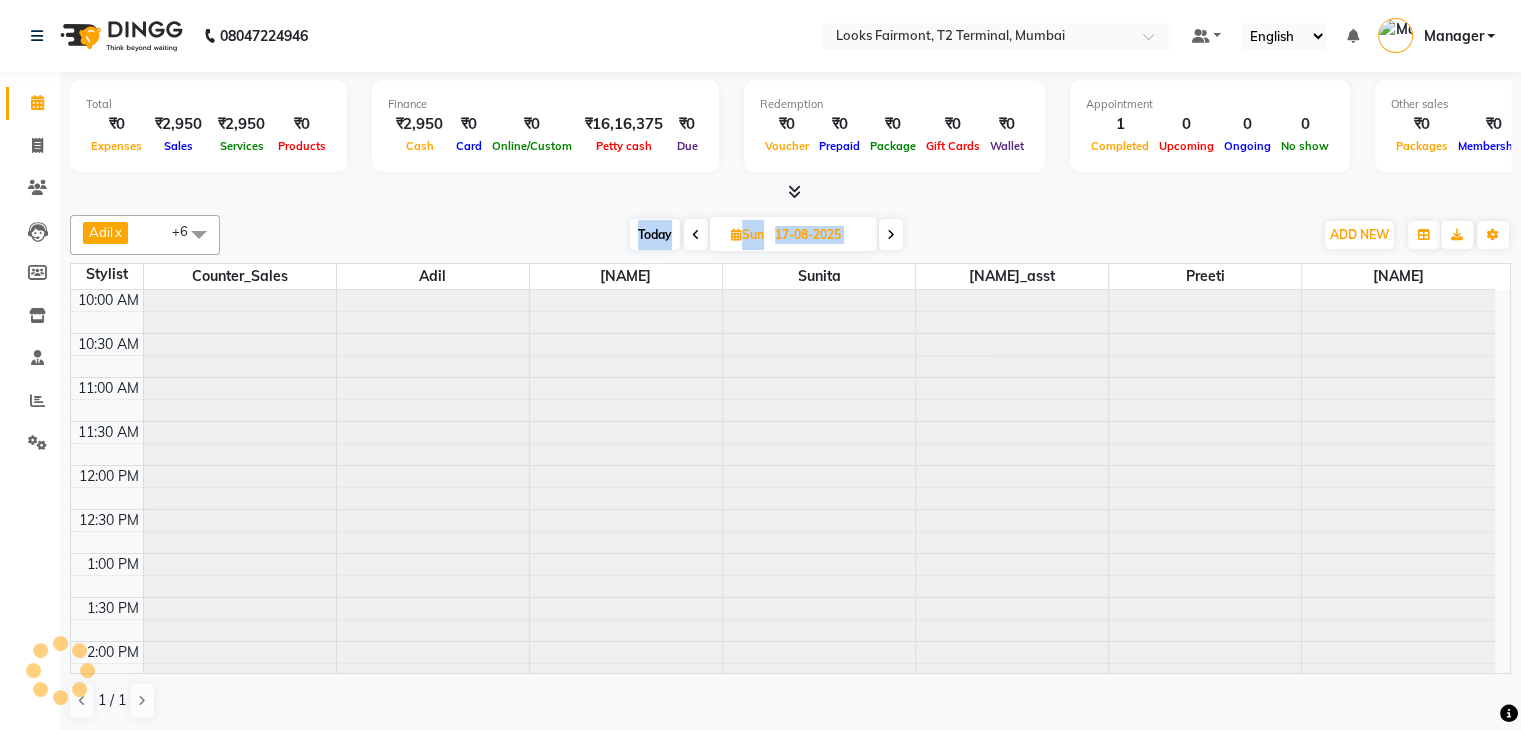 click at bounding box center (891, 235) 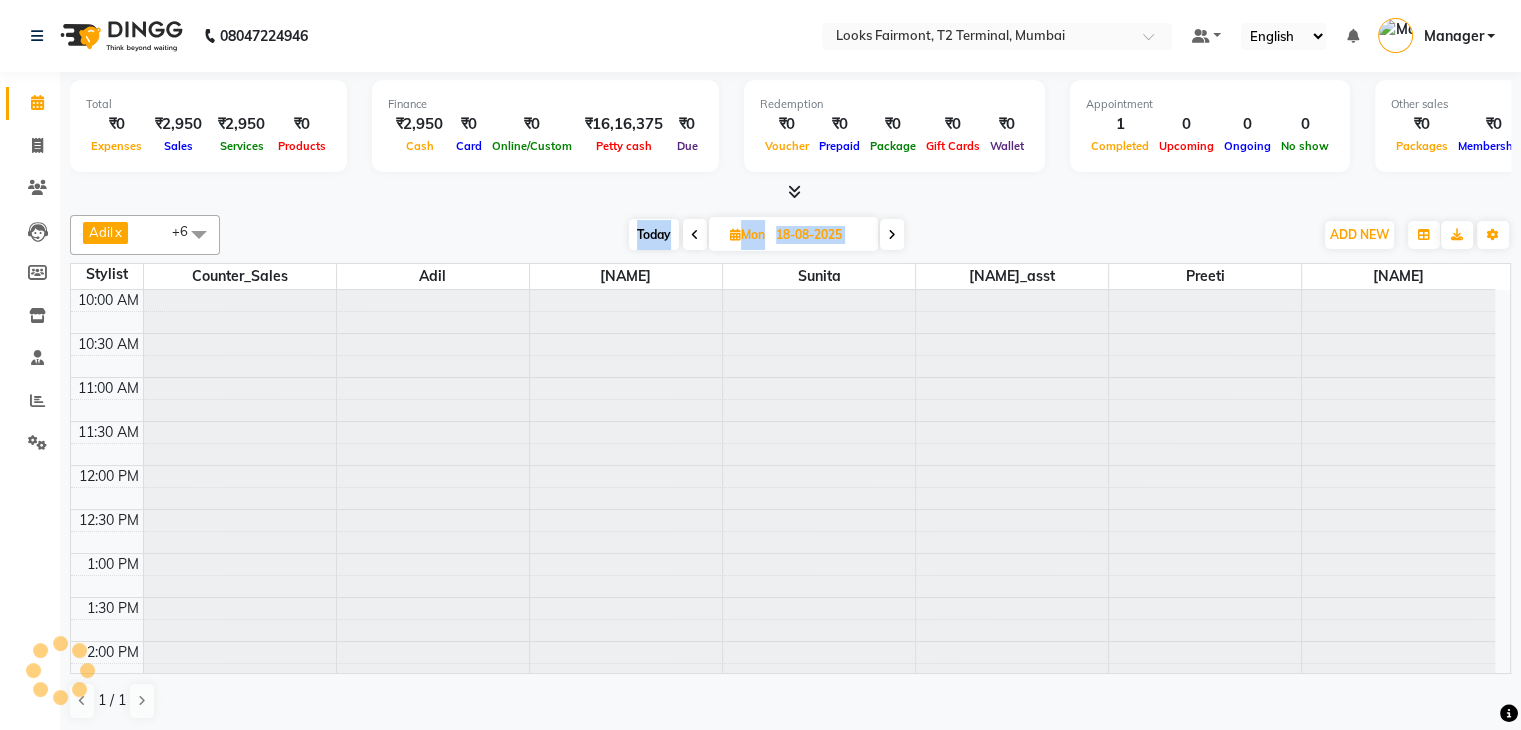 click at bounding box center (892, 235) 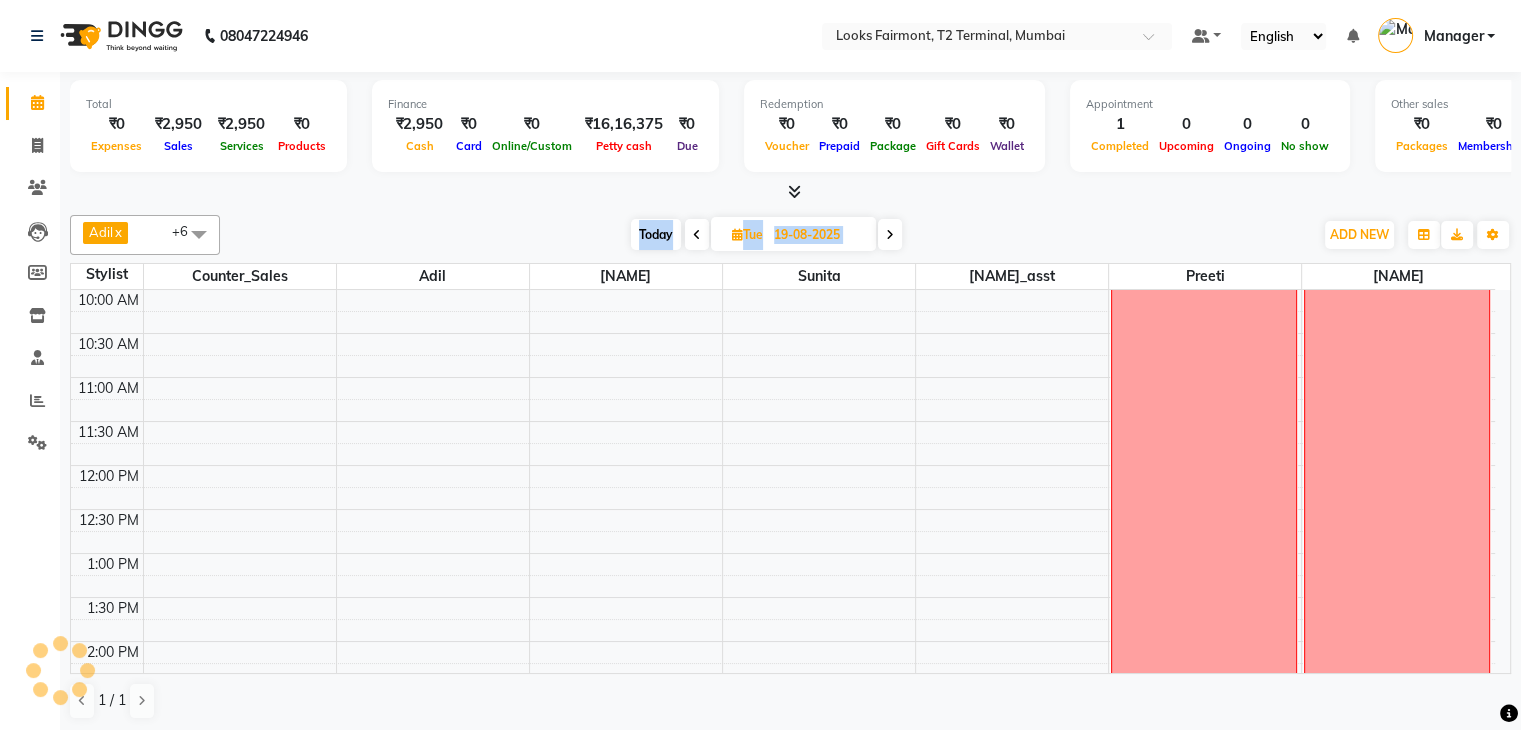 click at bounding box center (890, 235) 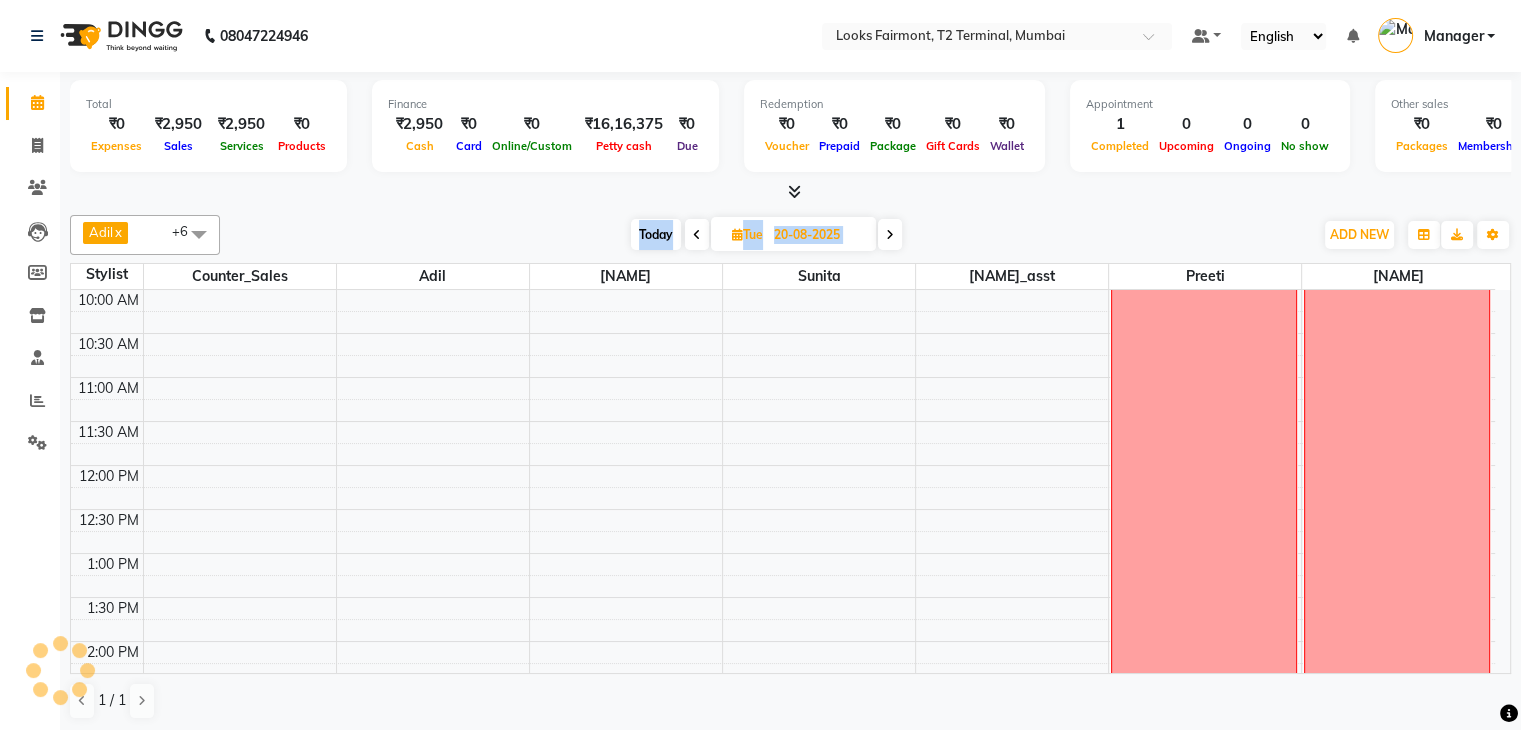 scroll, scrollTop: 176, scrollLeft: 0, axis: vertical 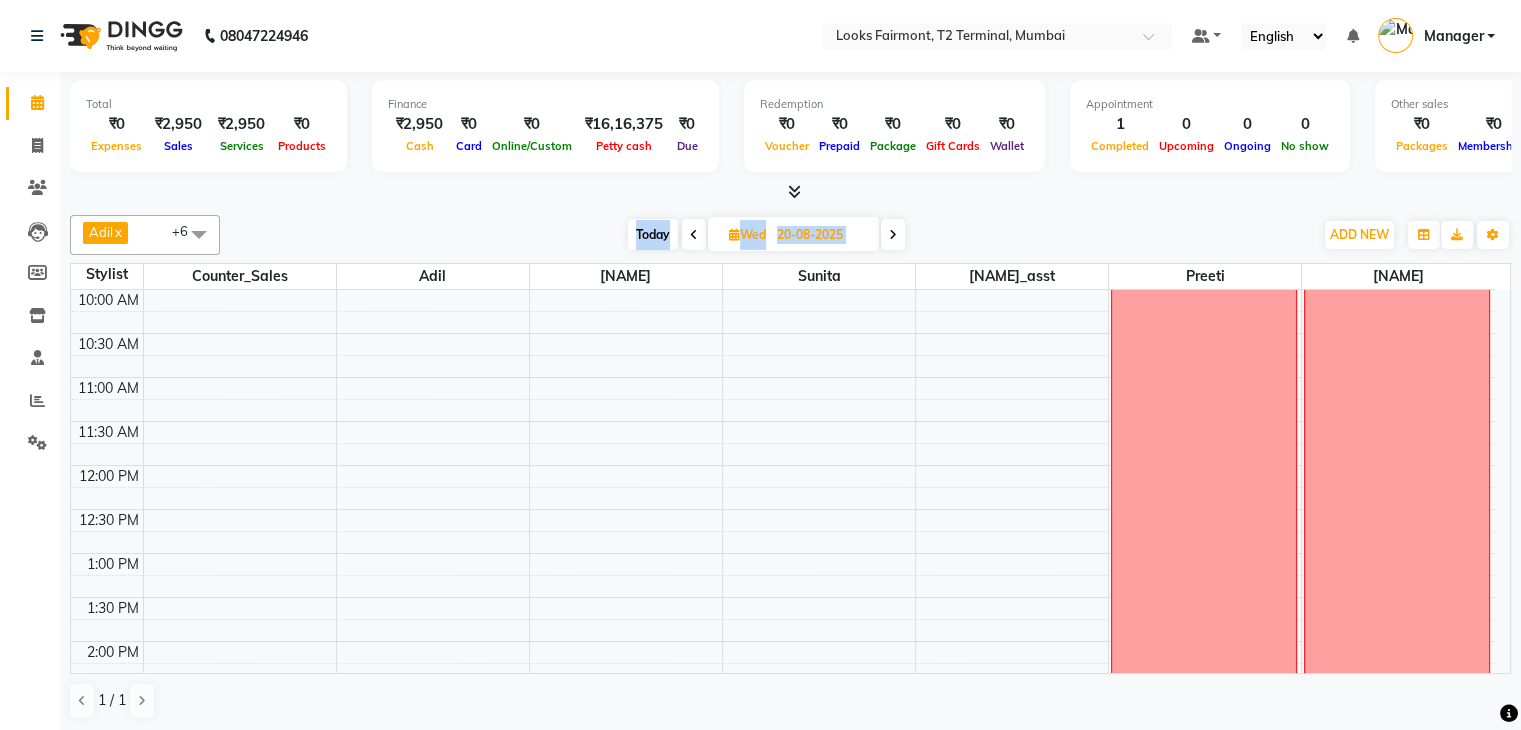 click at bounding box center [893, 234] 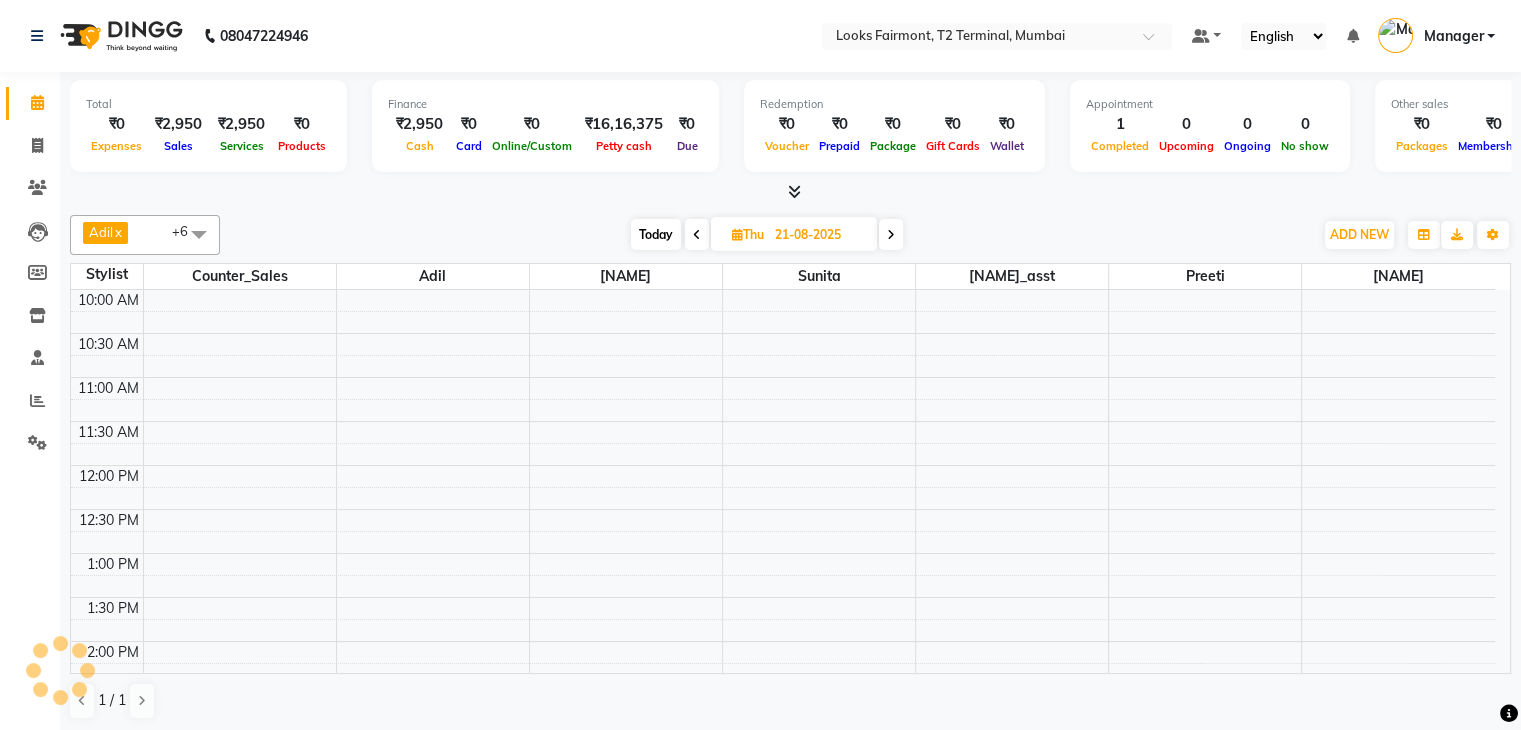 click at bounding box center [891, 235] 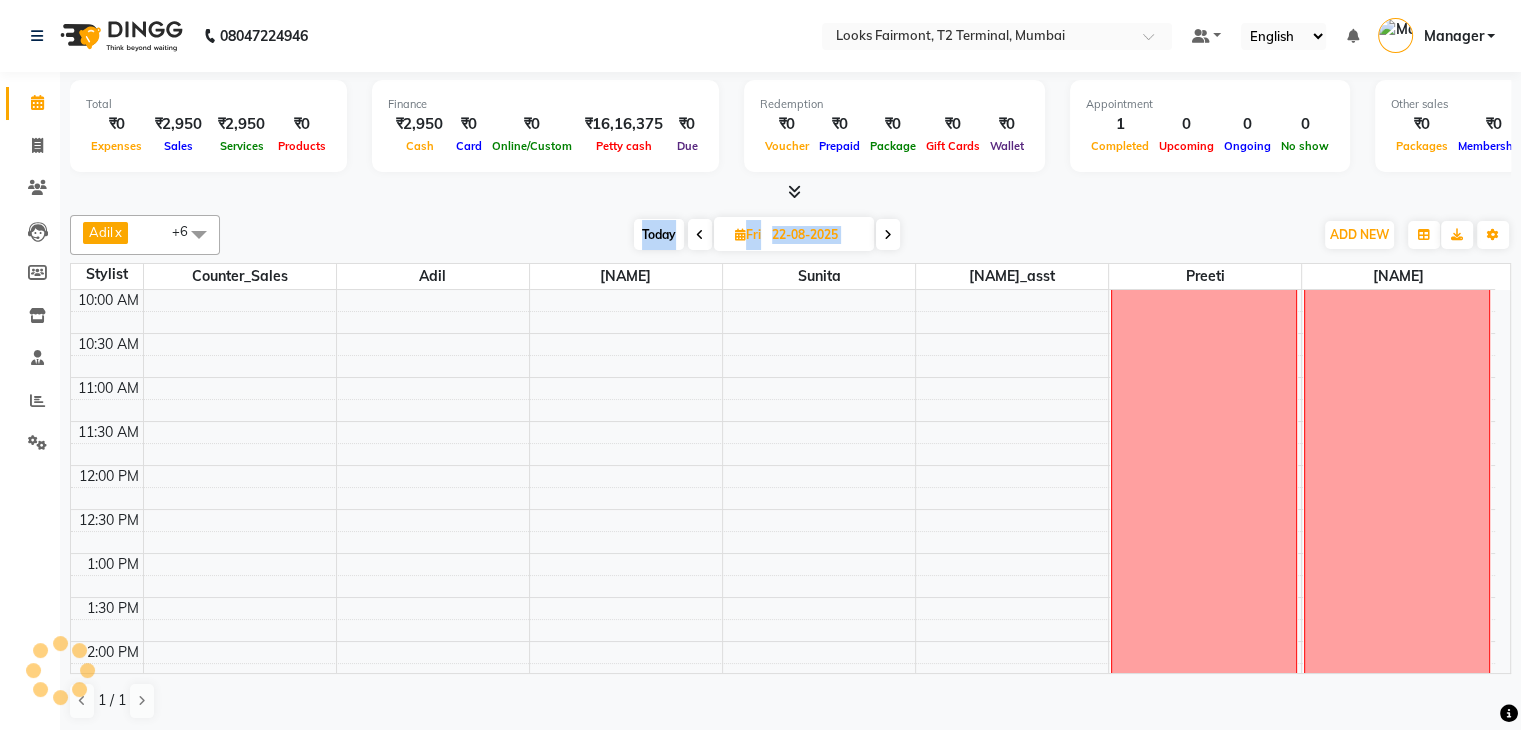 click at bounding box center (888, 235) 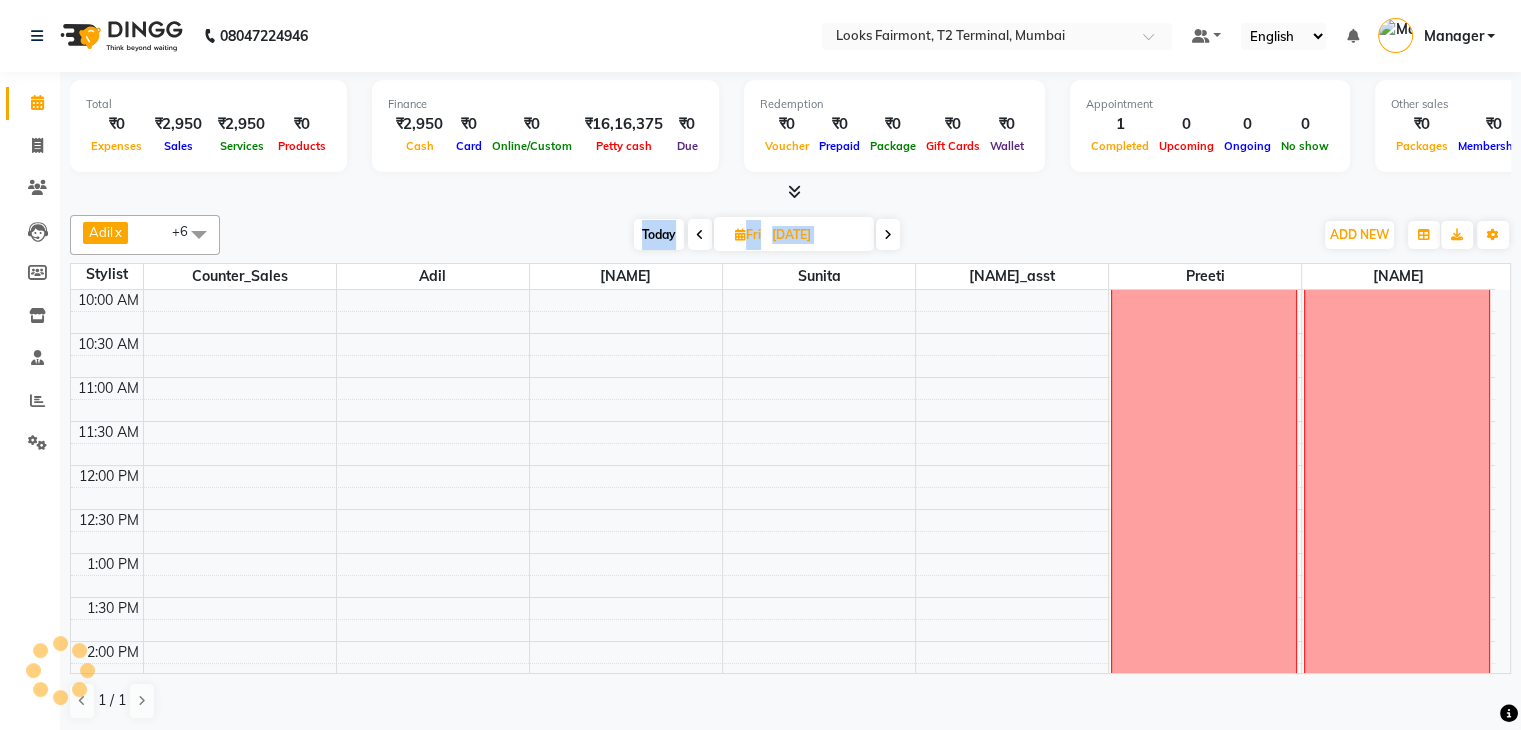 click at bounding box center [888, 235] 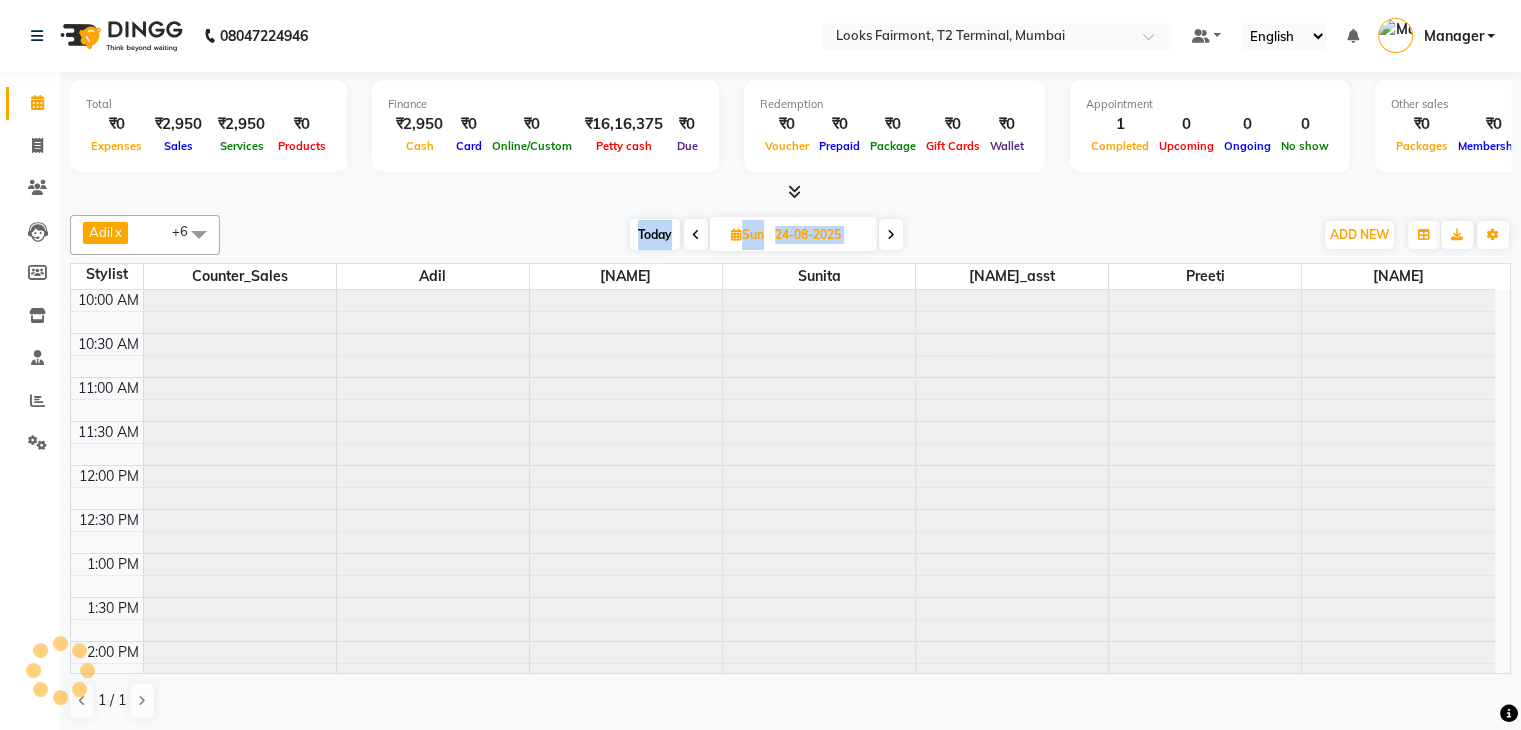 scroll, scrollTop: 176, scrollLeft: 0, axis: vertical 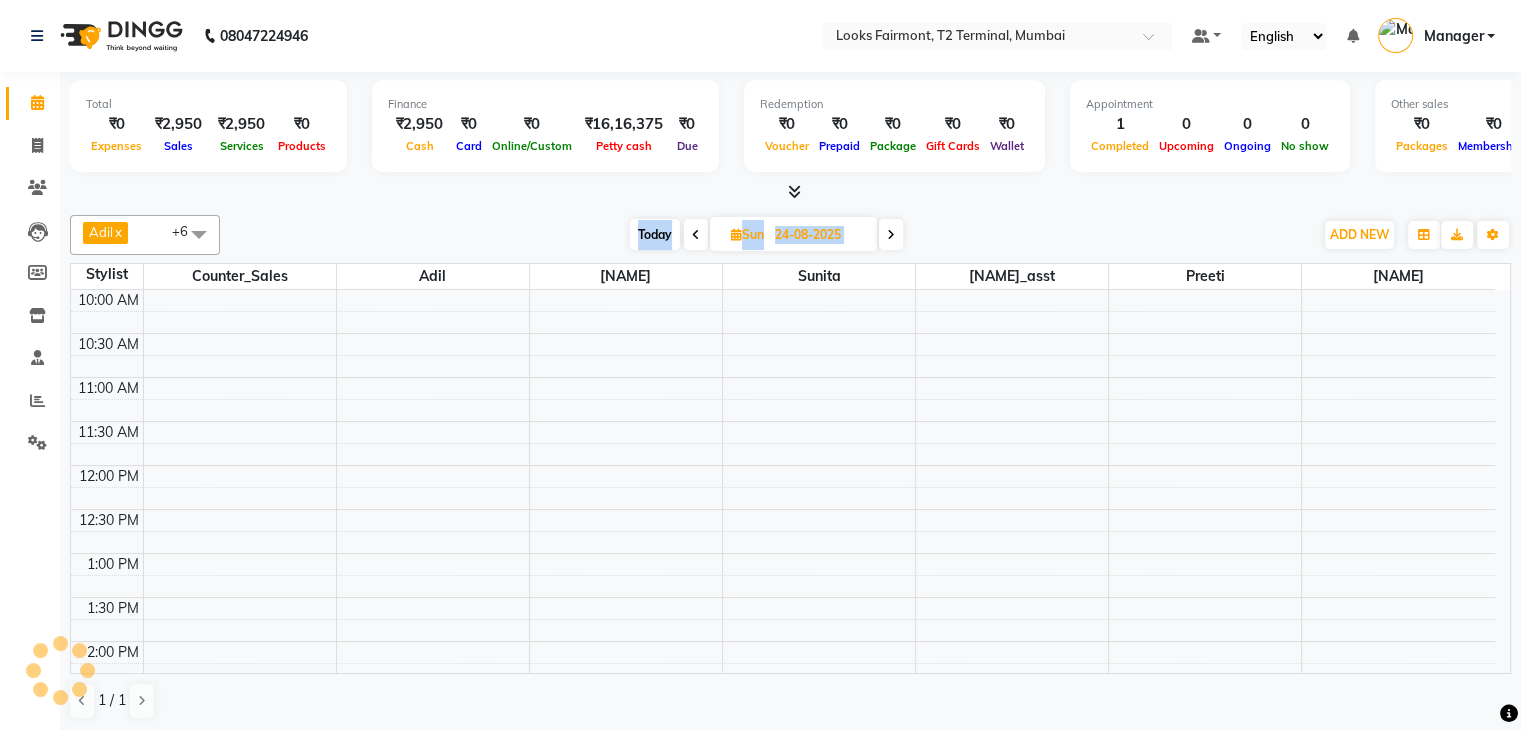 click at bounding box center (891, 235) 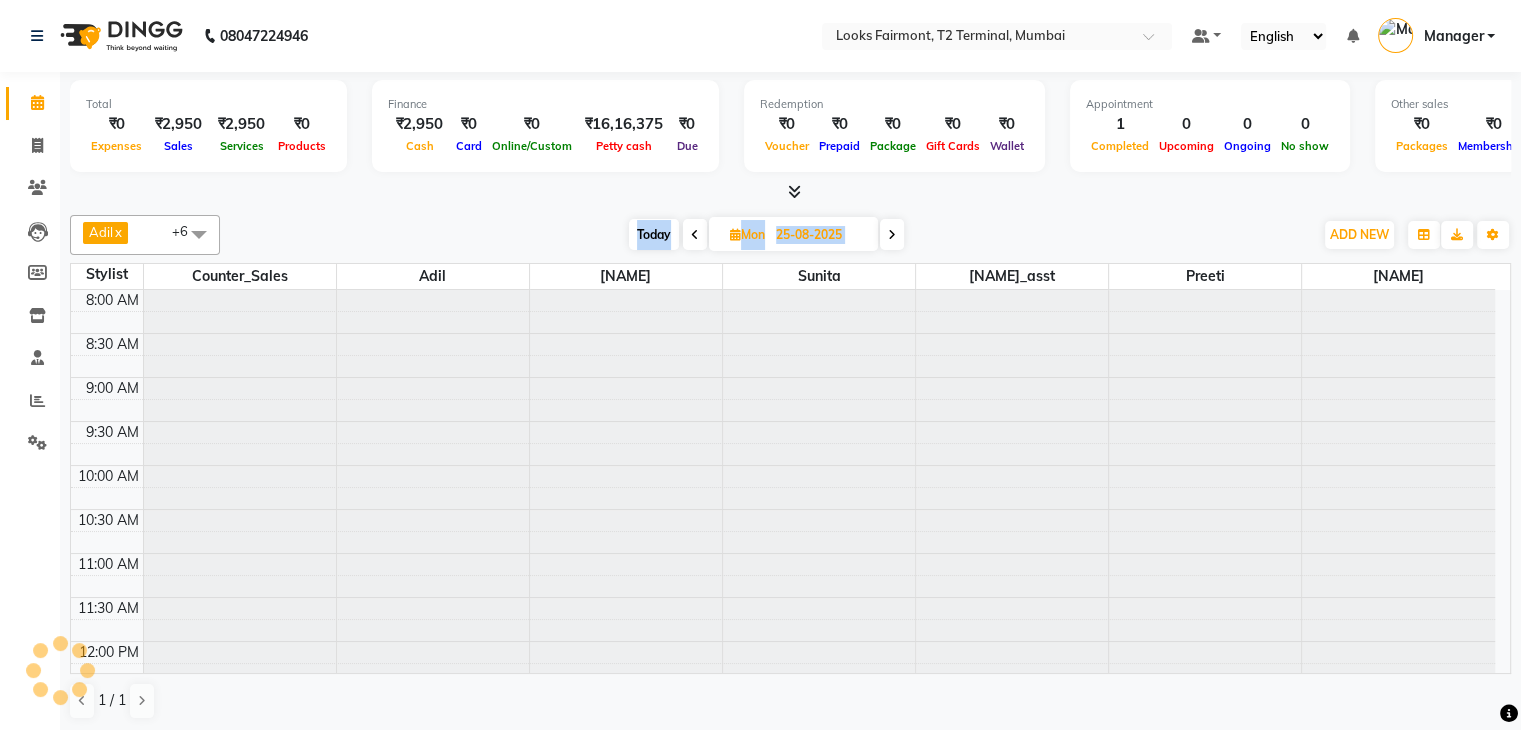 click at bounding box center (892, 234) 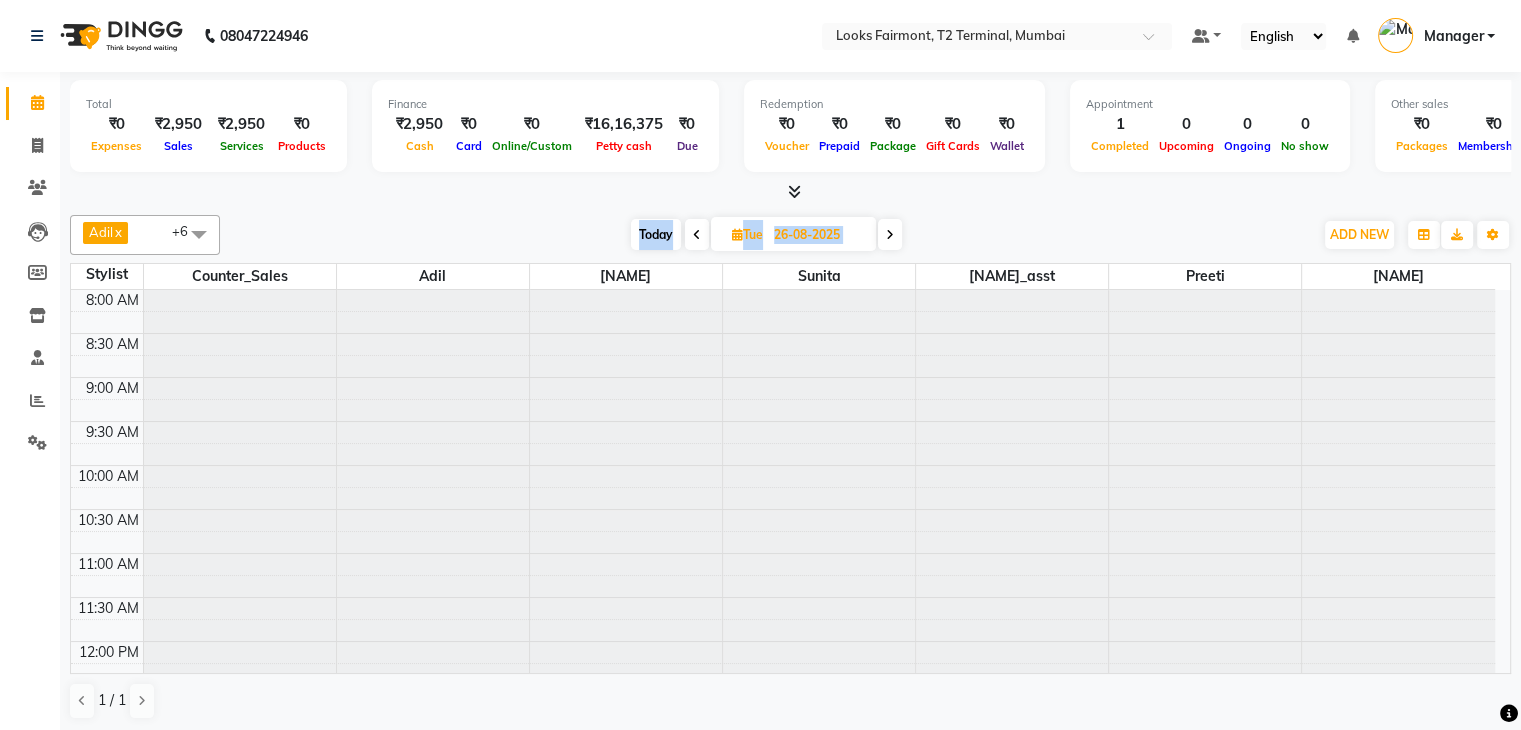 click at bounding box center (890, 235) 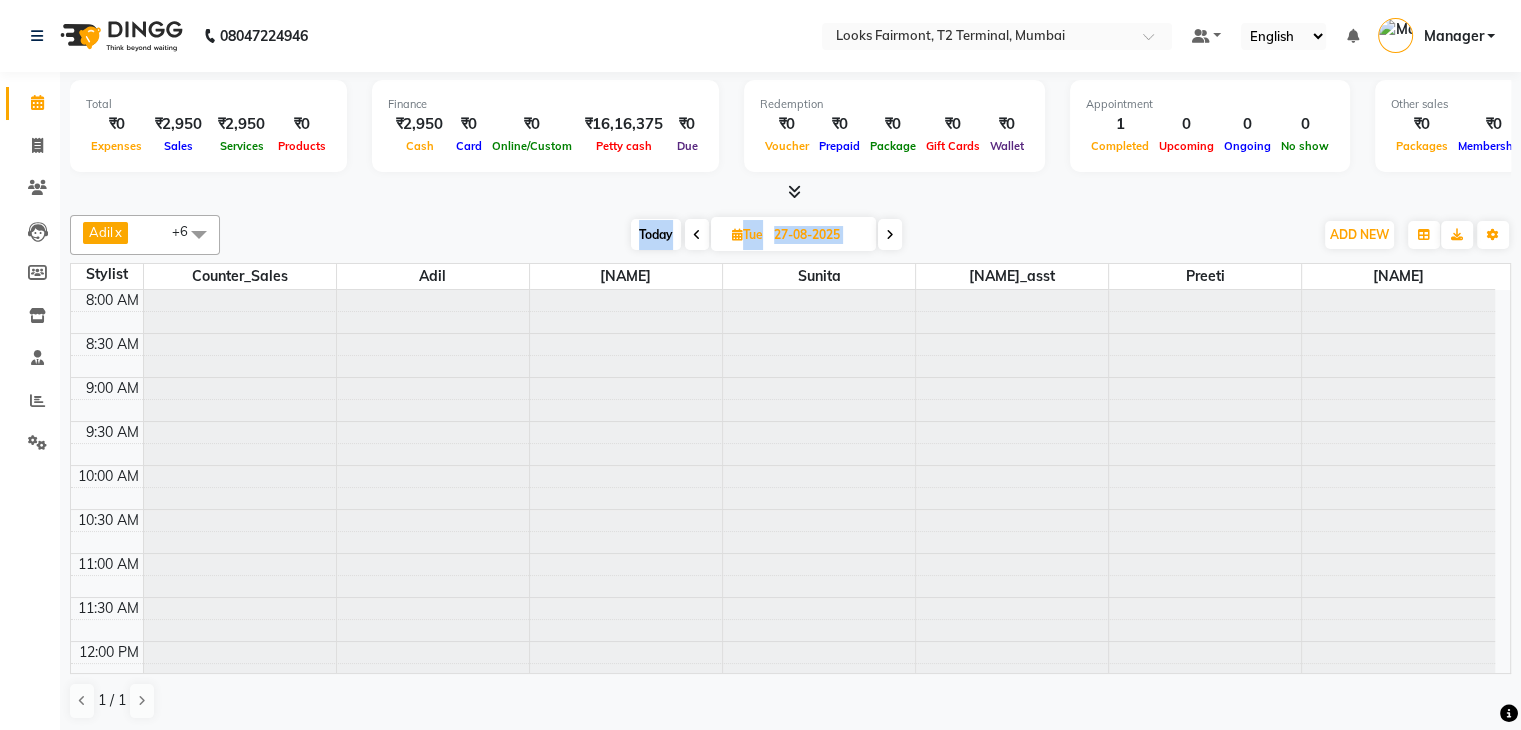 scroll, scrollTop: 0, scrollLeft: 0, axis: both 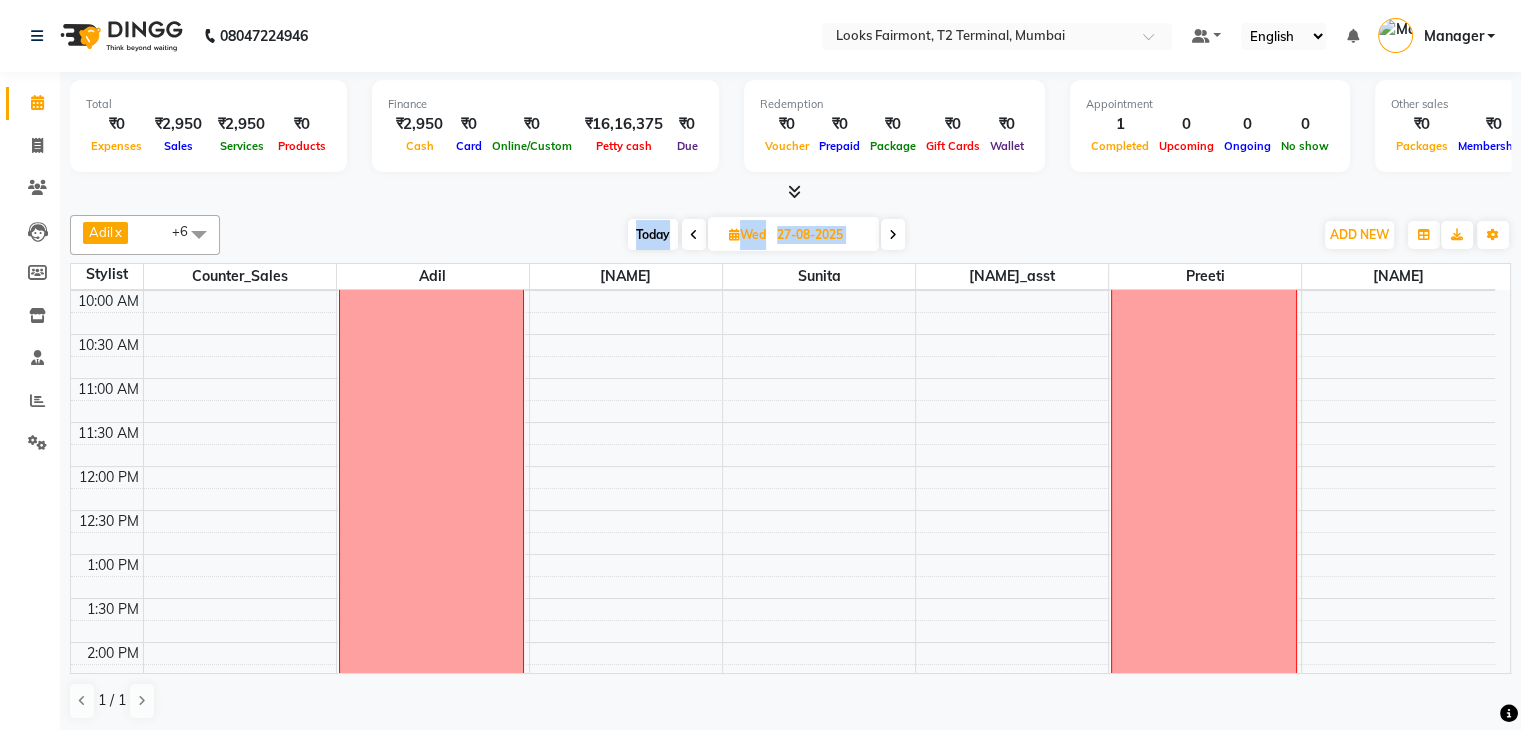 click at bounding box center [893, 234] 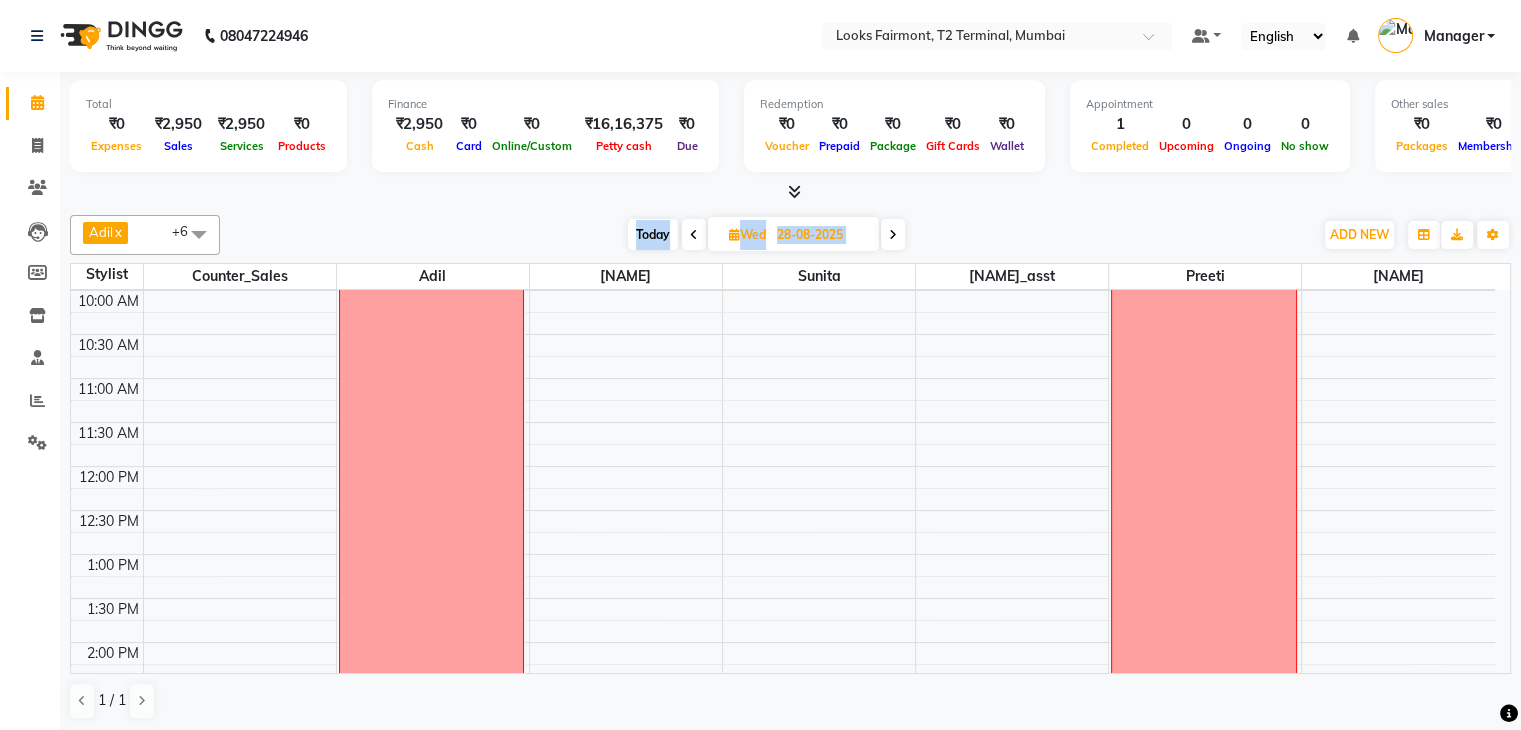 scroll, scrollTop: 175, scrollLeft: 0, axis: vertical 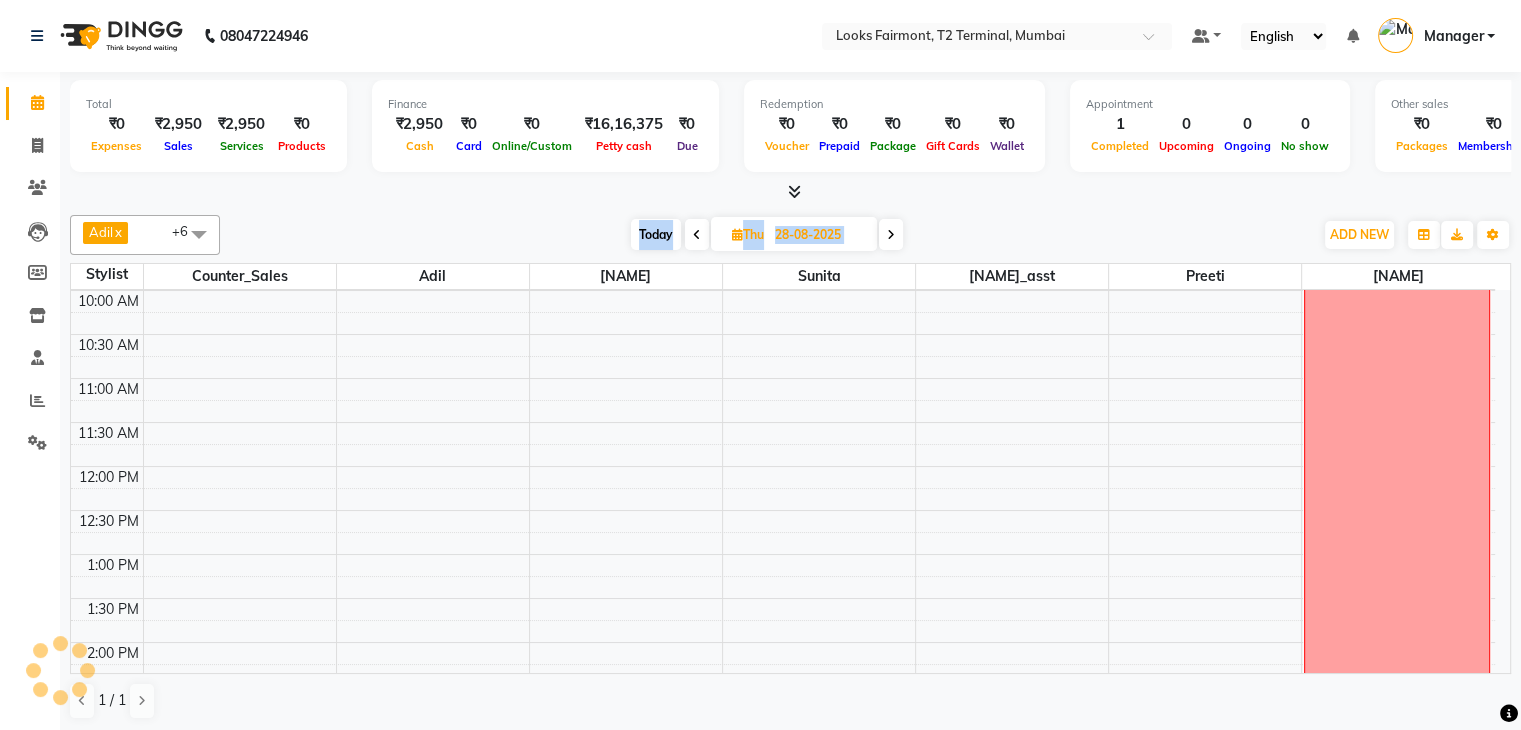 click at bounding box center (697, 234) 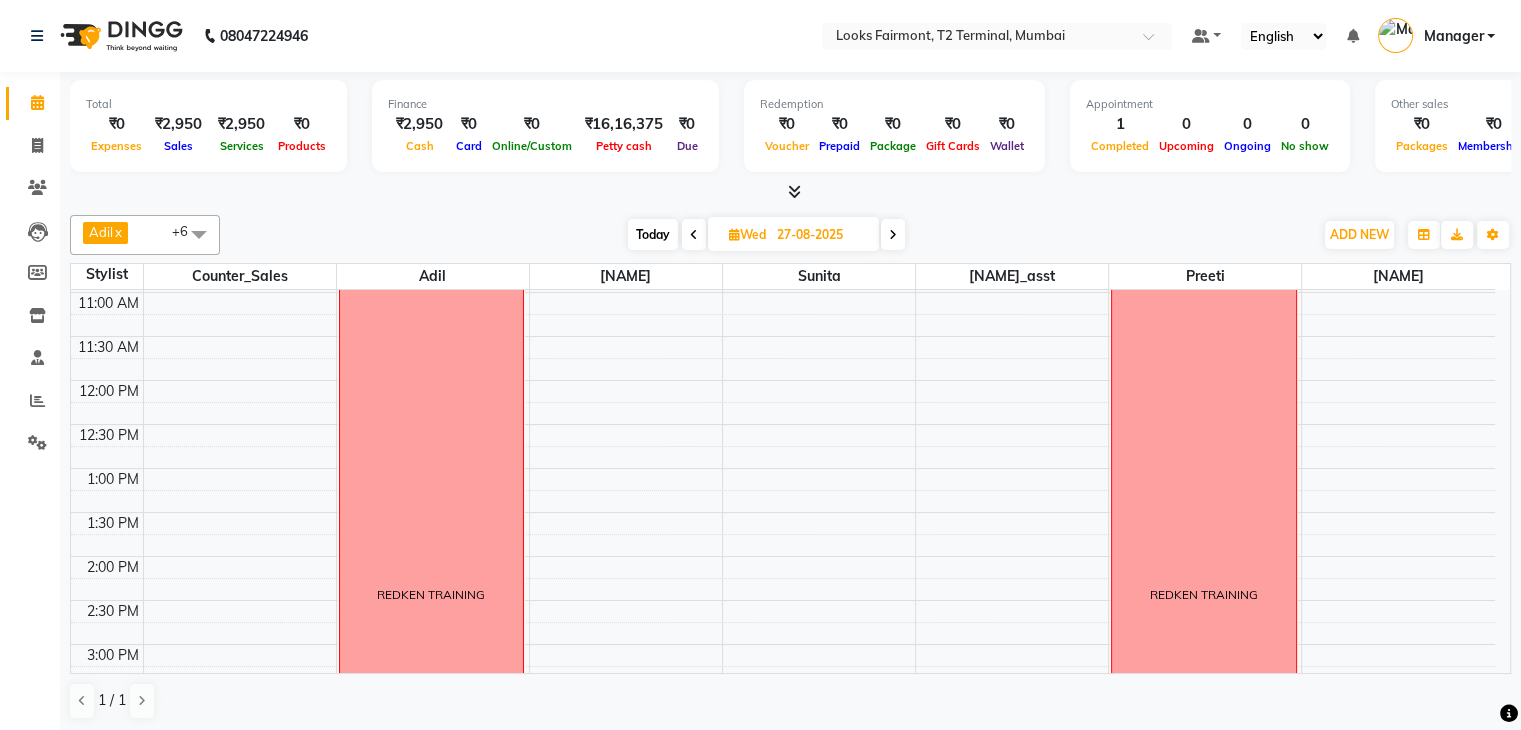 scroll, scrollTop: 400, scrollLeft: 0, axis: vertical 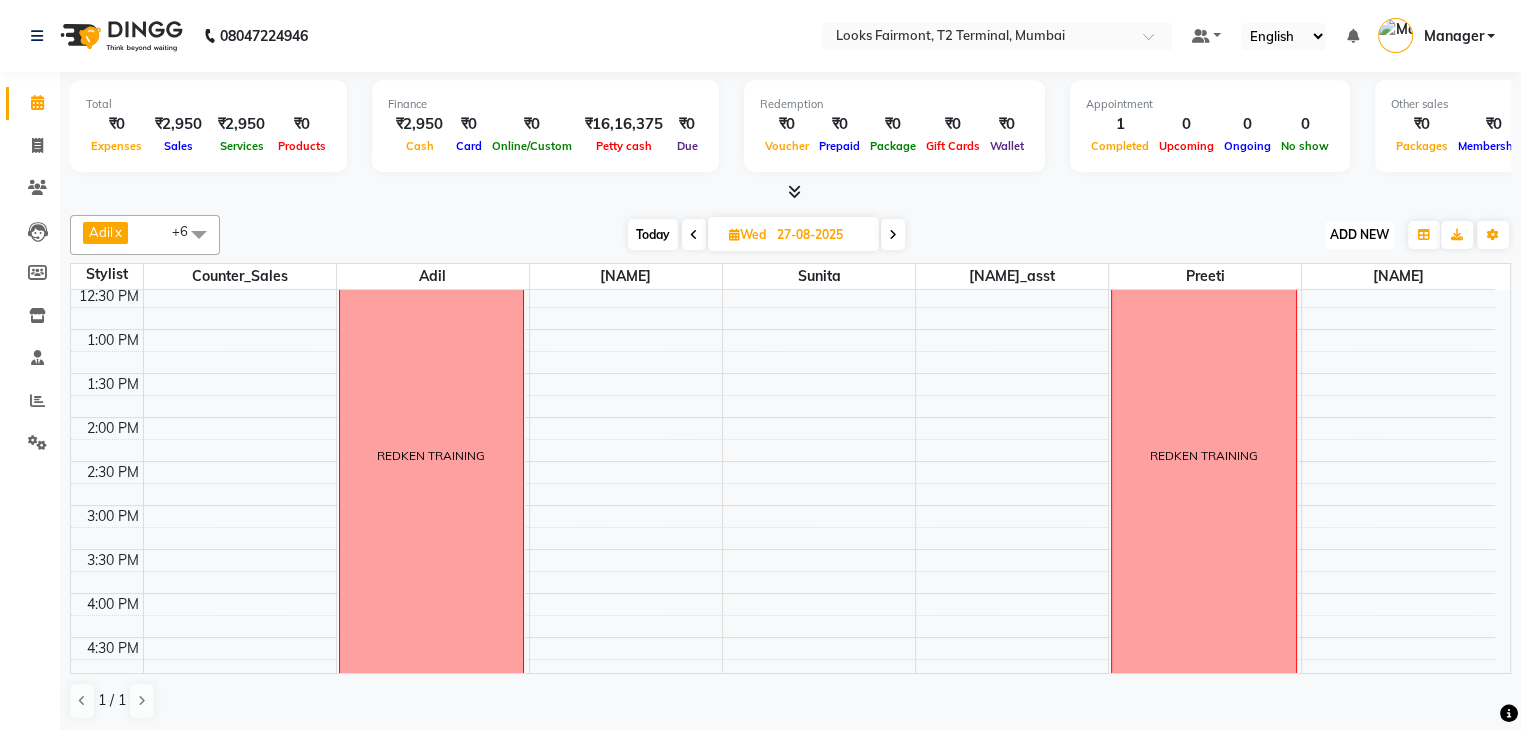 click on "ADD NEW" at bounding box center [1359, 234] 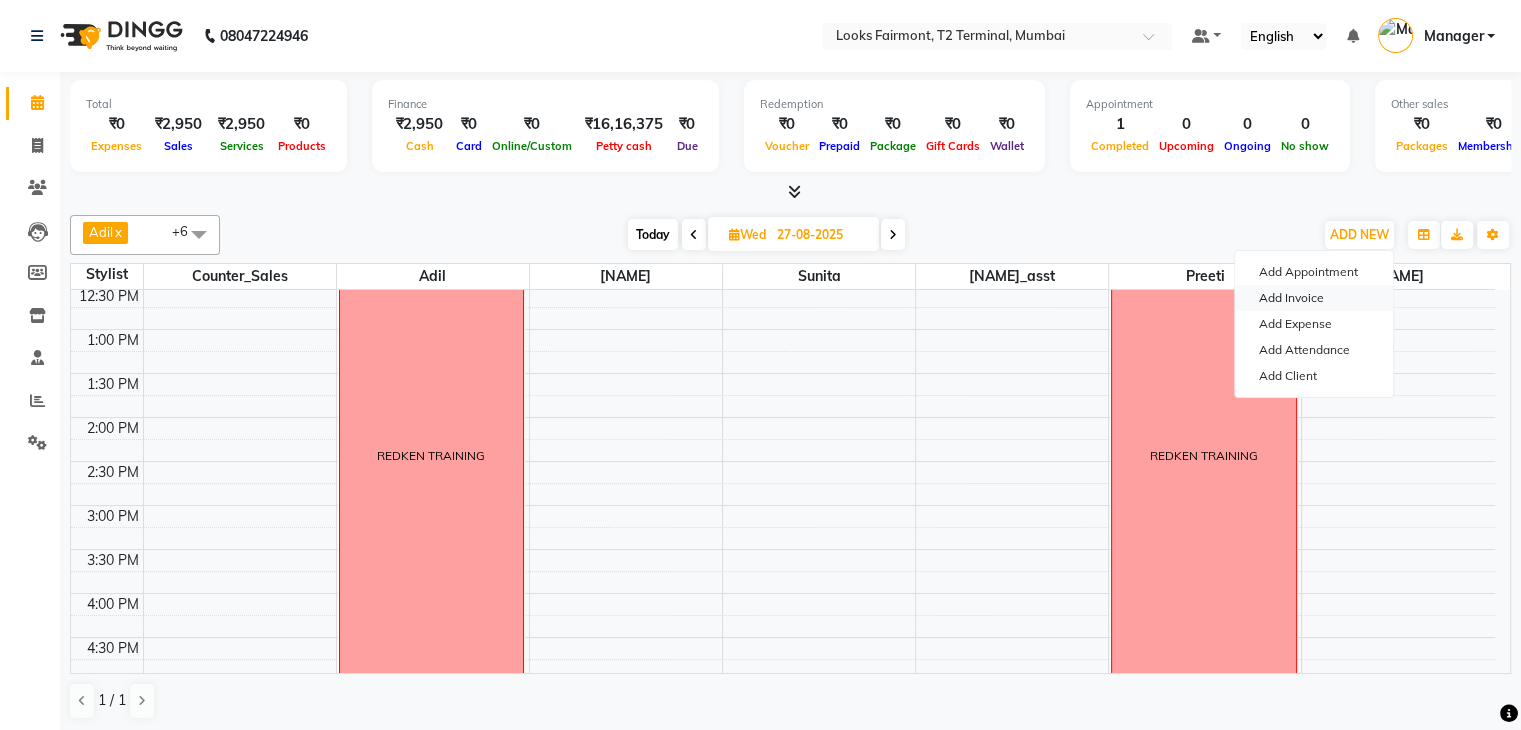 click on "Add Invoice" at bounding box center (1314, 298) 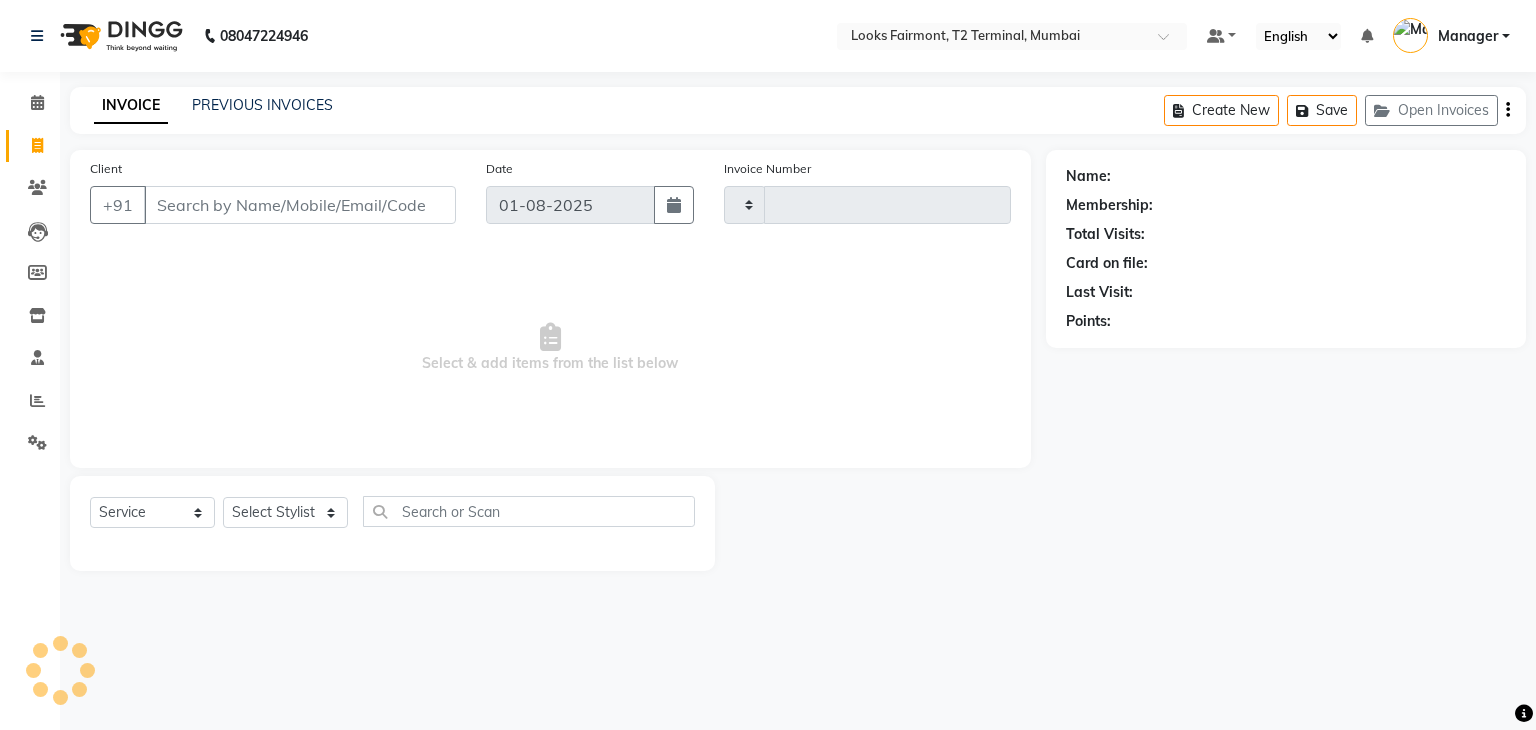 type on "0342" 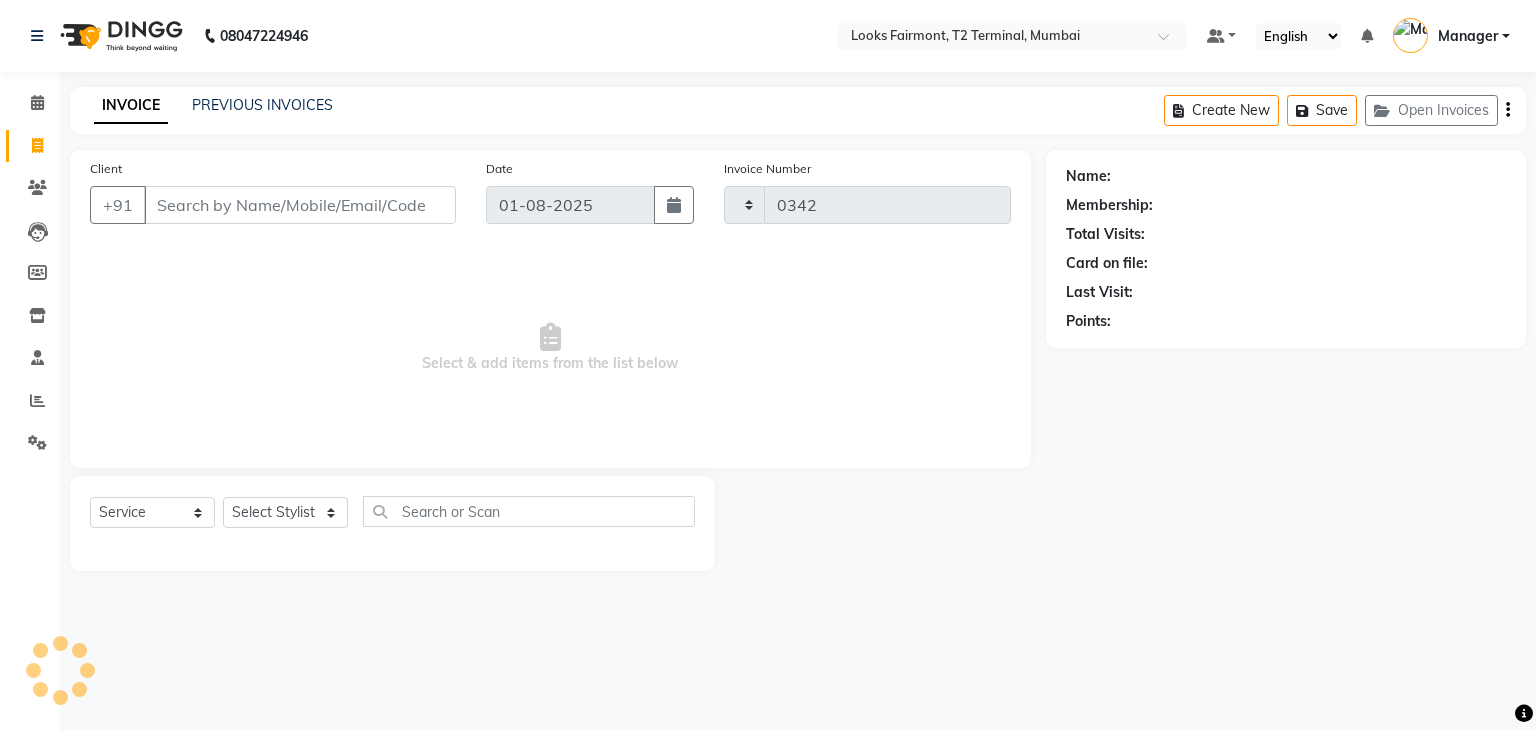 select on "8139" 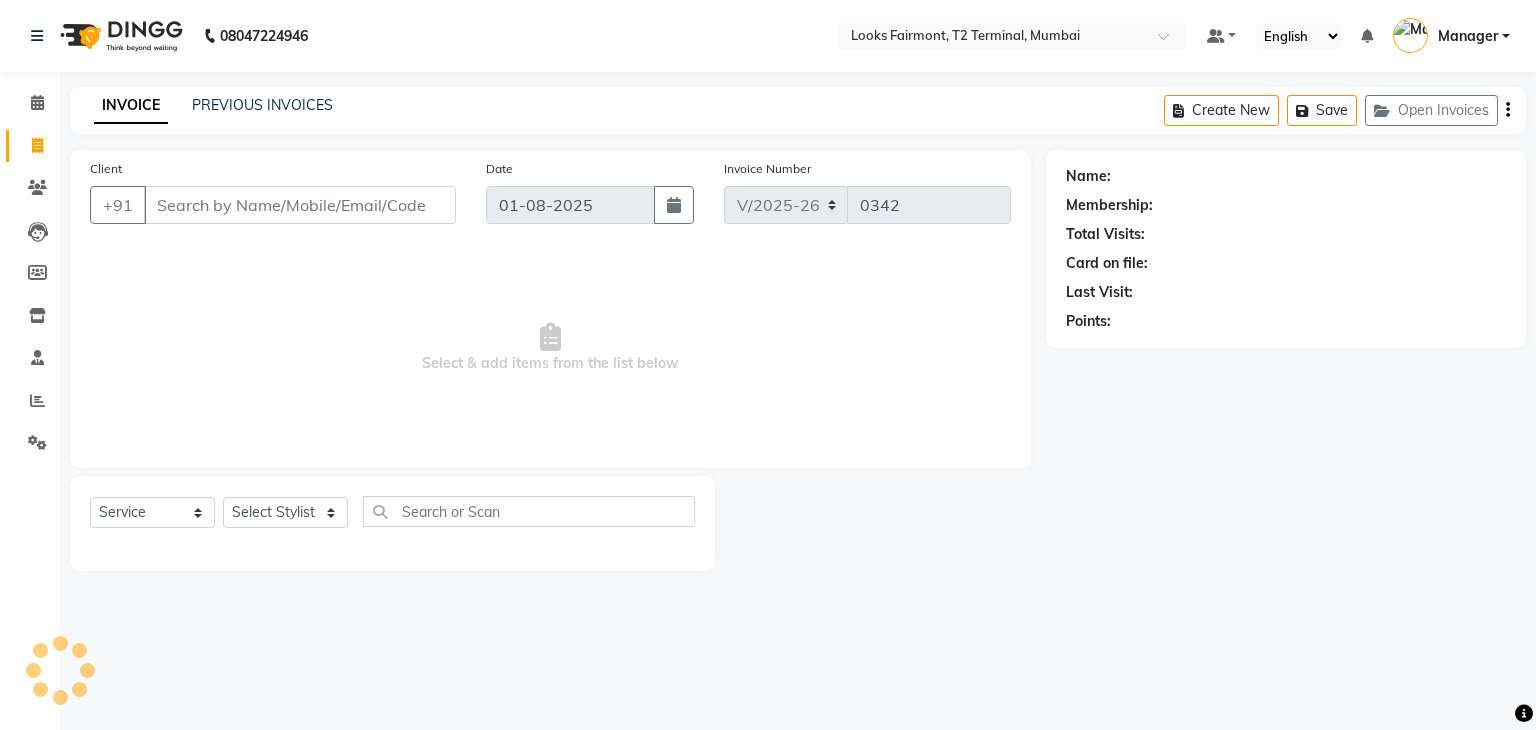 click on "Client" at bounding box center (300, 205) 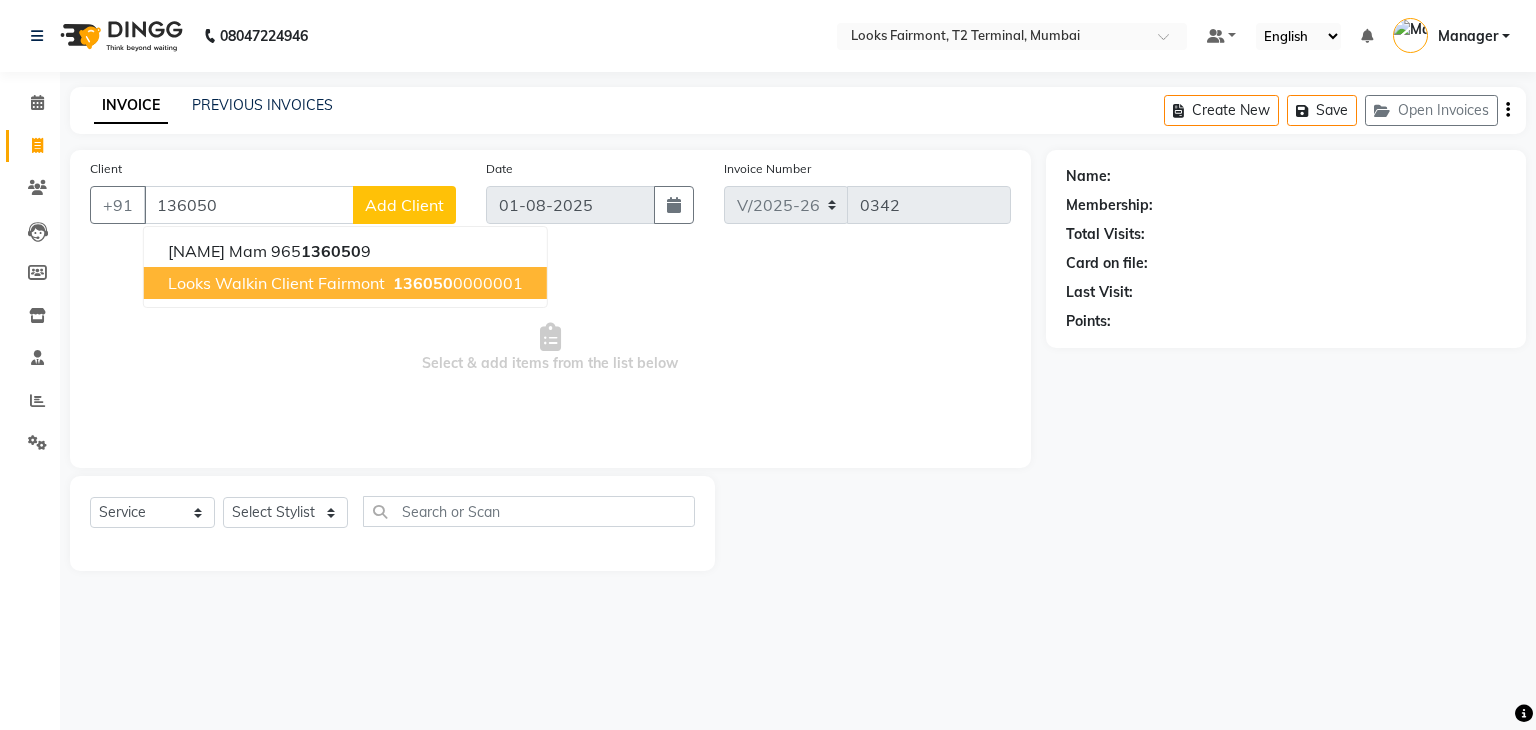 click on "Looks Walkin Client Fairmont" at bounding box center [276, 283] 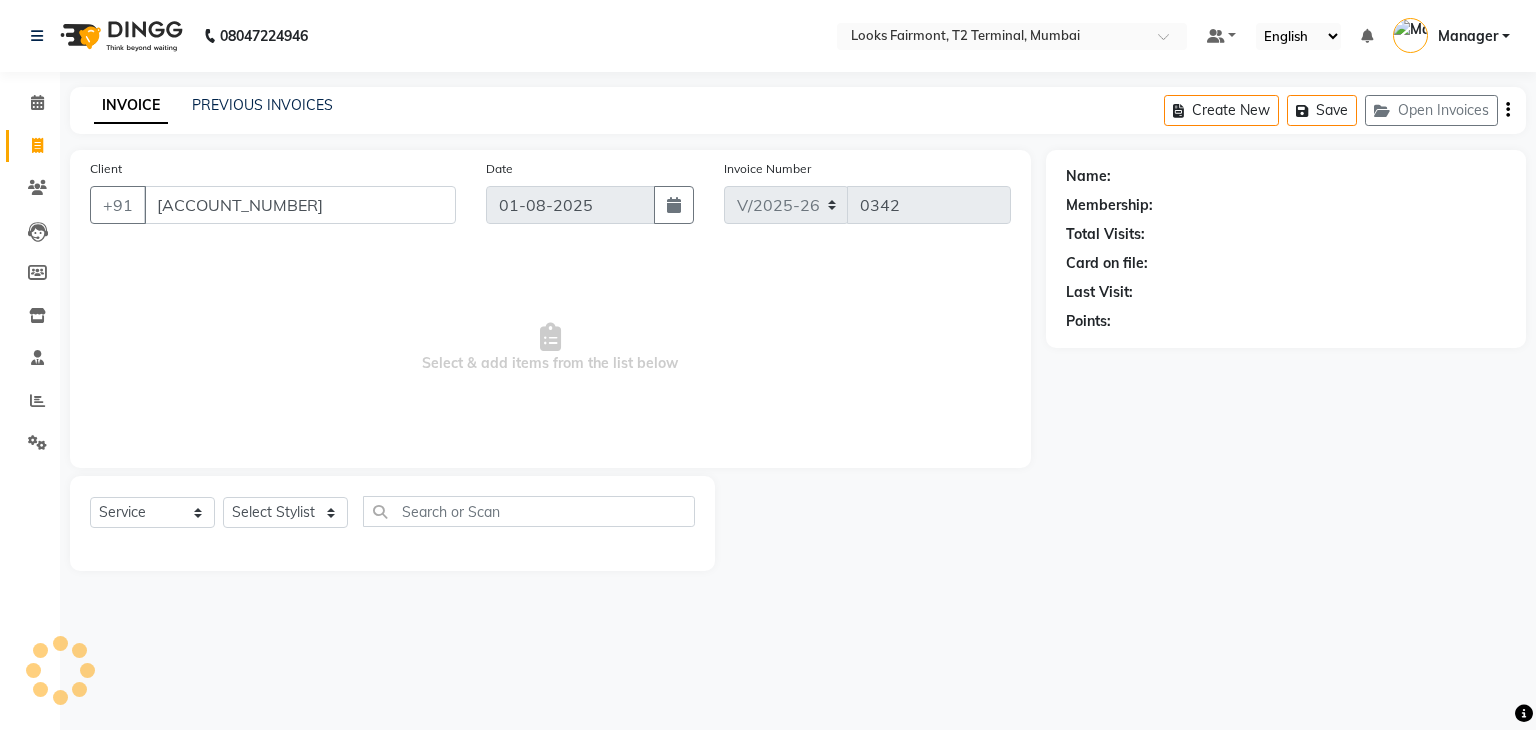 type on "[ACCOUNT_NUMBER]" 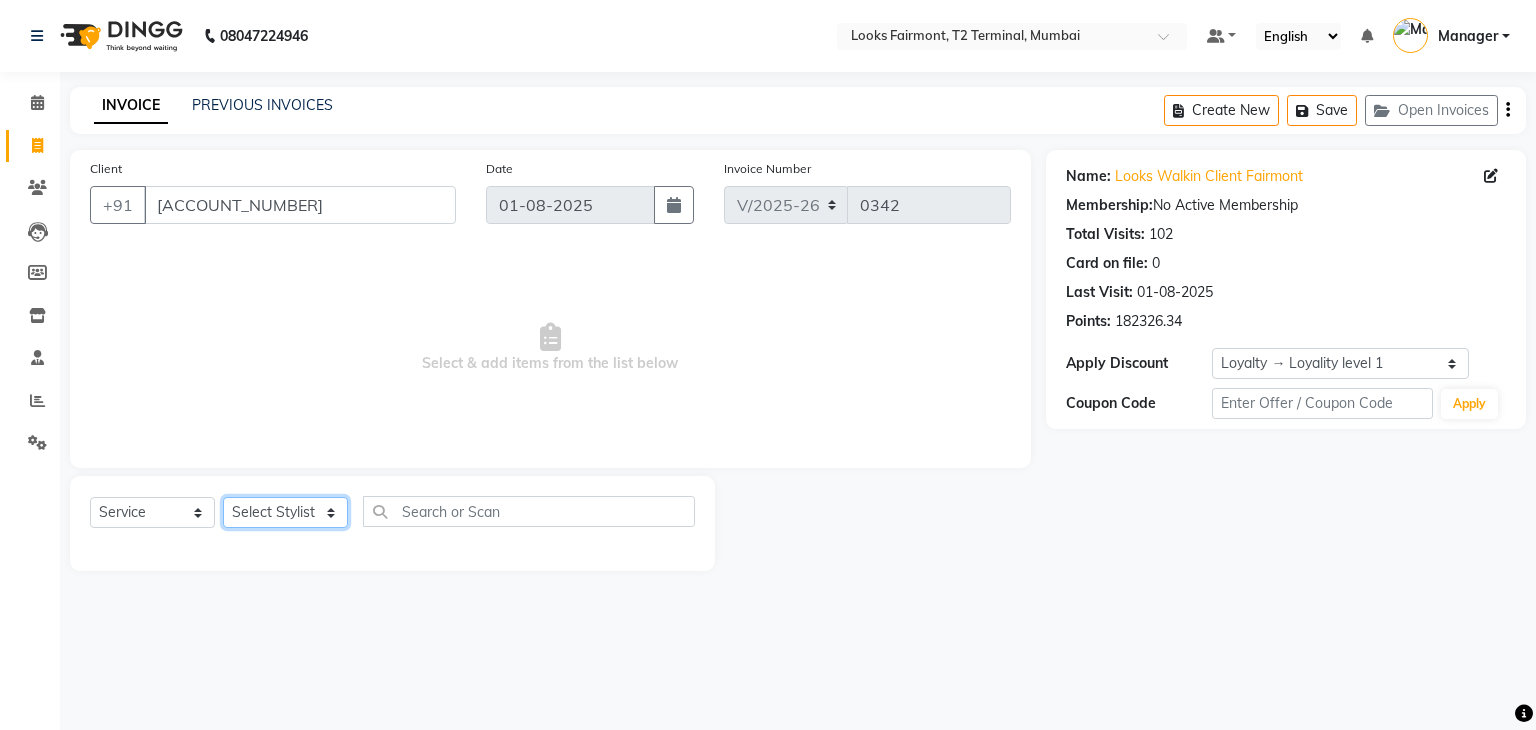 click on "Select Stylist [NAME] [NAME] Counter_Sales [NAME]_asst Manager [NAME] [NAME] [NAME]_mgr [NAME] [NAME]" 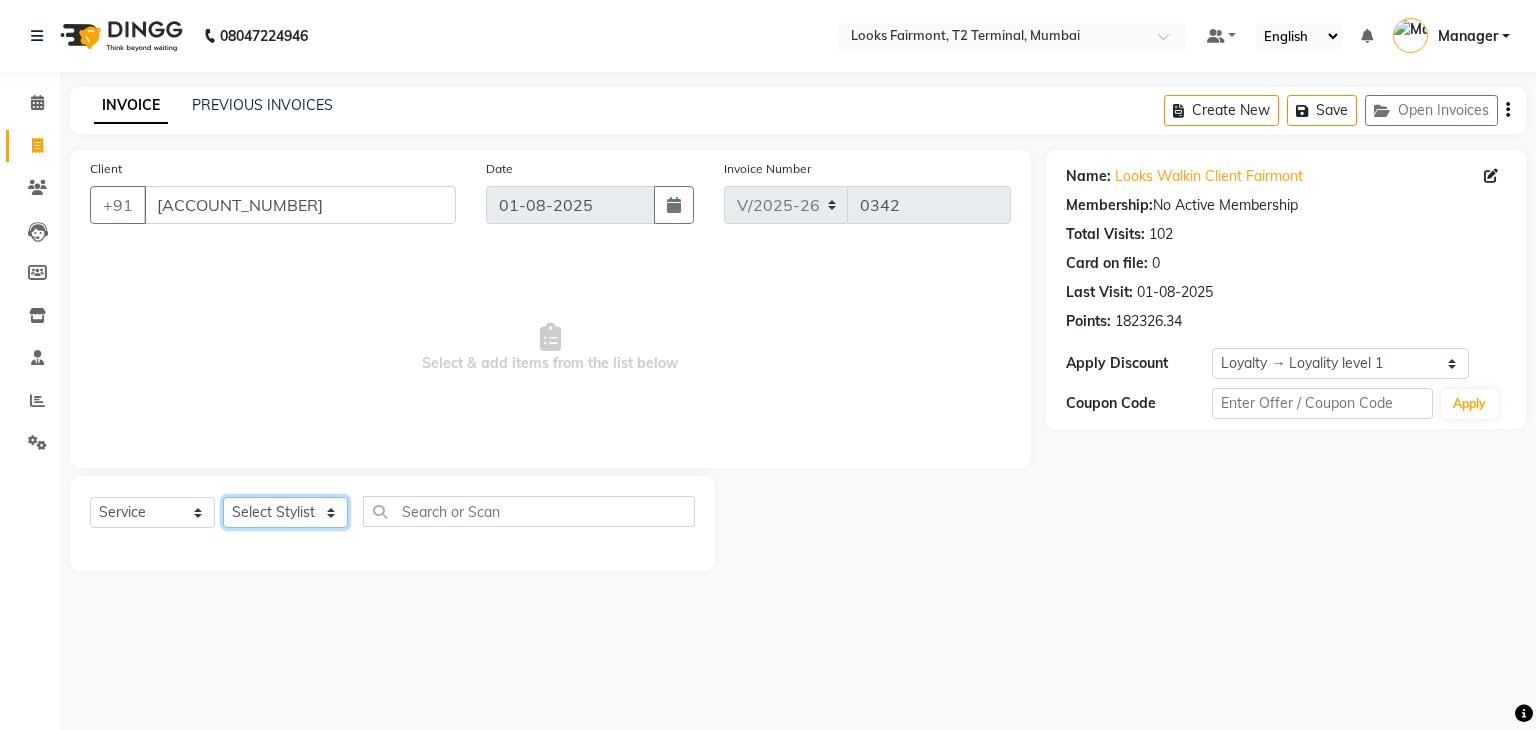 select on "76347" 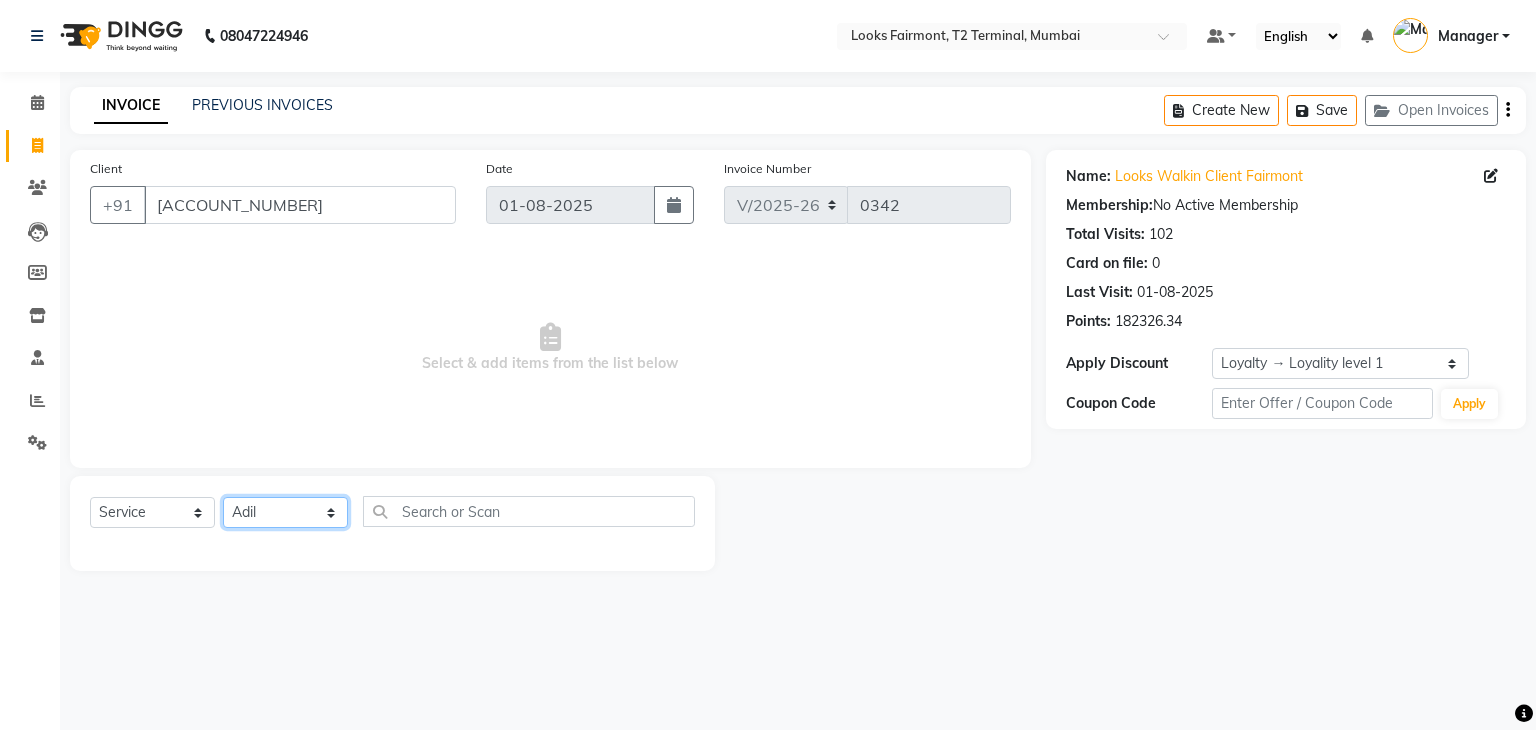 click on "Select Stylist [NAME] [NAME] Counter_Sales [NAME]_asst Manager [NAME] [NAME] [NAME]_mgr [NAME] [NAME]" 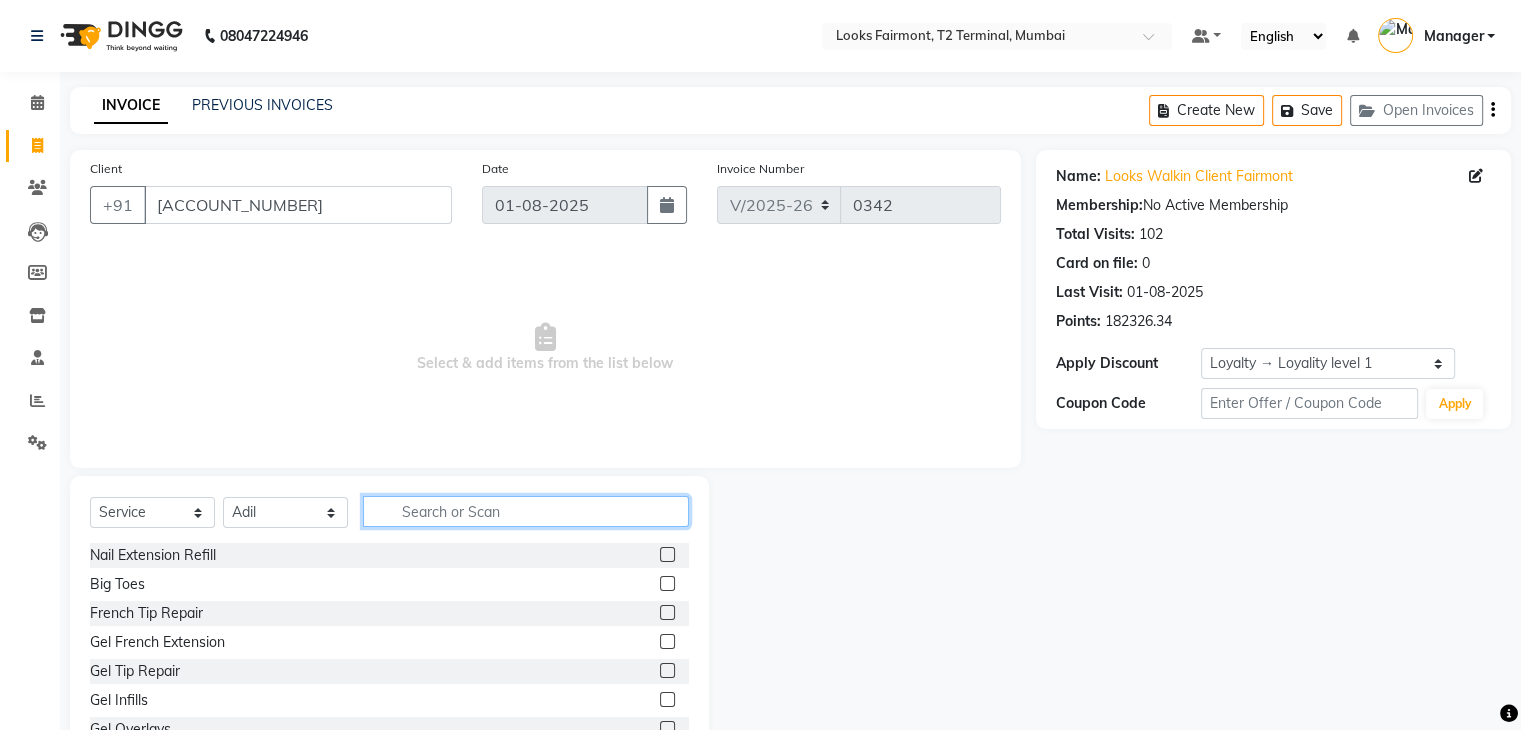 click 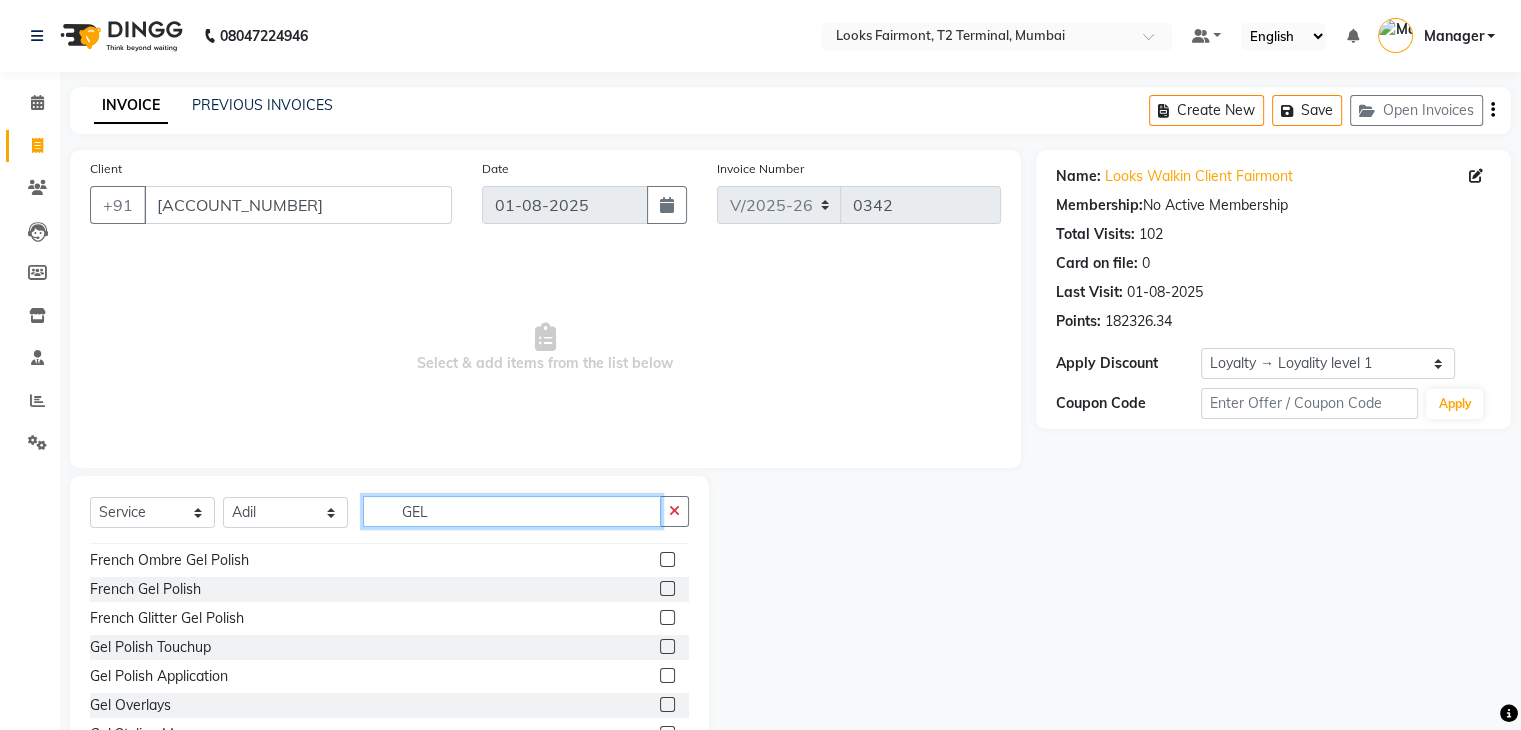scroll, scrollTop: 205, scrollLeft: 0, axis: vertical 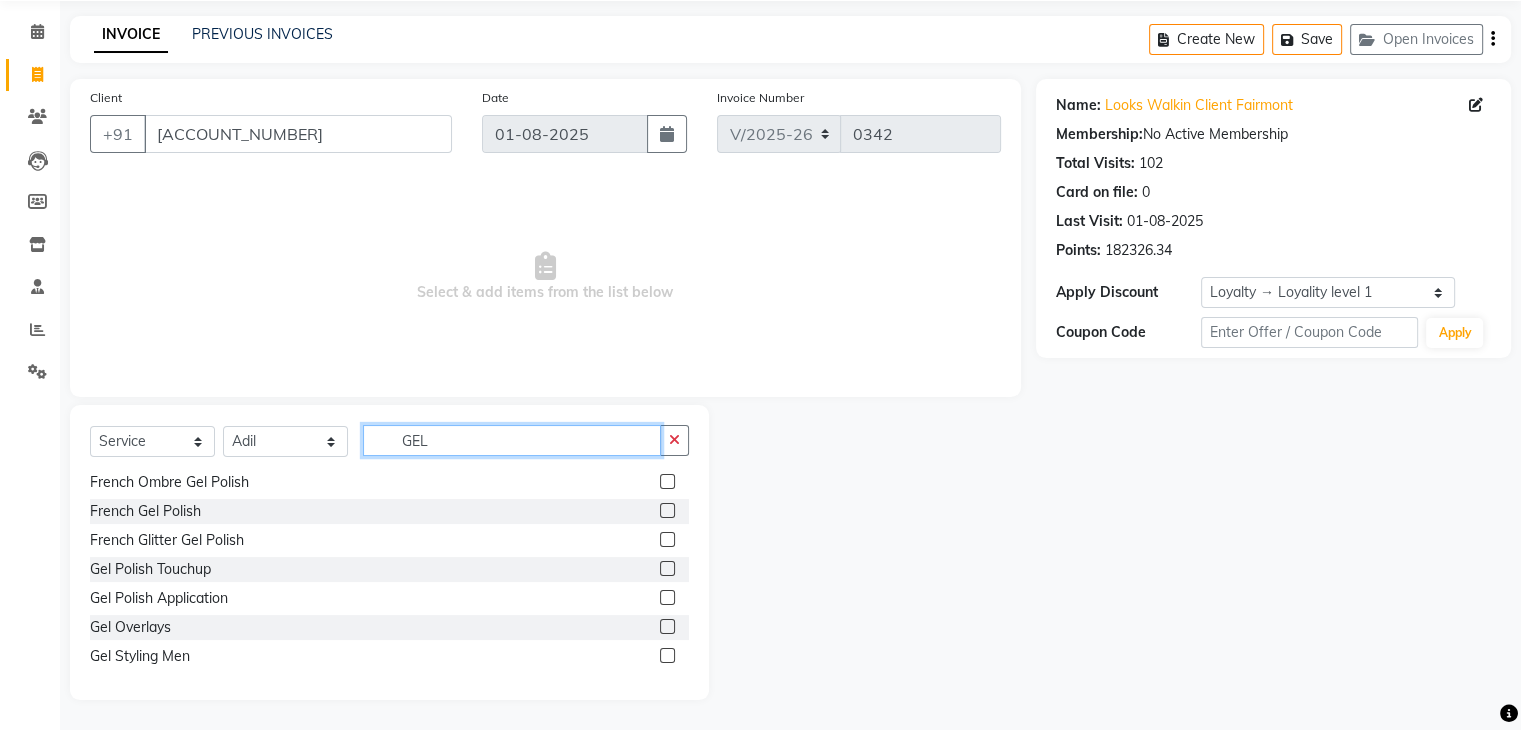 type on "GEL" 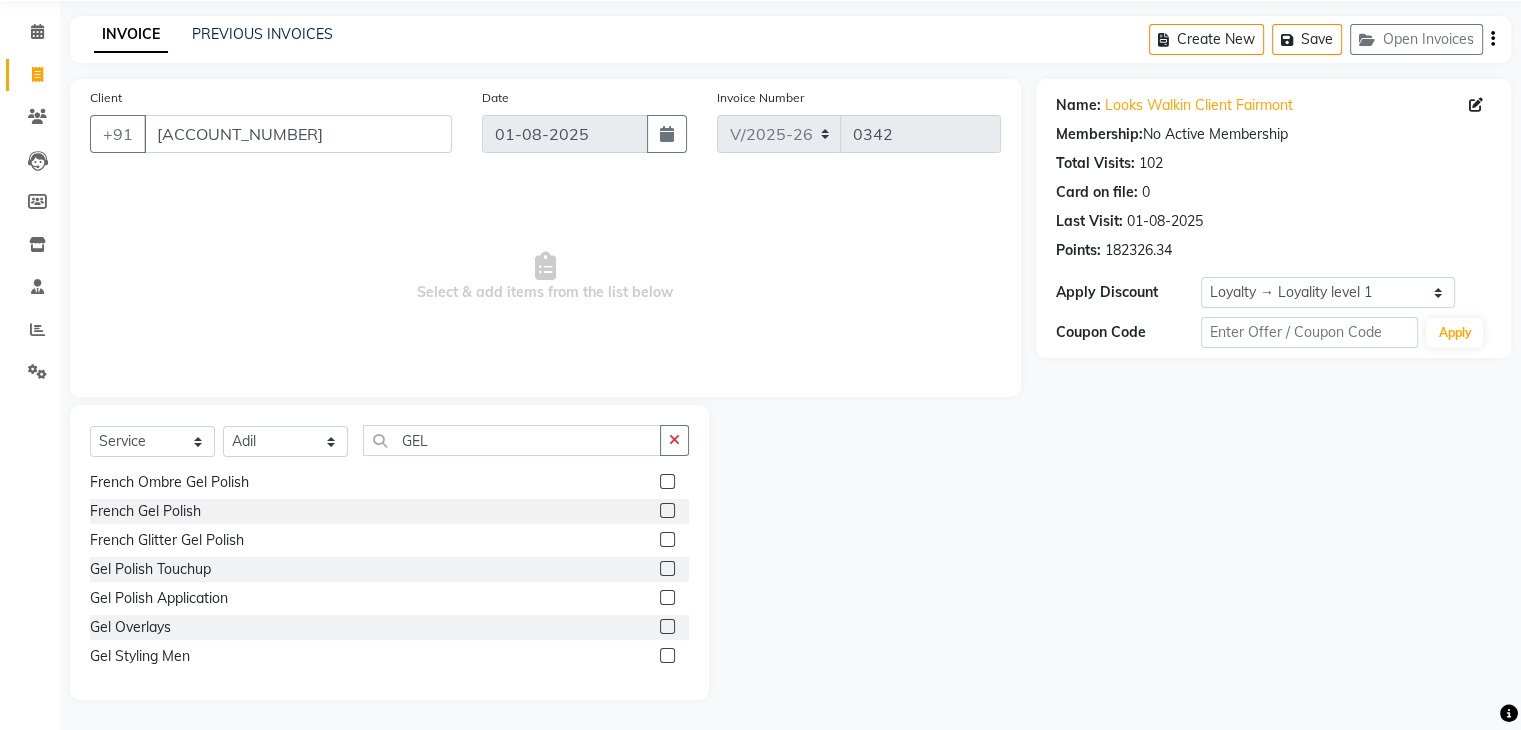 click 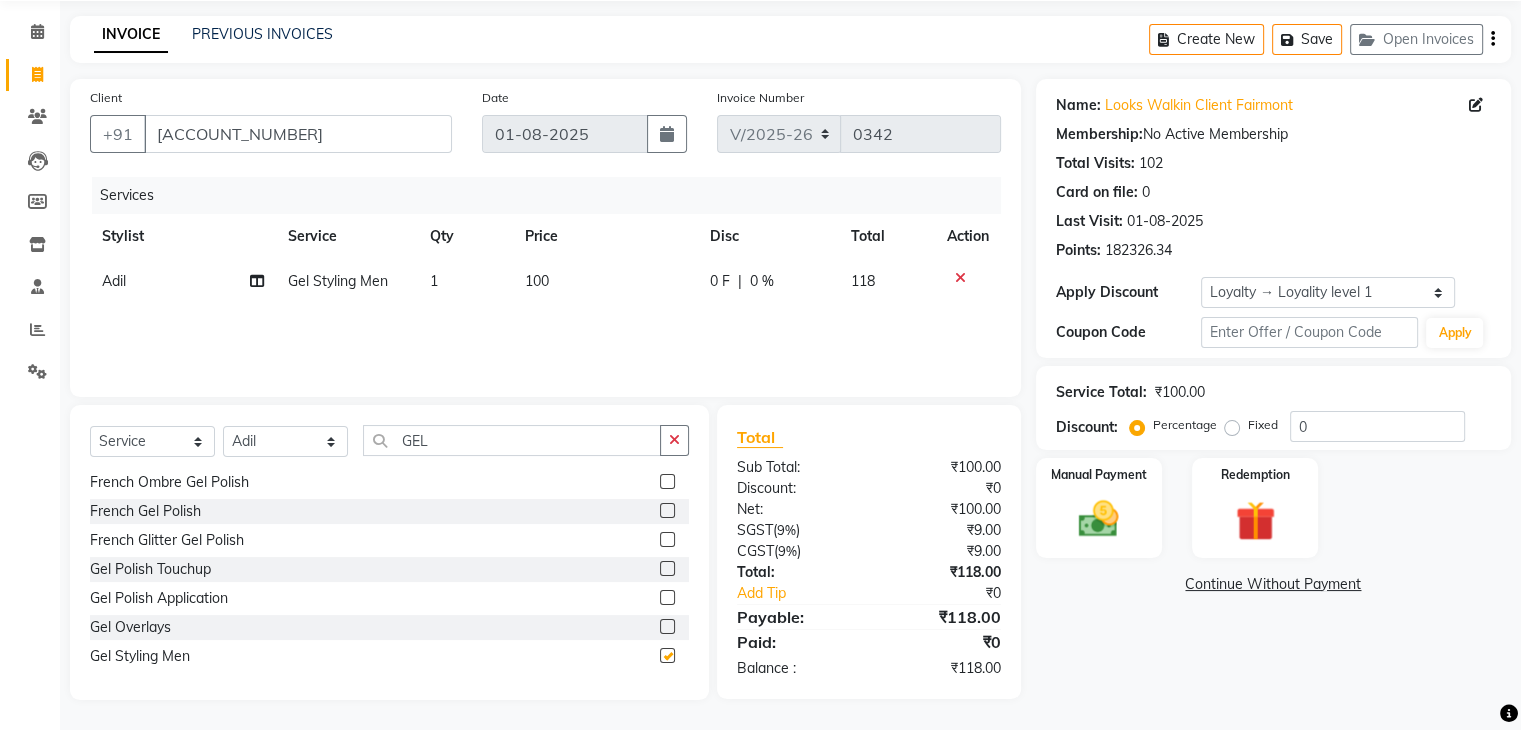 checkbox on "false" 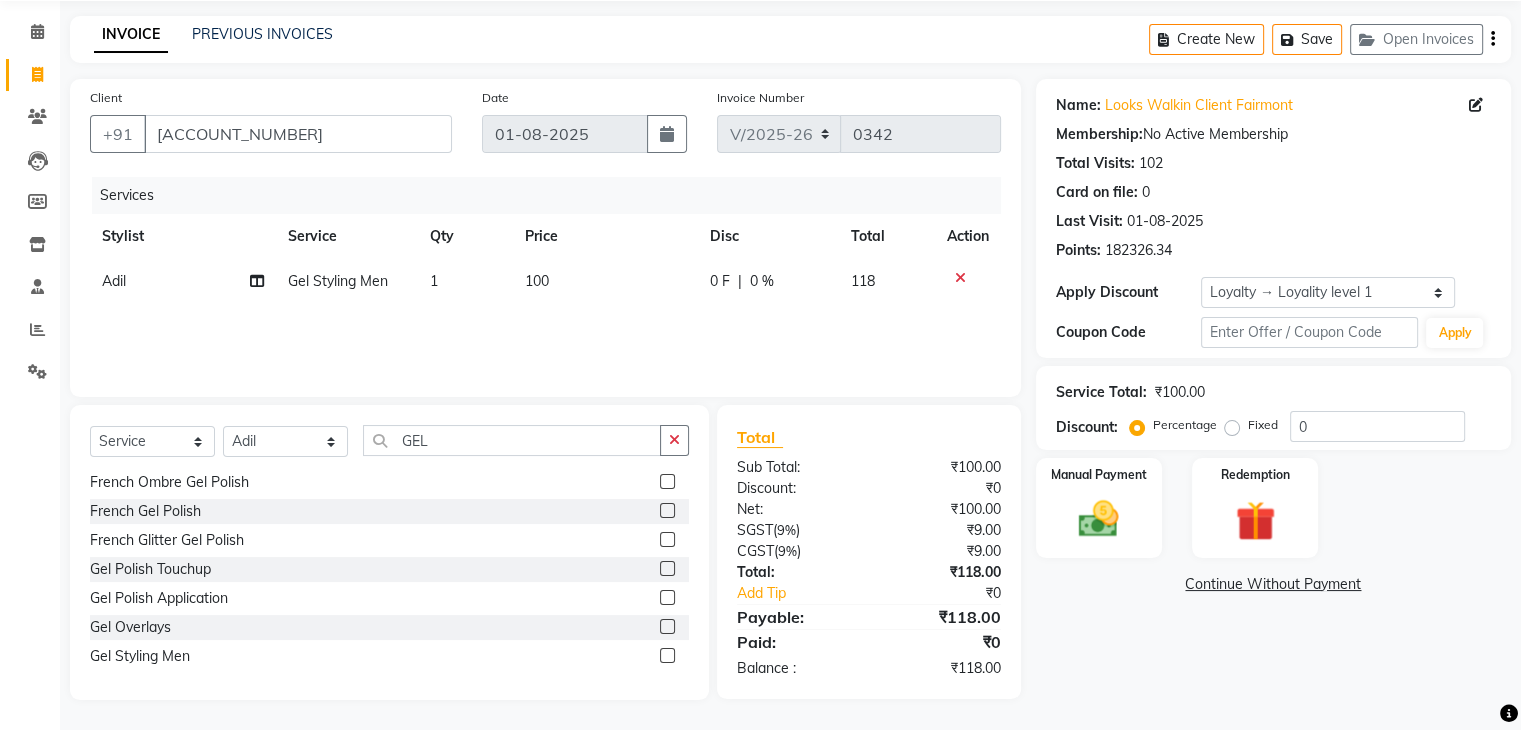 click on "100" 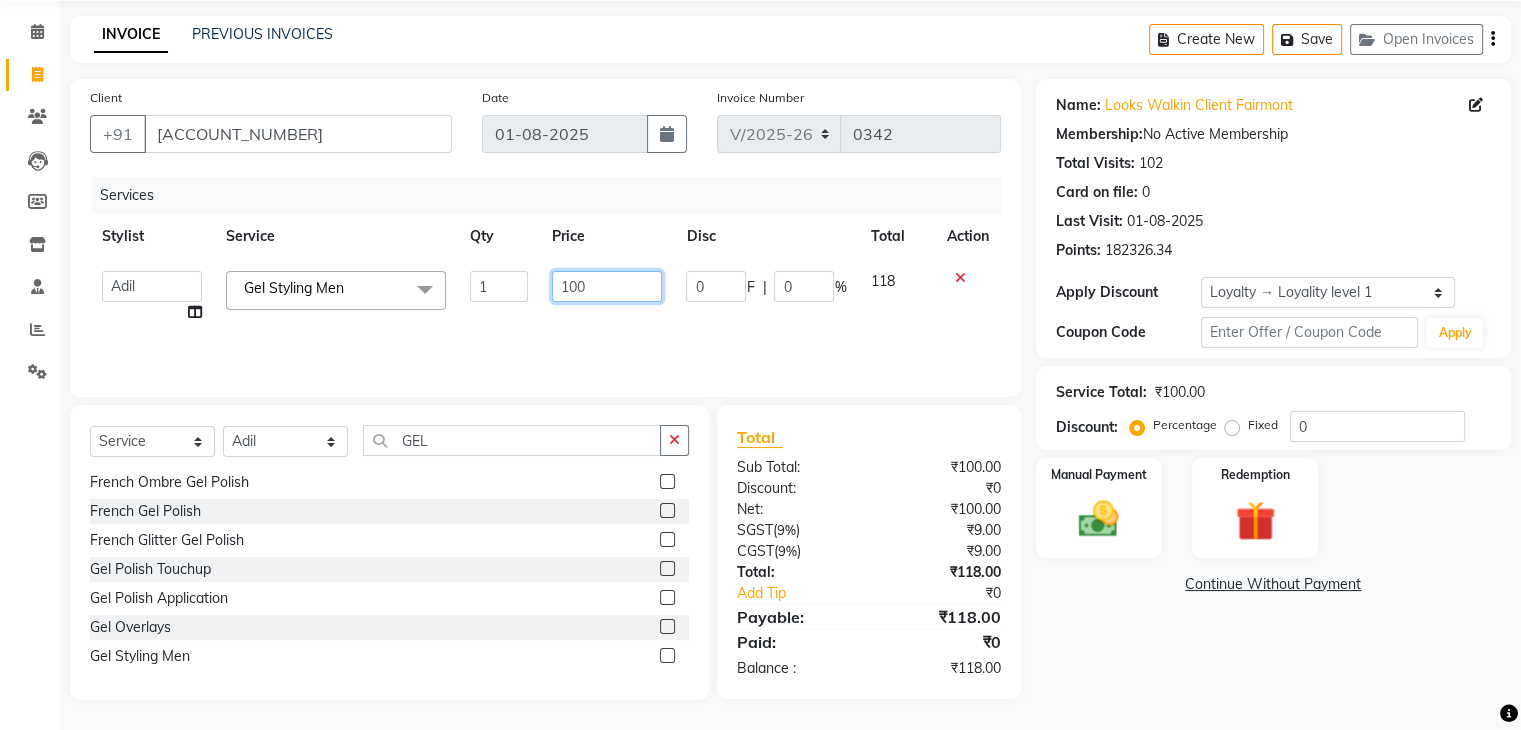 click on "100" 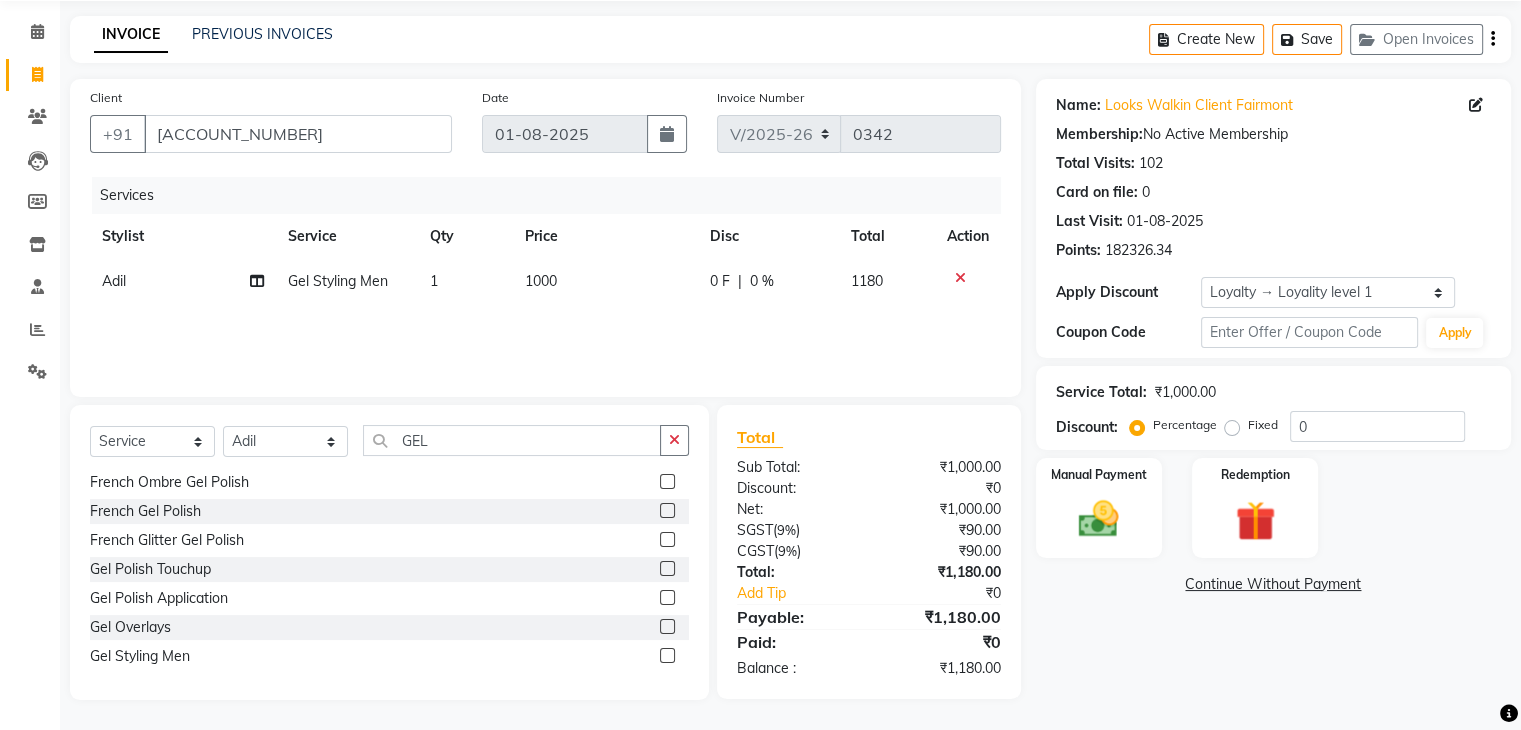 click on "Name: Looks Walkin Client Fairmont Membership: No Active Membership Total Visits: 102 Card on file: 0 Last Visit: 01-08-2025 Points: 182326.34 Apply Discount Select Loyalty → Loyality level 1 Coupon Code Apply Service Total: ₹1,000.00 Discount: Percentage Fixed 0 Manual Payment Redemption Continue Without Payment" 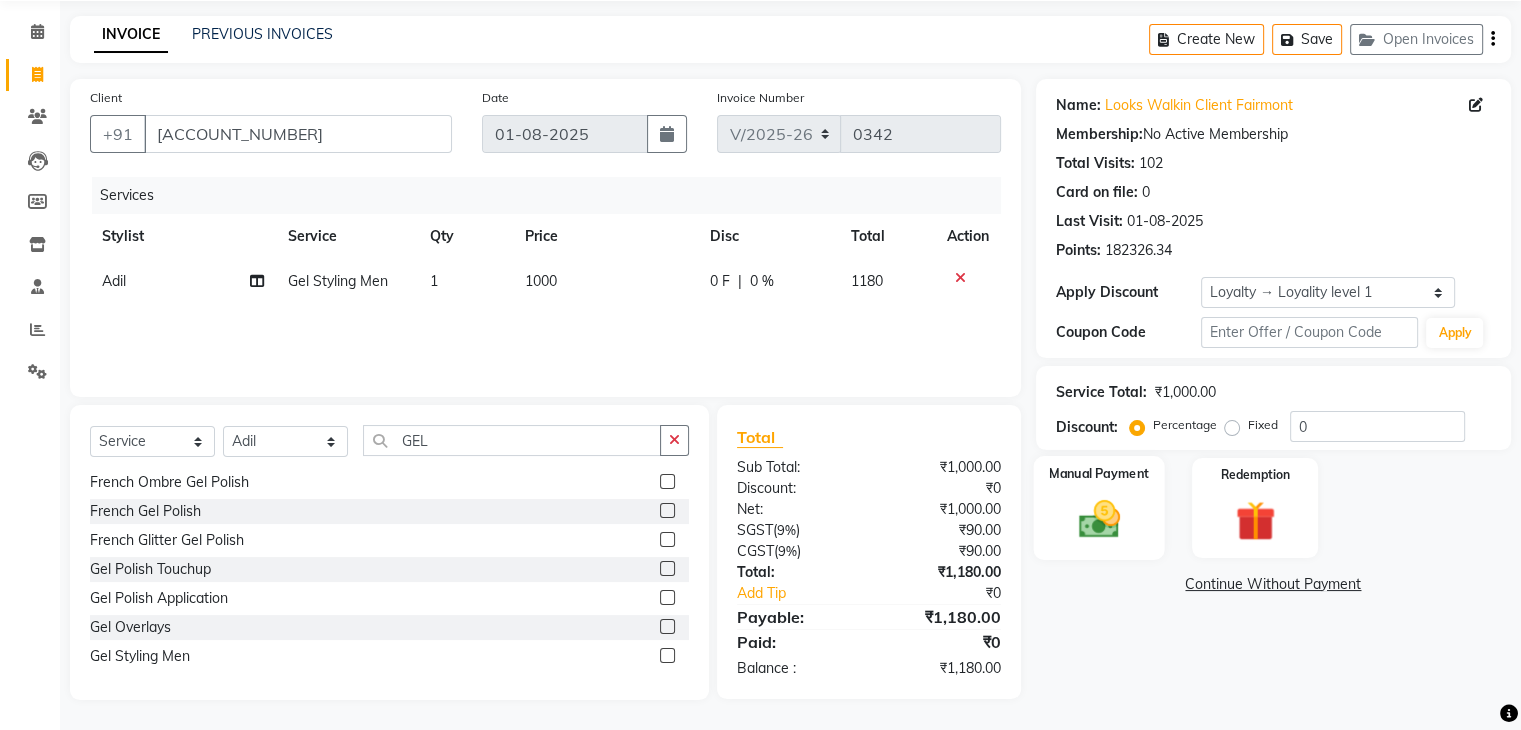 click 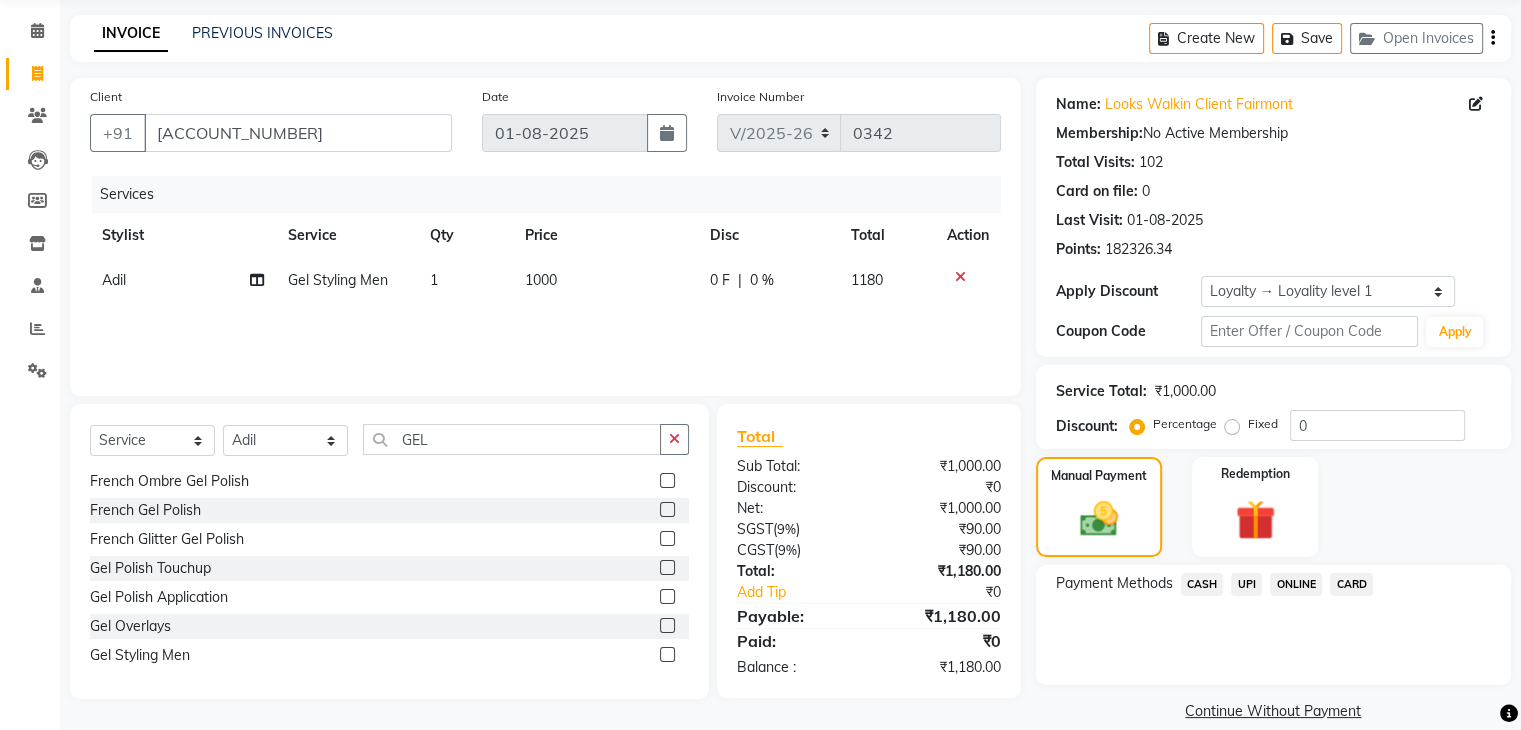 scroll, scrollTop: 97, scrollLeft: 0, axis: vertical 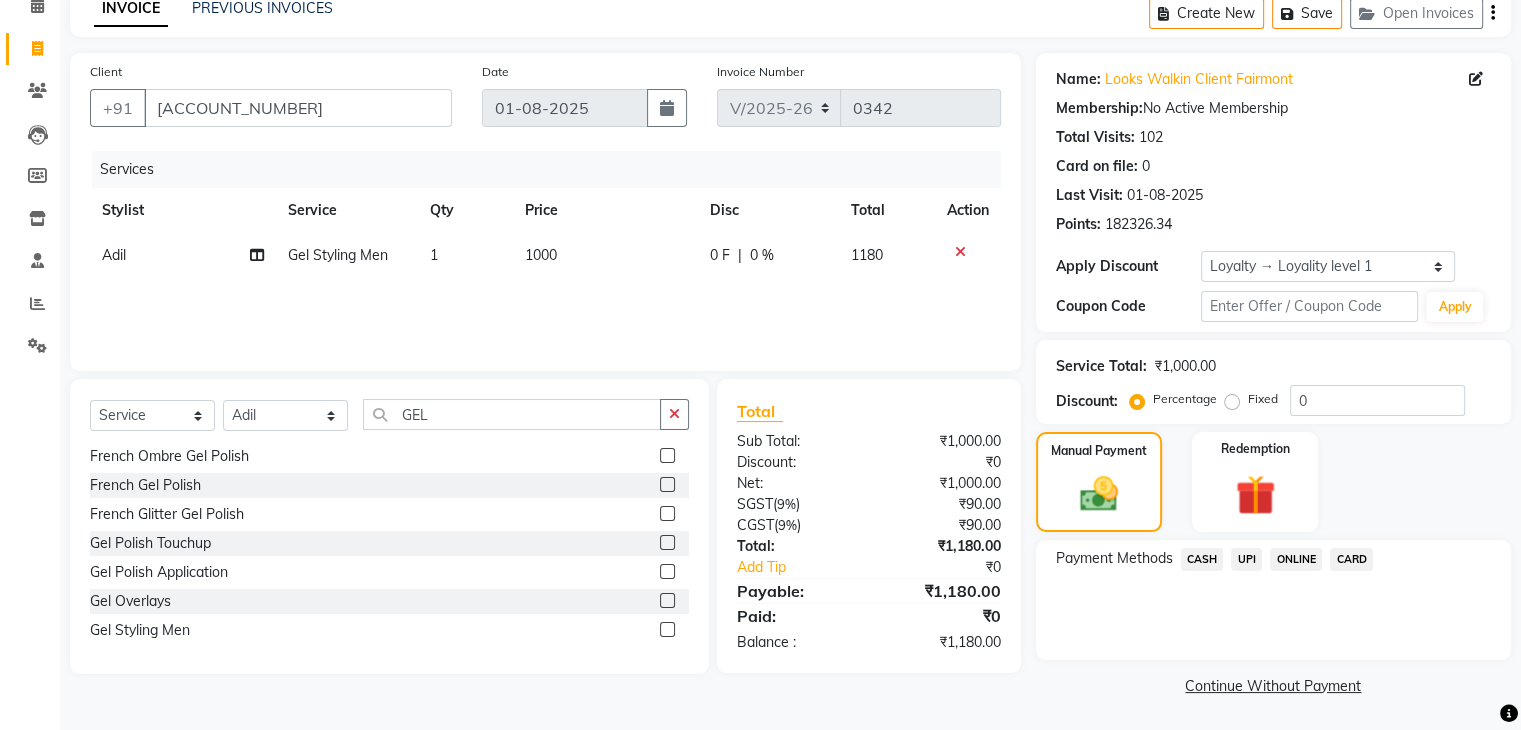 click on "CASH" 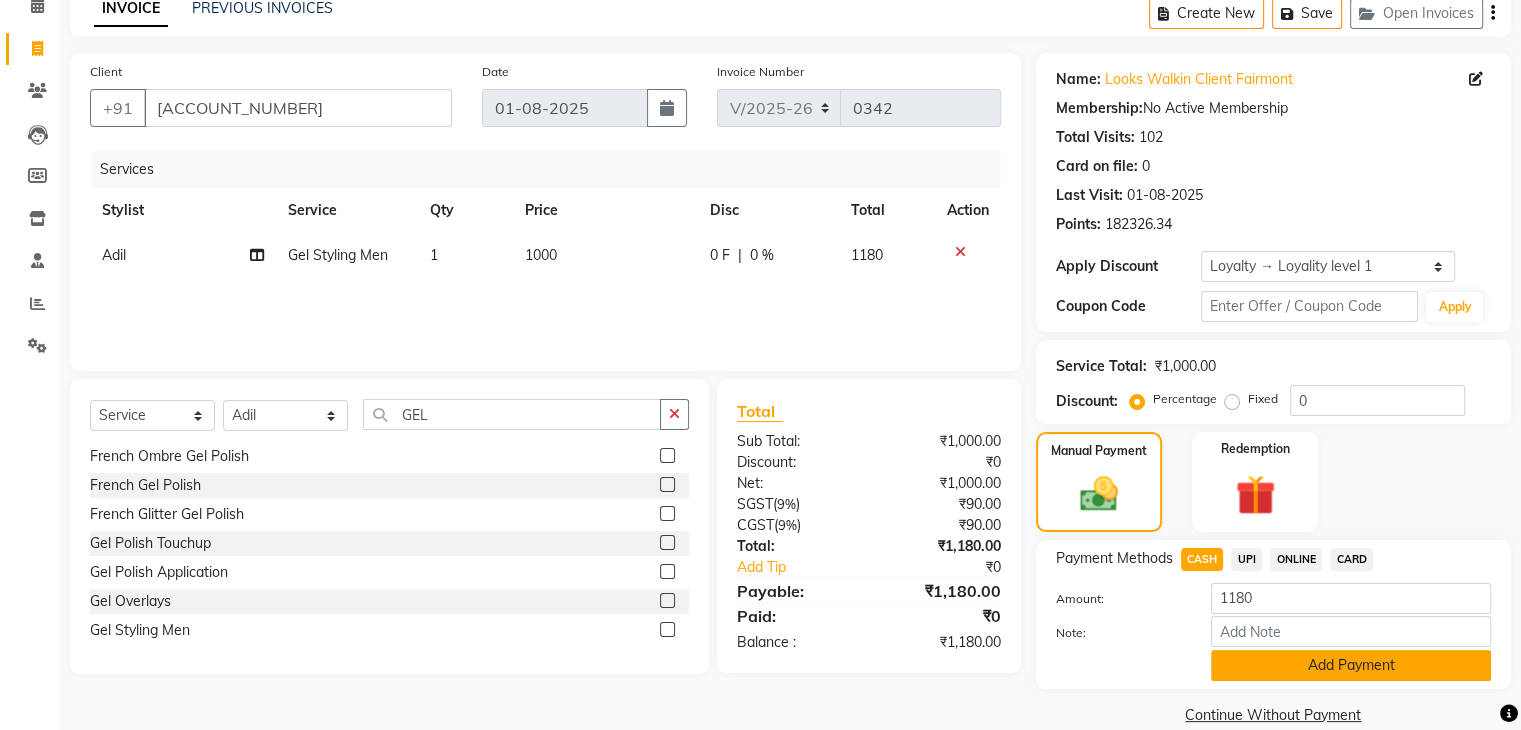 scroll, scrollTop: 128, scrollLeft: 0, axis: vertical 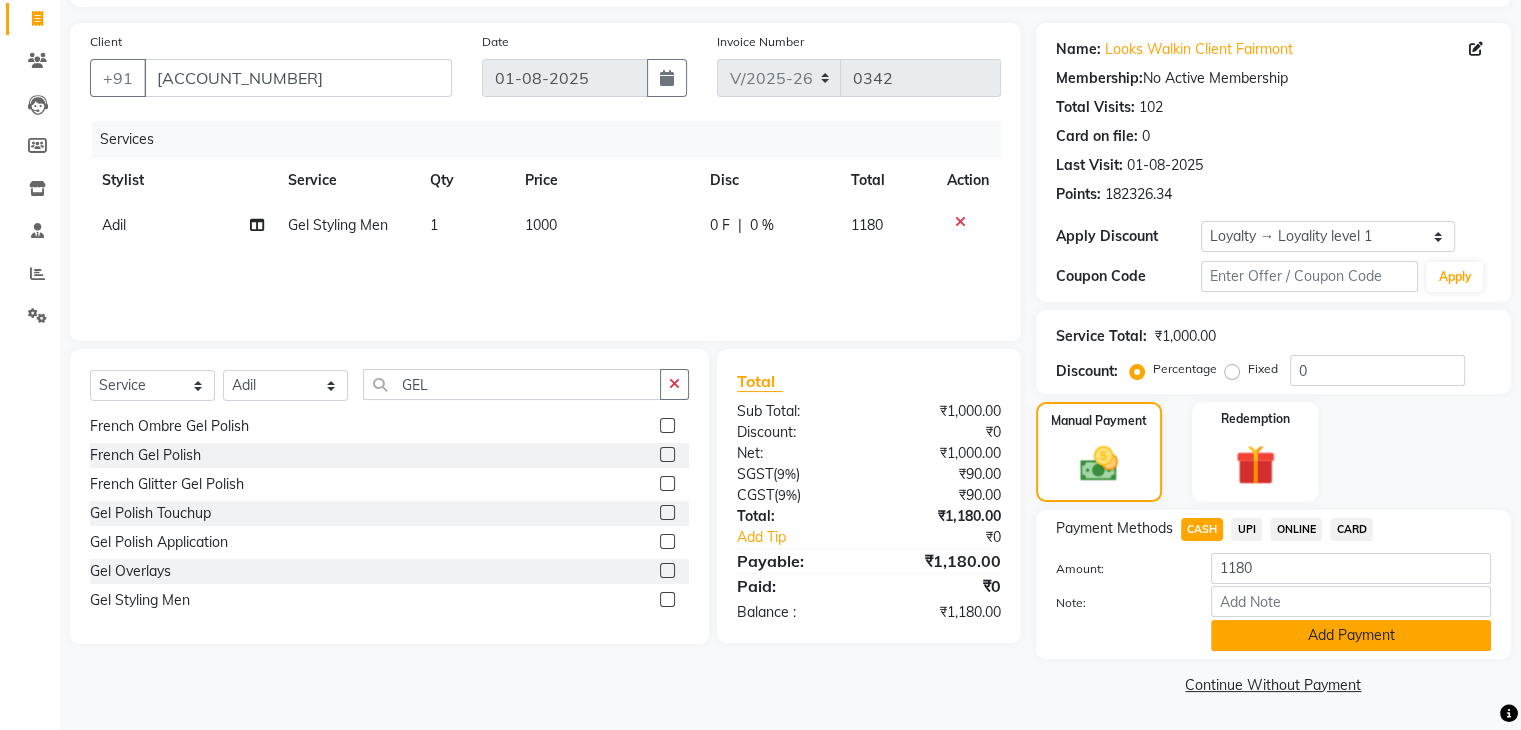 click on "Add Payment" 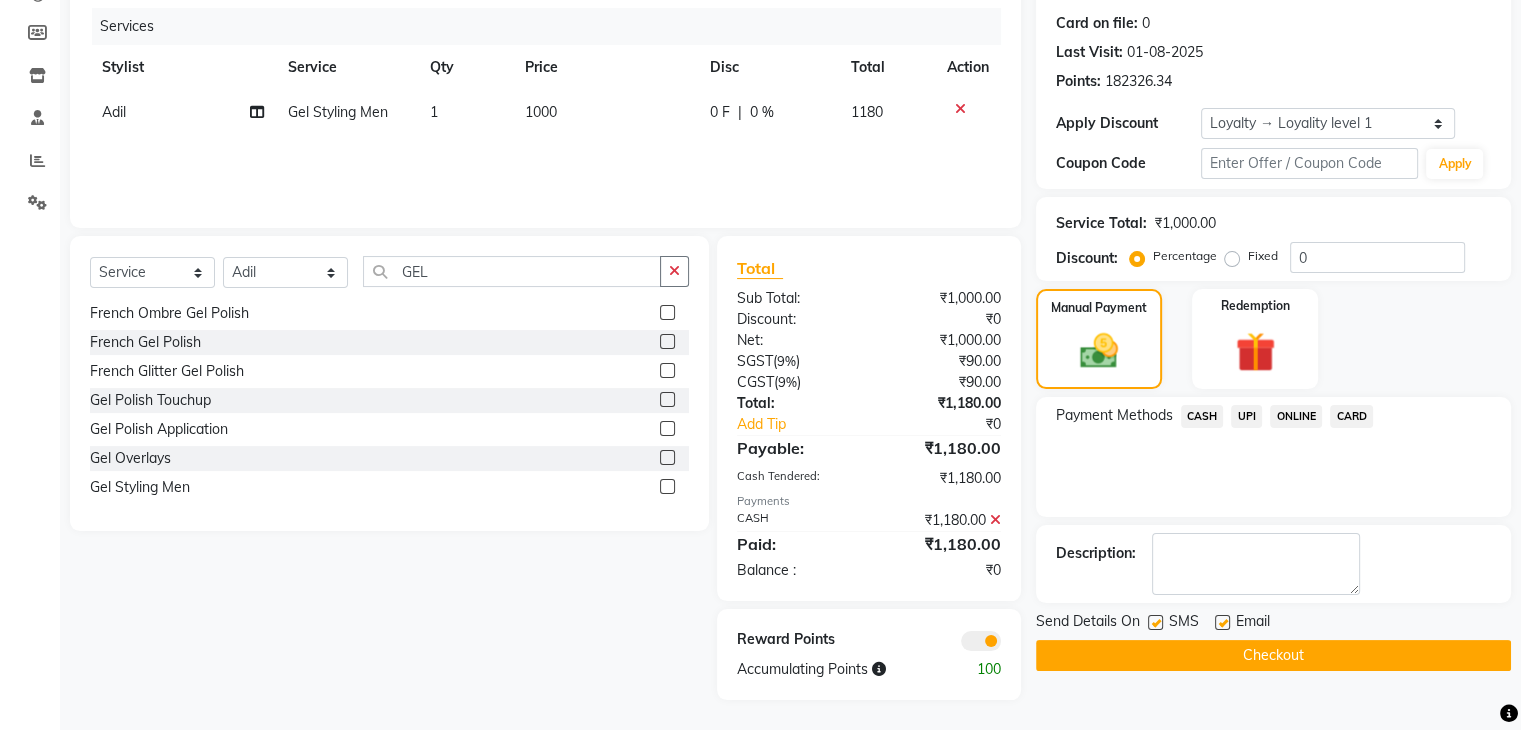 scroll, scrollTop: 242, scrollLeft: 0, axis: vertical 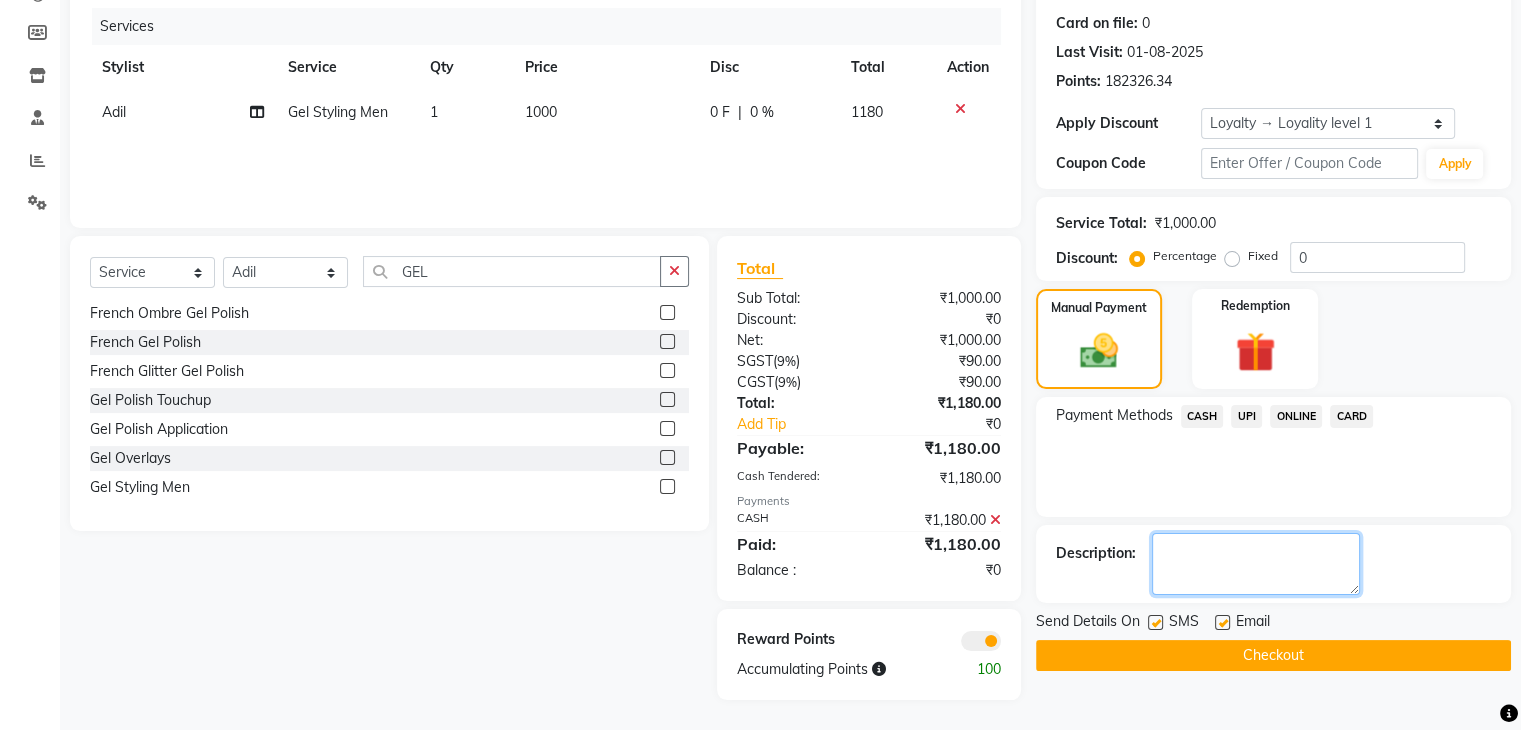 click 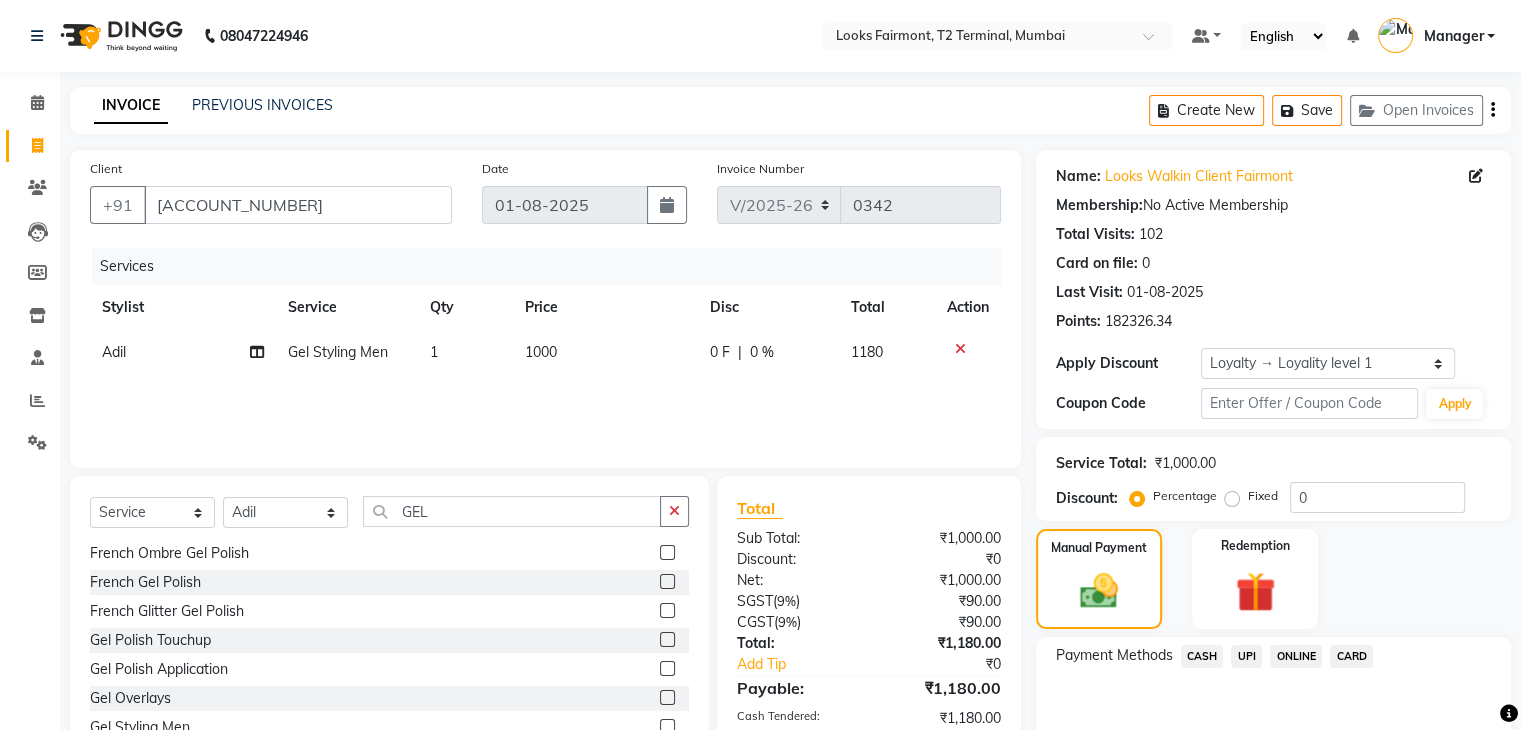 scroll, scrollTop: 242, scrollLeft: 0, axis: vertical 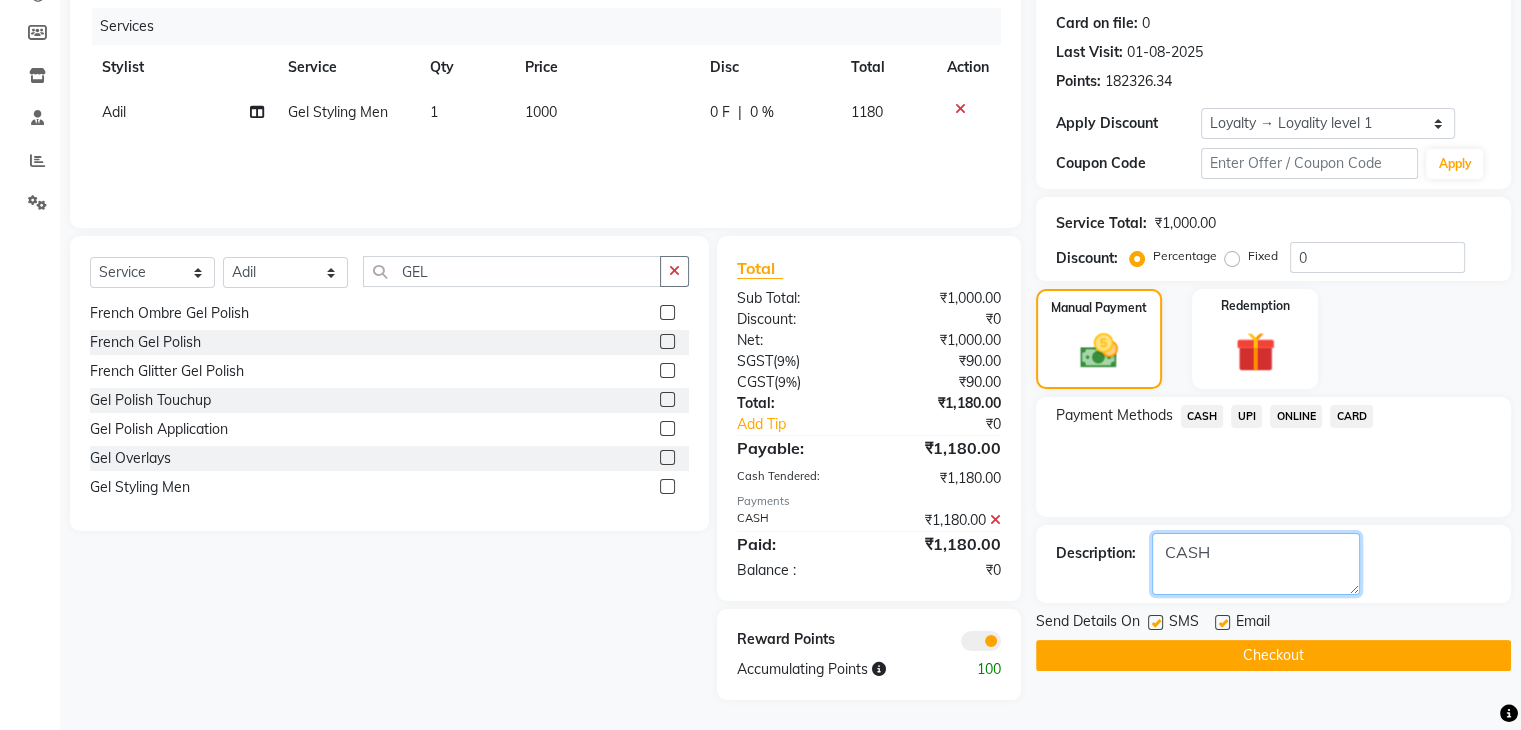 type on "CASH" 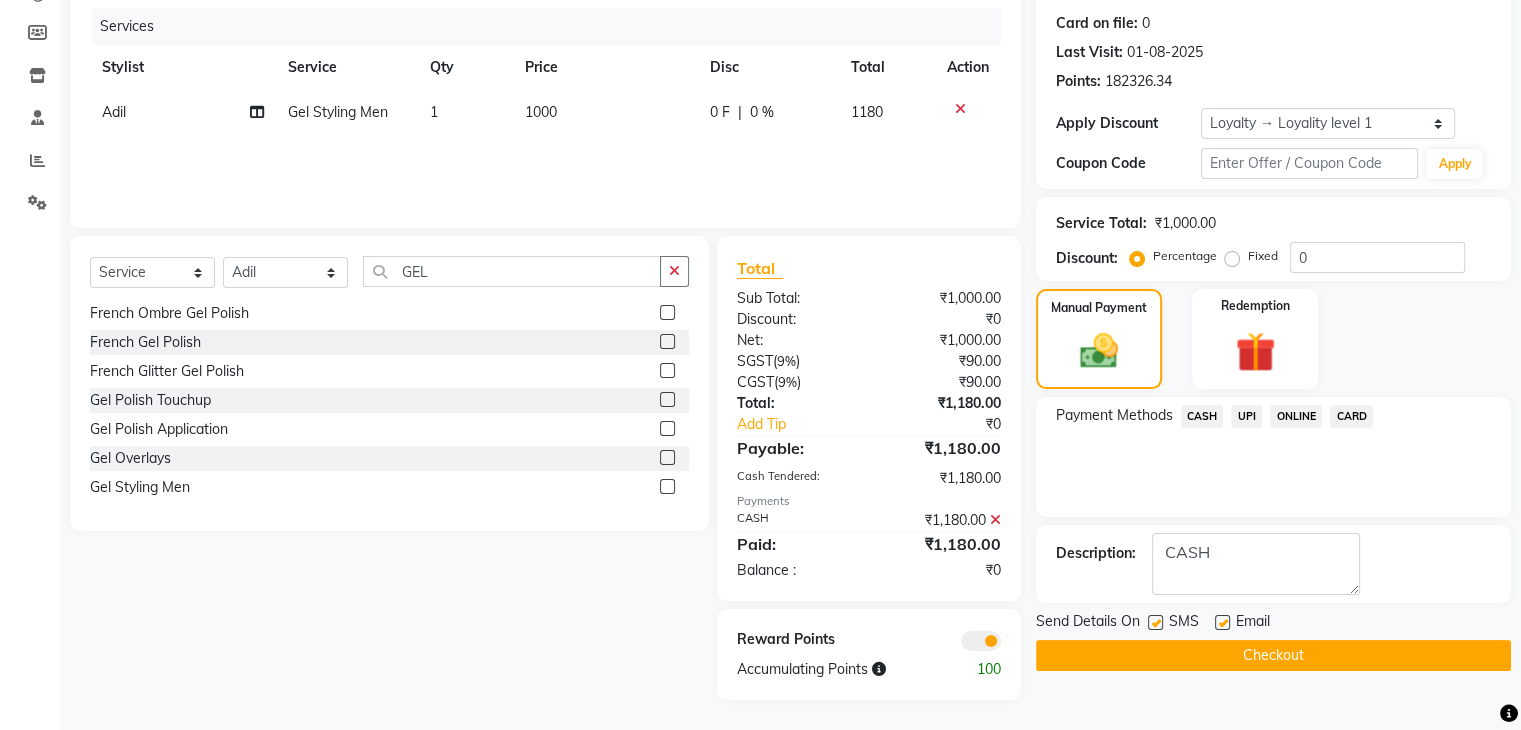 click on "Checkout" 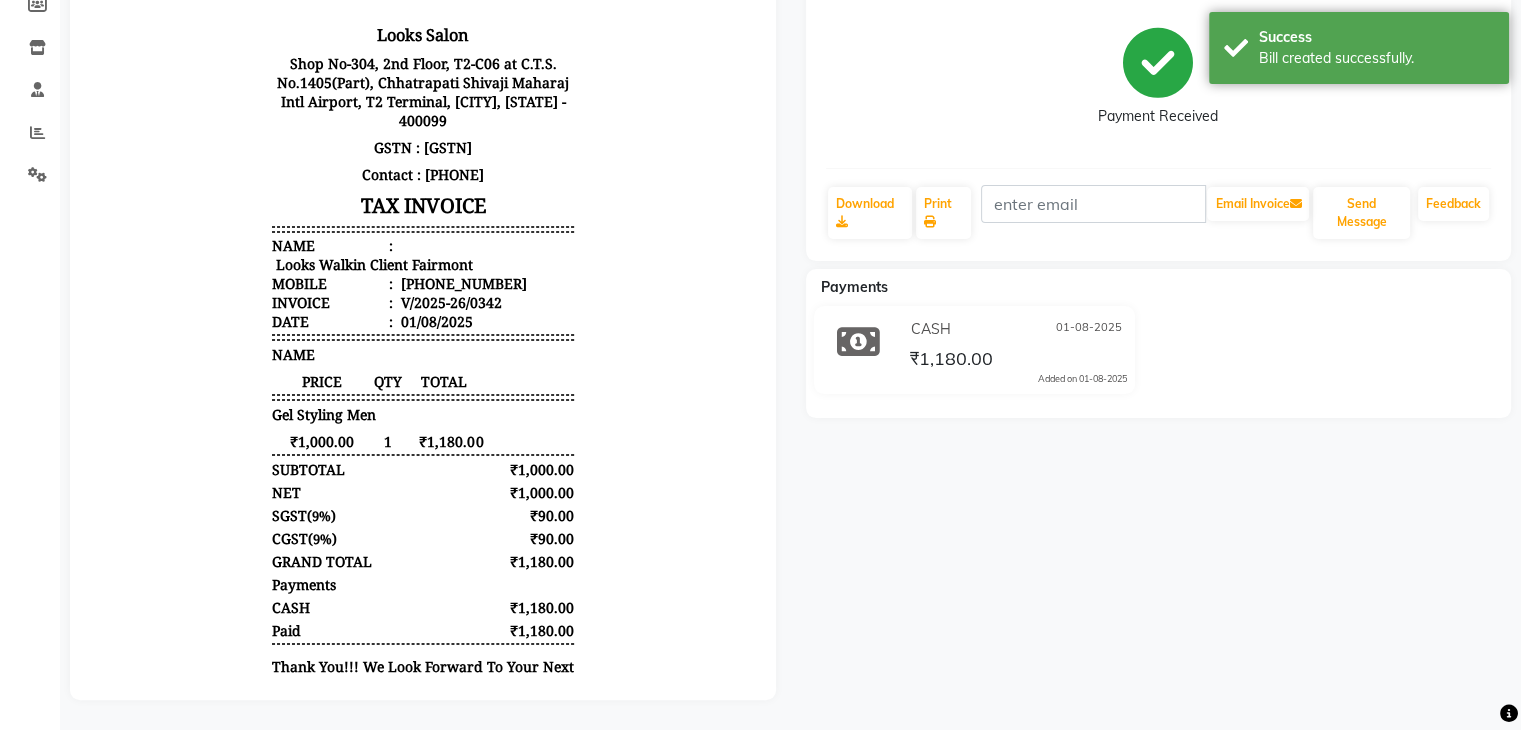 scroll, scrollTop: 0, scrollLeft: 0, axis: both 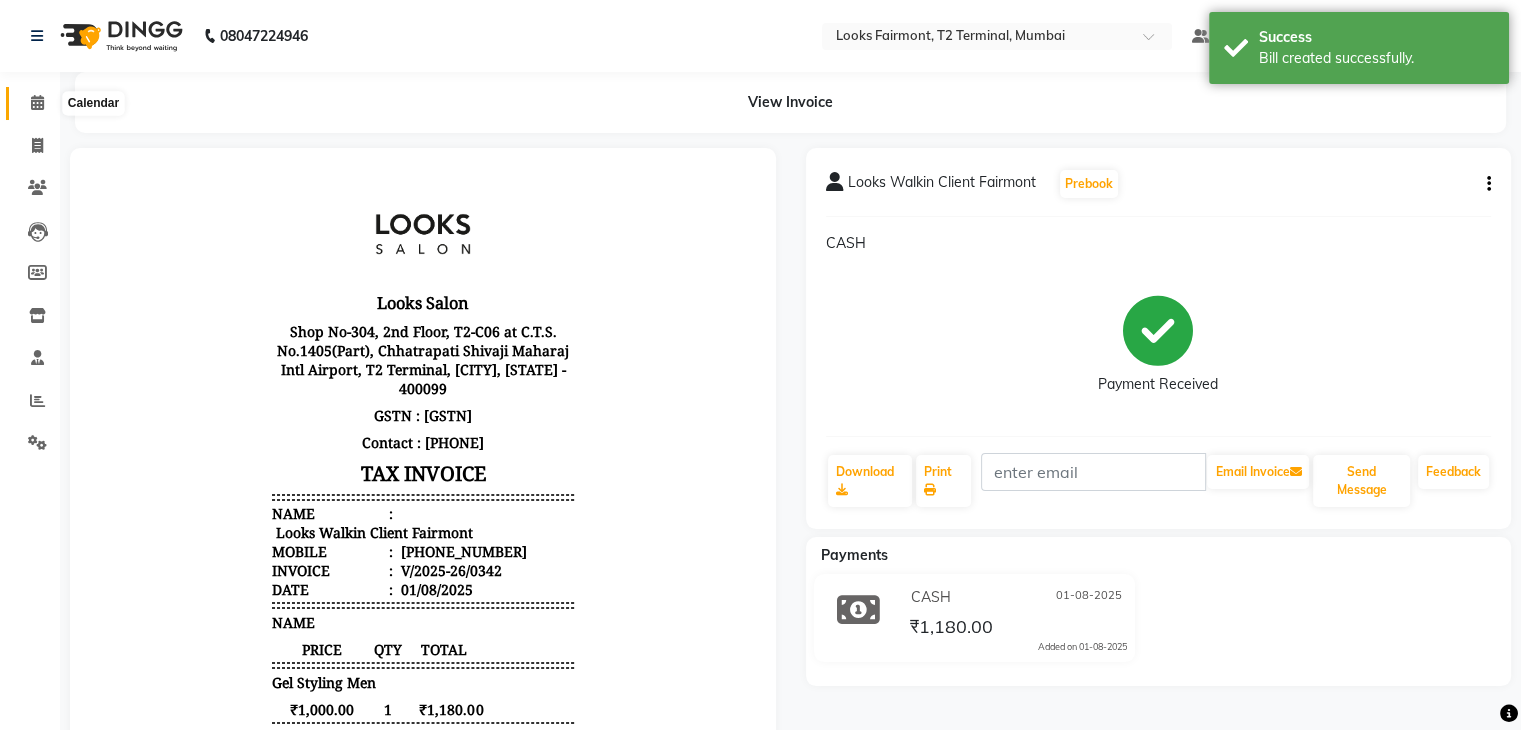 click 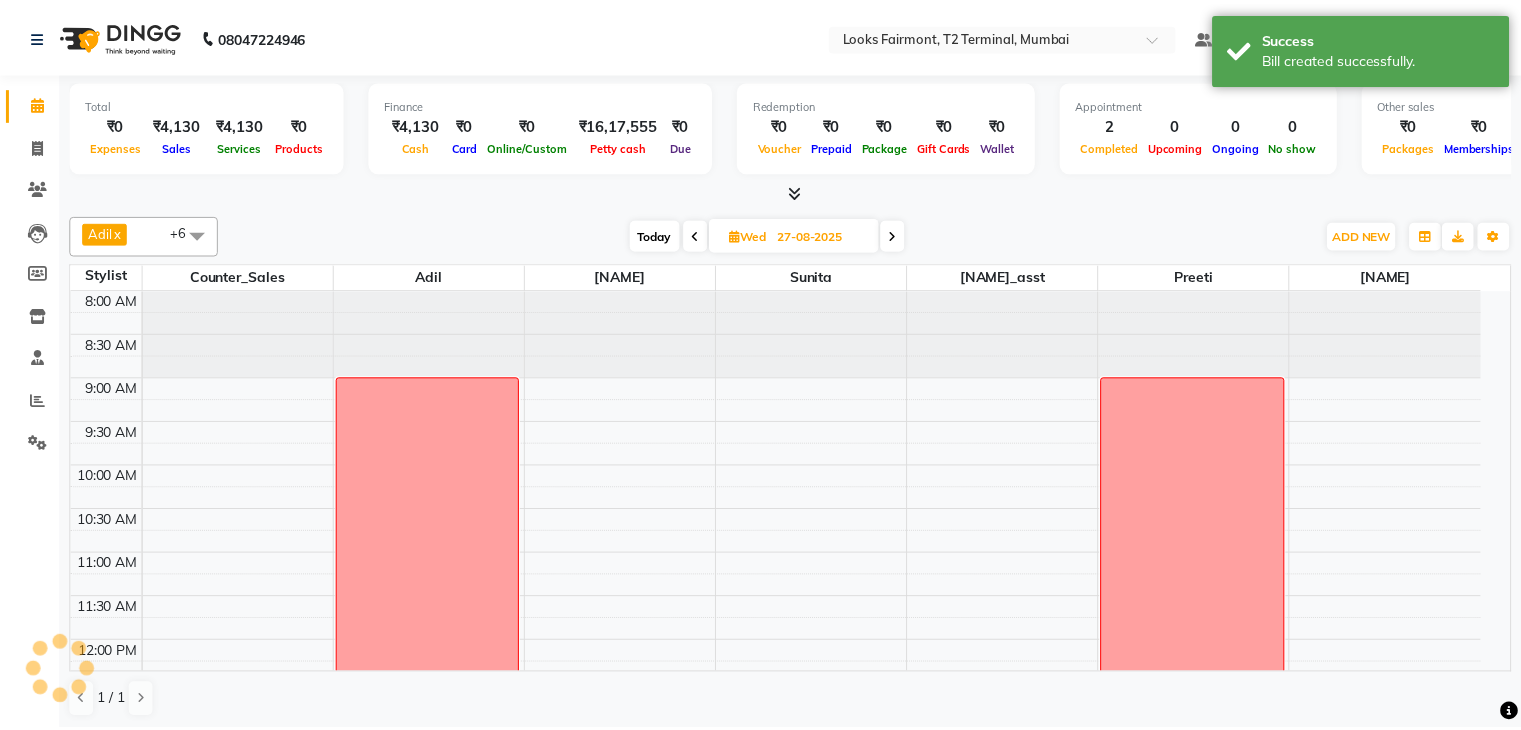 scroll, scrollTop: 0, scrollLeft: 0, axis: both 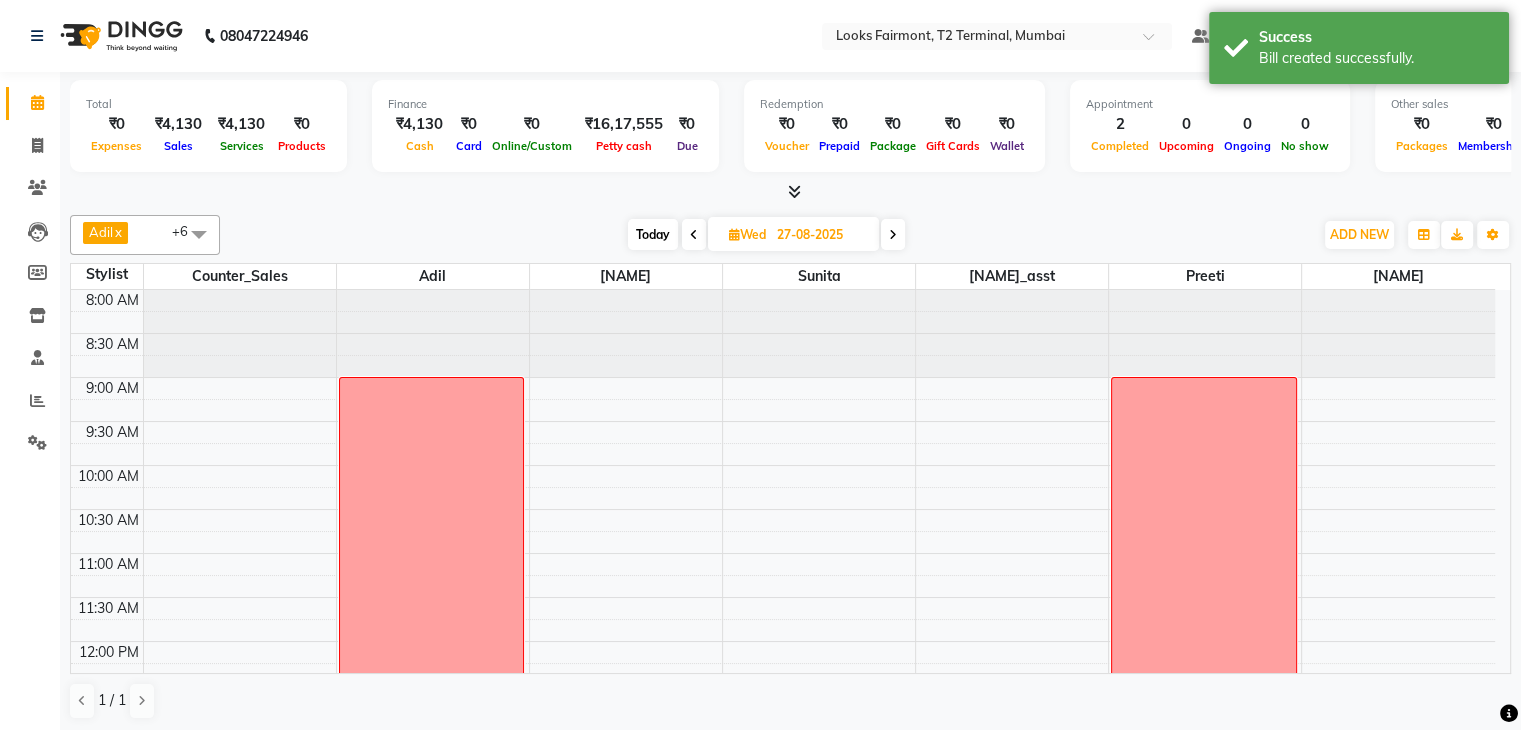 click on "Wed" at bounding box center (747, 234) 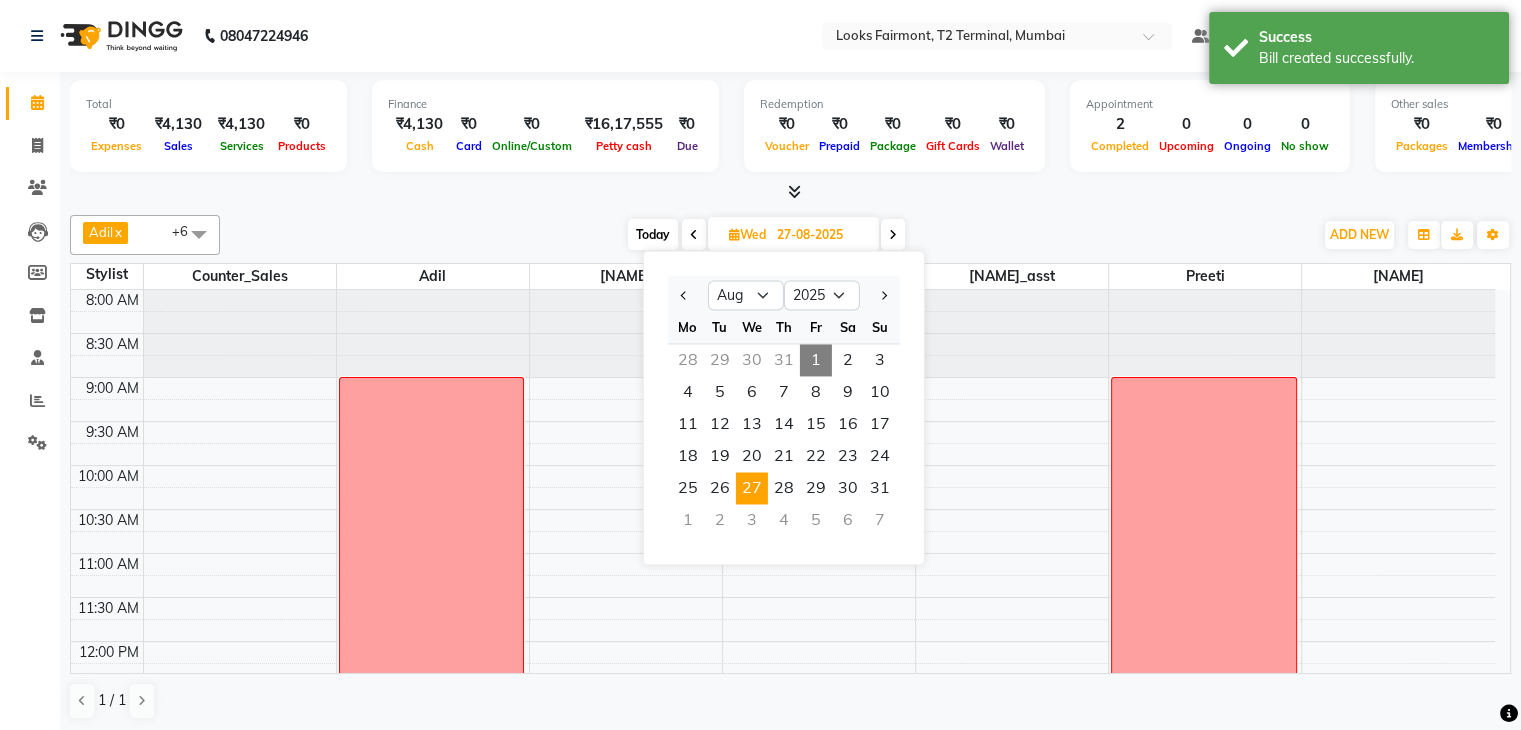click on "1" at bounding box center (816, 360) 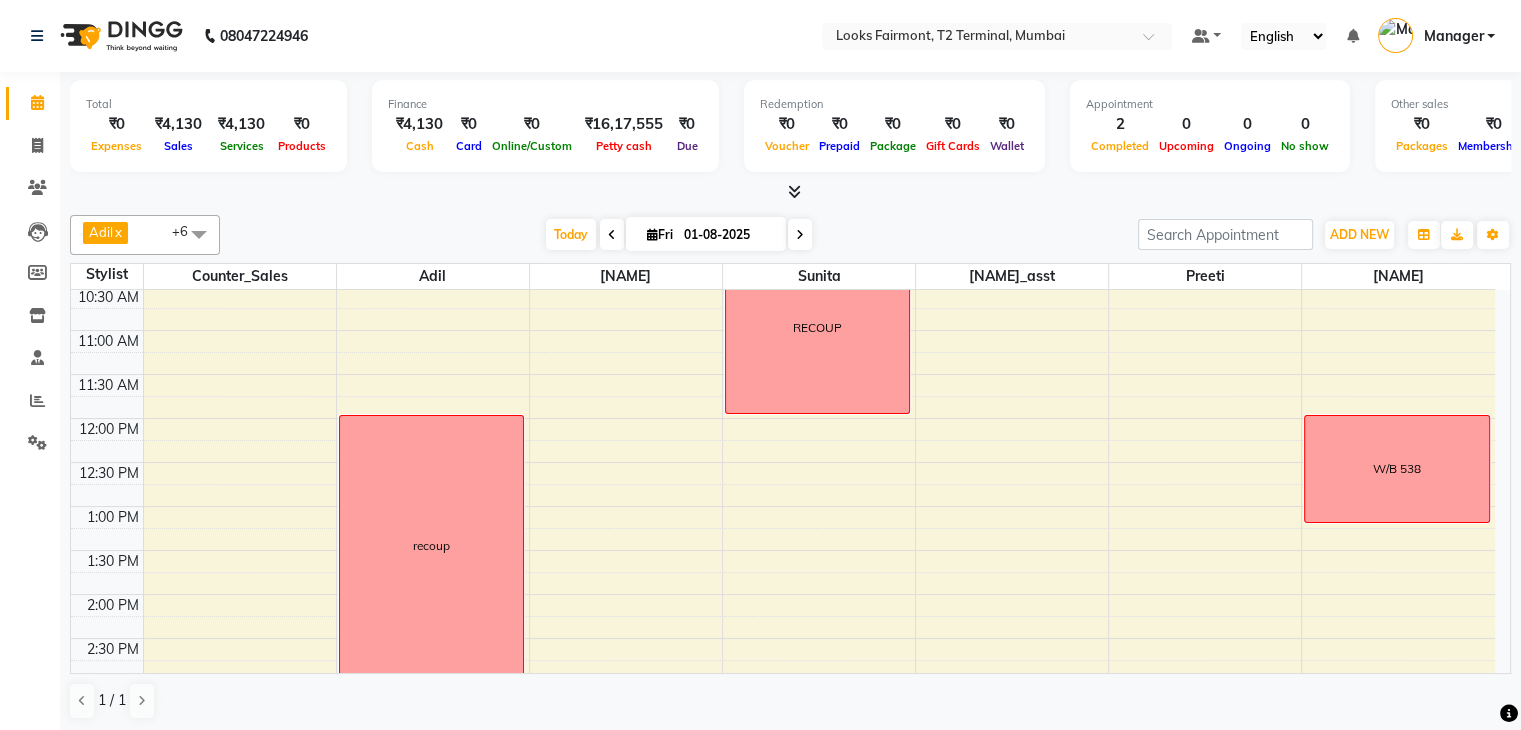 scroll, scrollTop: 0, scrollLeft: 0, axis: both 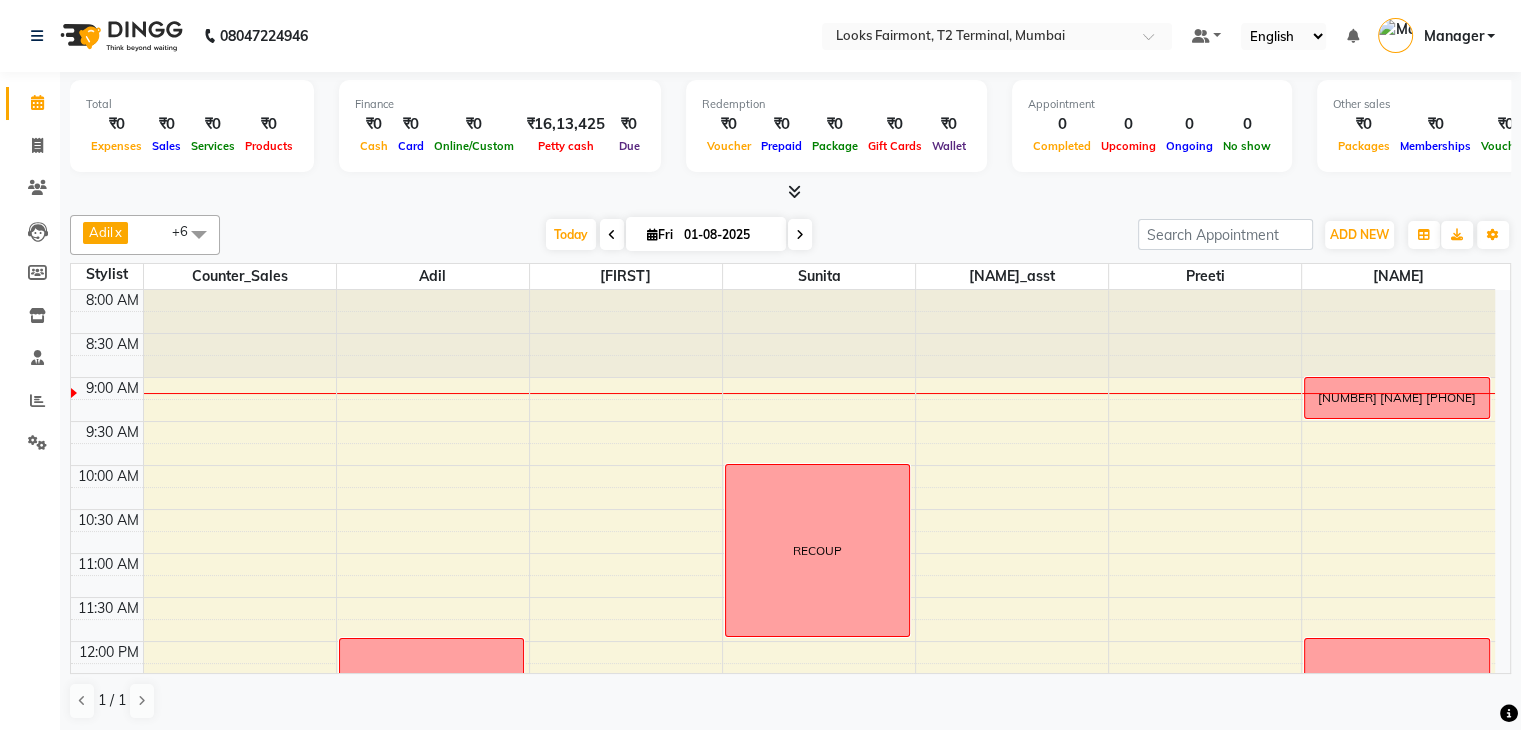 click at bounding box center [800, 235] 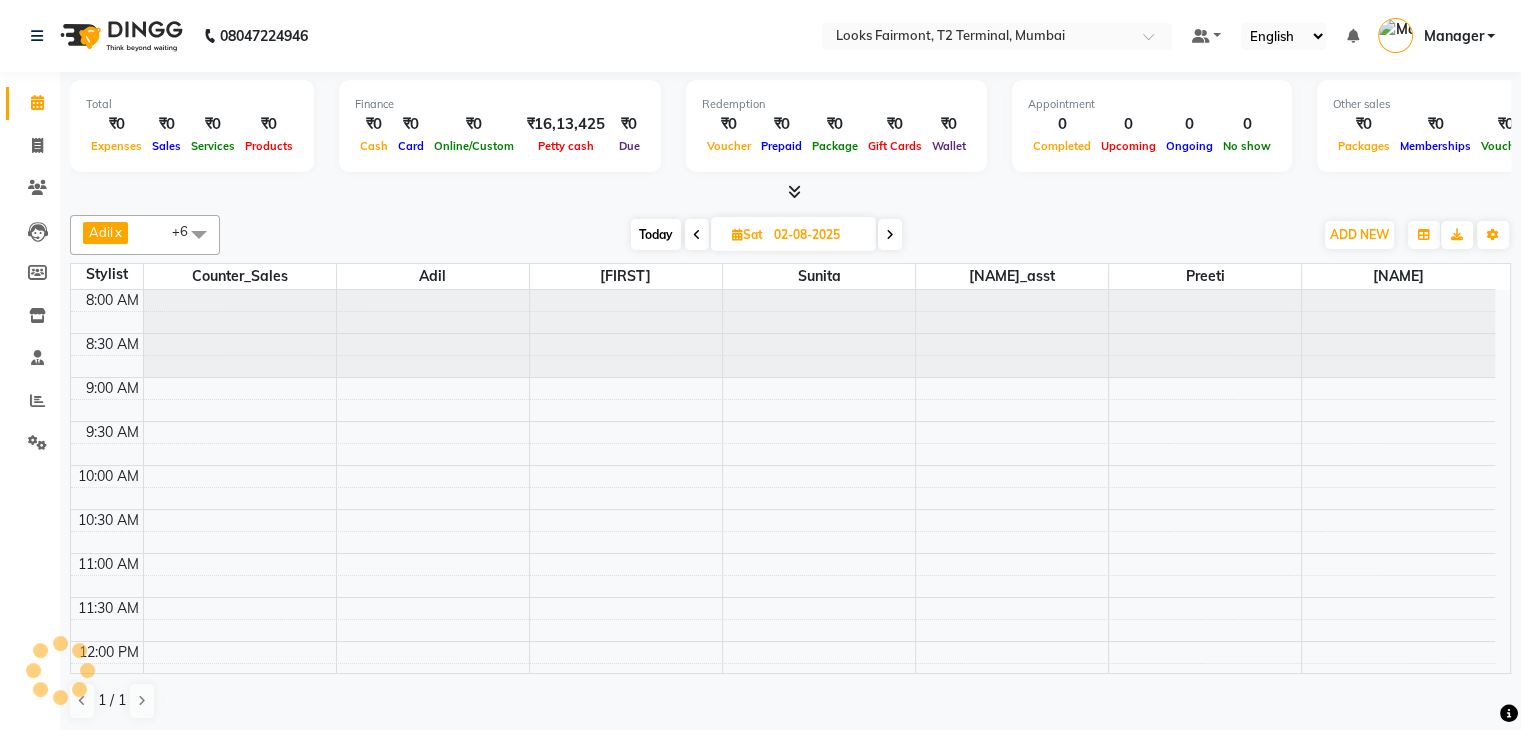 scroll, scrollTop: 88, scrollLeft: 0, axis: vertical 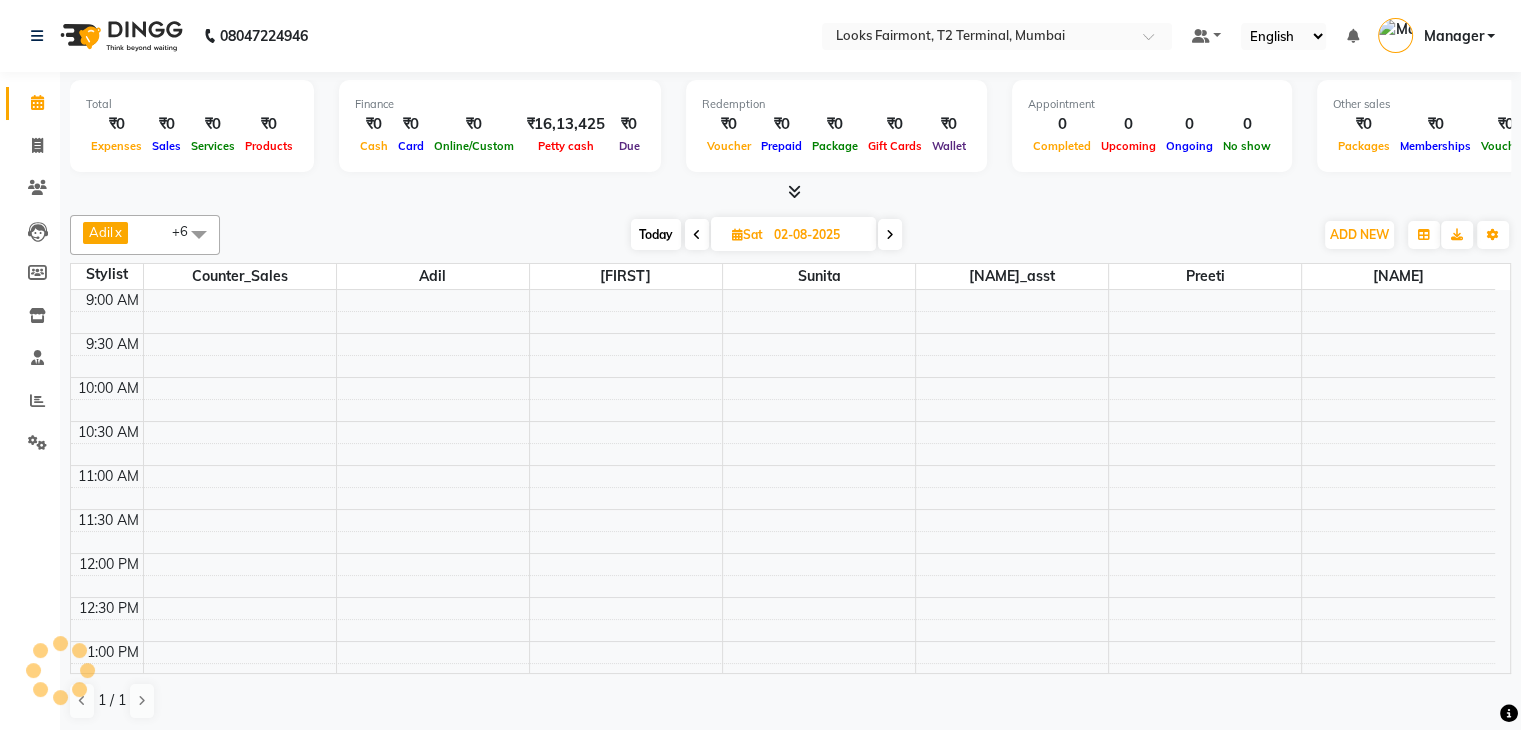 click on "02-08-2025" at bounding box center [818, 235] 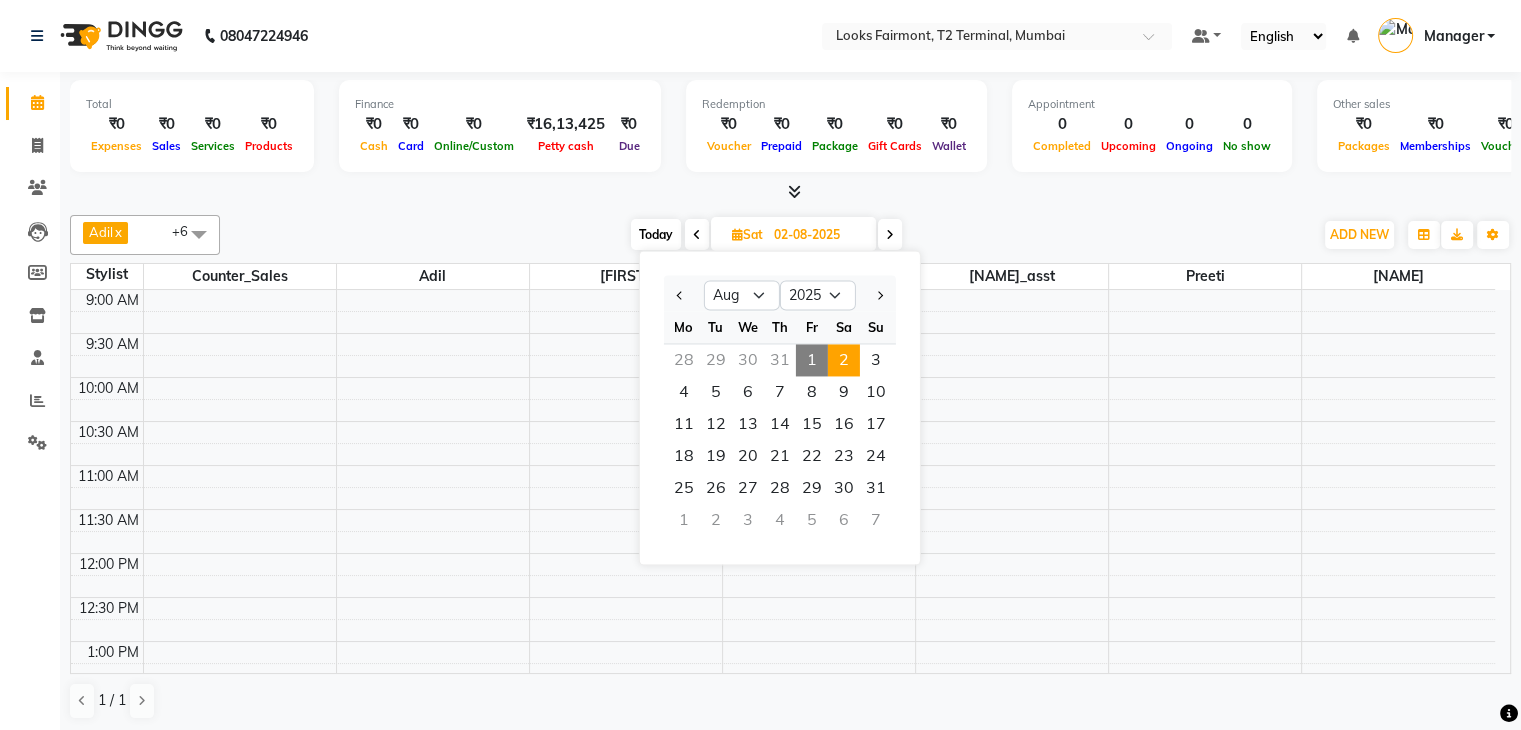 click at bounding box center (890, 235) 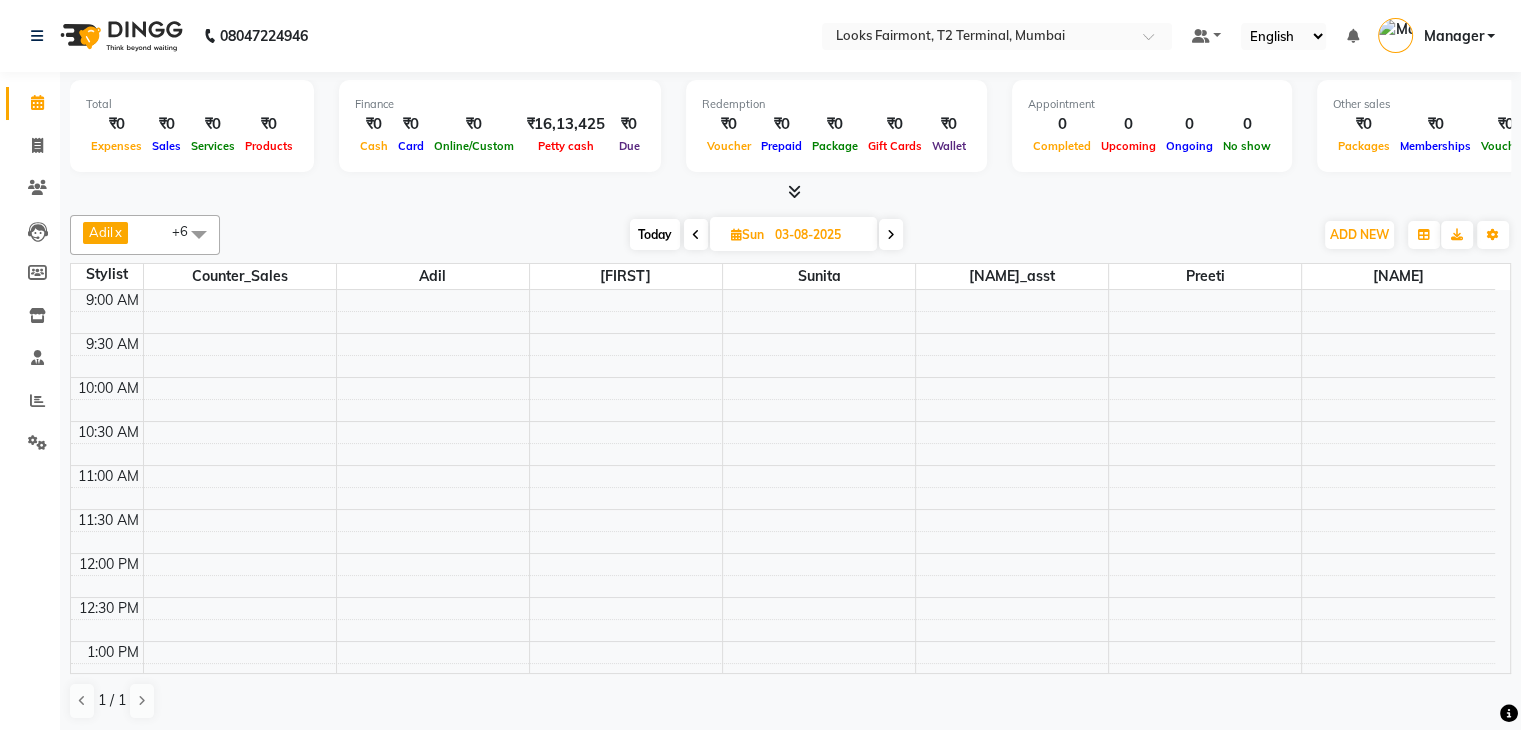 click at bounding box center (891, 235) 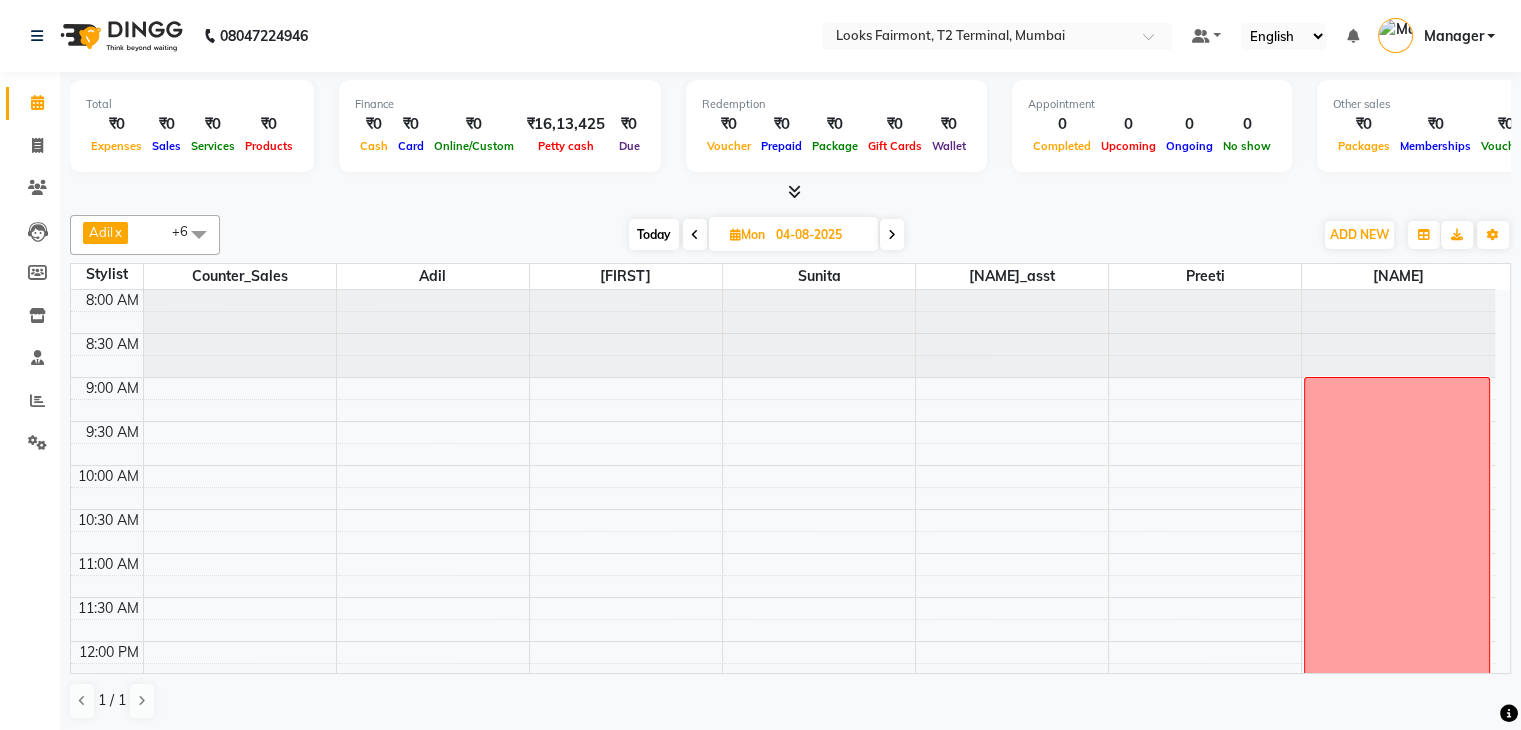 scroll, scrollTop: 400, scrollLeft: 0, axis: vertical 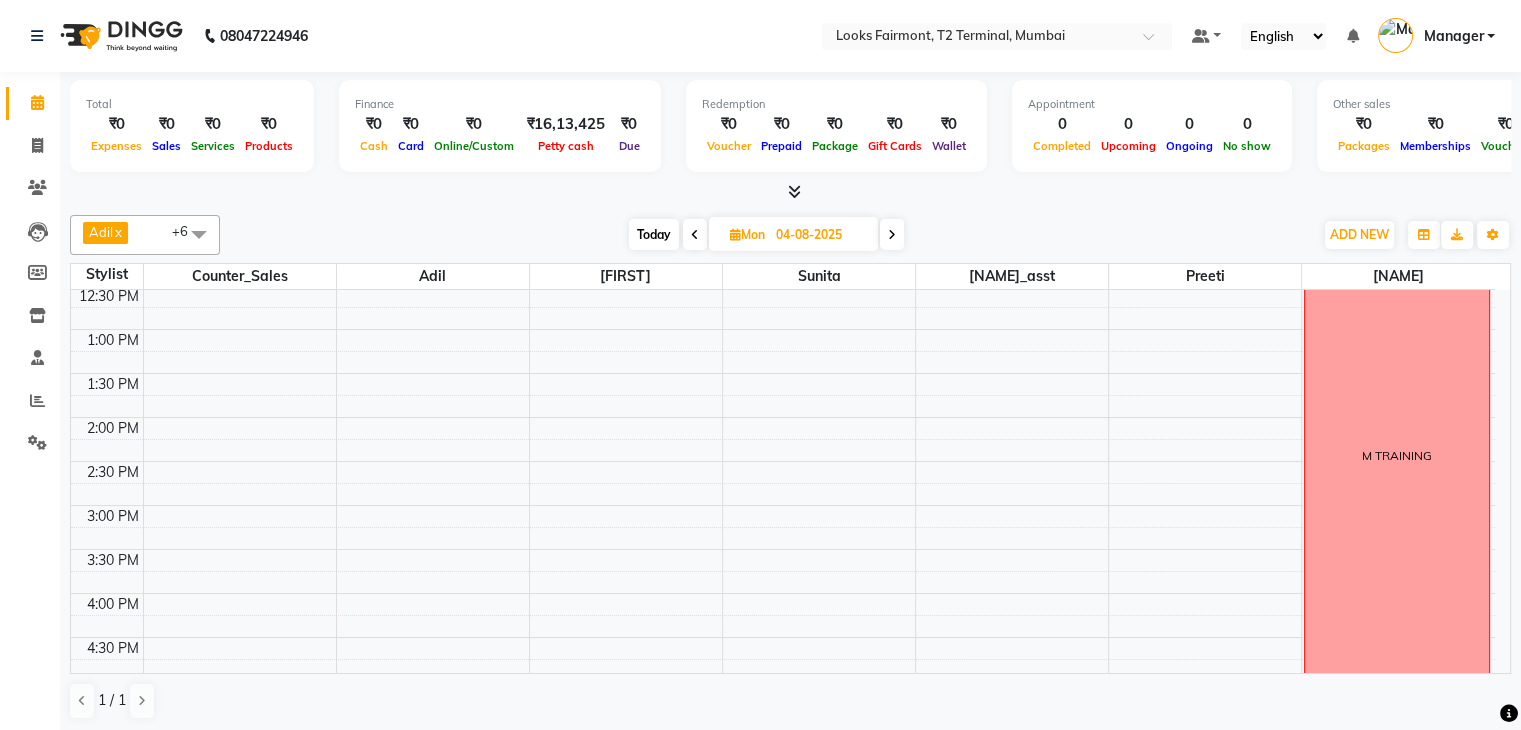 click at bounding box center (892, 235) 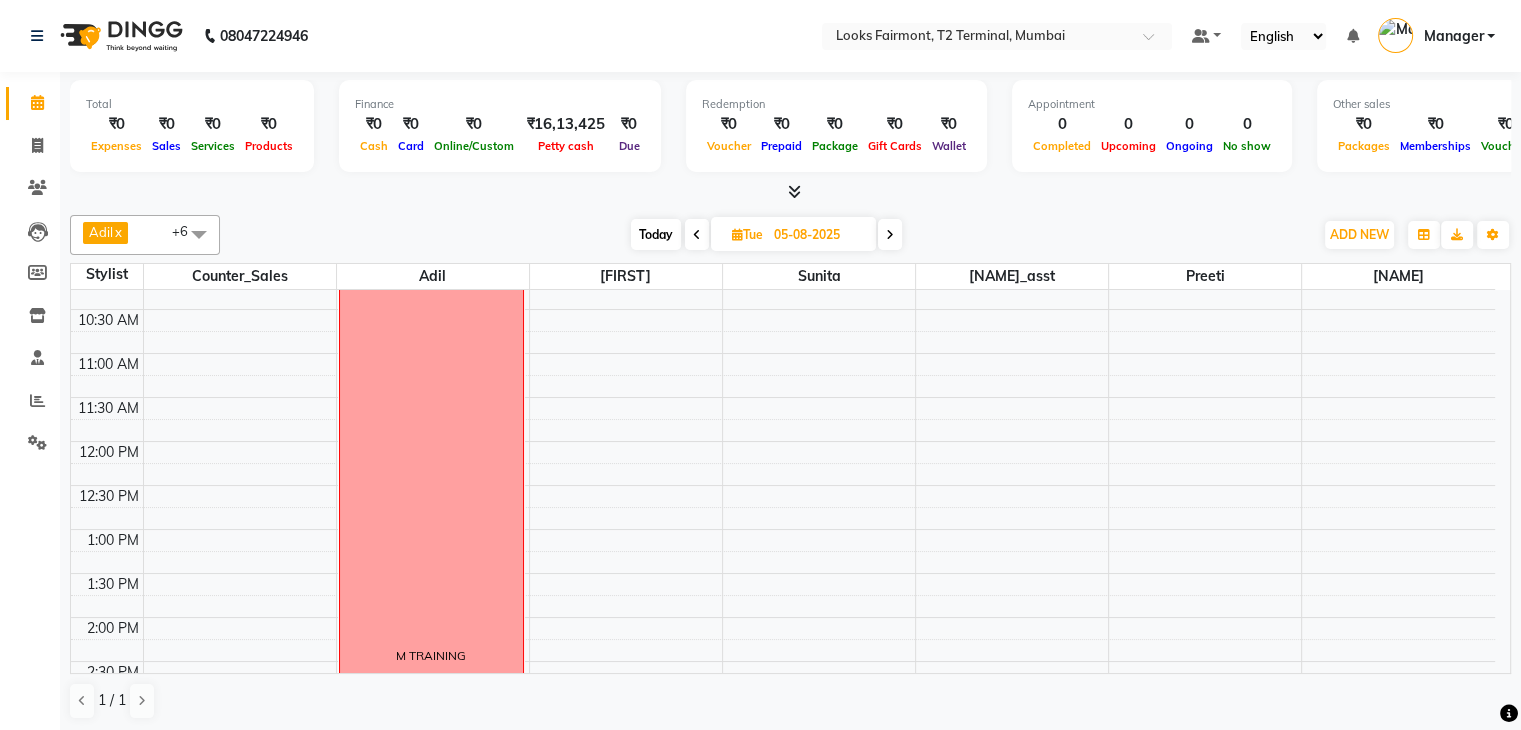 scroll, scrollTop: 300, scrollLeft: 0, axis: vertical 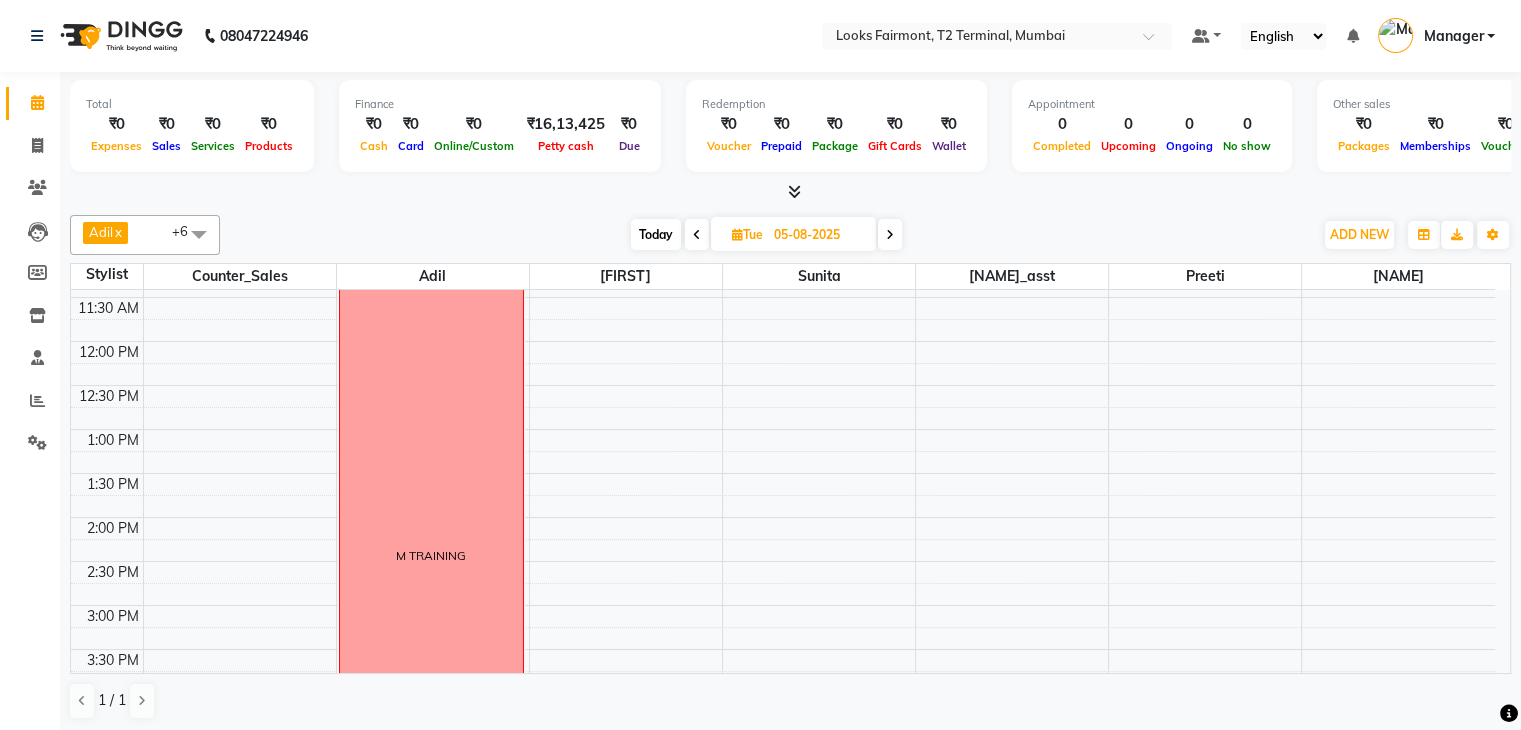 click at bounding box center [890, 235] 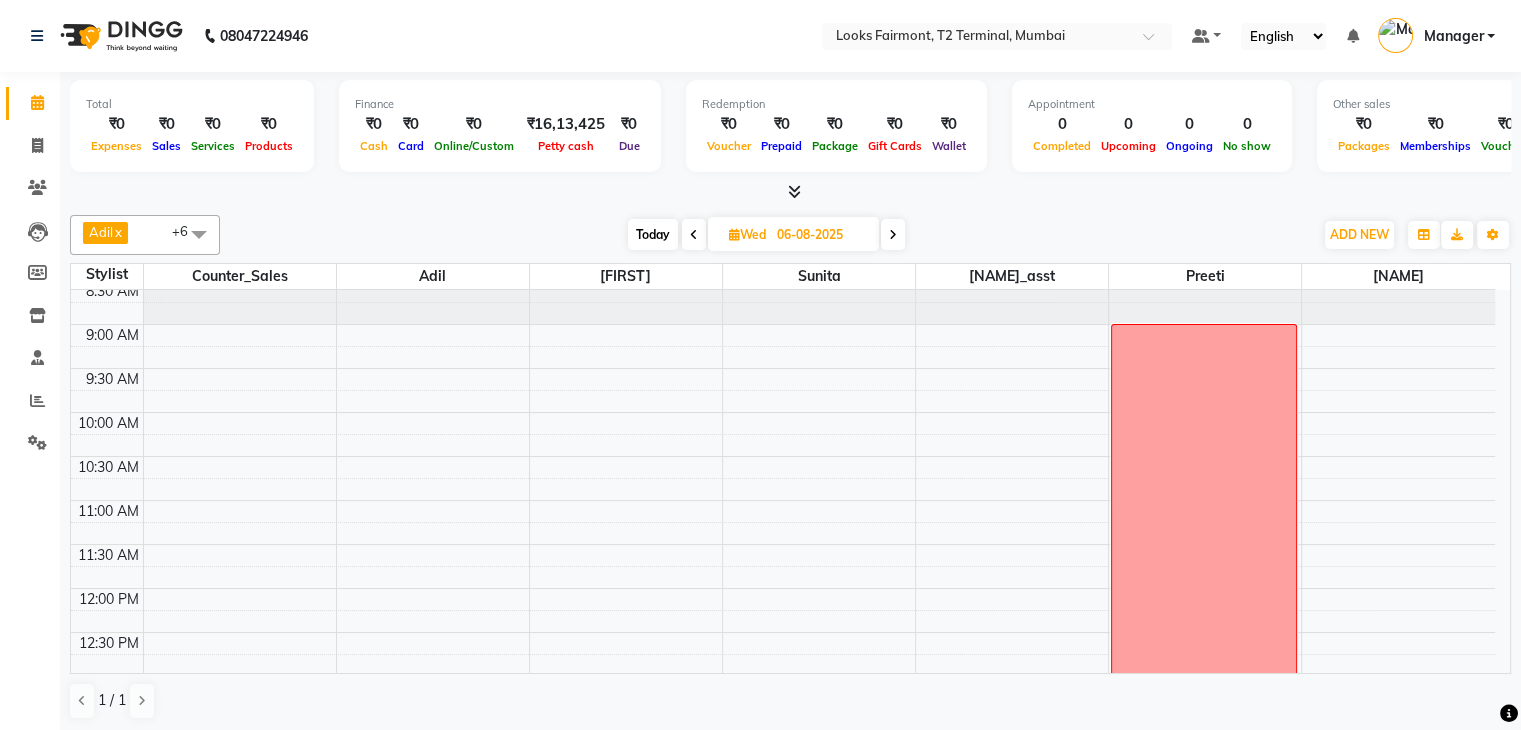 scroll, scrollTop: 100, scrollLeft: 0, axis: vertical 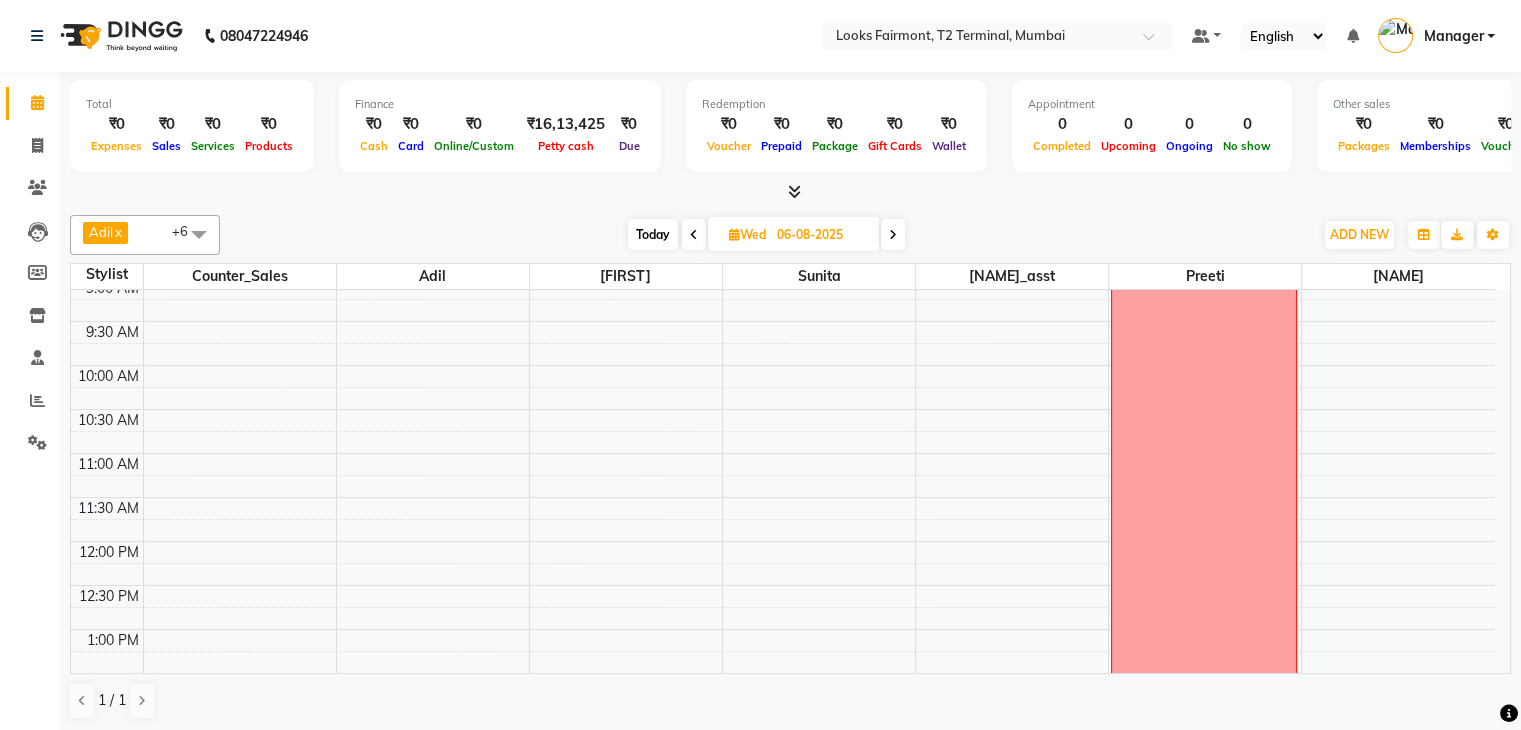 click at bounding box center [893, 235] 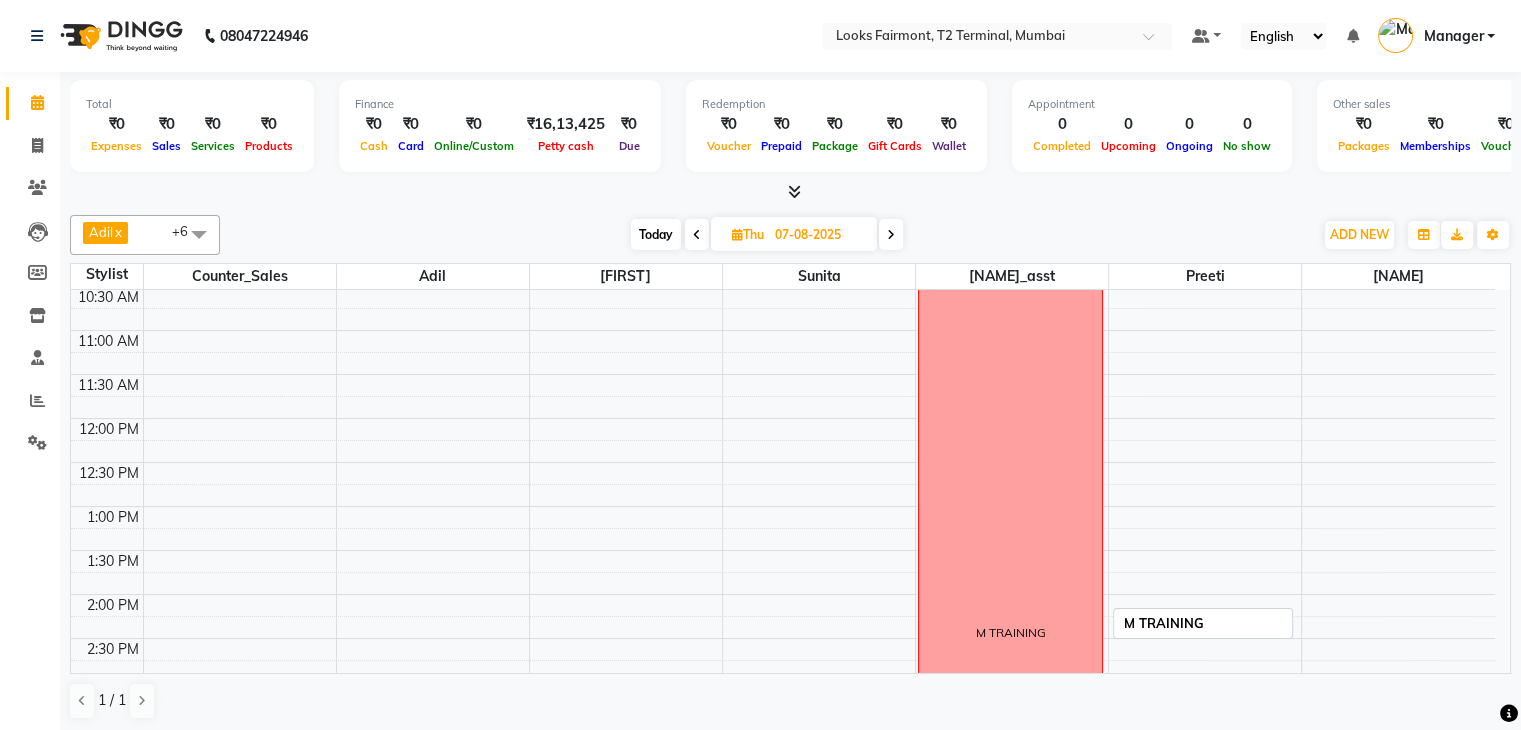 scroll, scrollTop: 100, scrollLeft: 0, axis: vertical 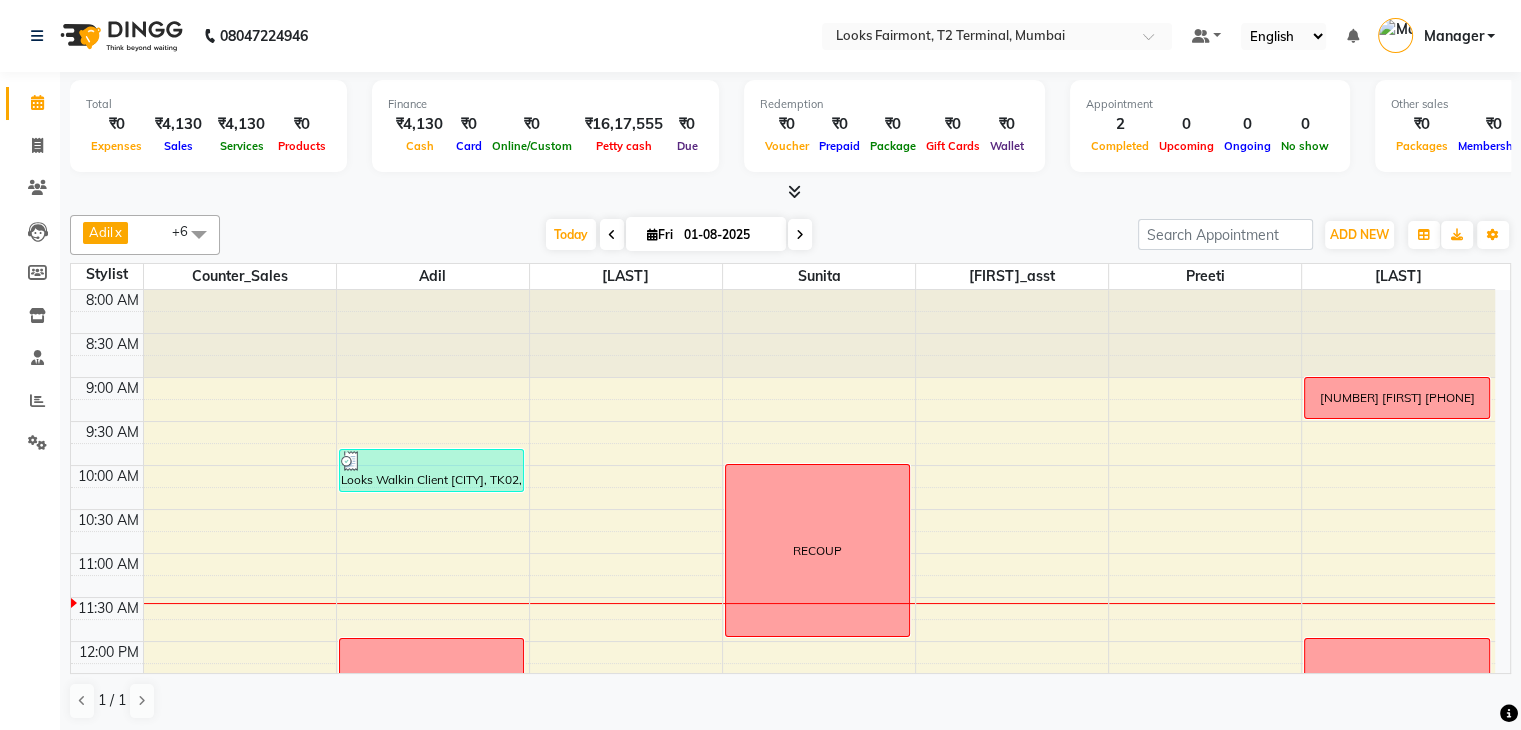 click on "01-08-2025" at bounding box center (728, 235) 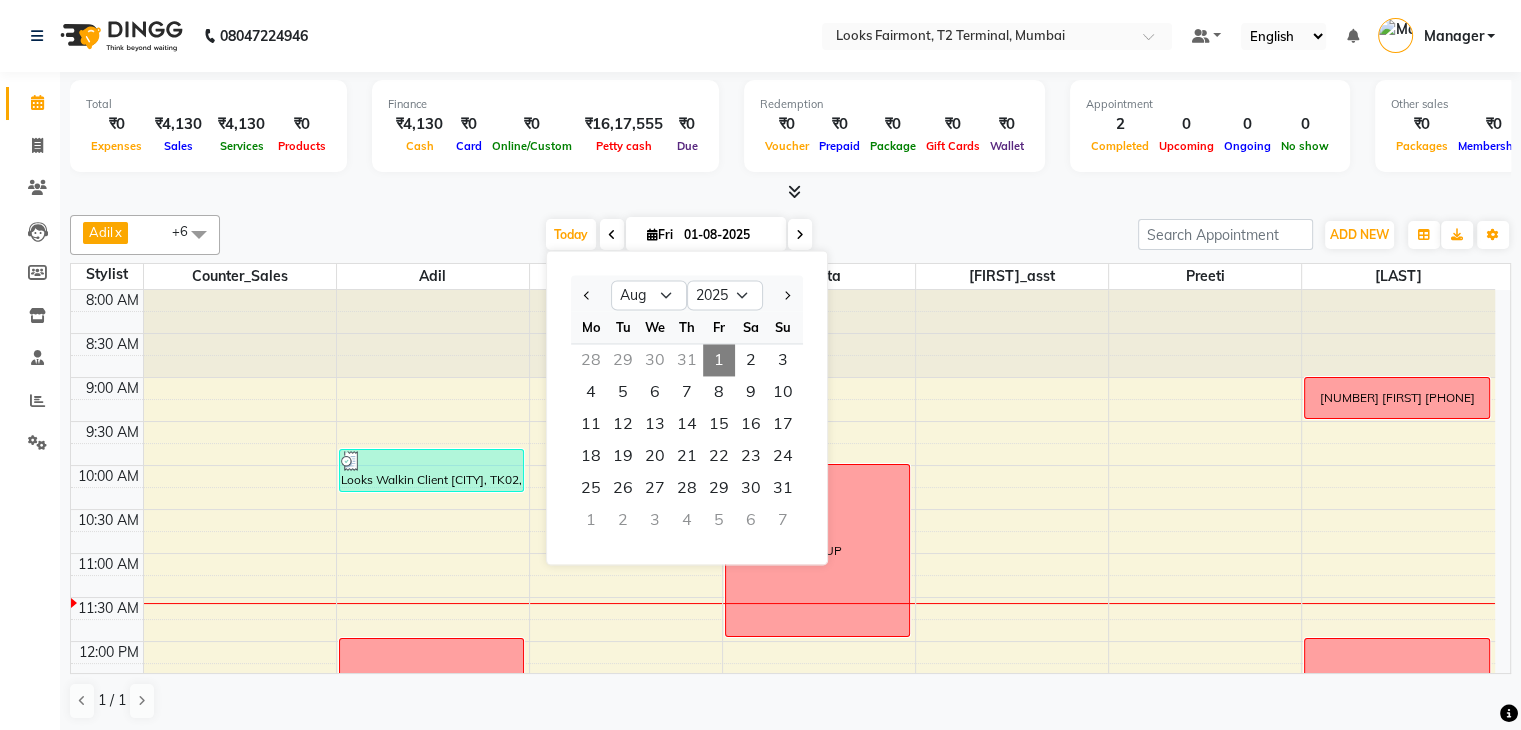 drag, startPoint x: 660, startPoint y: 489, endPoint x: 825, endPoint y: 481, distance: 165.19383 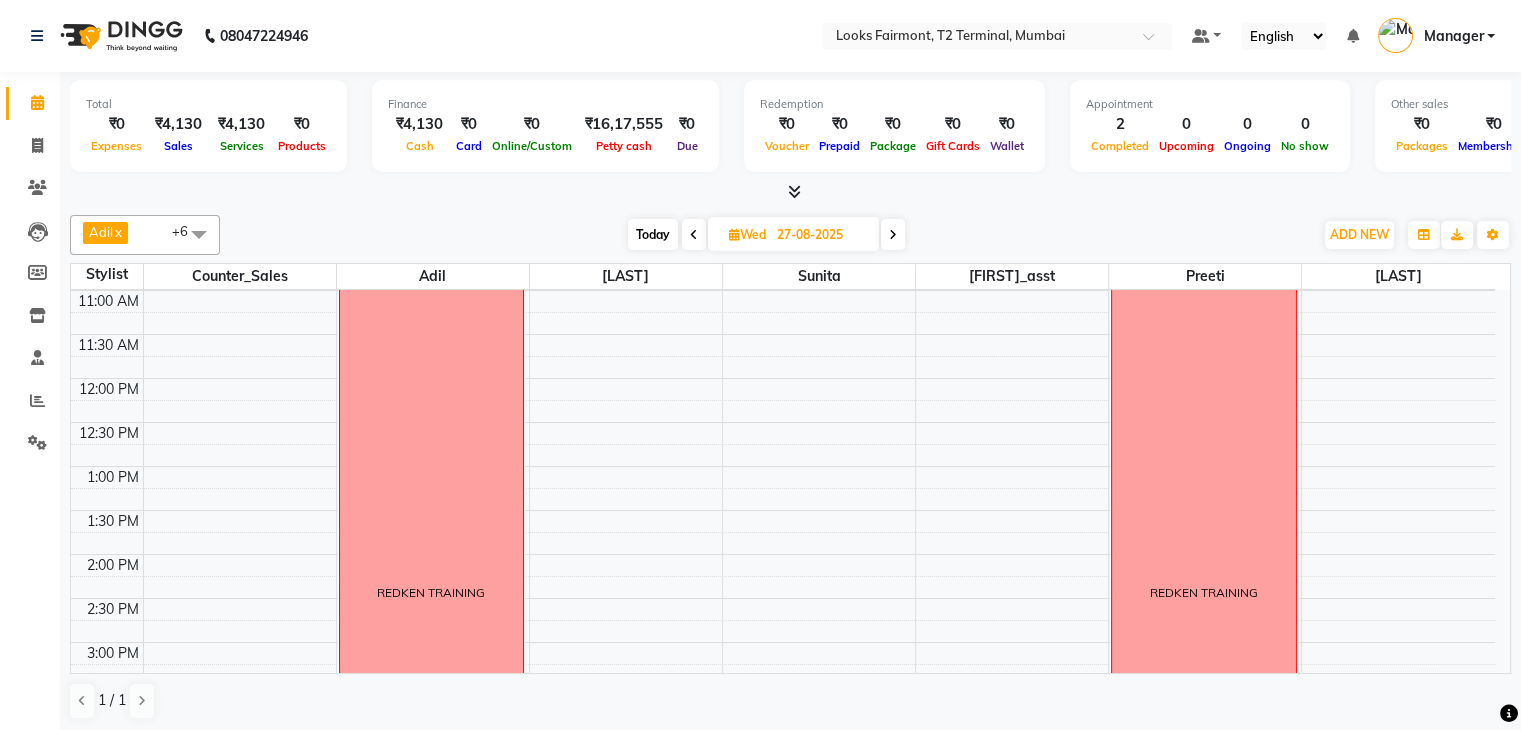 scroll, scrollTop: 363, scrollLeft: 0, axis: vertical 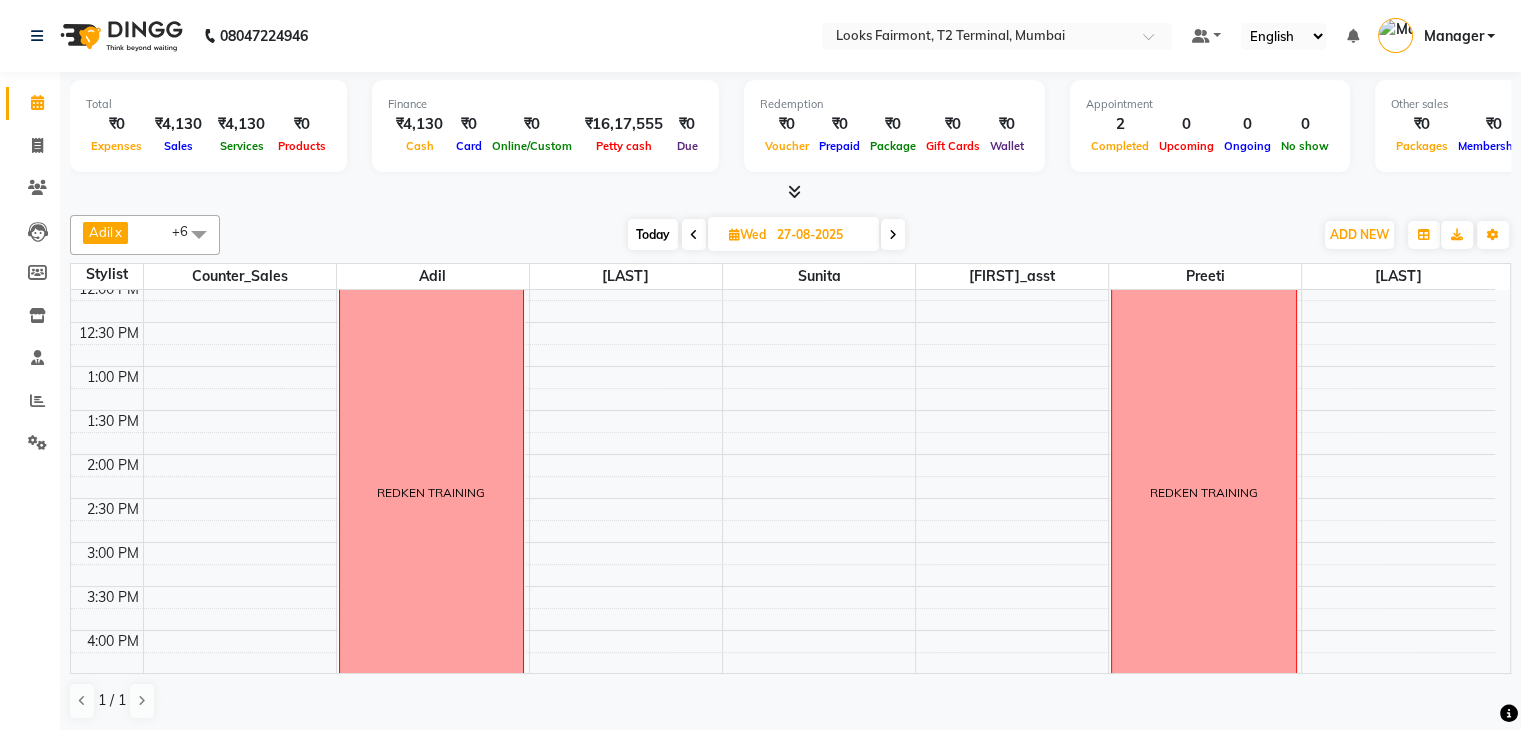 click at bounding box center (893, 234) 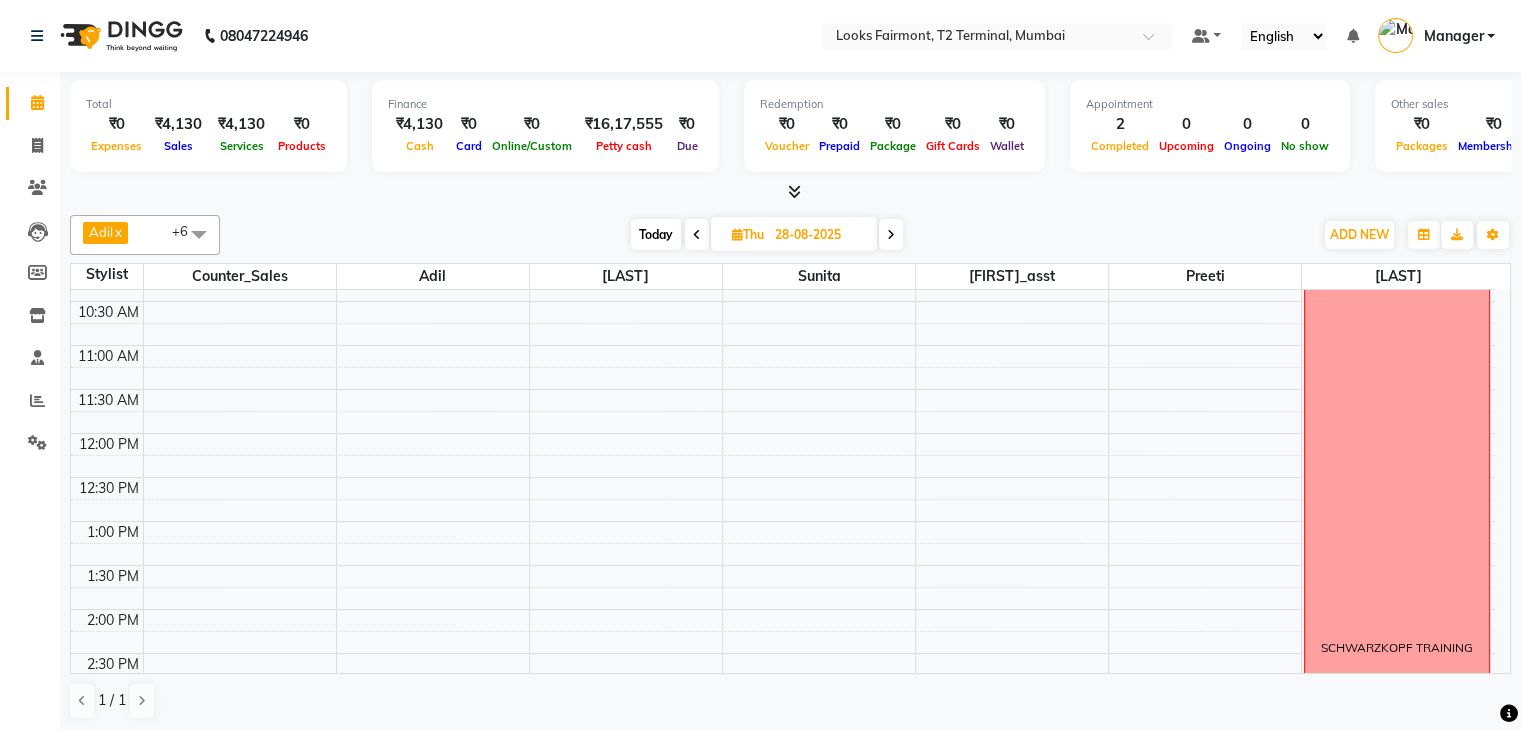 scroll, scrollTop: 163, scrollLeft: 0, axis: vertical 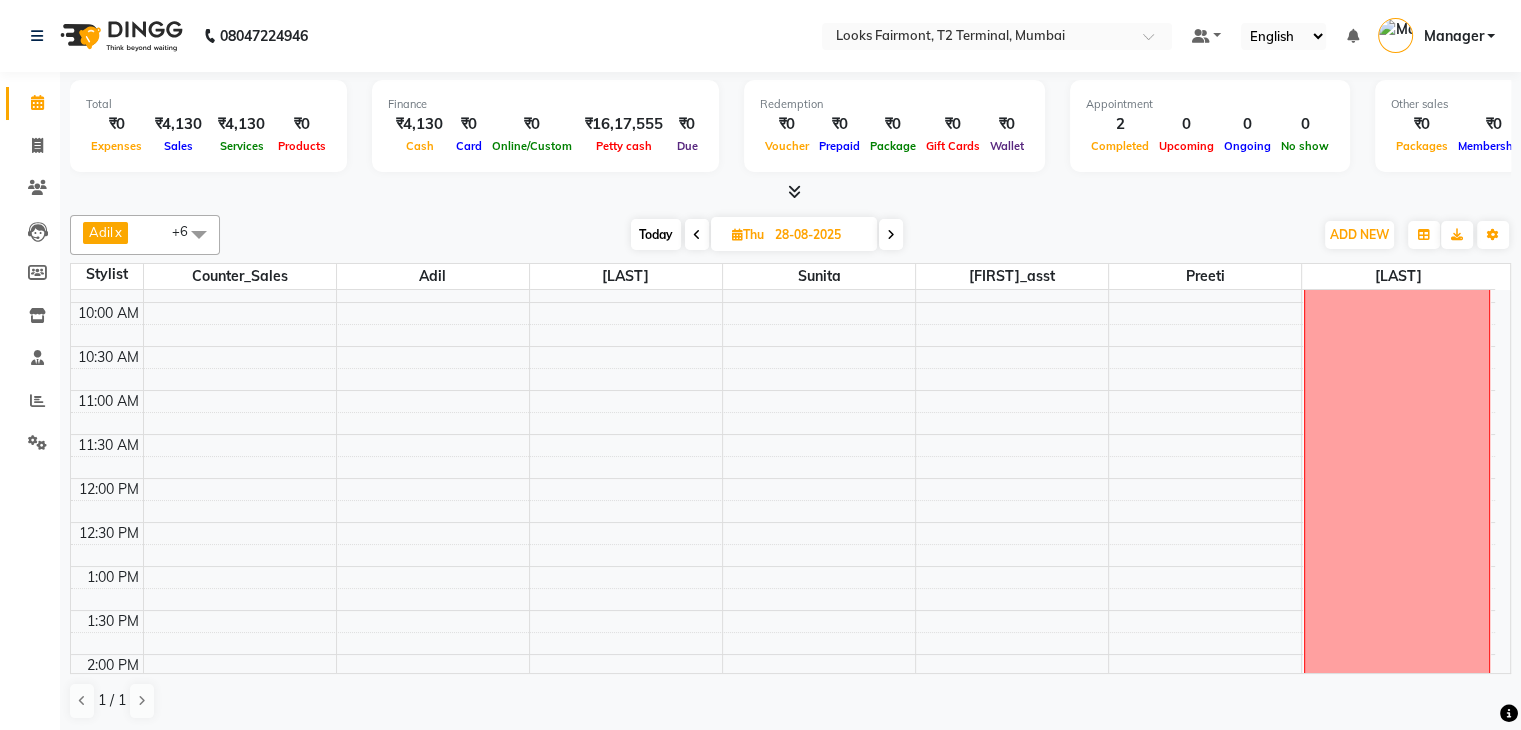 click on "Thu 28-08-2025" at bounding box center [794, 234] 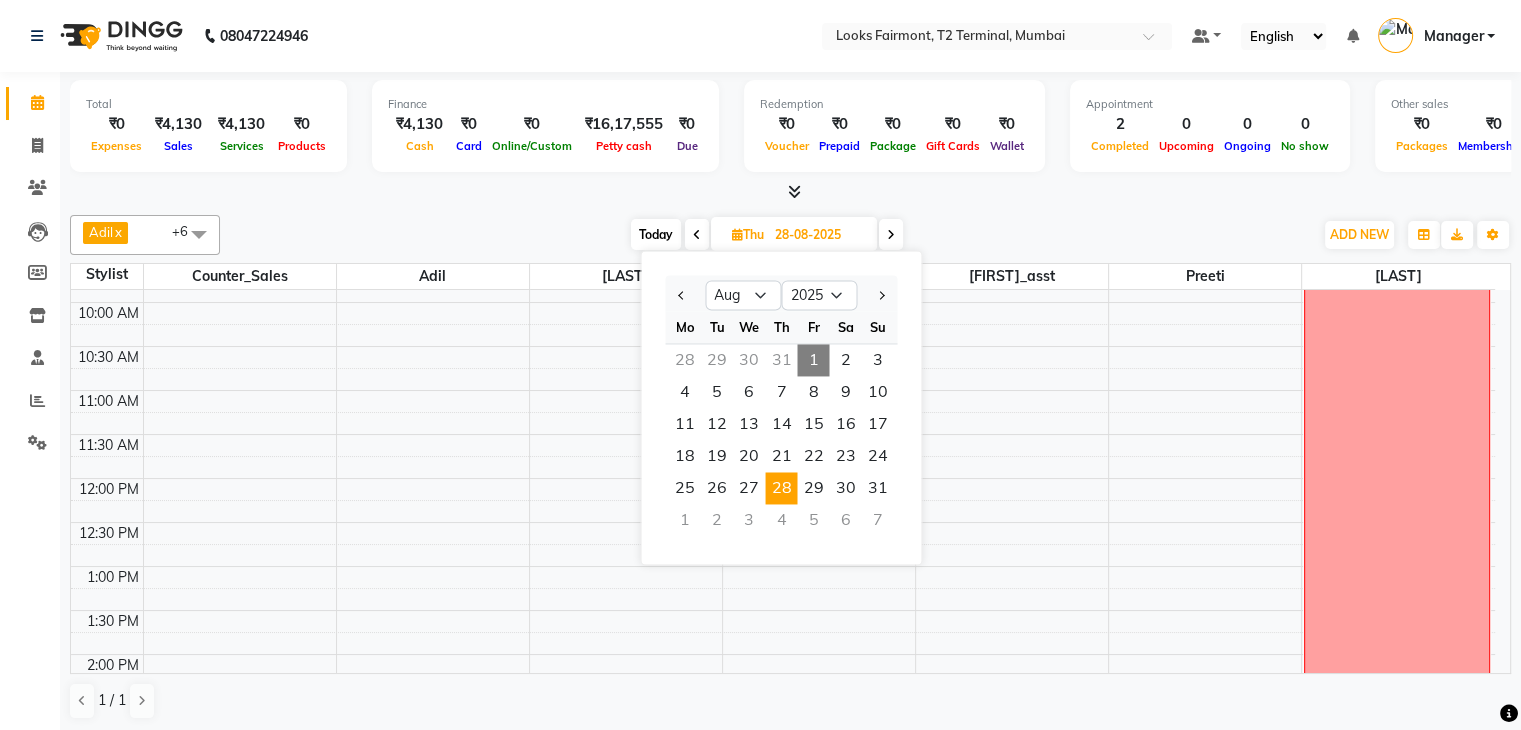 click on "1" at bounding box center (813, 360) 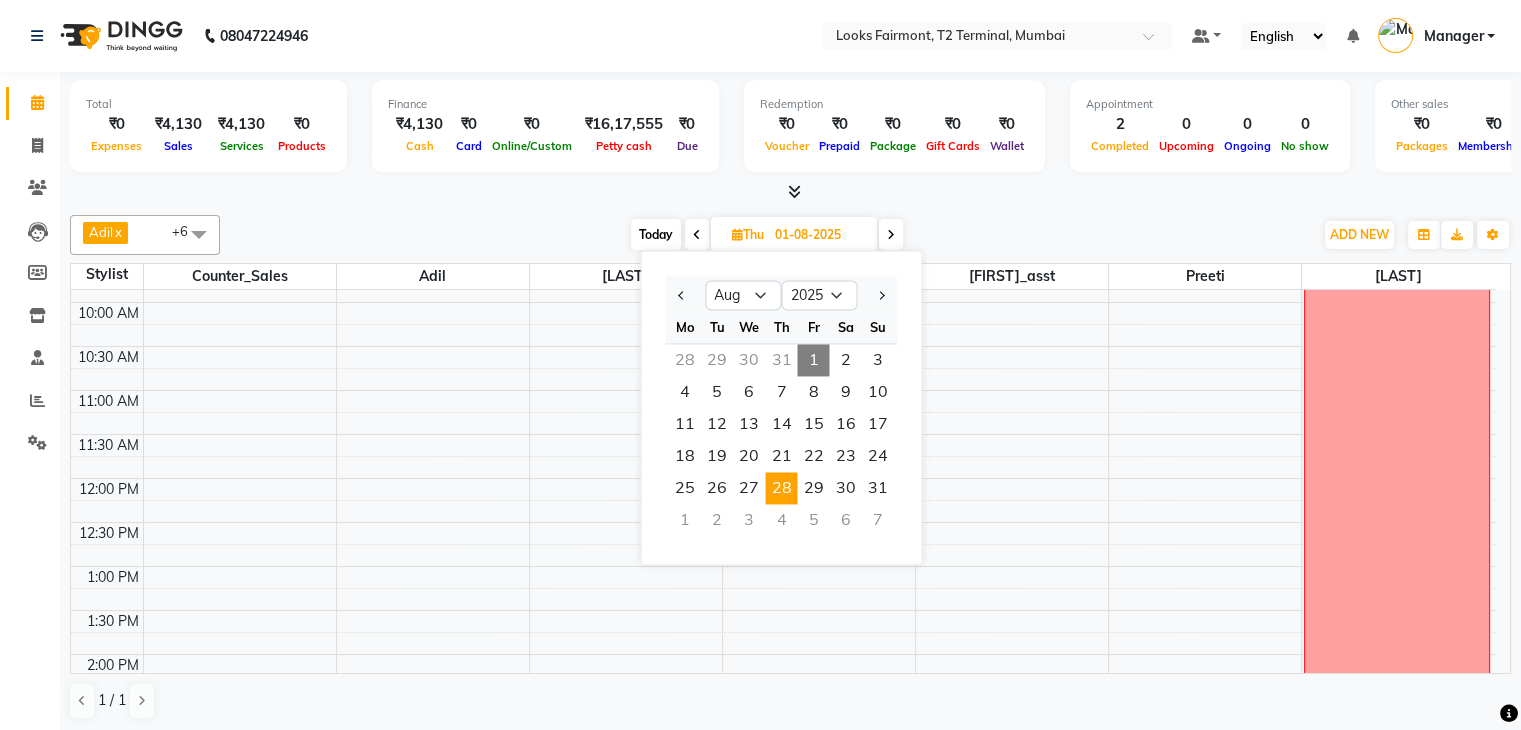 scroll, scrollTop: 263, scrollLeft: 0, axis: vertical 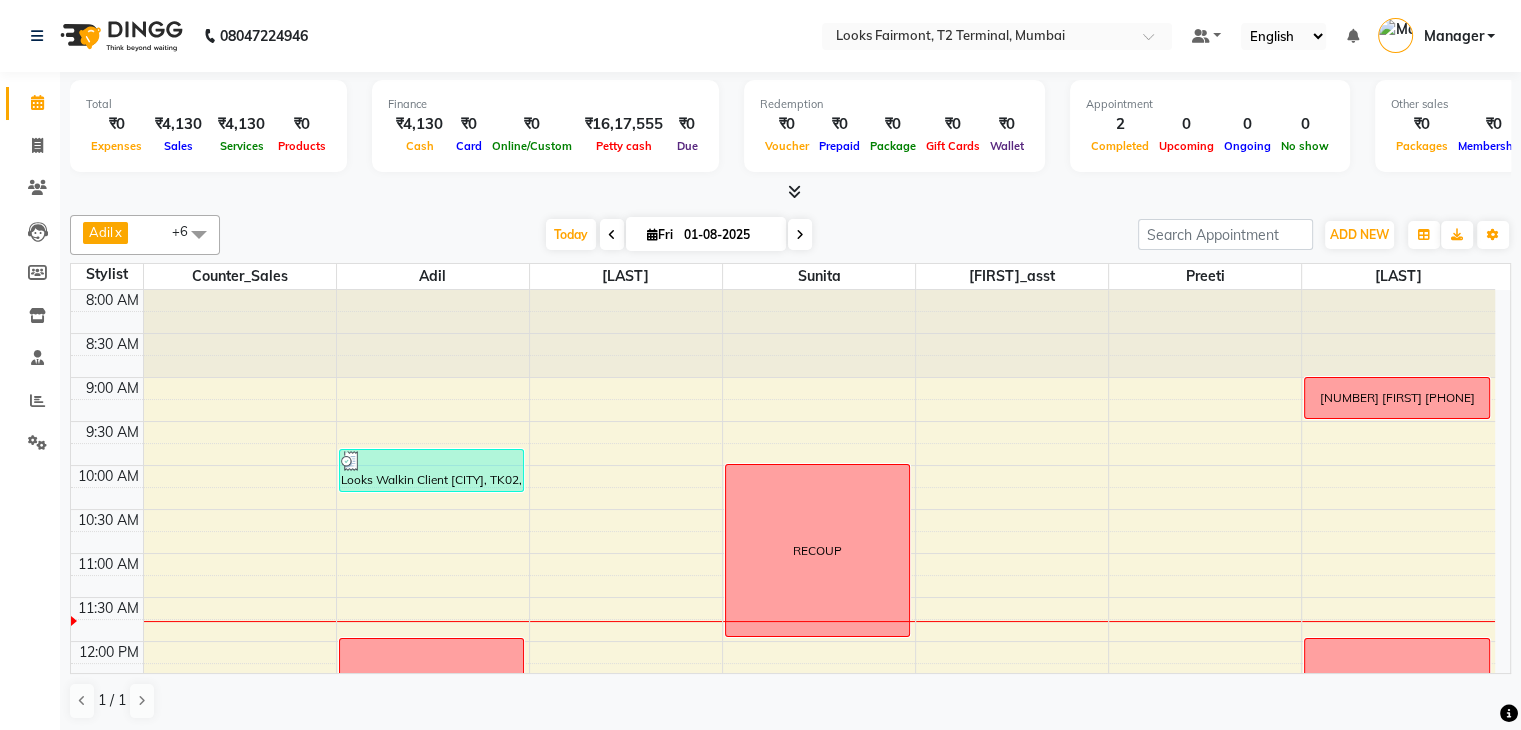 click at bounding box center (800, 235) 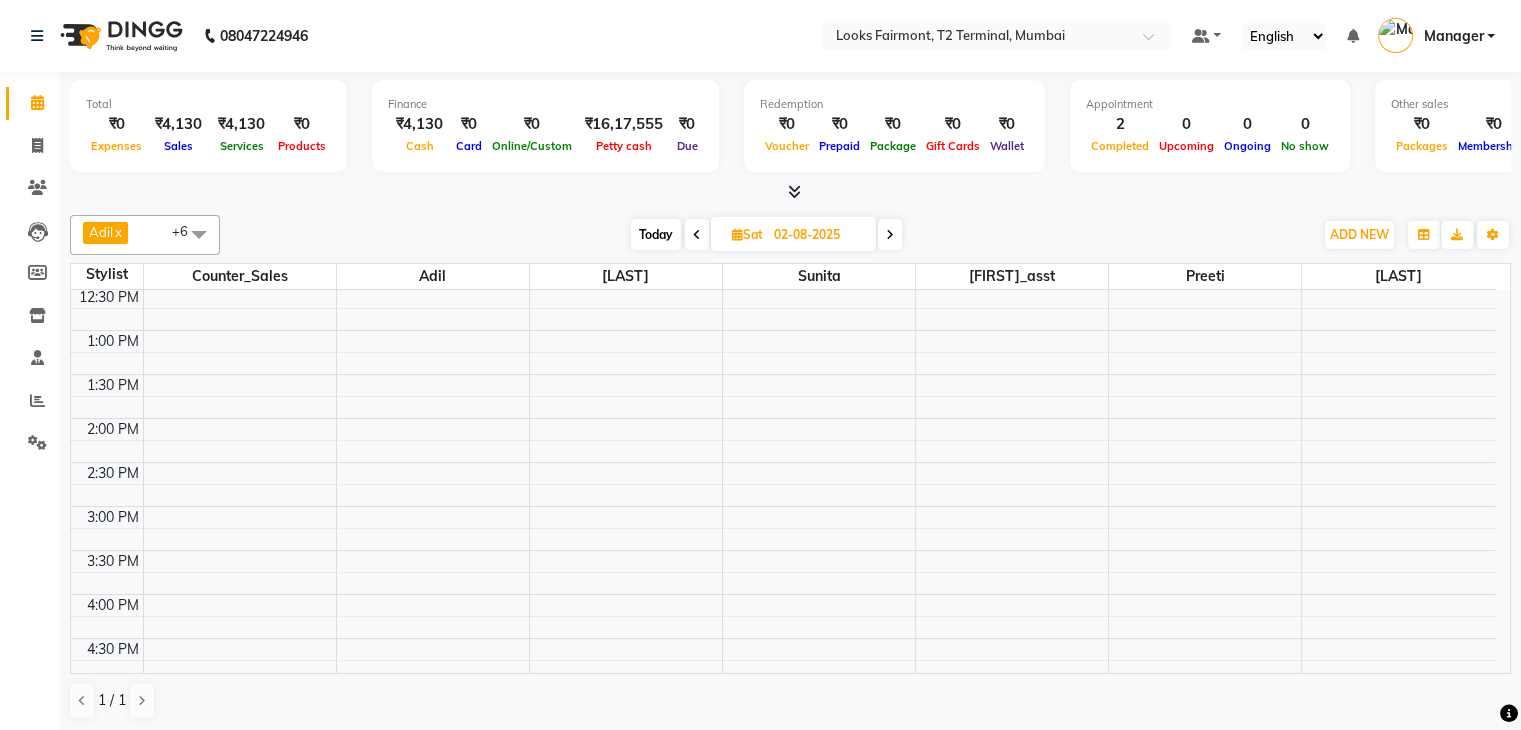 scroll, scrollTop: 400, scrollLeft: 0, axis: vertical 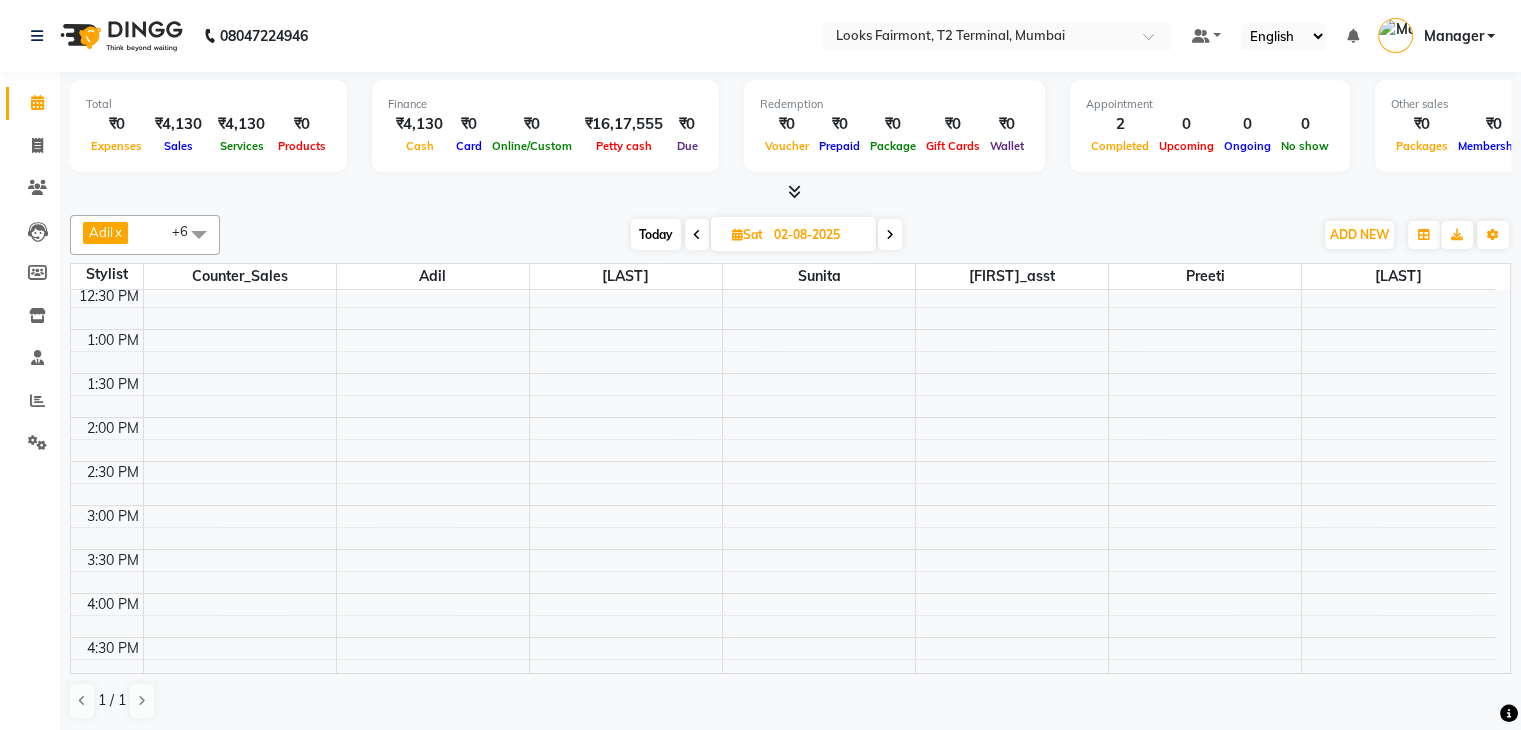 click on "02-08-2025" at bounding box center [818, 235] 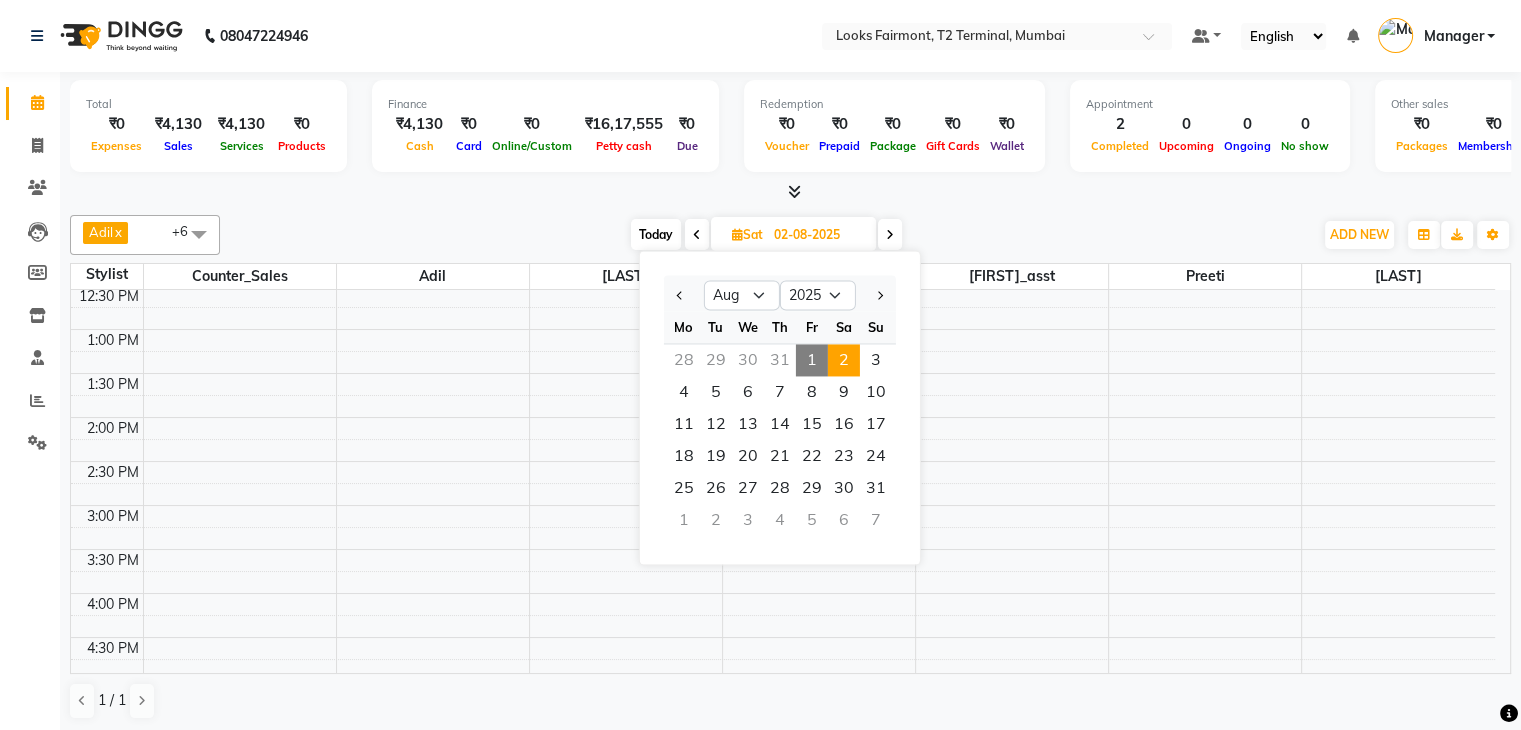 click on "1" at bounding box center [812, 360] 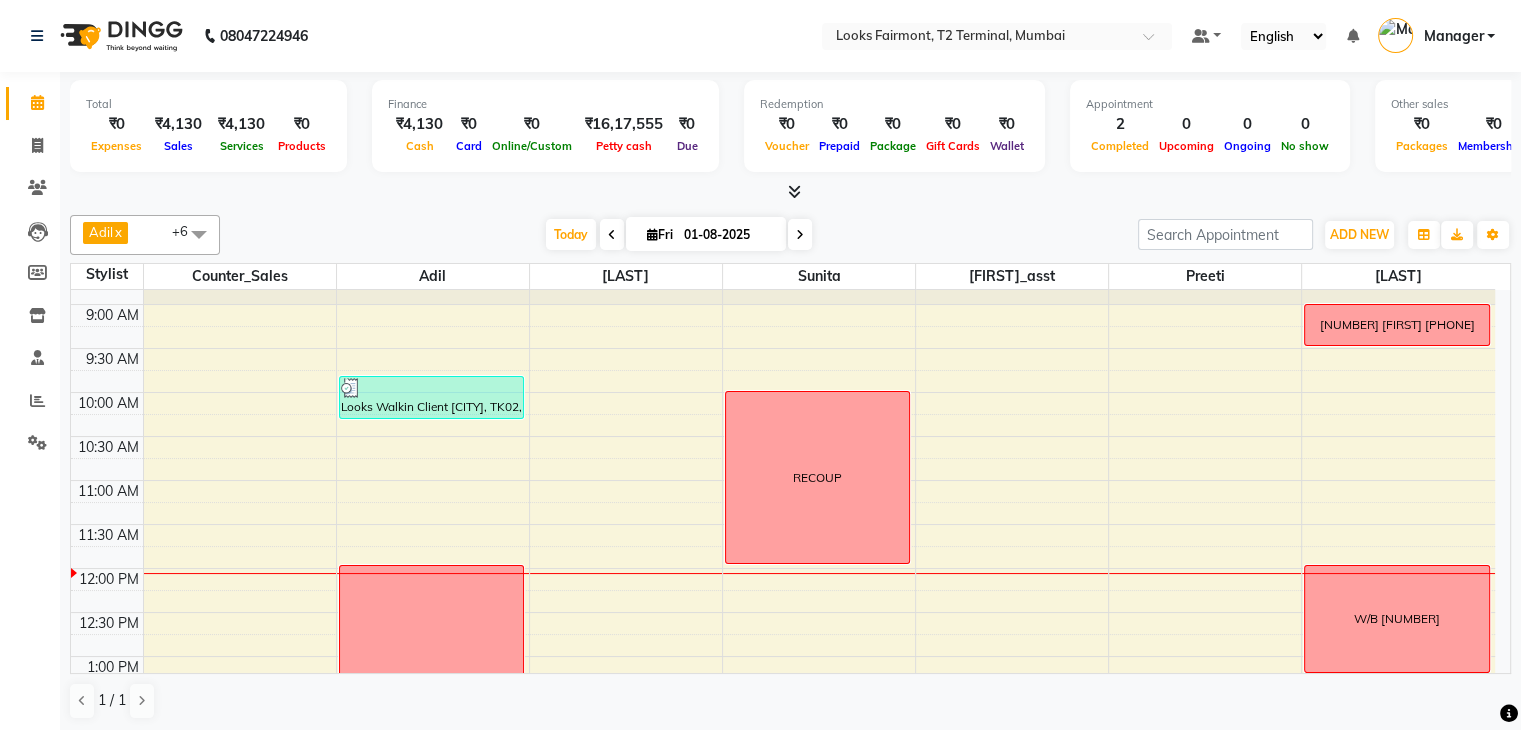 scroll, scrollTop: 300, scrollLeft: 0, axis: vertical 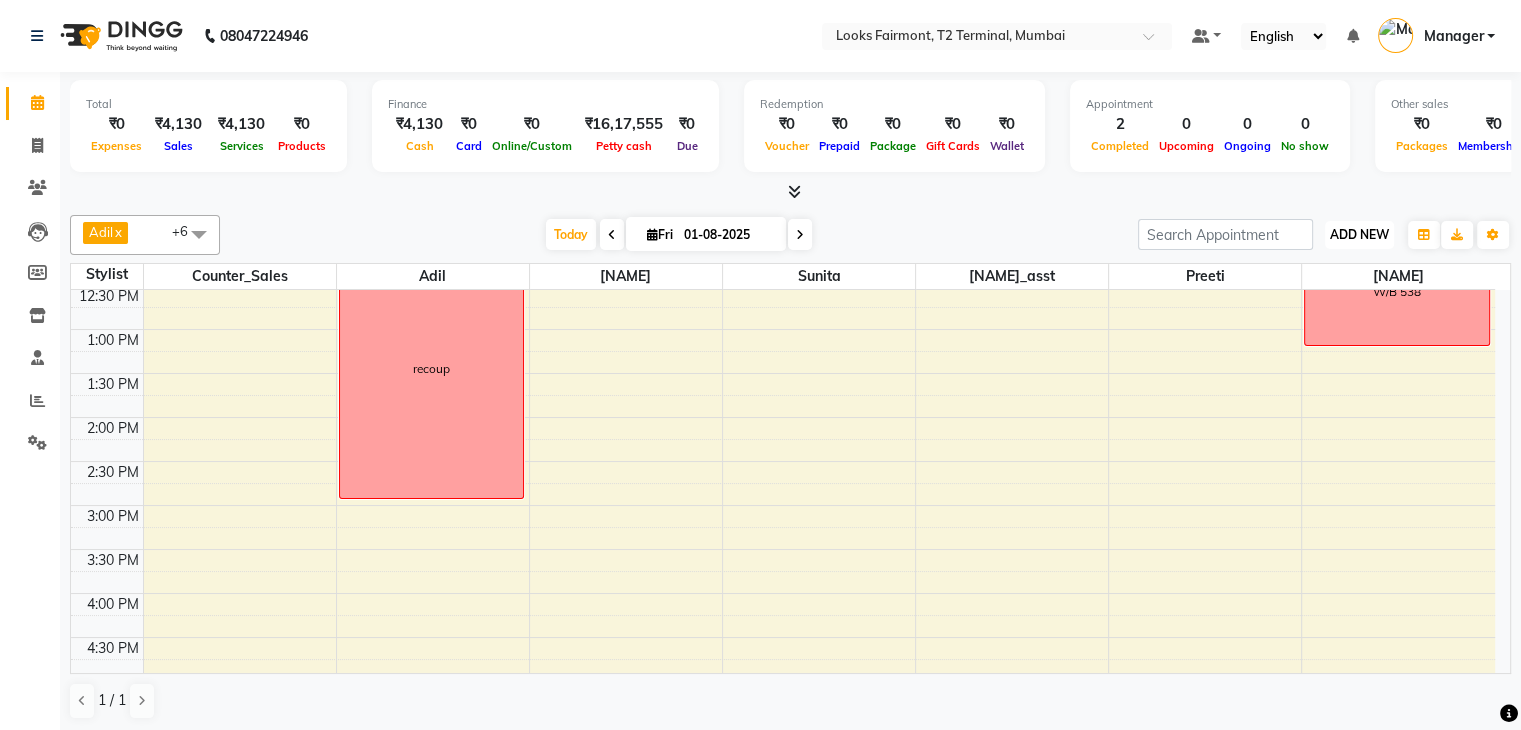 click on "ADD NEW Toggle Dropdown" at bounding box center [1359, 235] 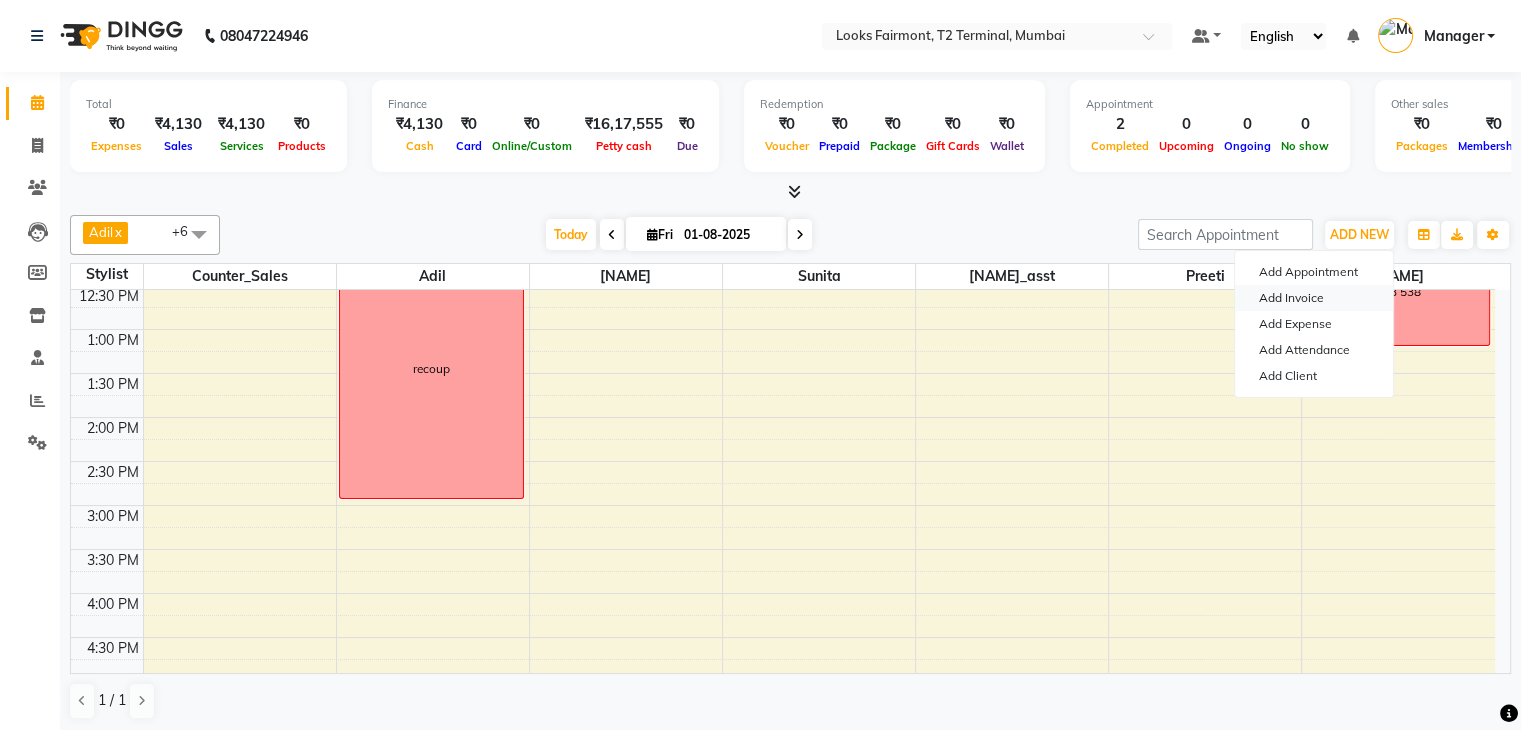 click on "Add Invoice" at bounding box center (1314, 298) 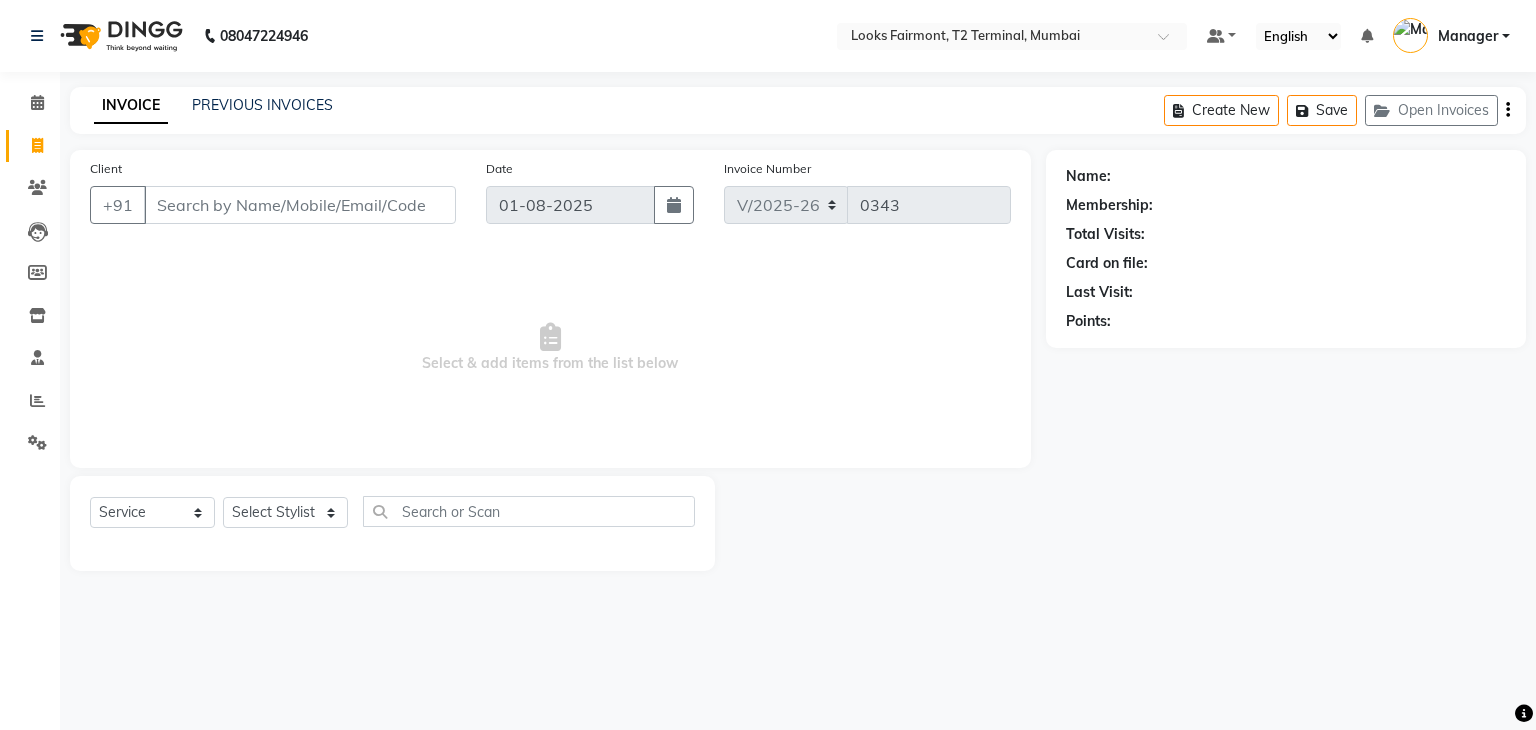 click on "Client" at bounding box center [300, 205] 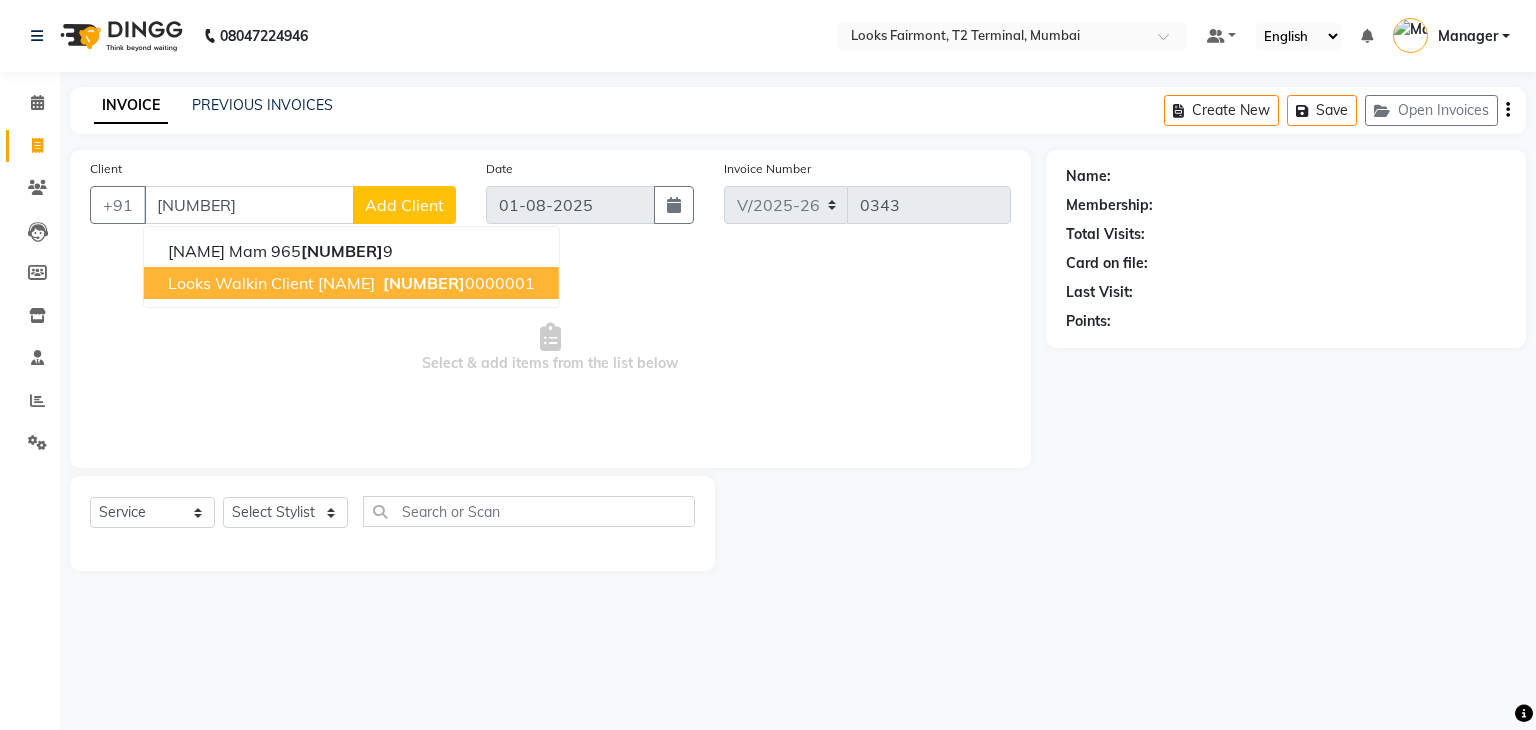 click on "Looks Walkin Client [NAME]" at bounding box center (271, 283) 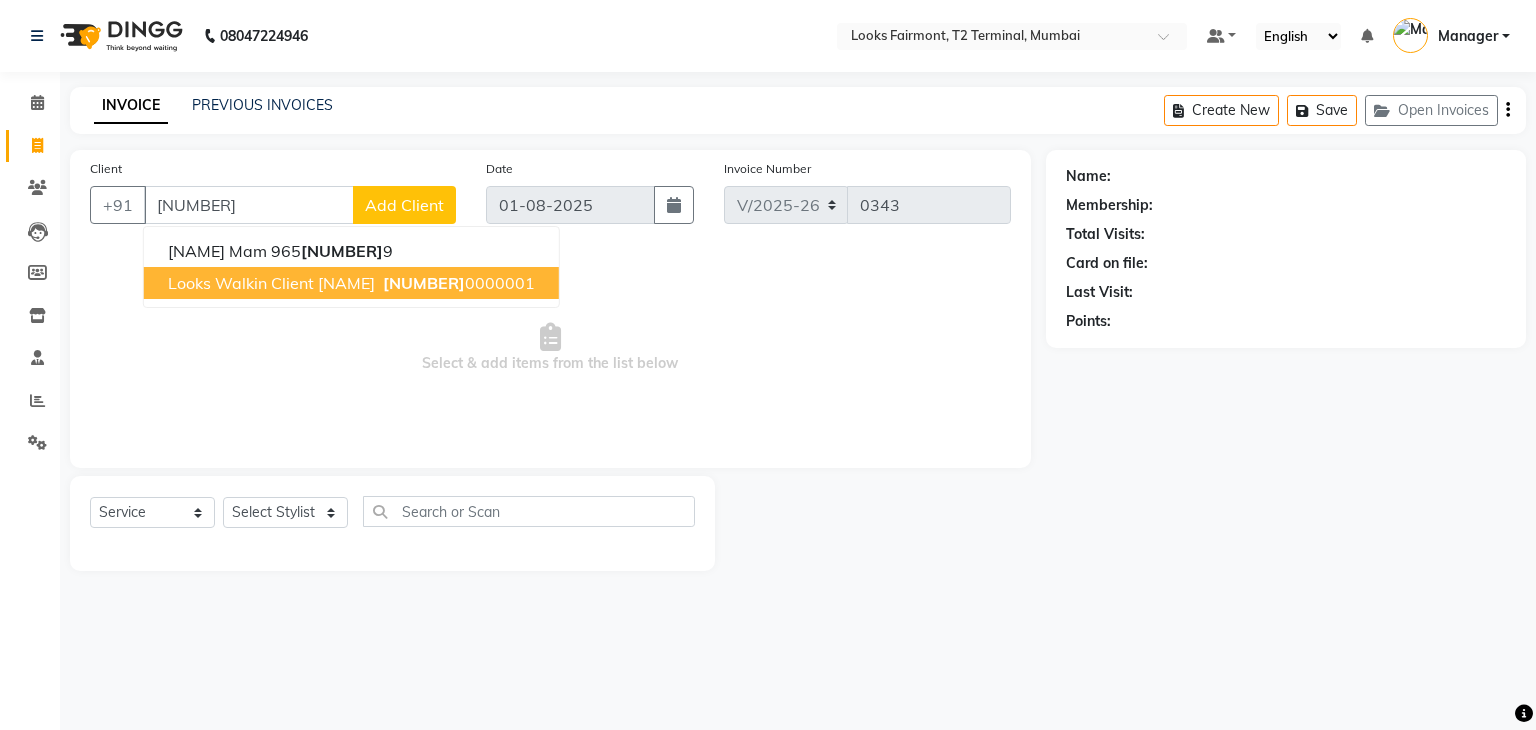type on "[NUMBER]" 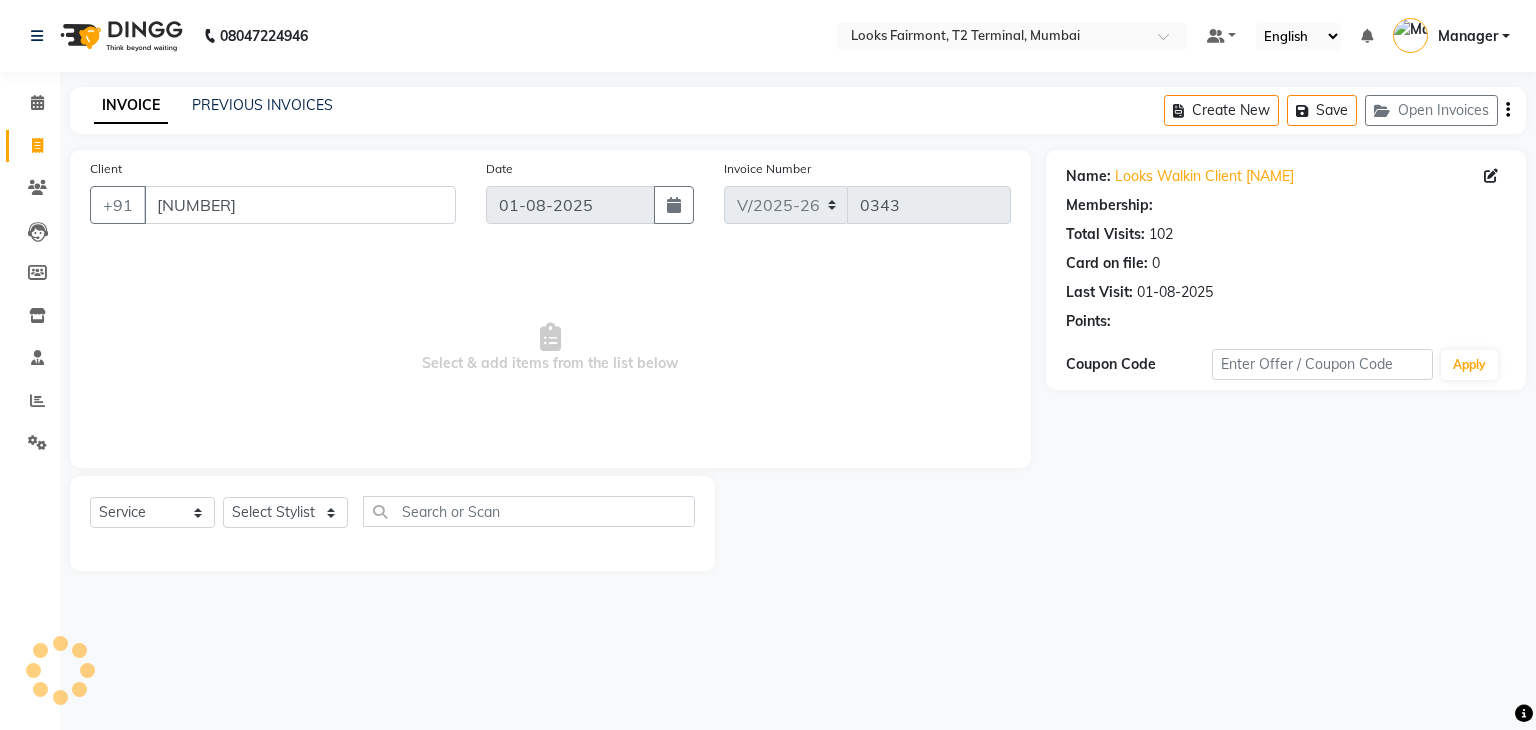 select on "1: Object" 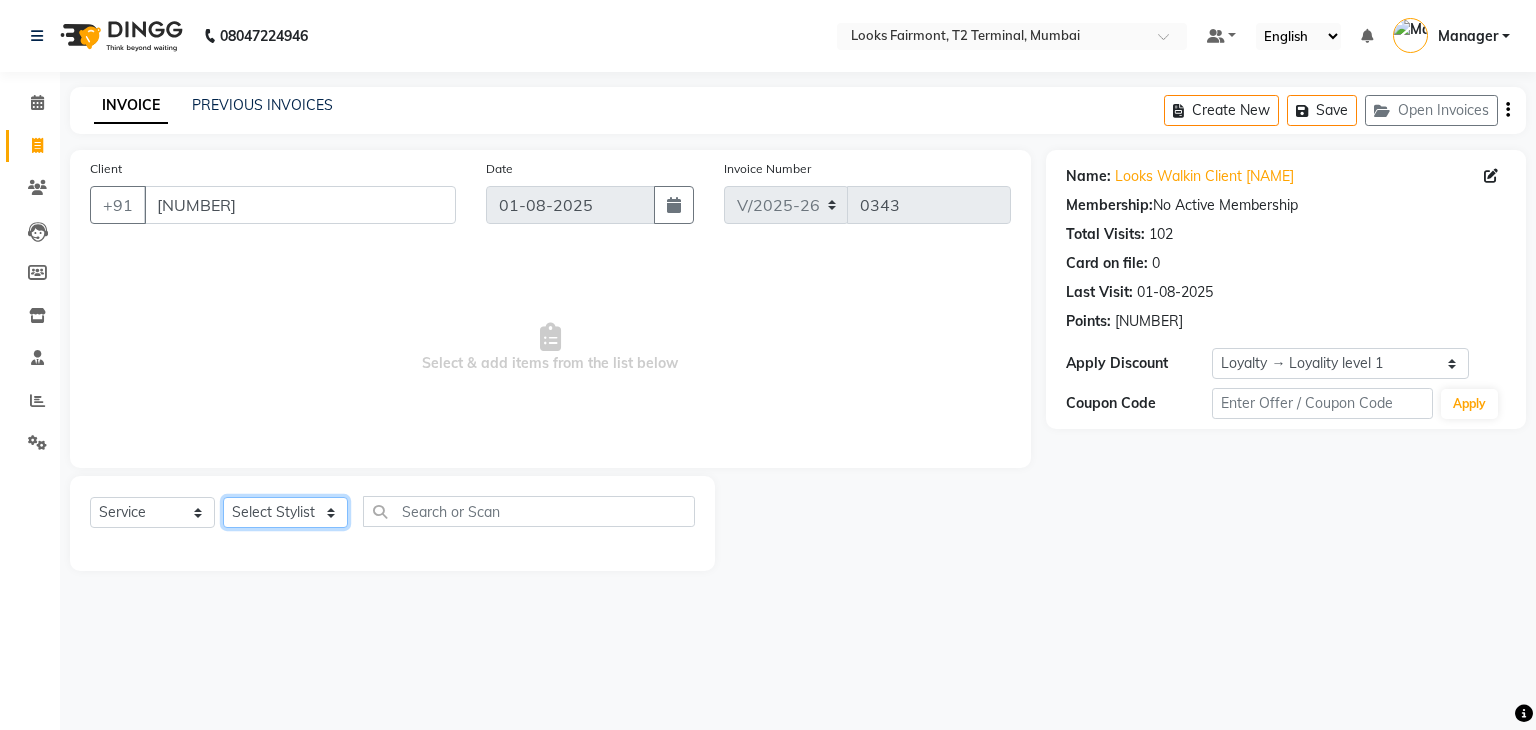 click on "Select Stylist [NAME] [NAME] Counter_Sales [NAME] Manager [NAME] [NAME] Soring_mgr [NAME] [NAME]" 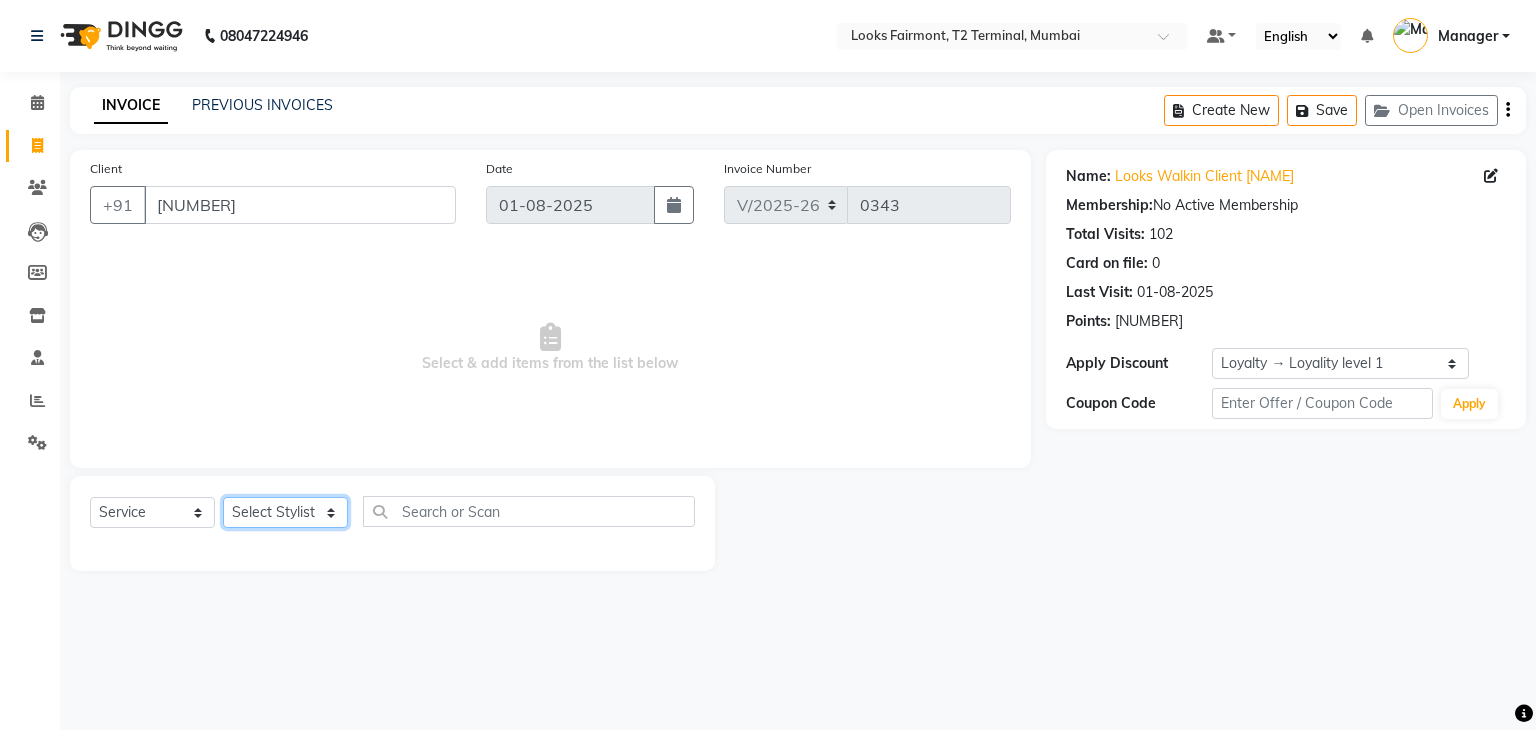 select on "[NUMBER]" 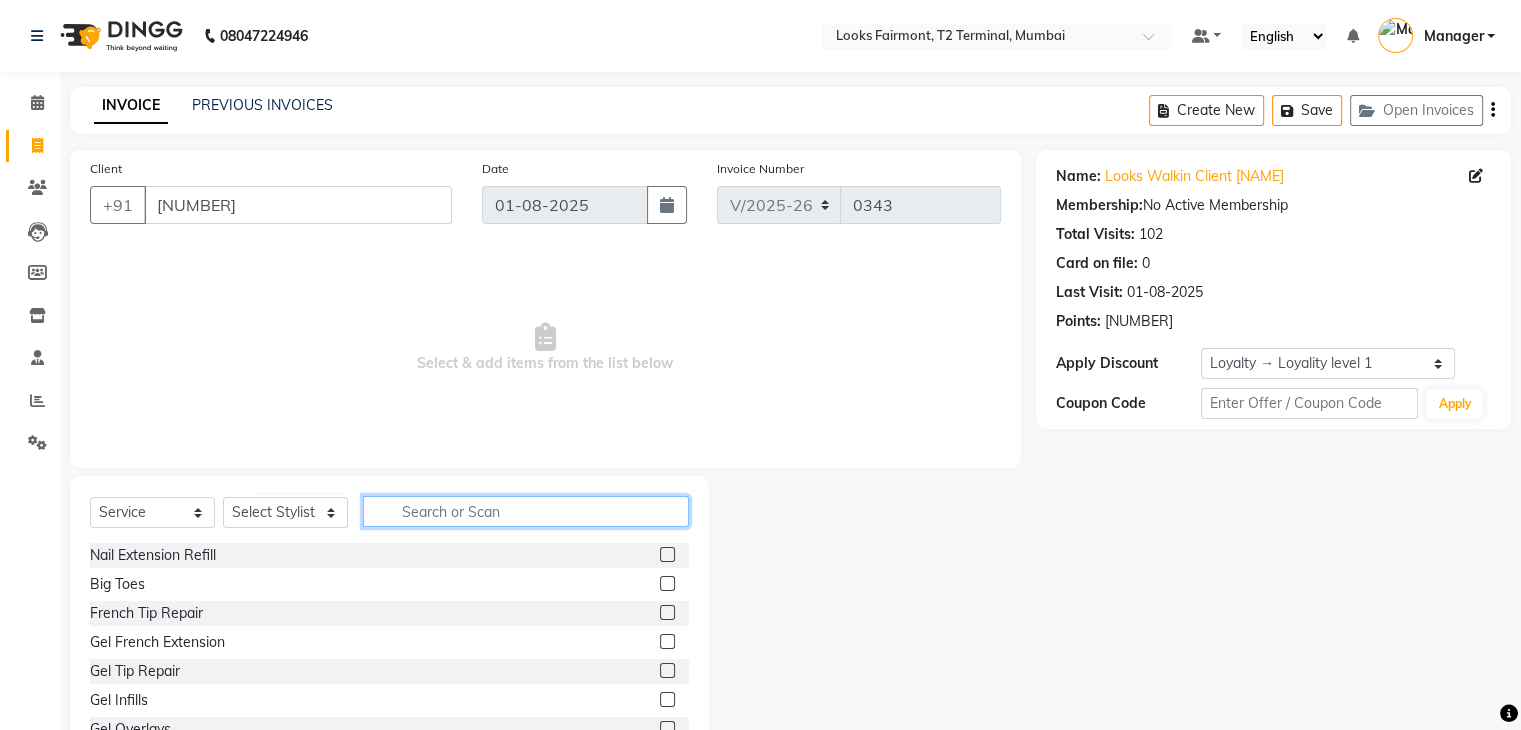 click 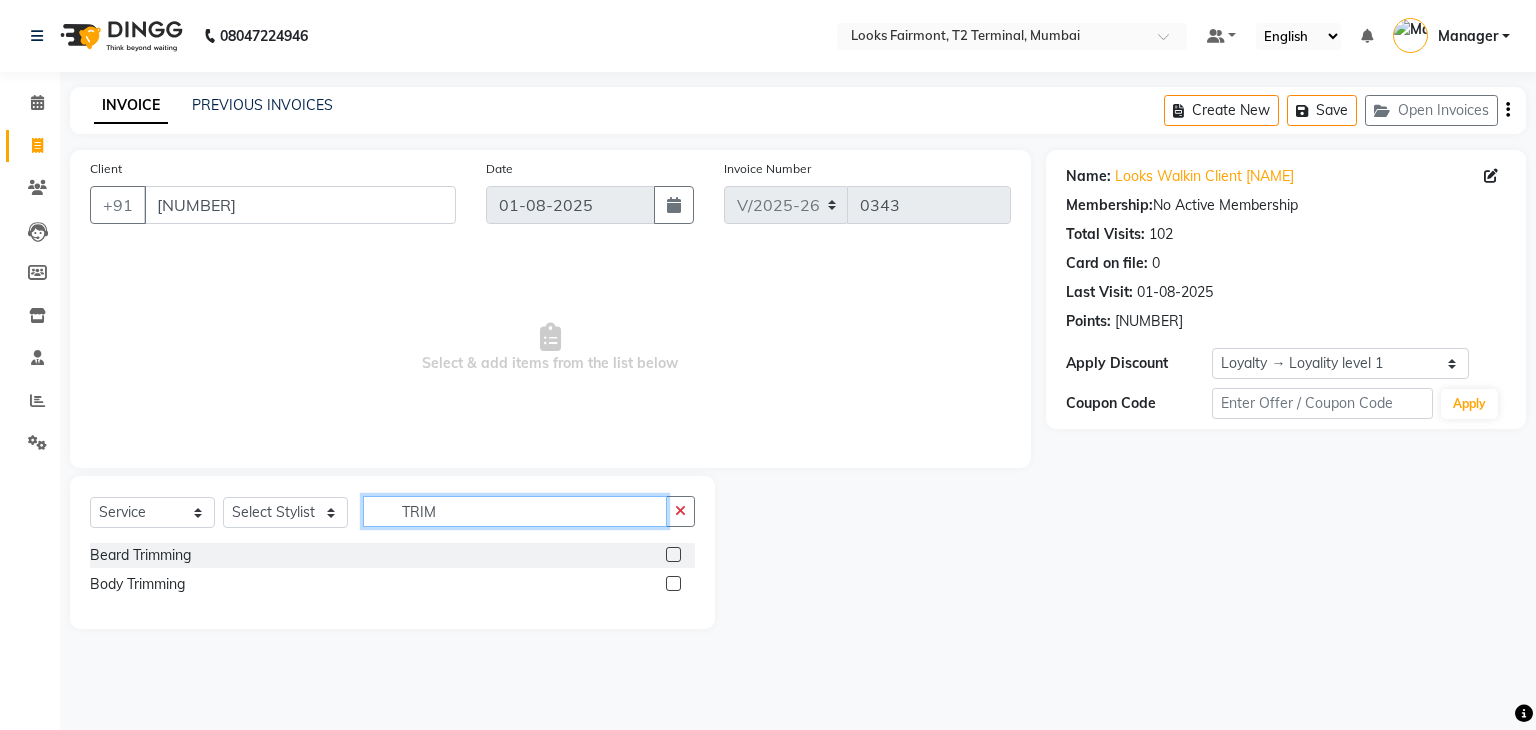 type on "TRIM" 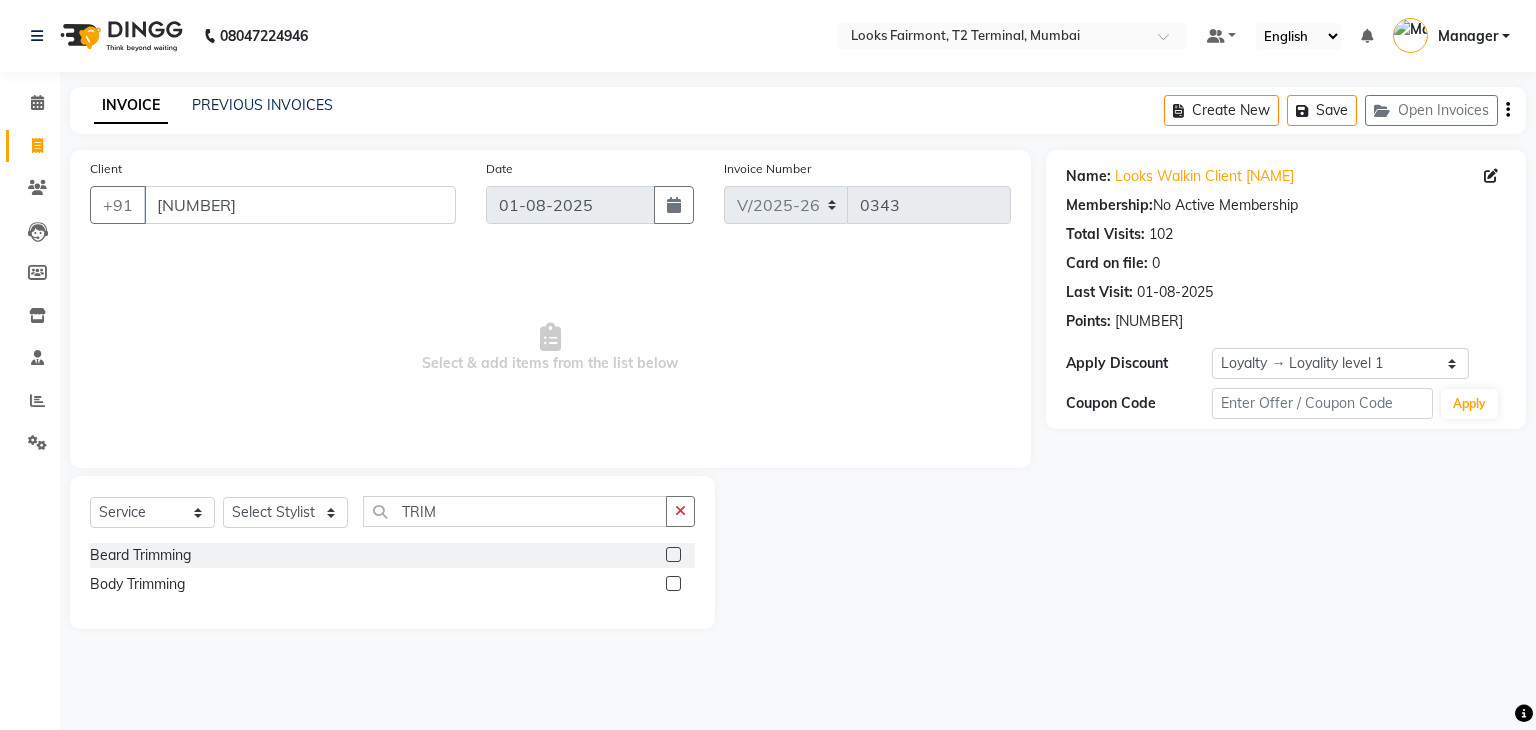 drag, startPoint x: 676, startPoint y: 558, endPoint x: 679, endPoint y: 533, distance: 25.179358 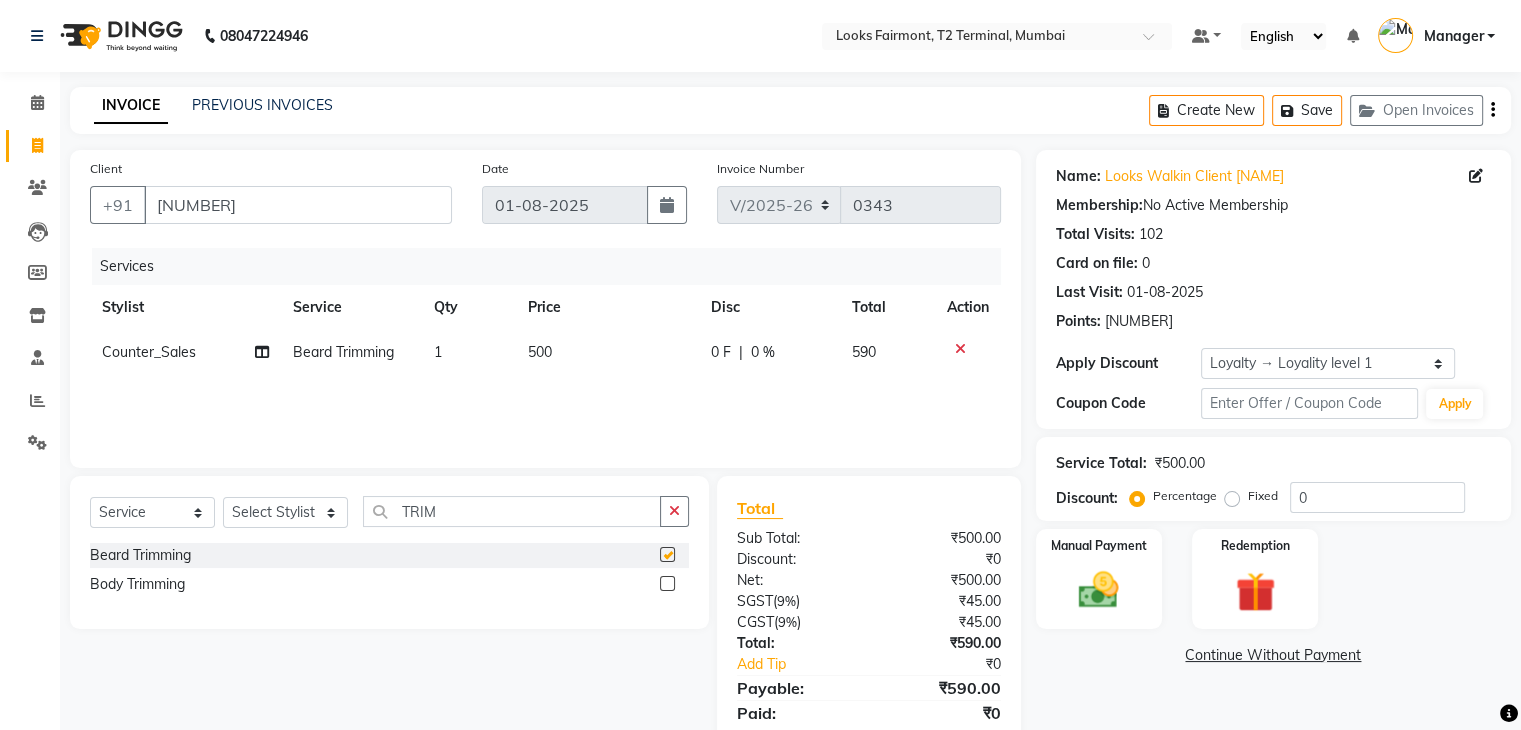 checkbox on "false" 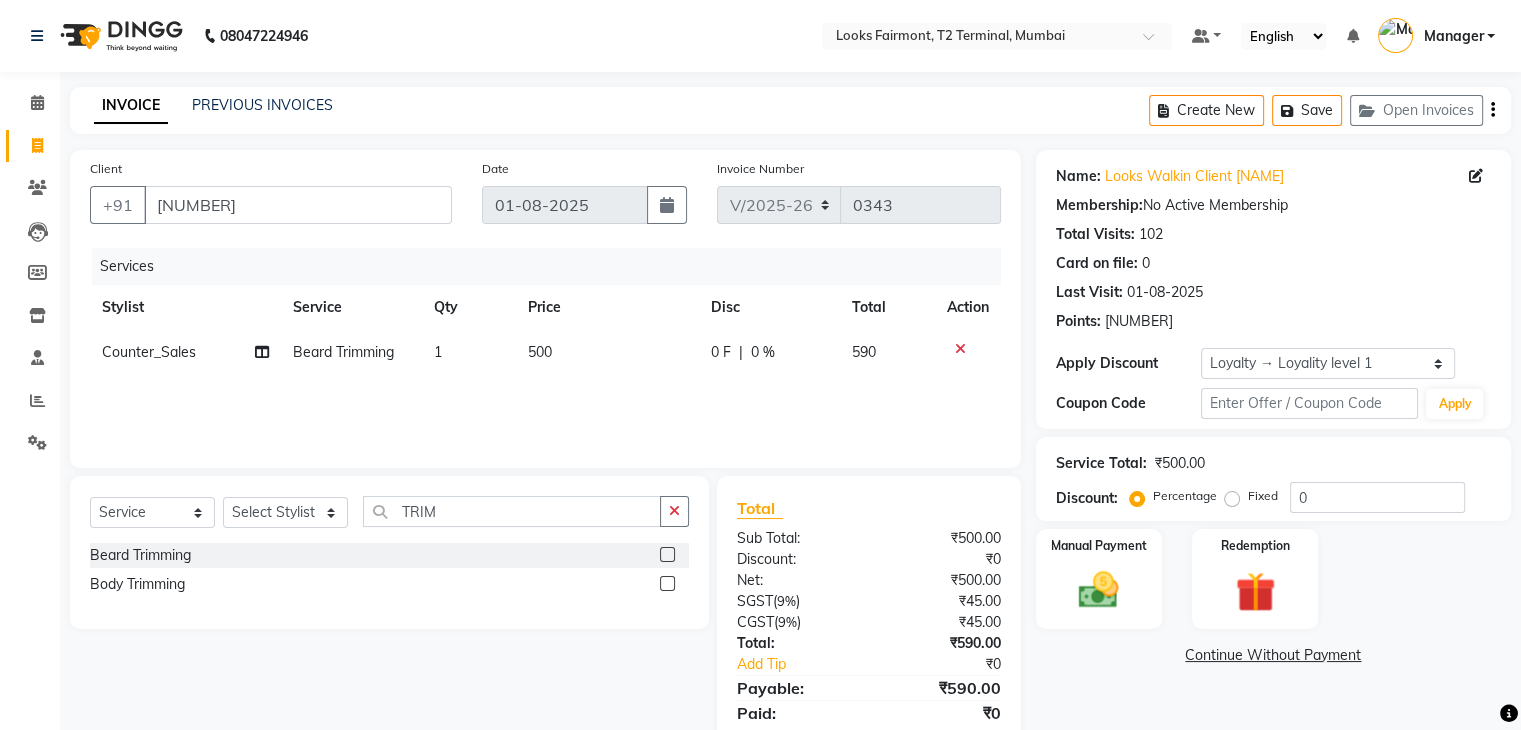 click on "500" 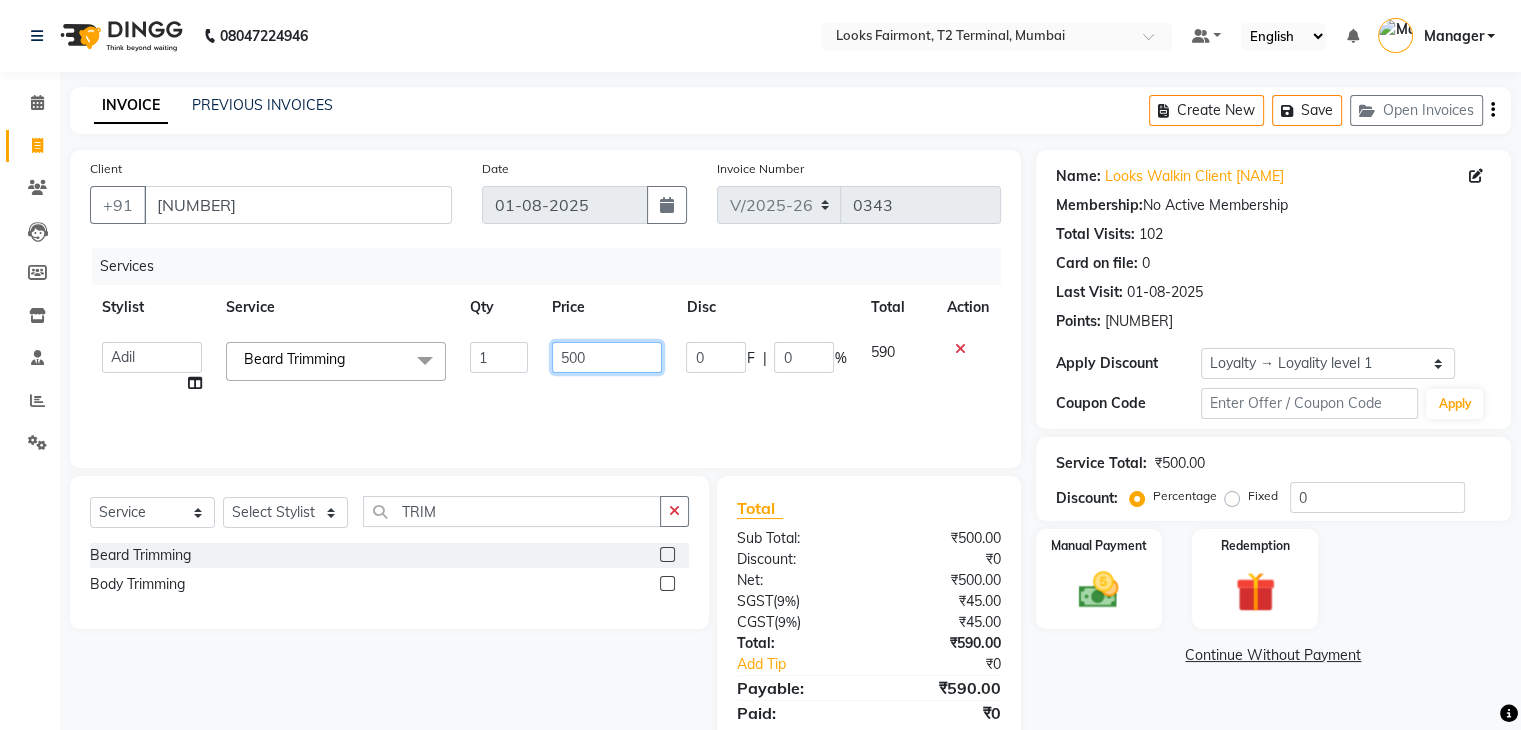 click on "500" 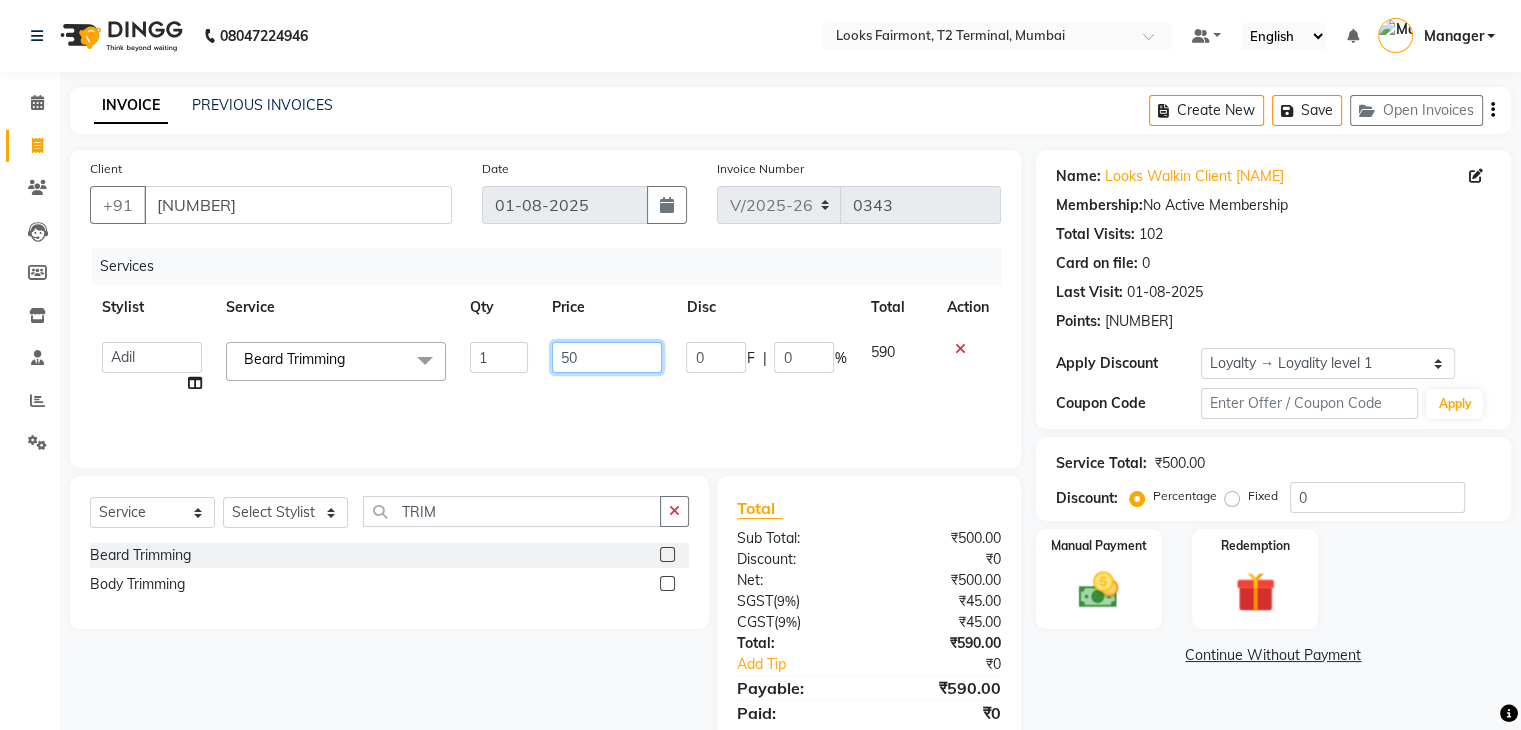 type on "5" 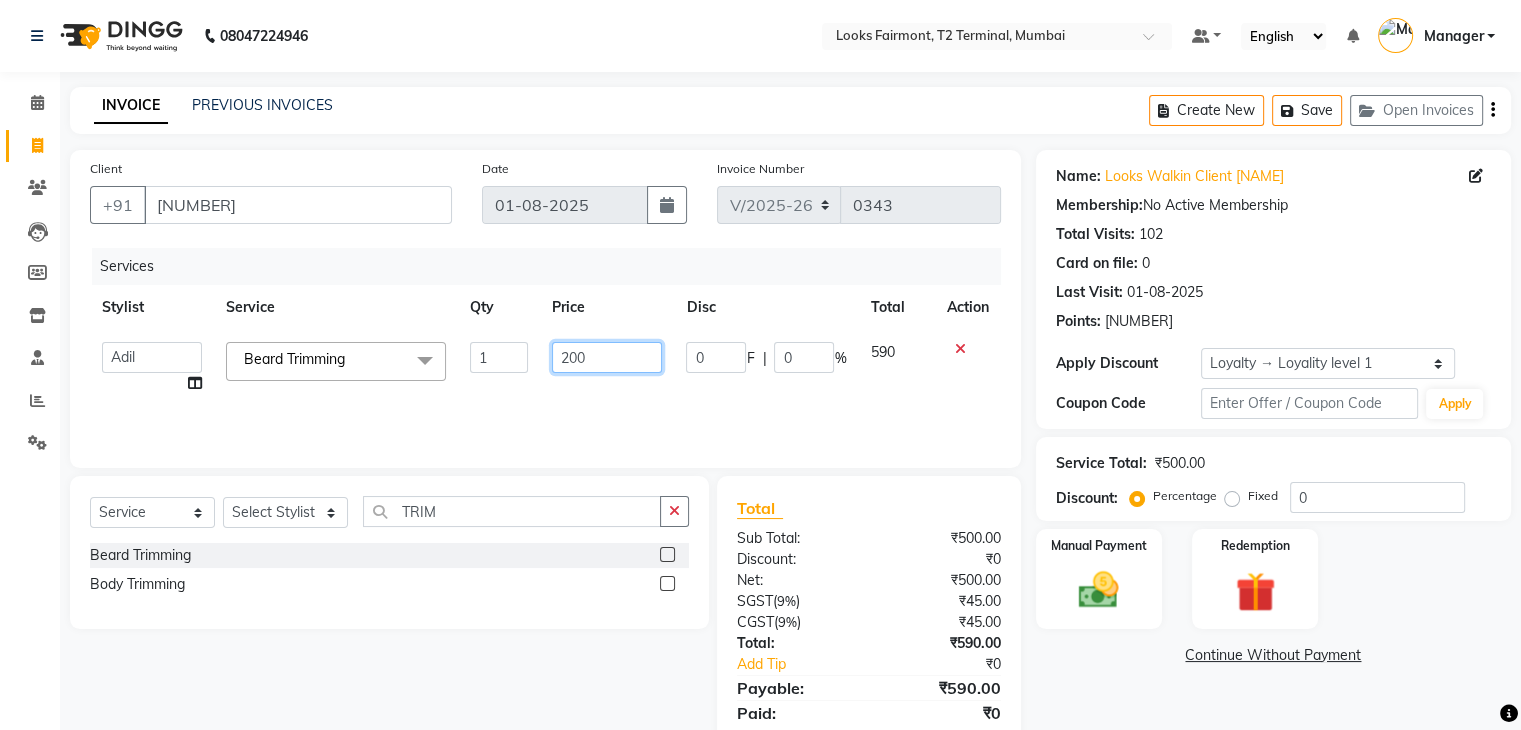 type on "2000" 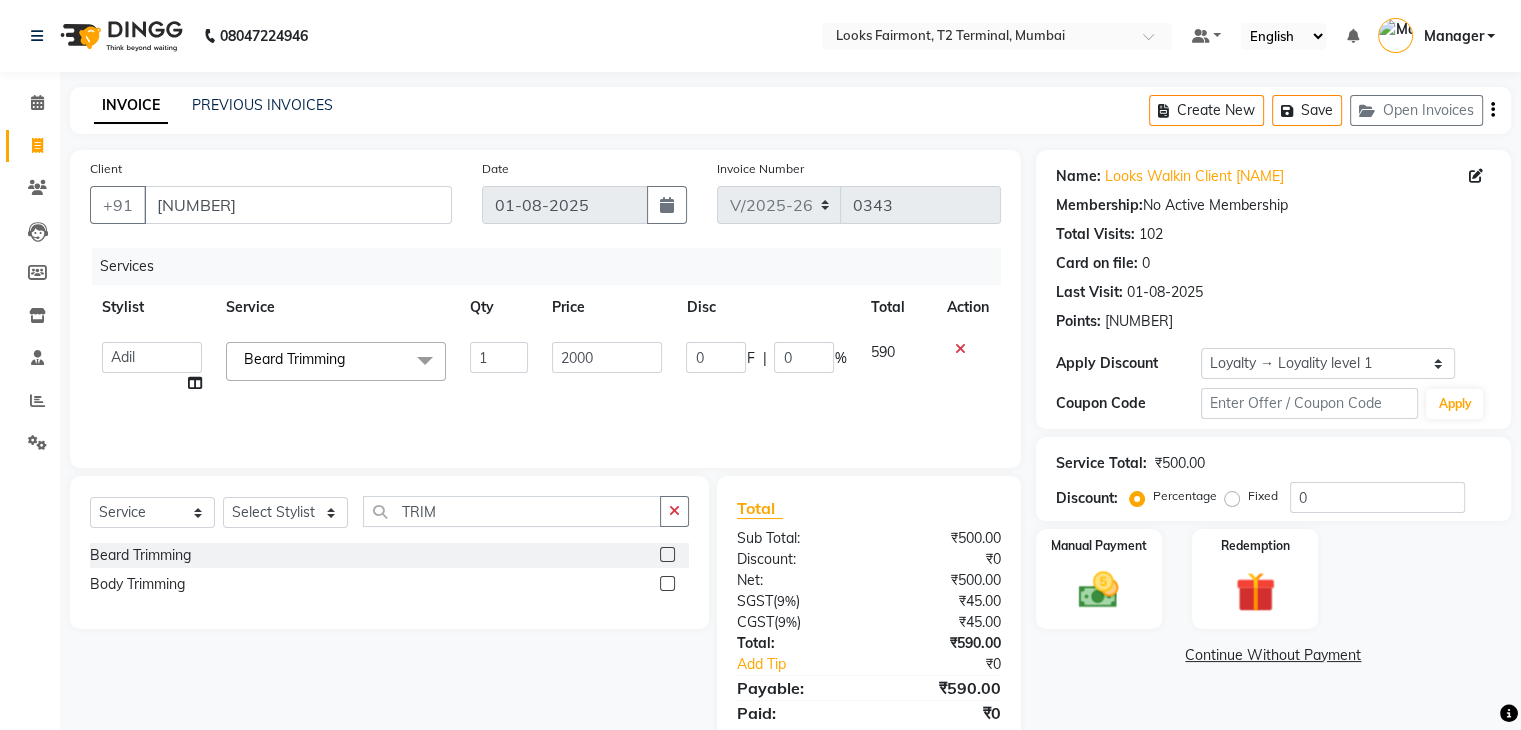 click on "Name: Looks Walkin Client Fairmont Membership:  No Active Membership  Total Visits:  102 Card on file:  0 Last Visit:   01-08-2025 Points:   182426.34  Apply Discount Select  Loyalty → Loyality level 1  Coupon Code Apply Service Total:  ₹500.00  Discount:  Percentage   Fixed  0 Manual Payment Redemption  Continue Without Payment" 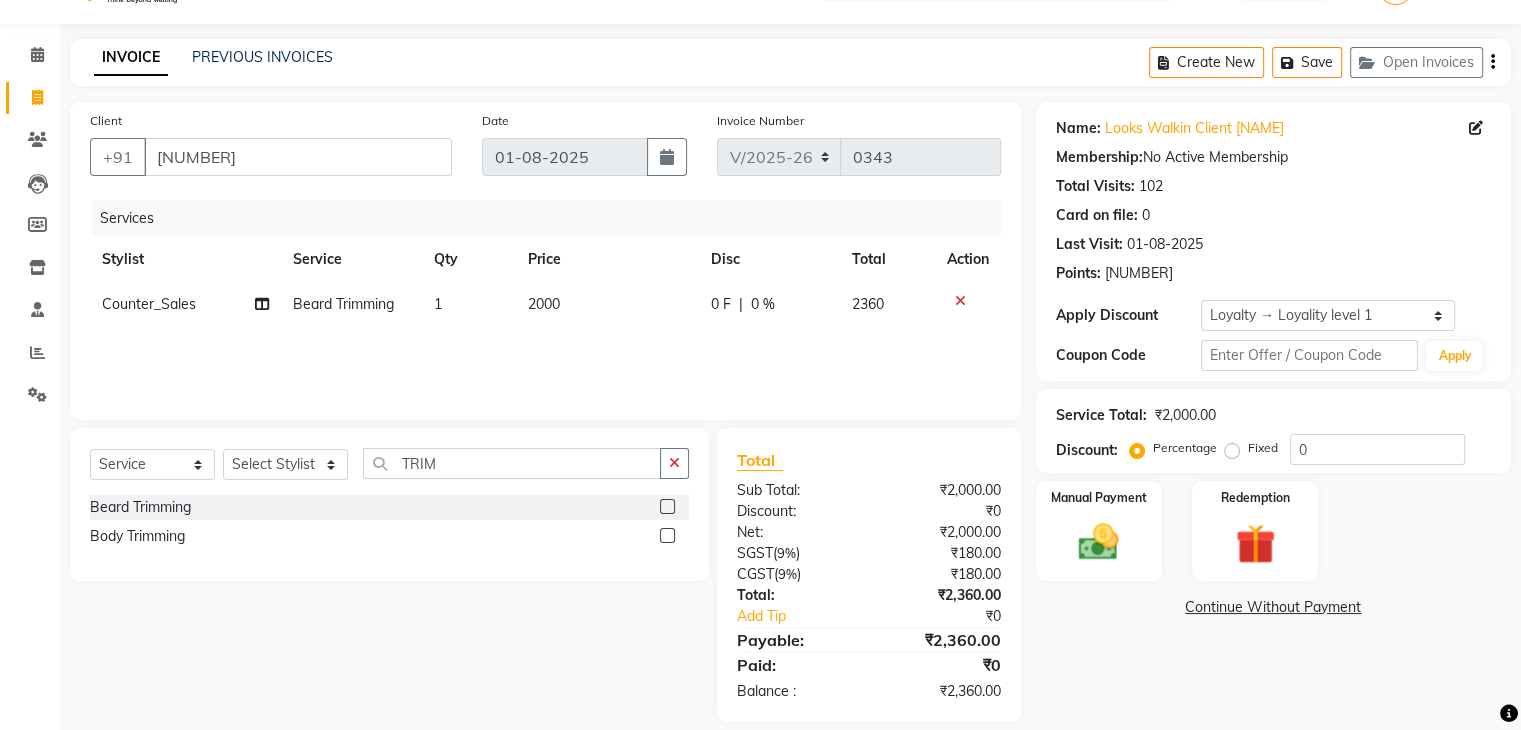 scroll, scrollTop: 71, scrollLeft: 0, axis: vertical 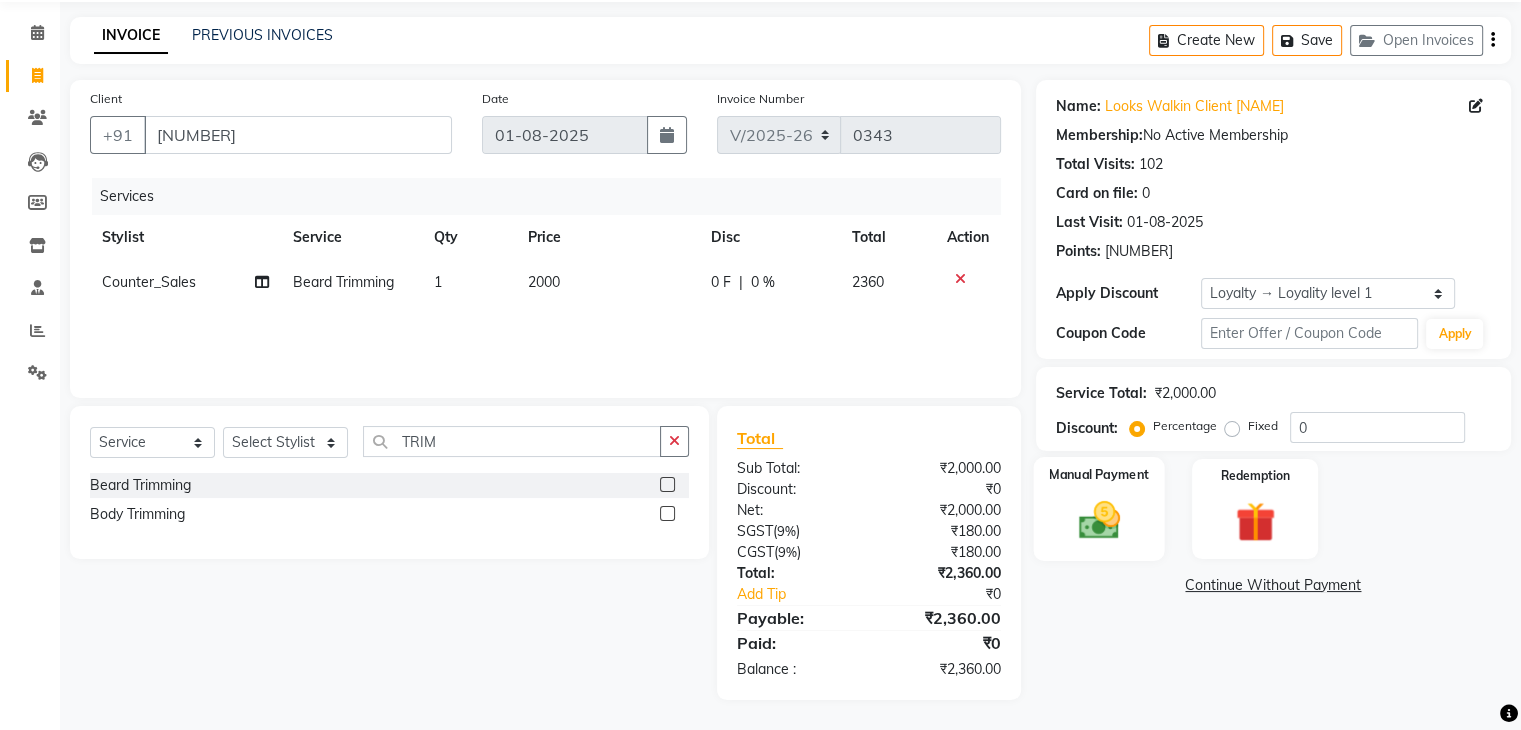 click 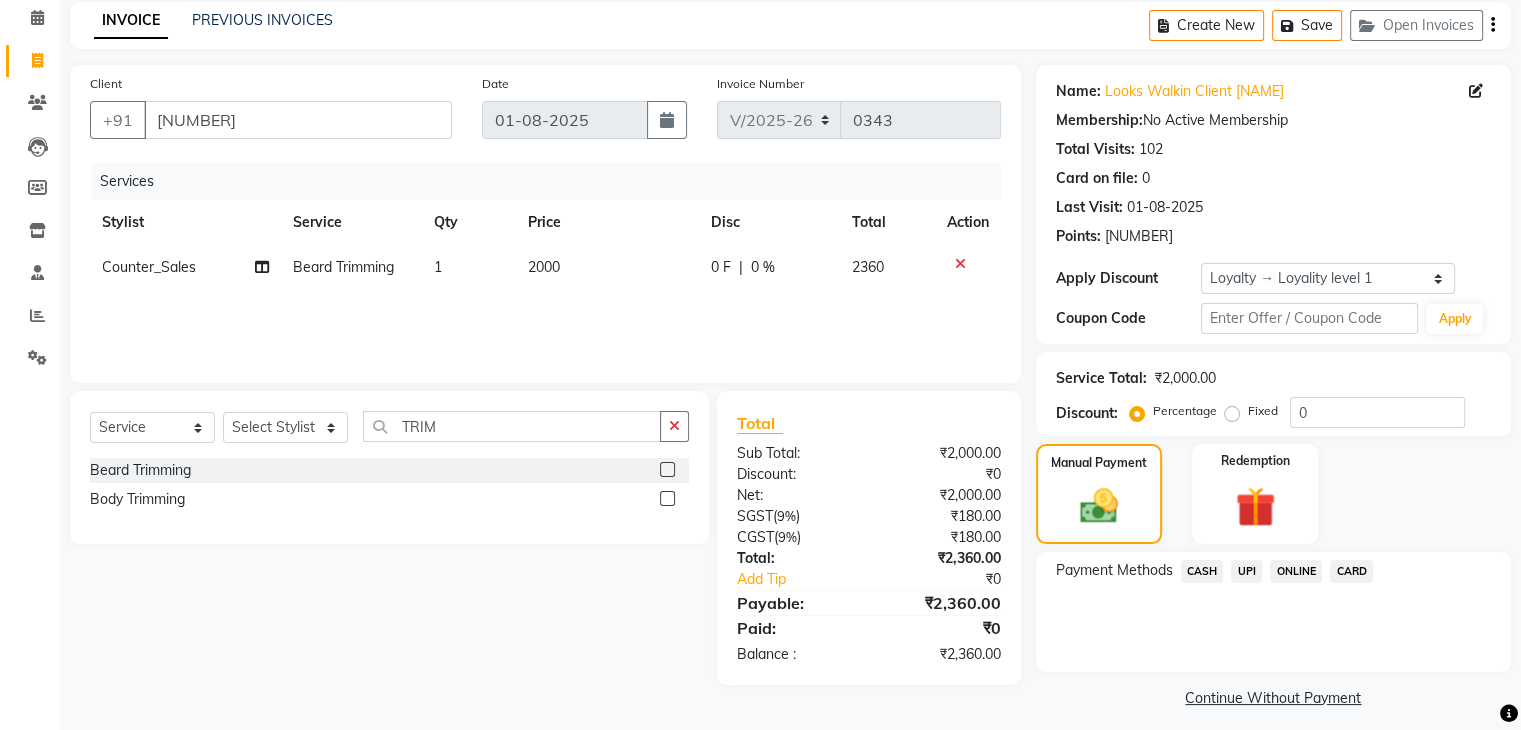 scroll, scrollTop: 97, scrollLeft: 0, axis: vertical 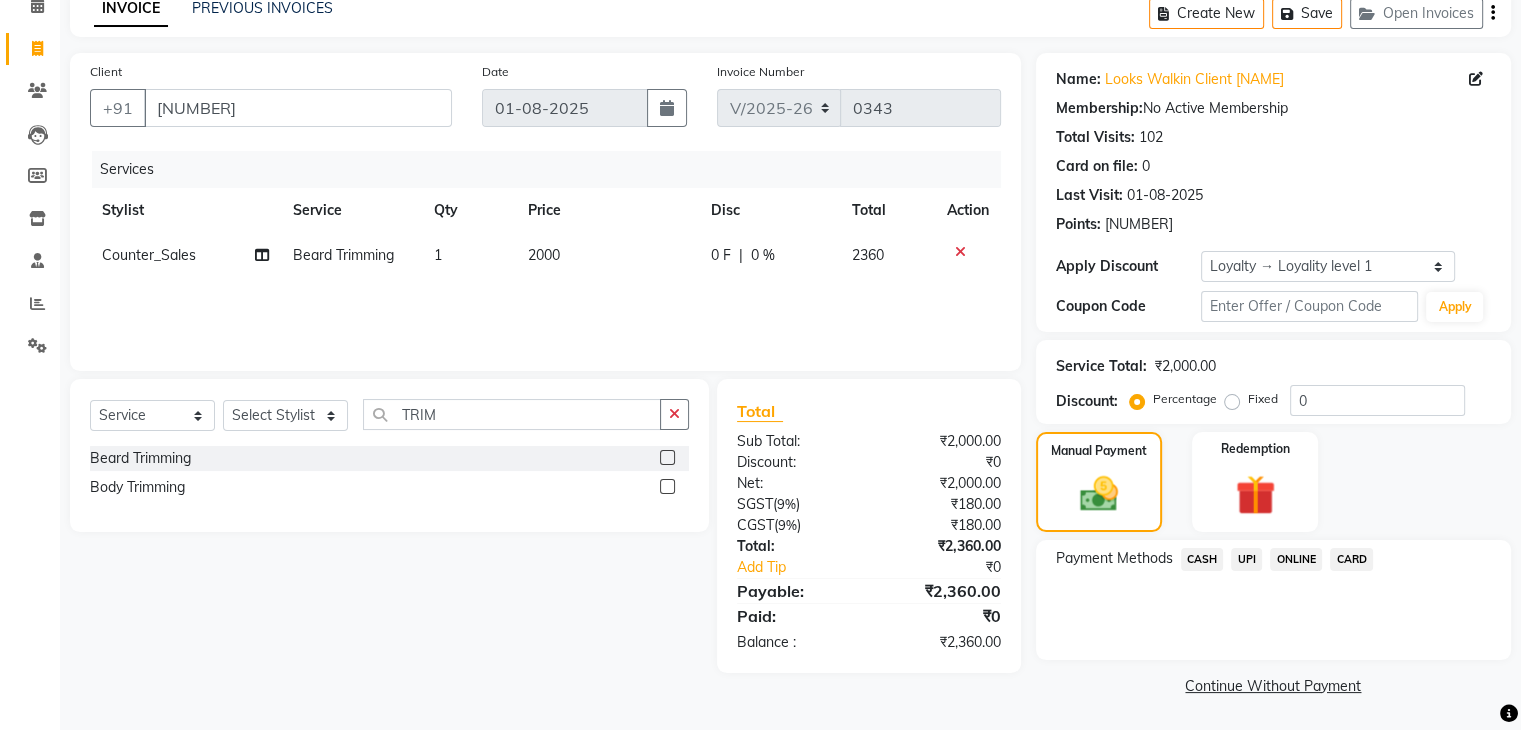 click on "CASH" 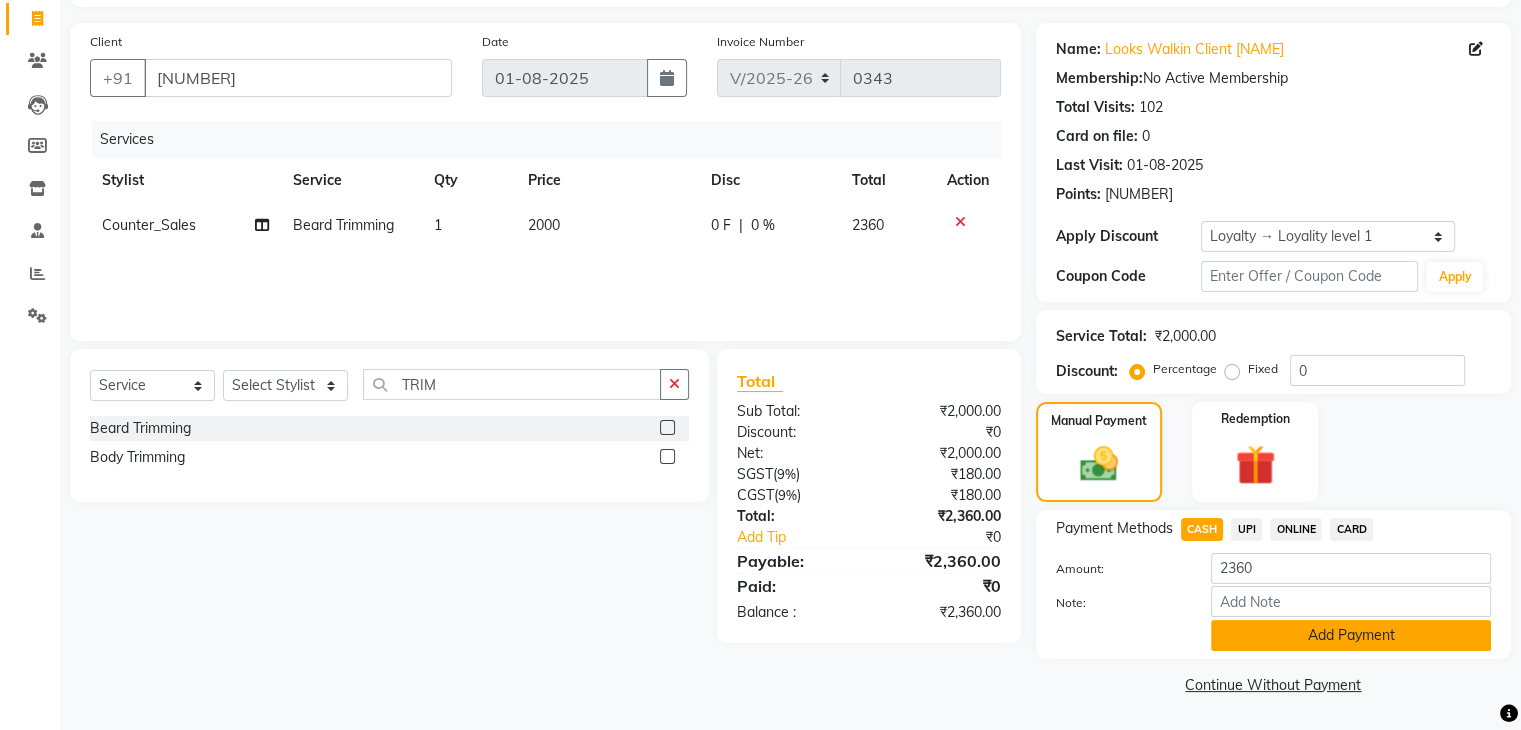 click on "Add Payment" 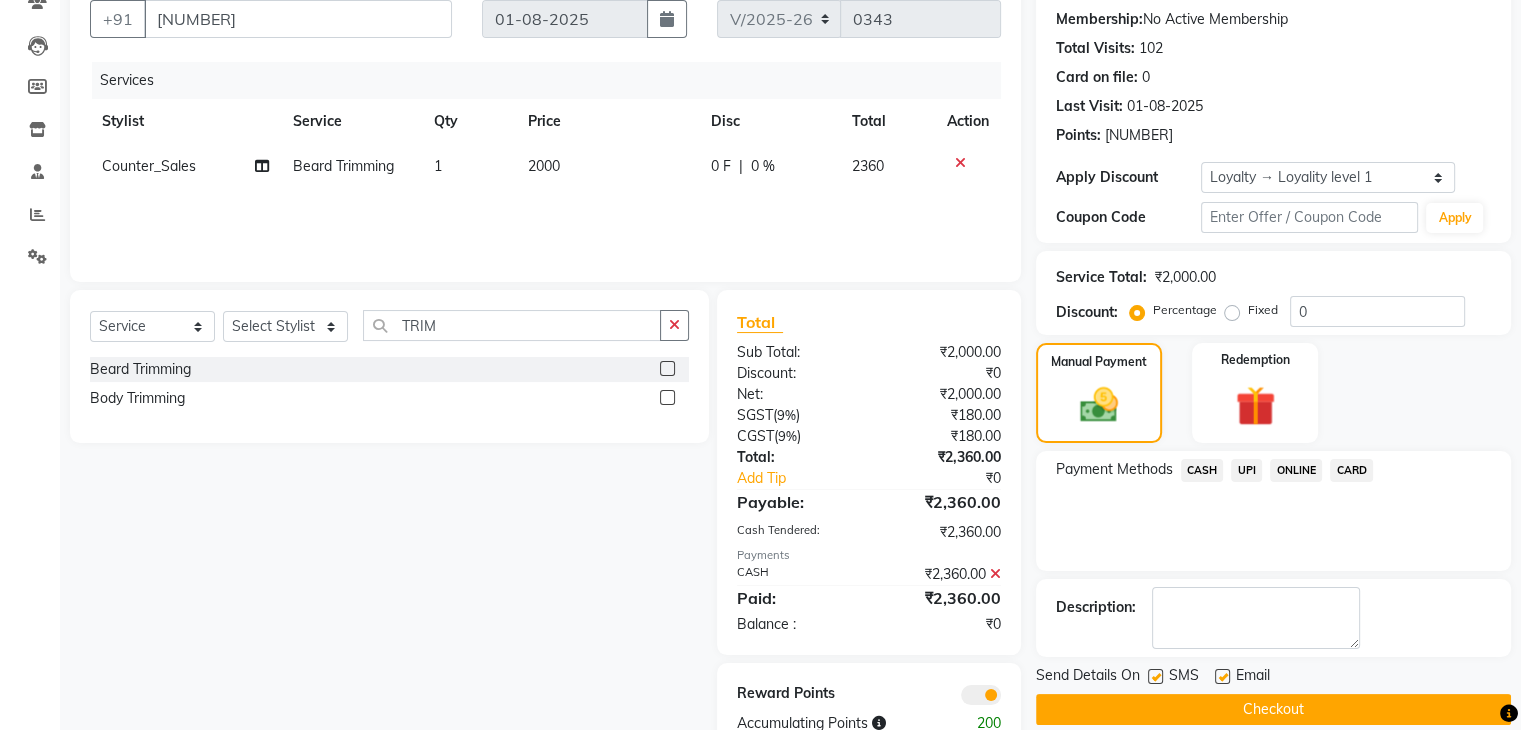 scroll, scrollTop: 242, scrollLeft: 0, axis: vertical 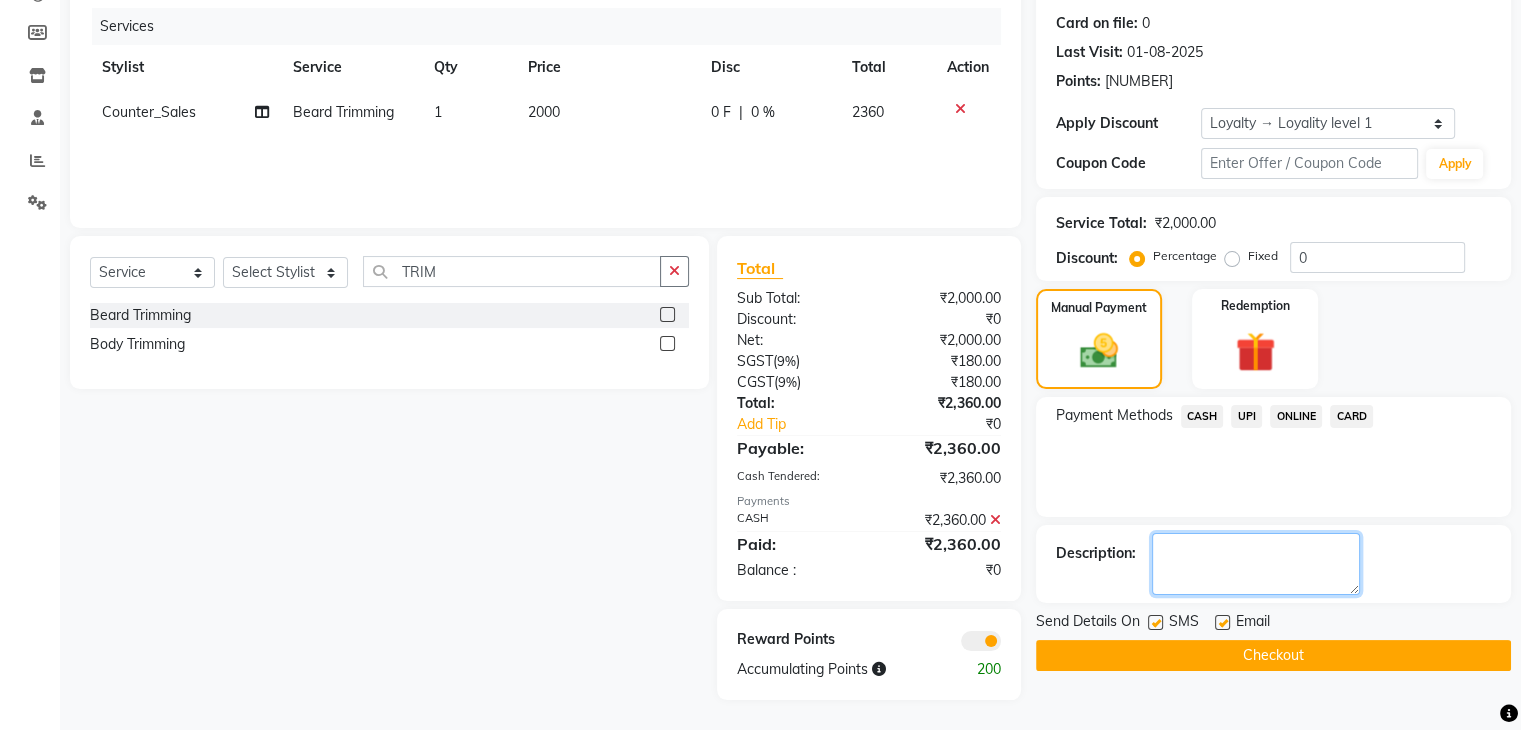click 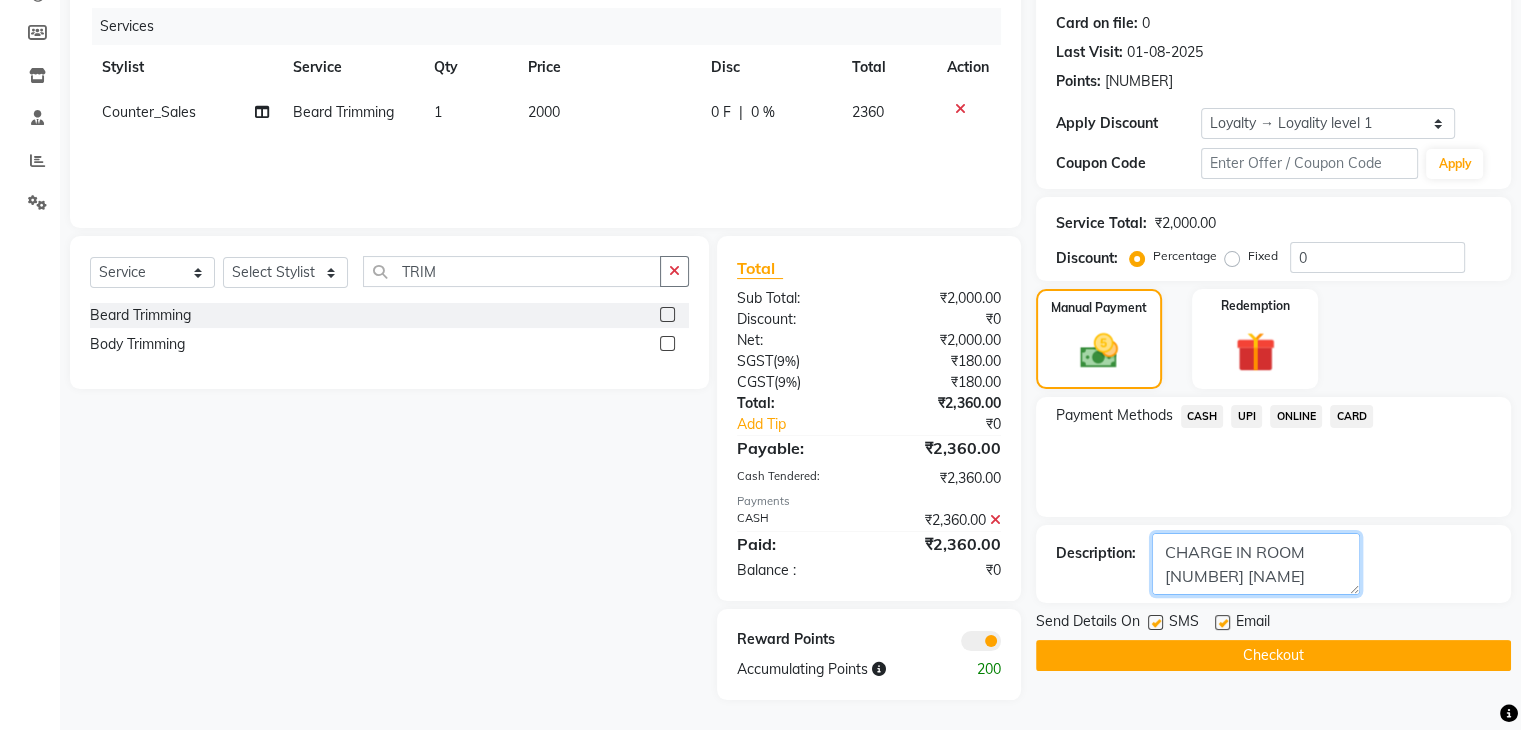 type on "CHARGE IN ROOM 520 DAYAL RISHAV" 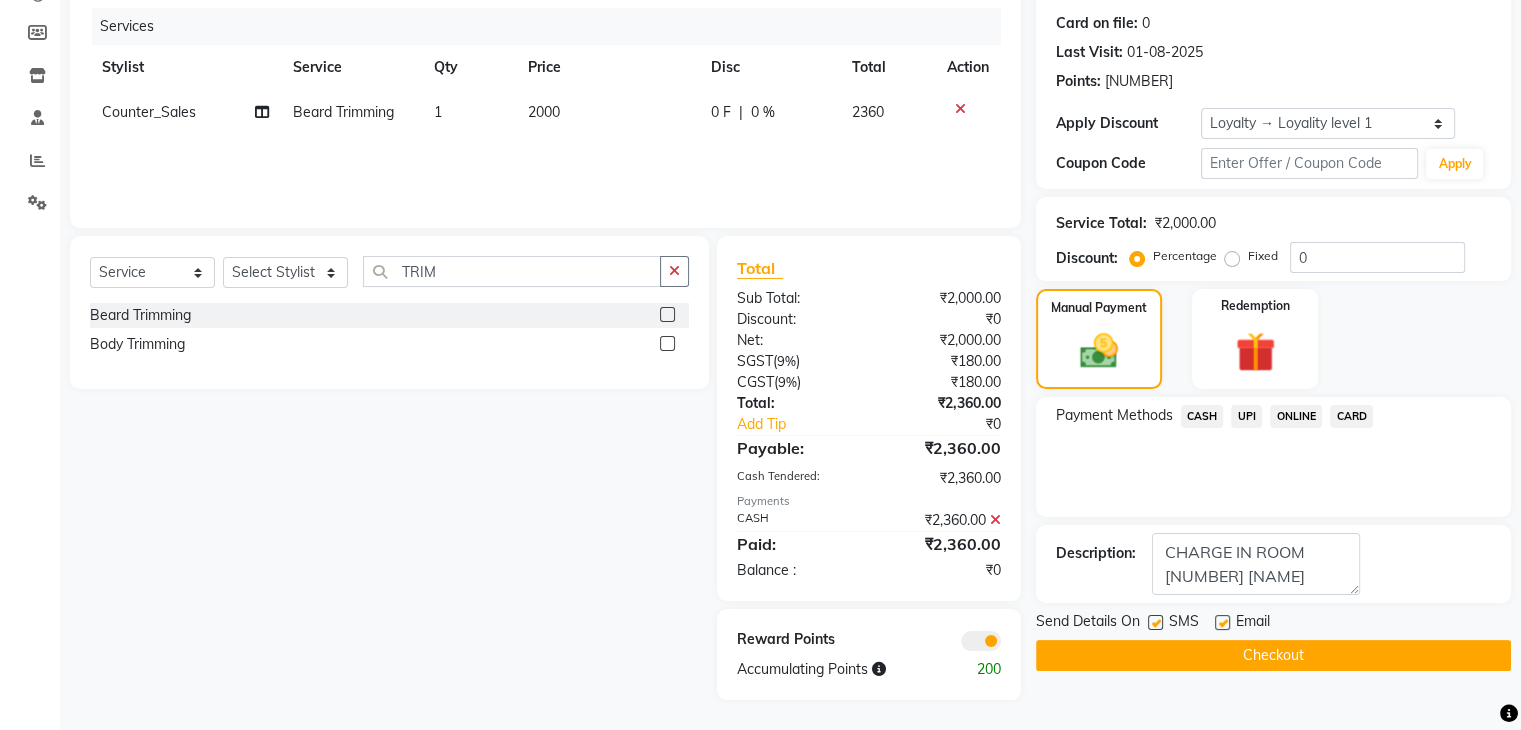 click on "Checkout" 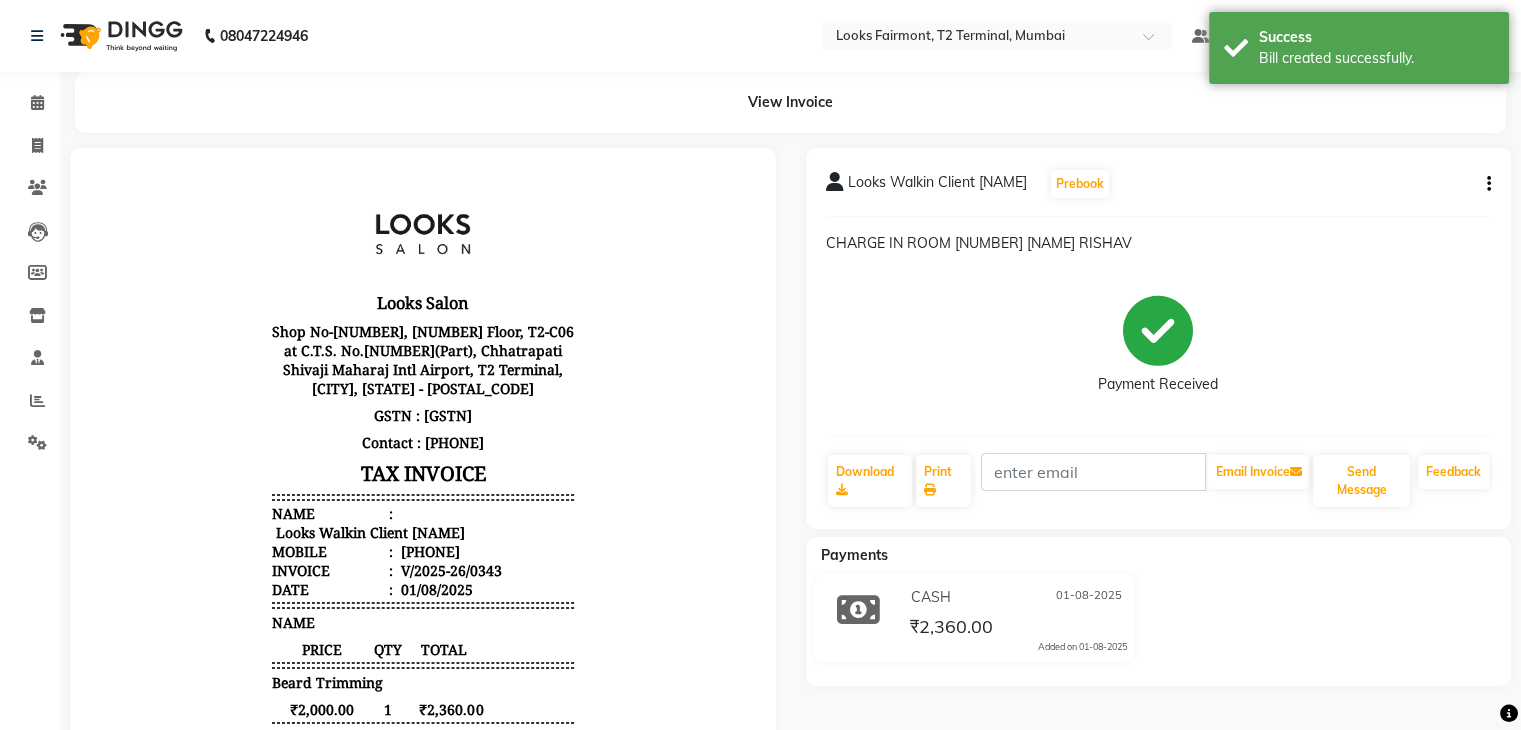 scroll, scrollTop: 0, scrollLeft: 0, axis: both 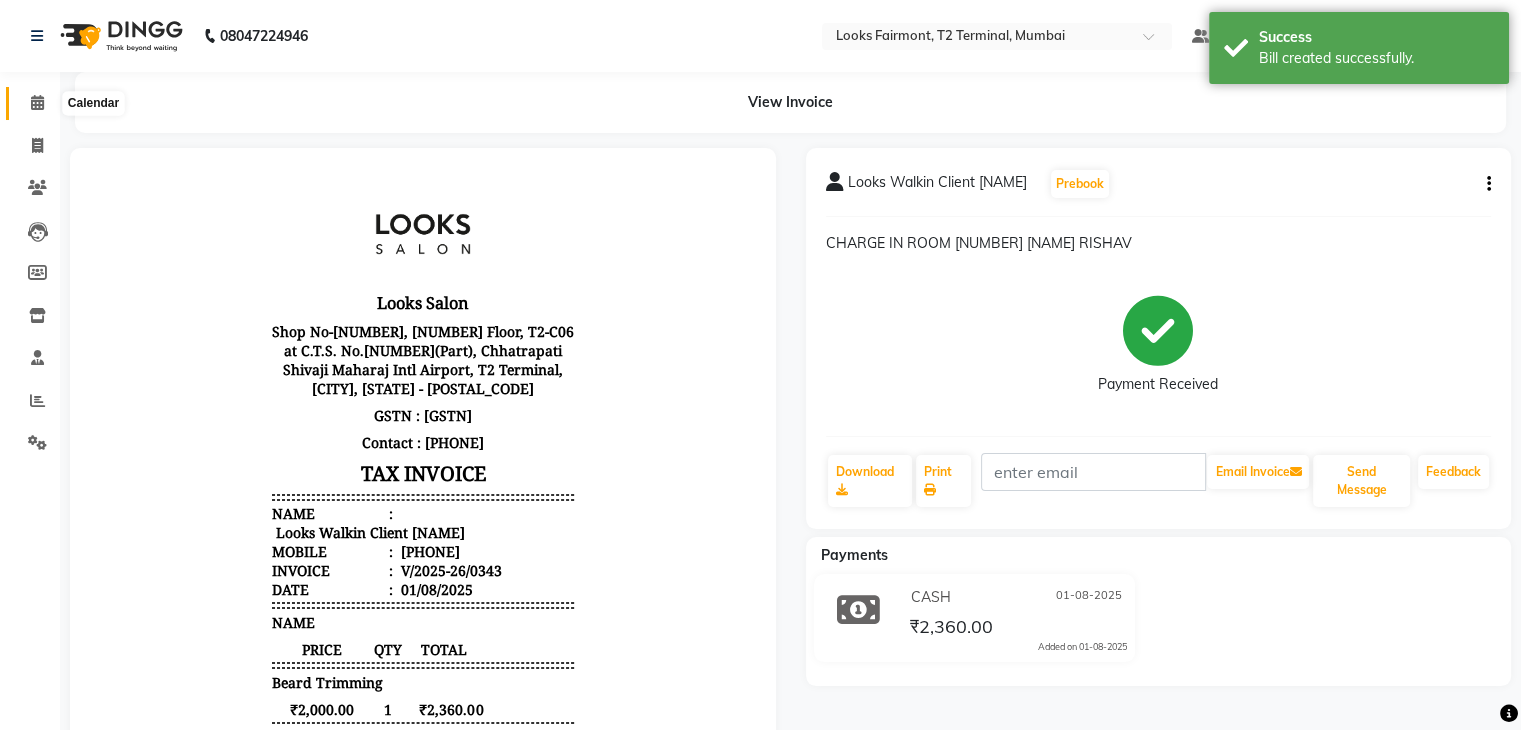 click 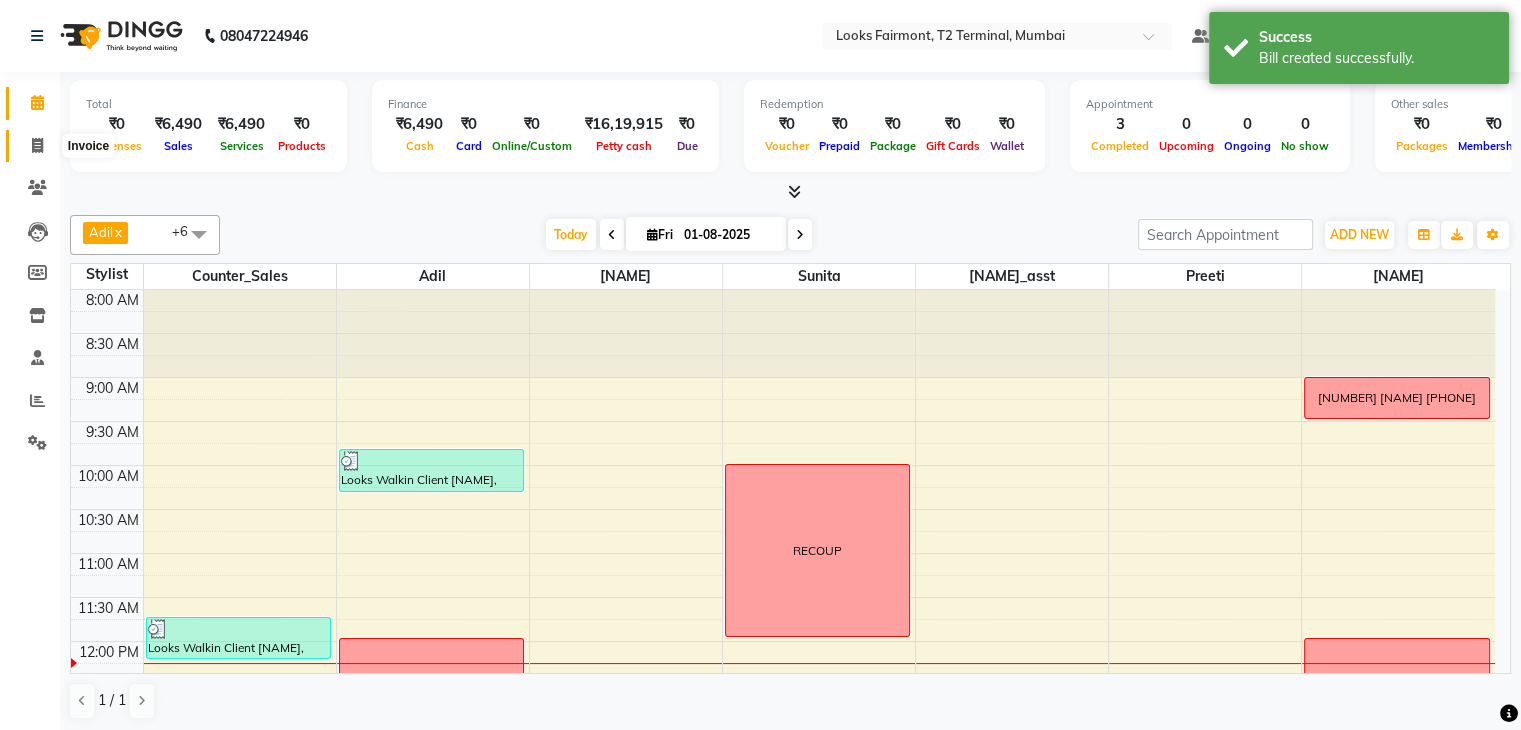 drag, startPoint x: 41, startPoint y: 143, endPoint x: 56, endPoint y: 150, distance: 16.552946 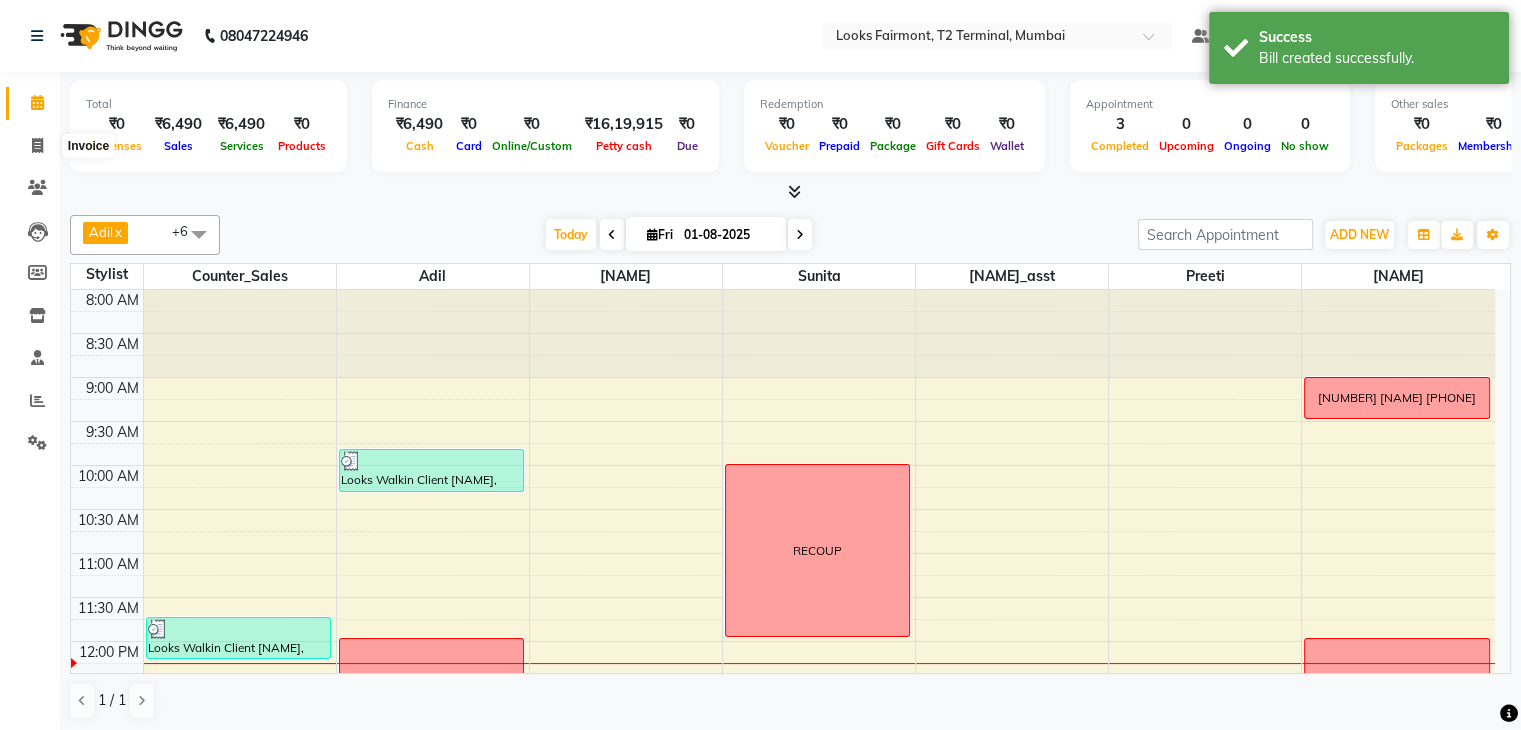 select on "service" 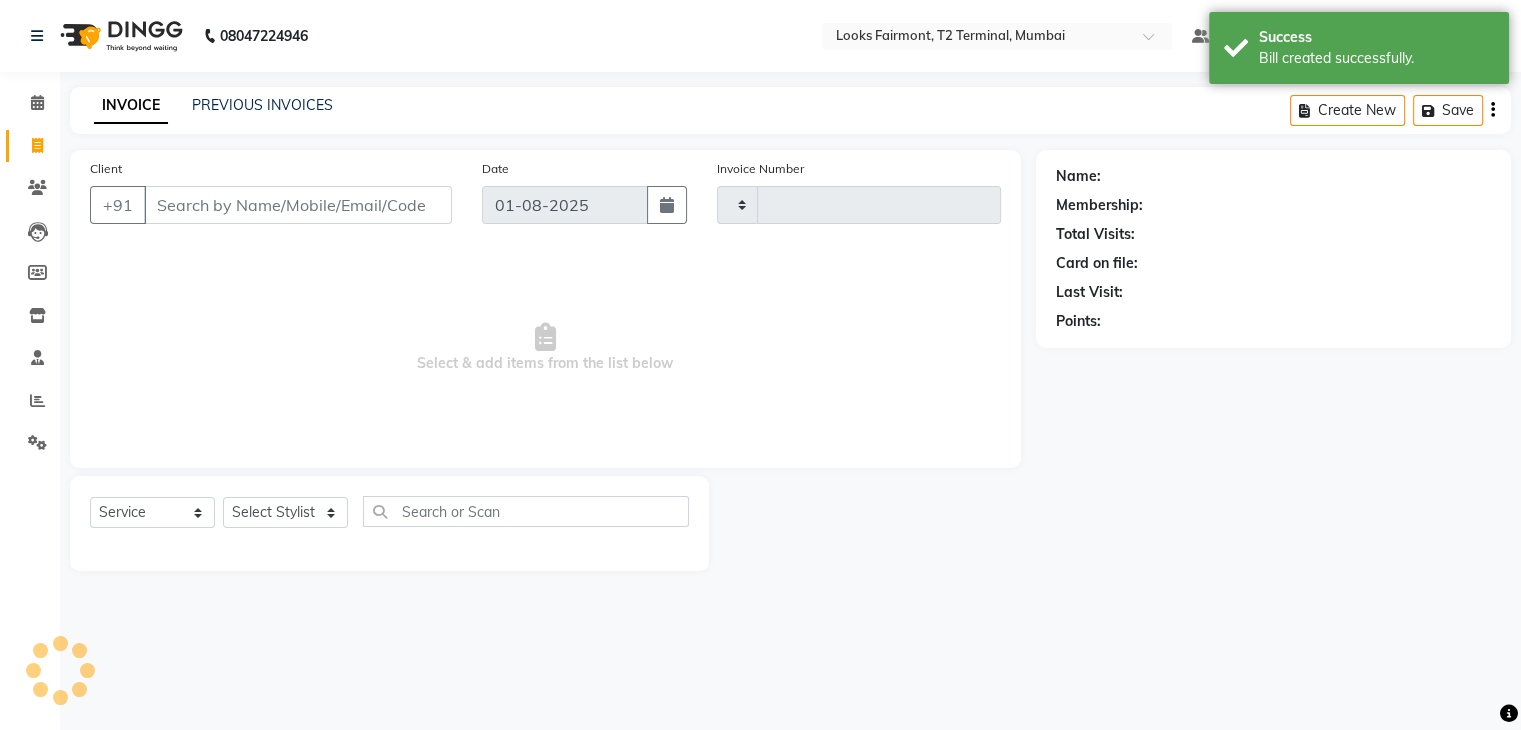 type on "0344" 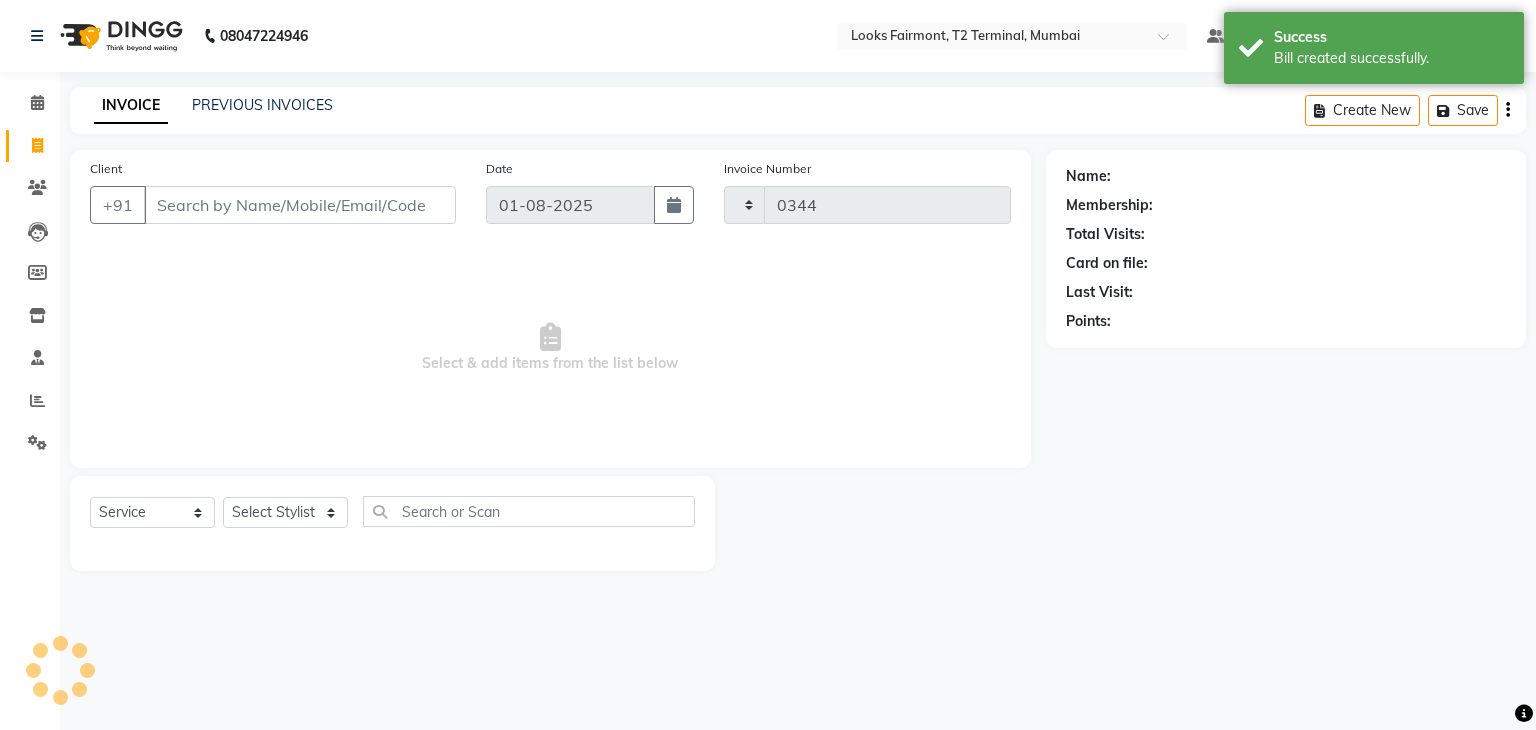 select on "8139" 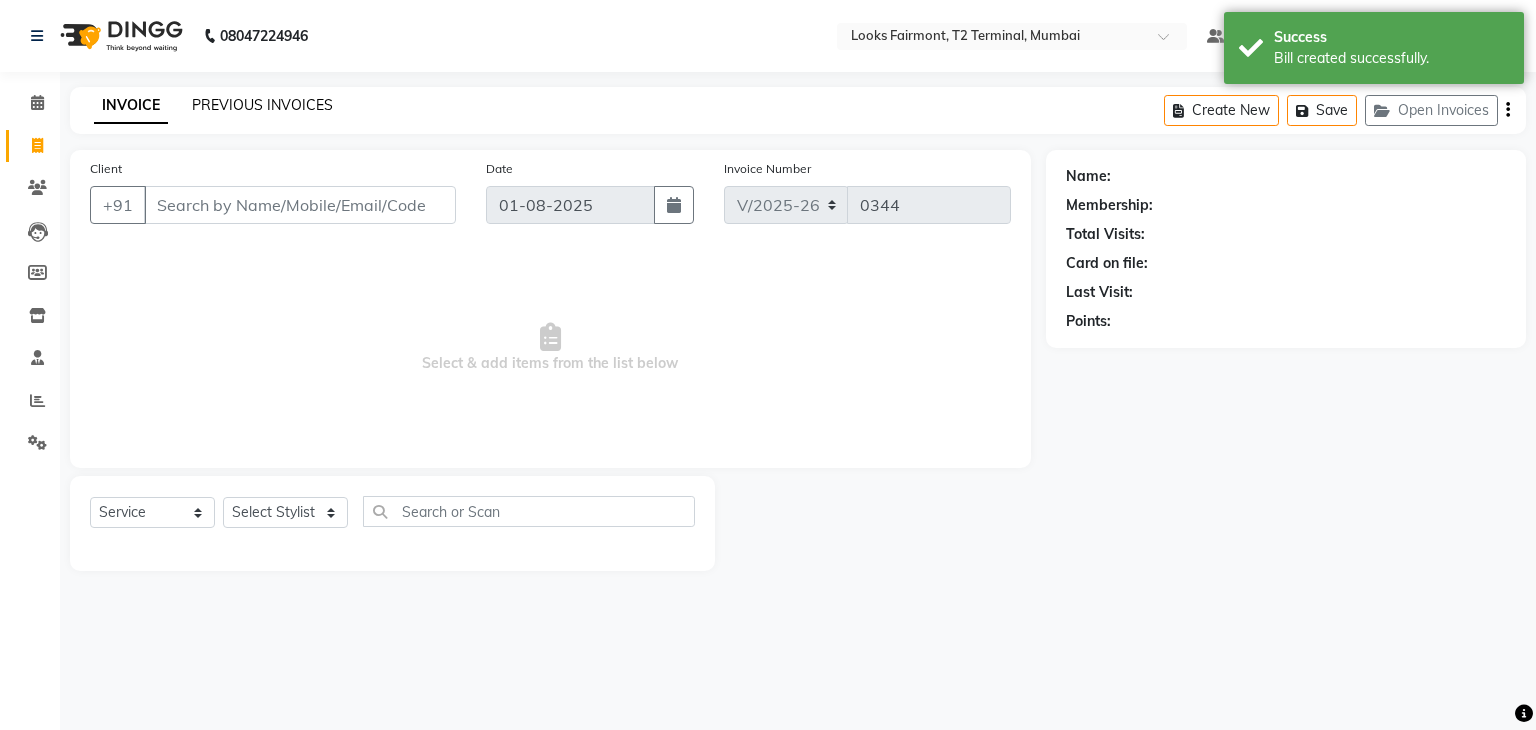 click on "PREVIOUS INVOICES" 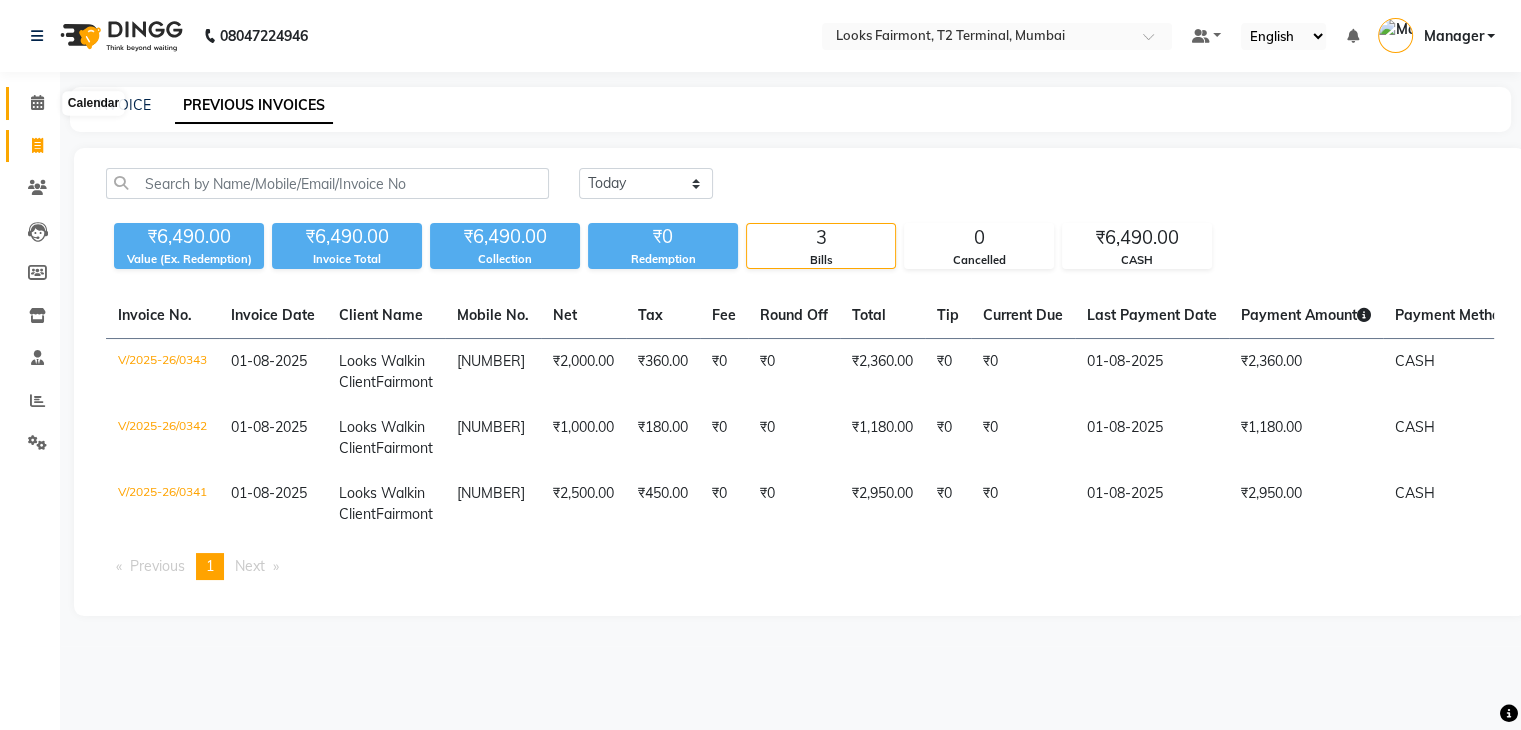 click 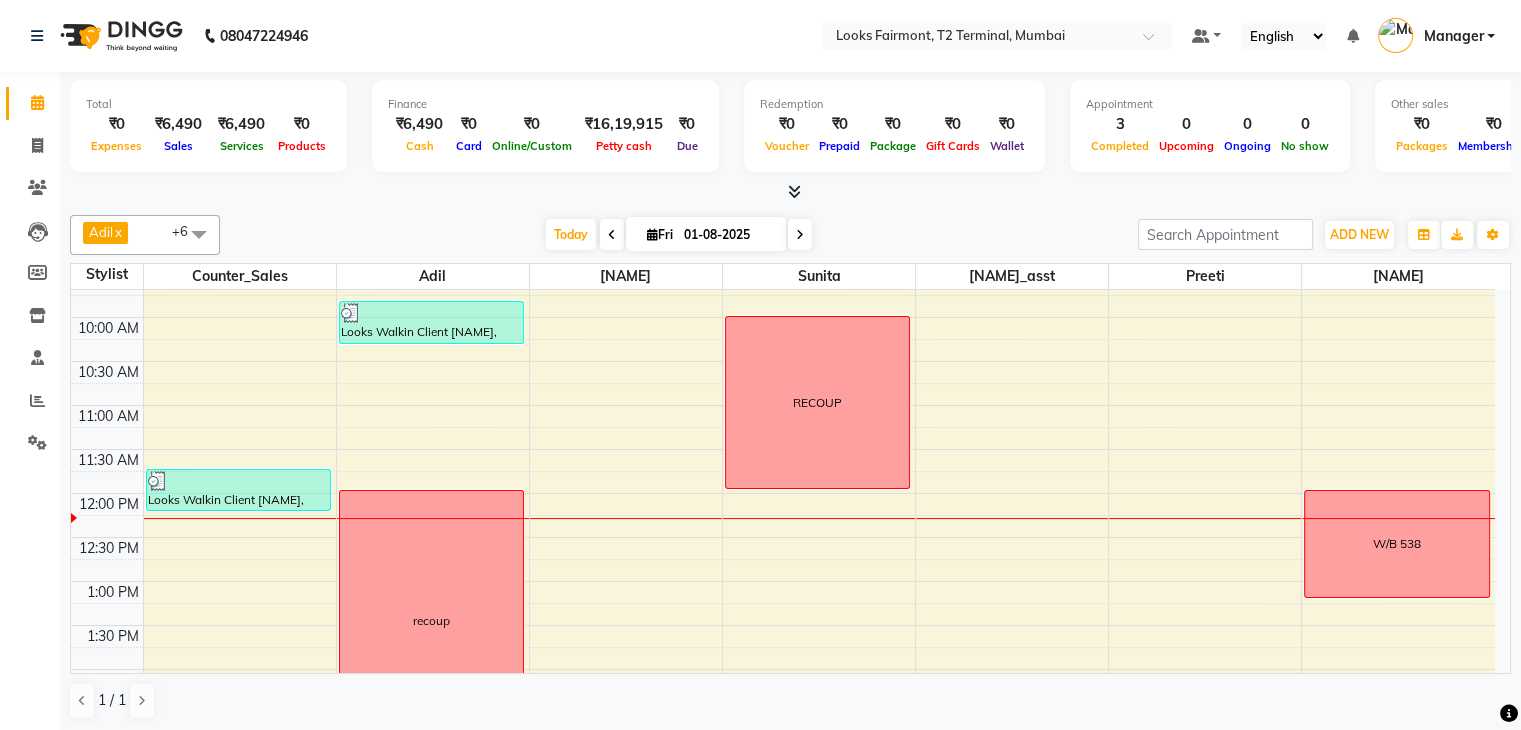 scroll, scrollTop: 200, scrollLeft: 0, axis: vertical 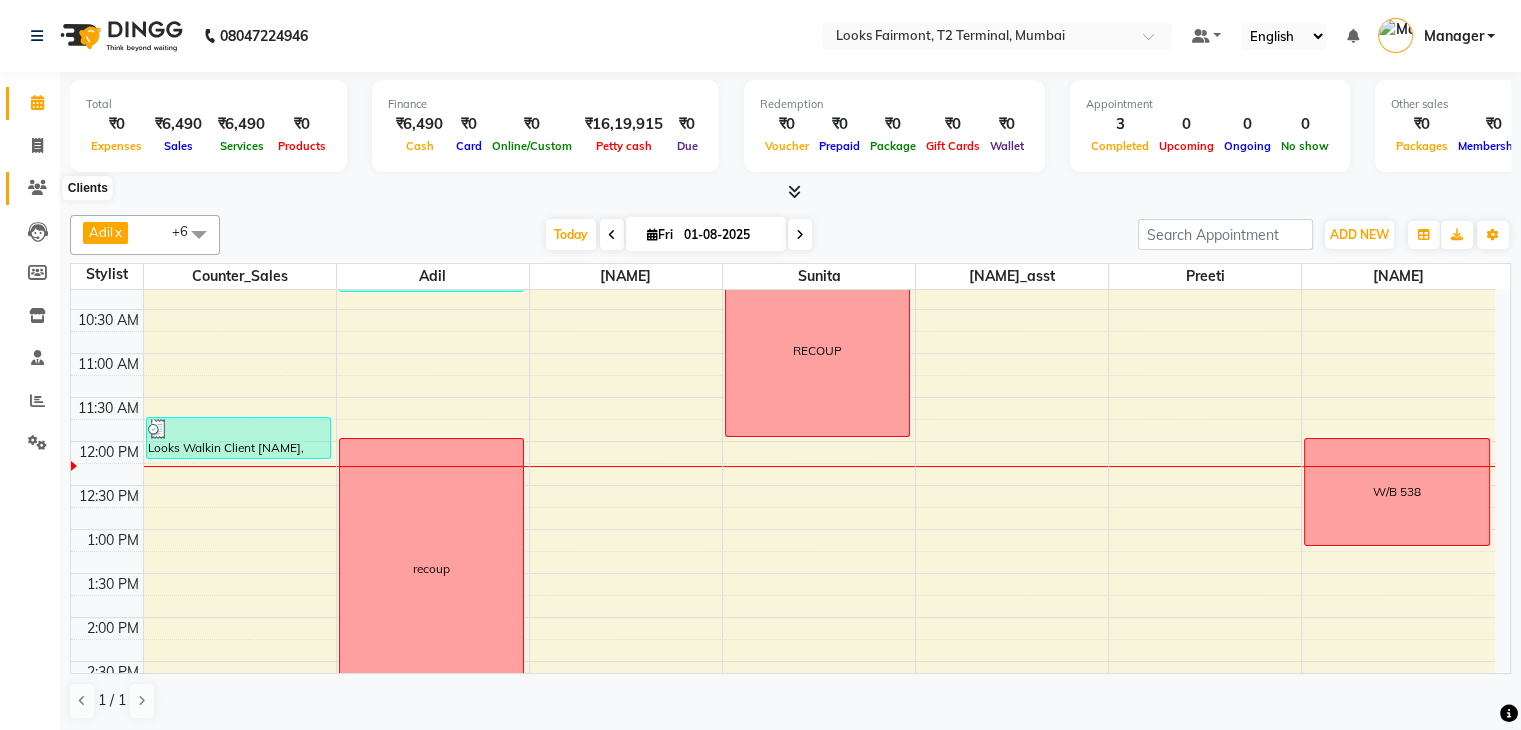 click 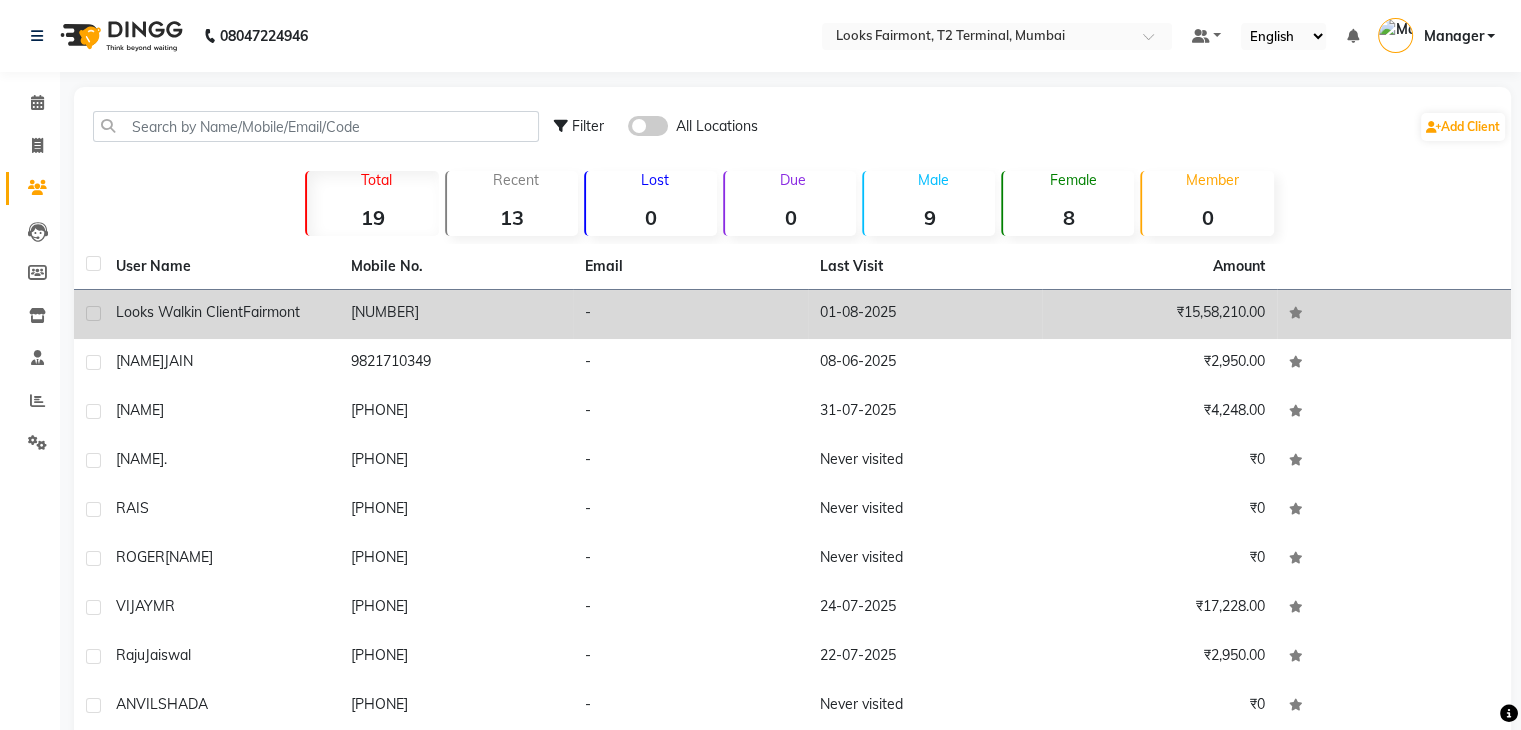 click 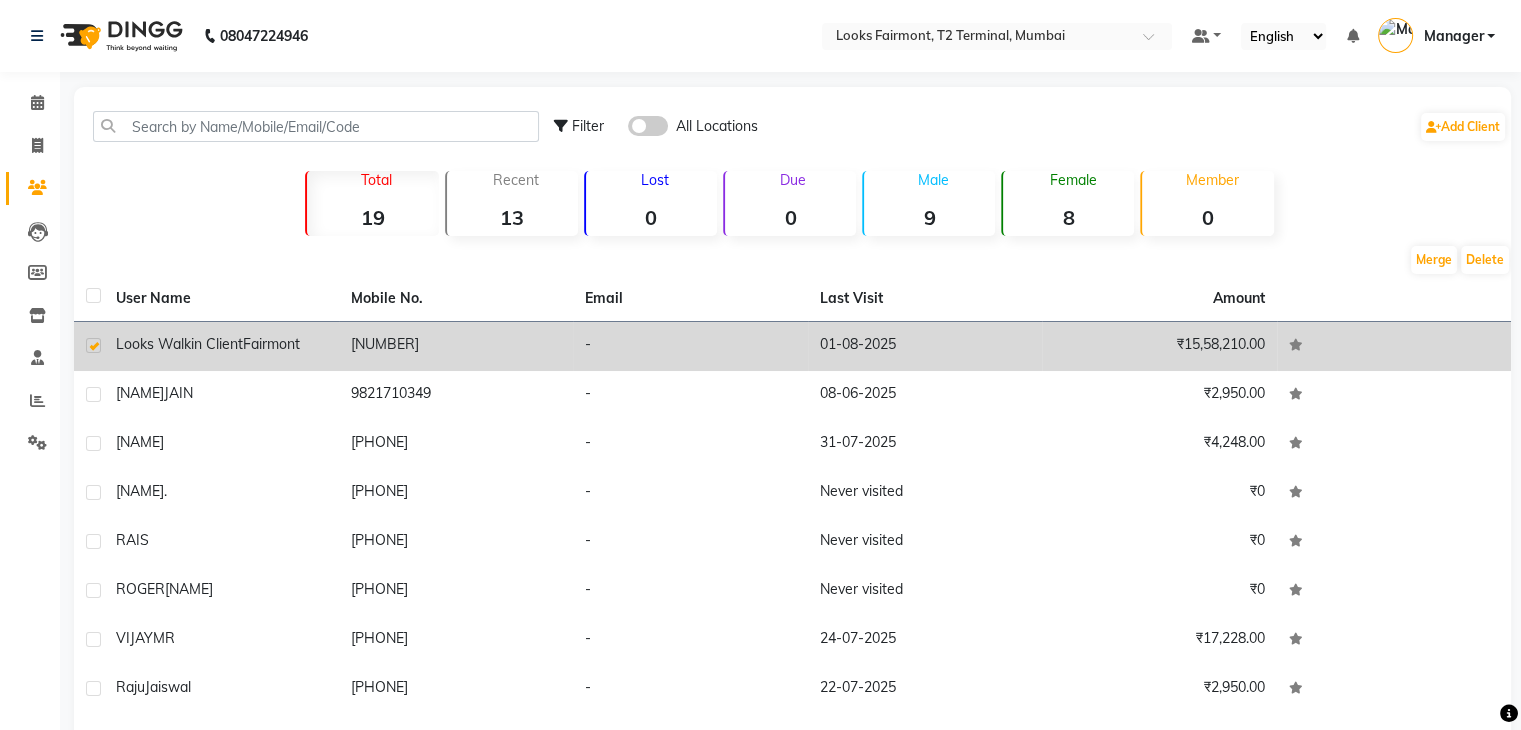 click 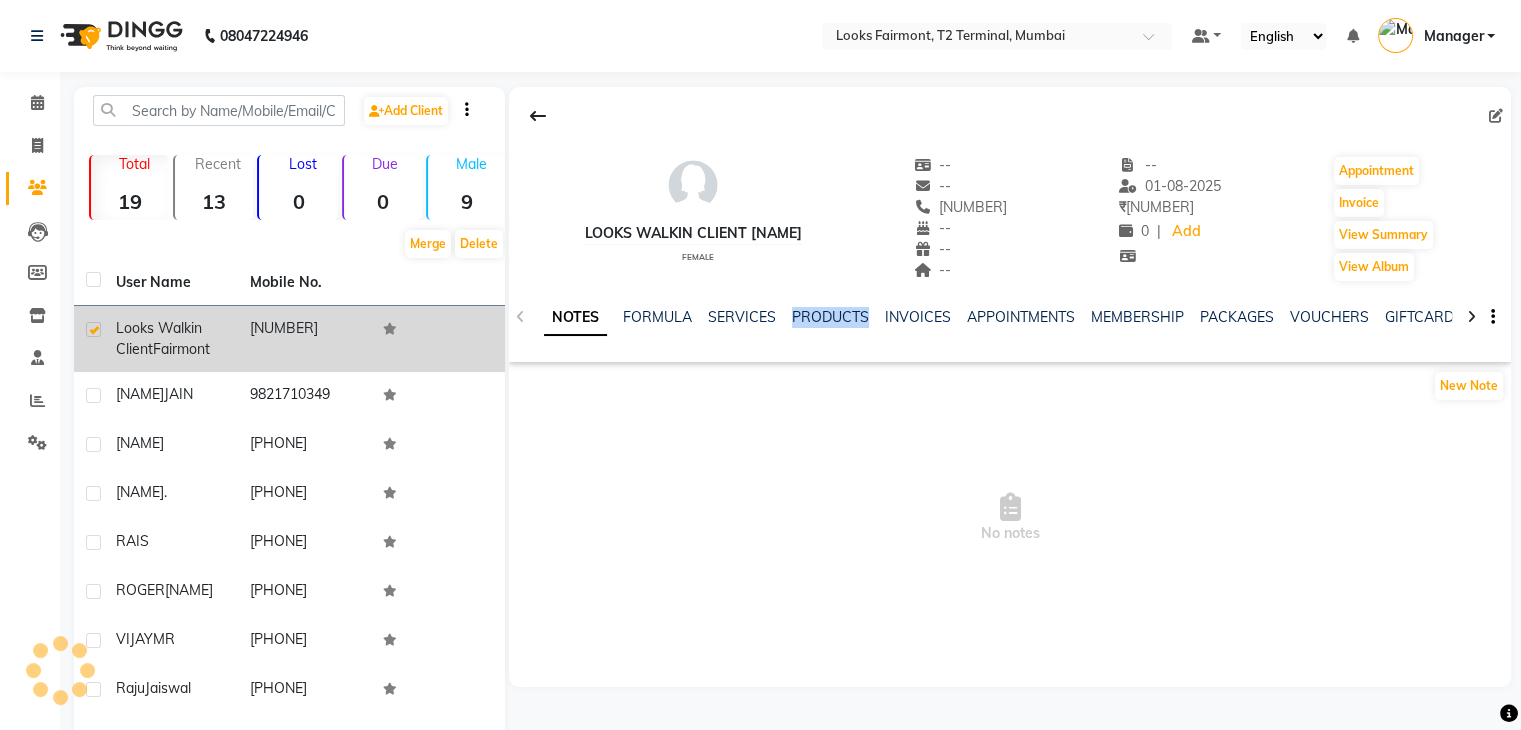 click on "NOTES FORMULA SERVICES PRODUCTS INVOICES APPOINTMENTS MEMBERSHIP PACKAGES VOUCHERS GIFTCARDS POINTS FORMS FAMILY CARDS WALLET" 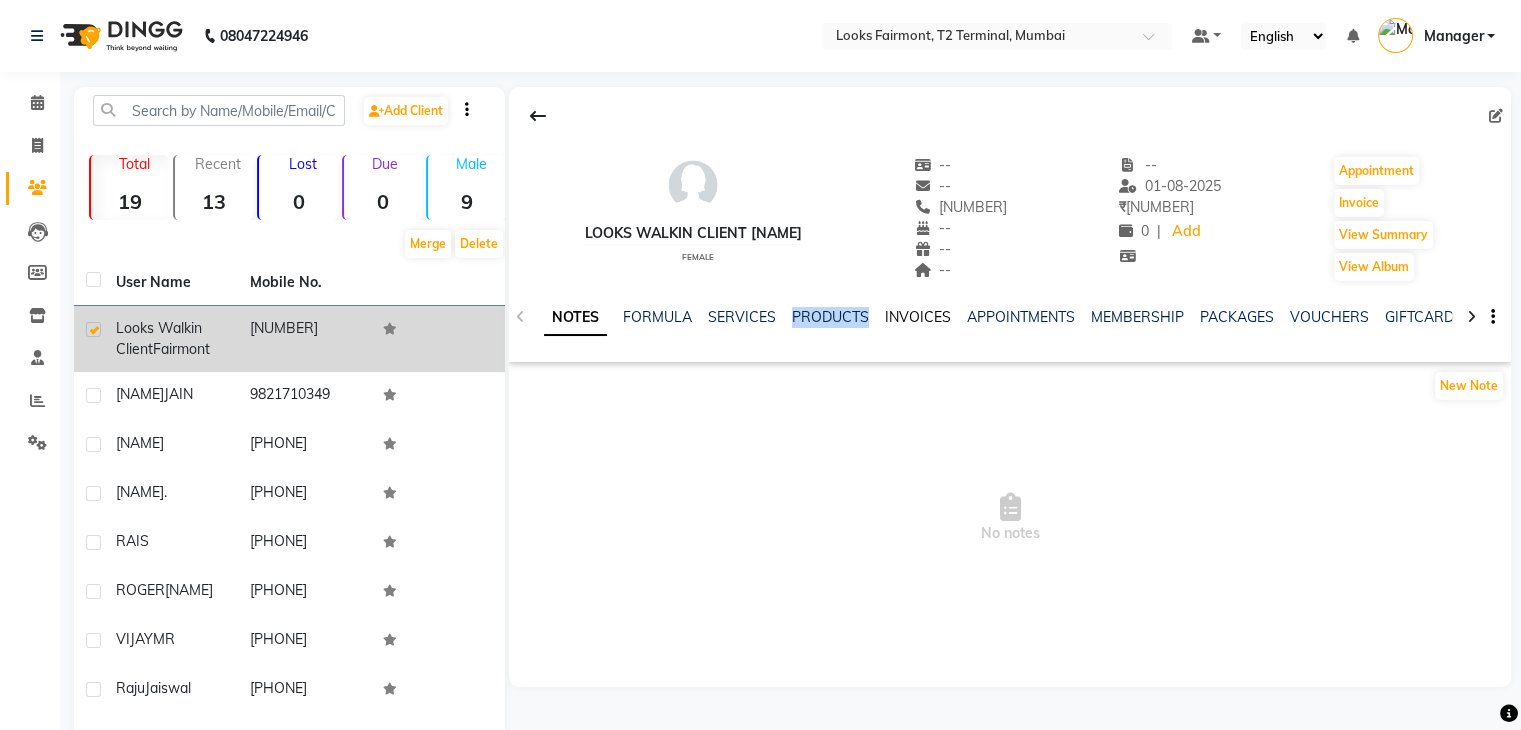 click on "INVOICES" 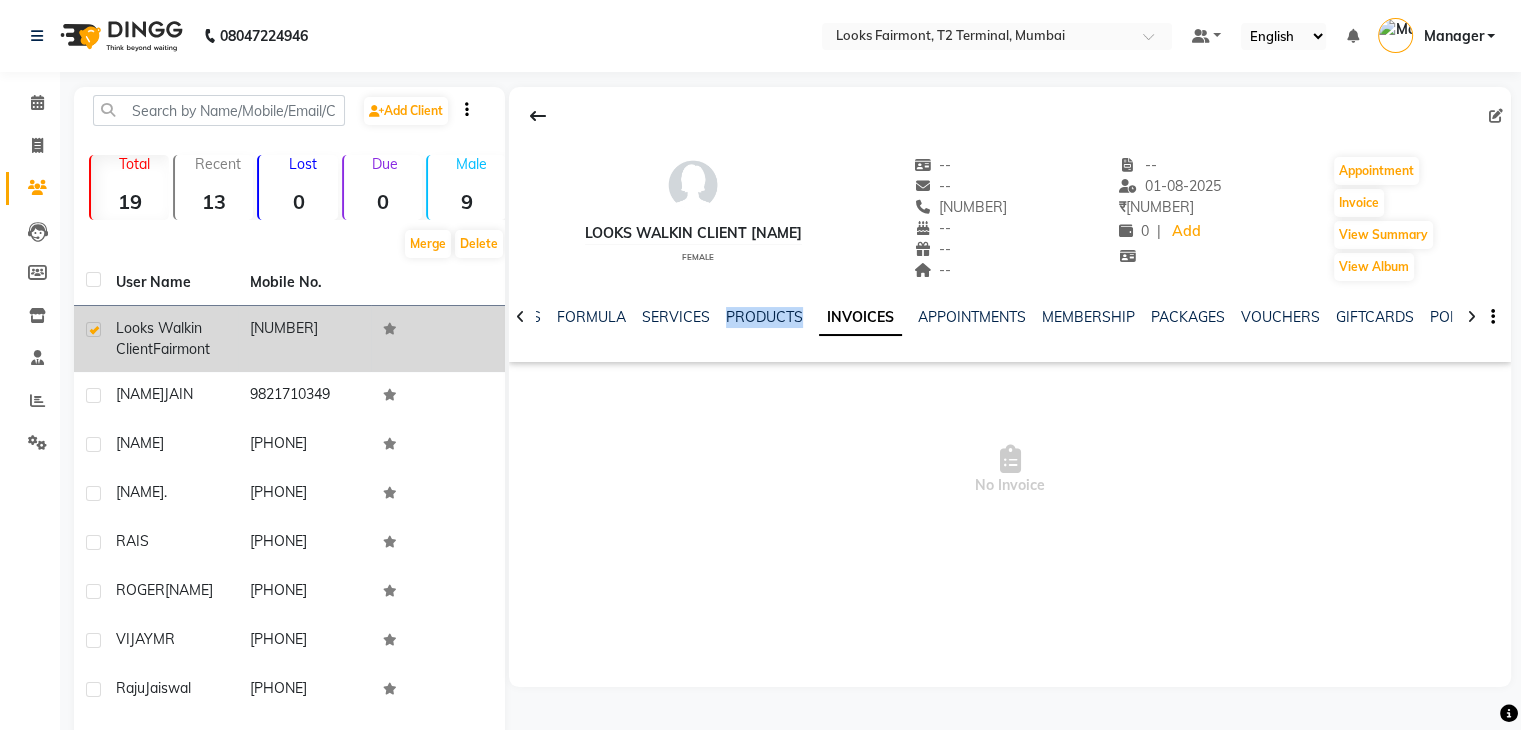 click on "INVOICES" 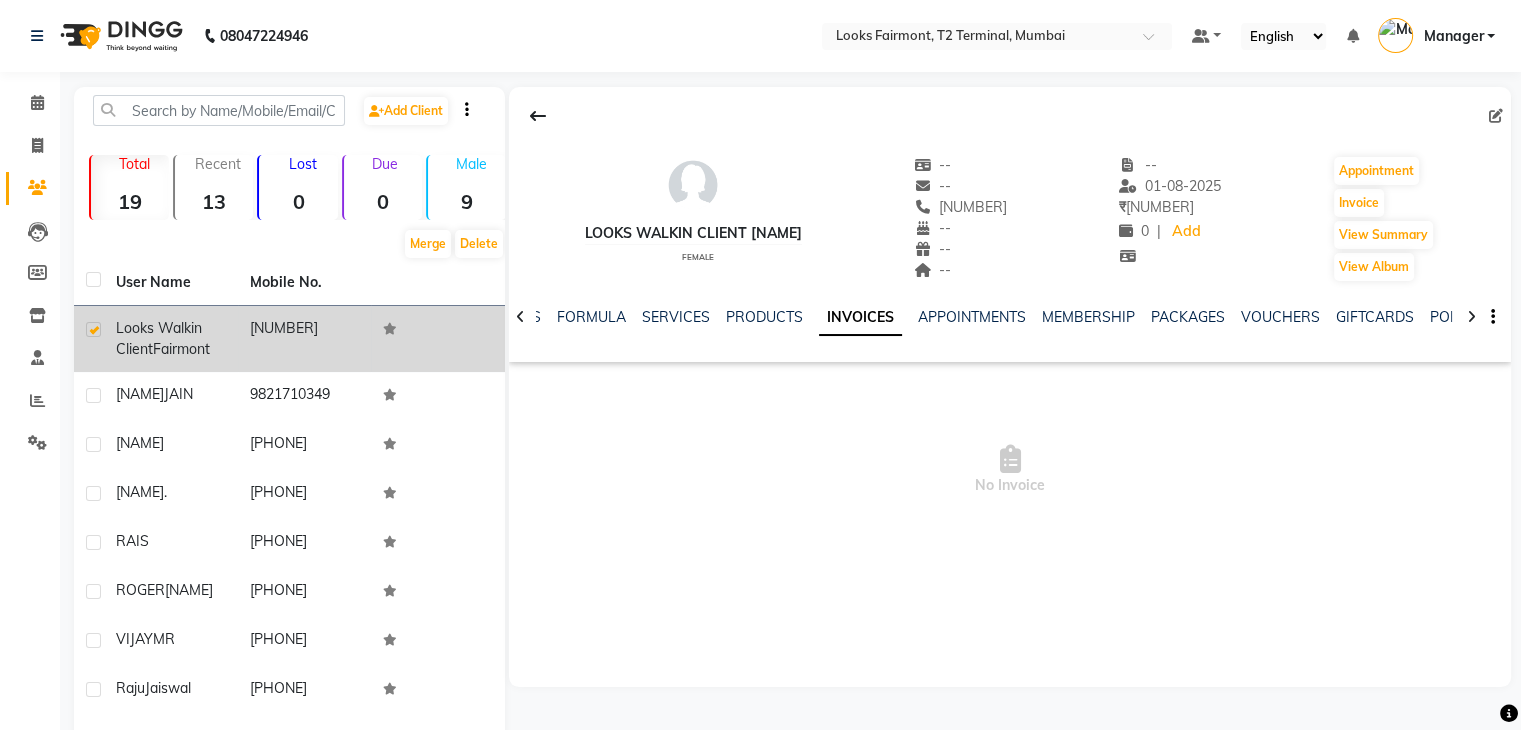 drag, startPoint x: 598, startPoint y: 379, endPoint x: 606, endPoint y: 371, distance: 11.313708 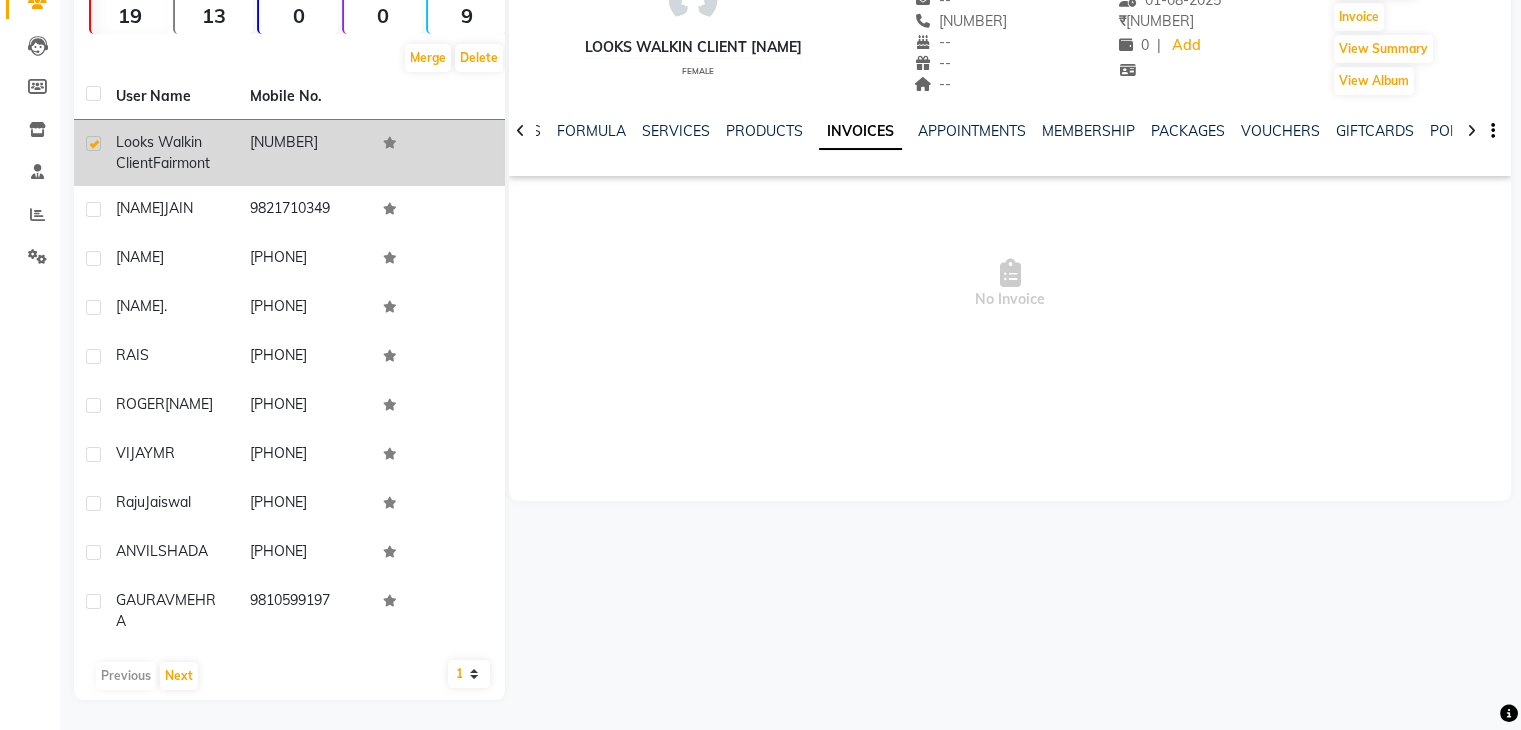 scroll, scrollTop: 0, scrollLeft: 0, axis: both 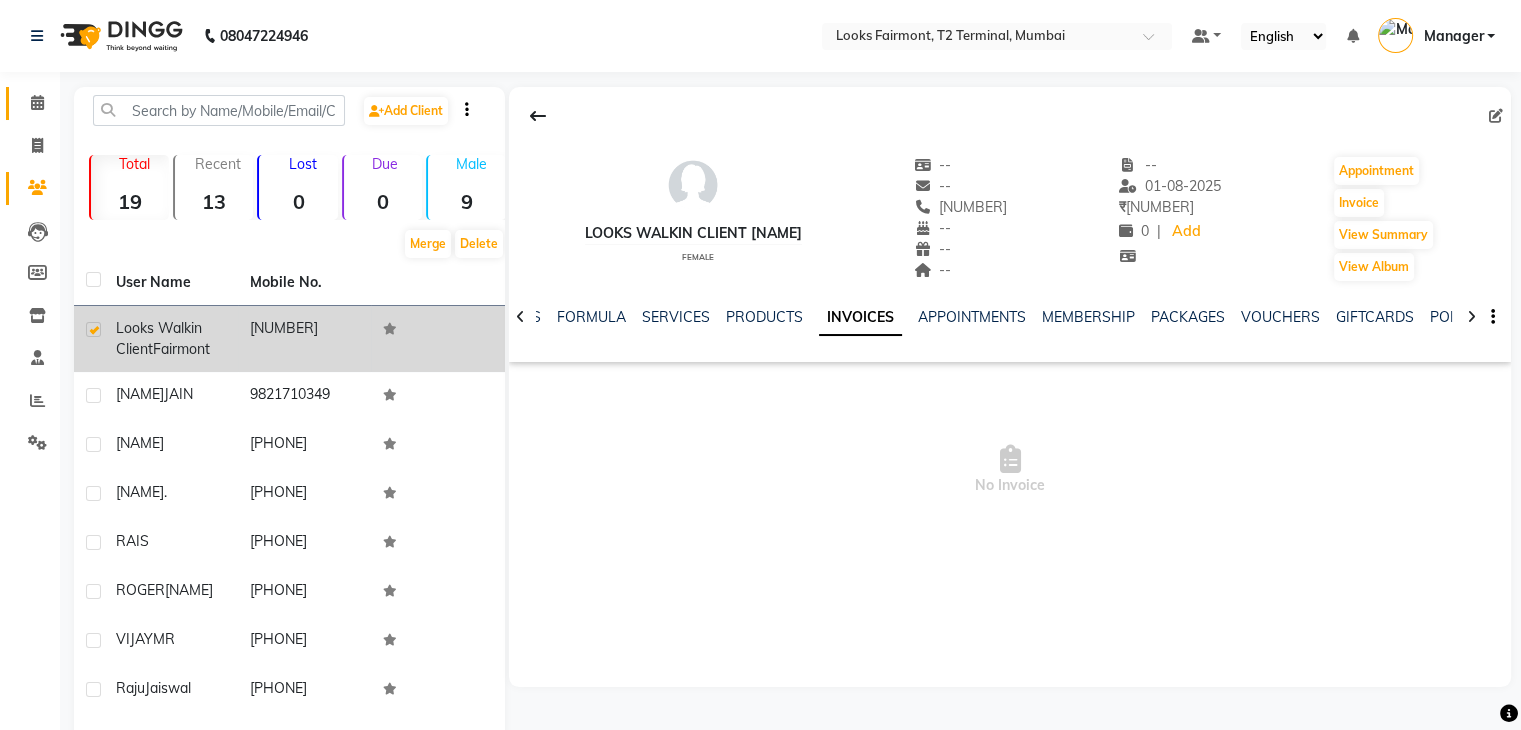 drag, startPoint x: 30, startPoint y: 82, endPoint x: 26, endPoint y: 109, distance: 27.294687 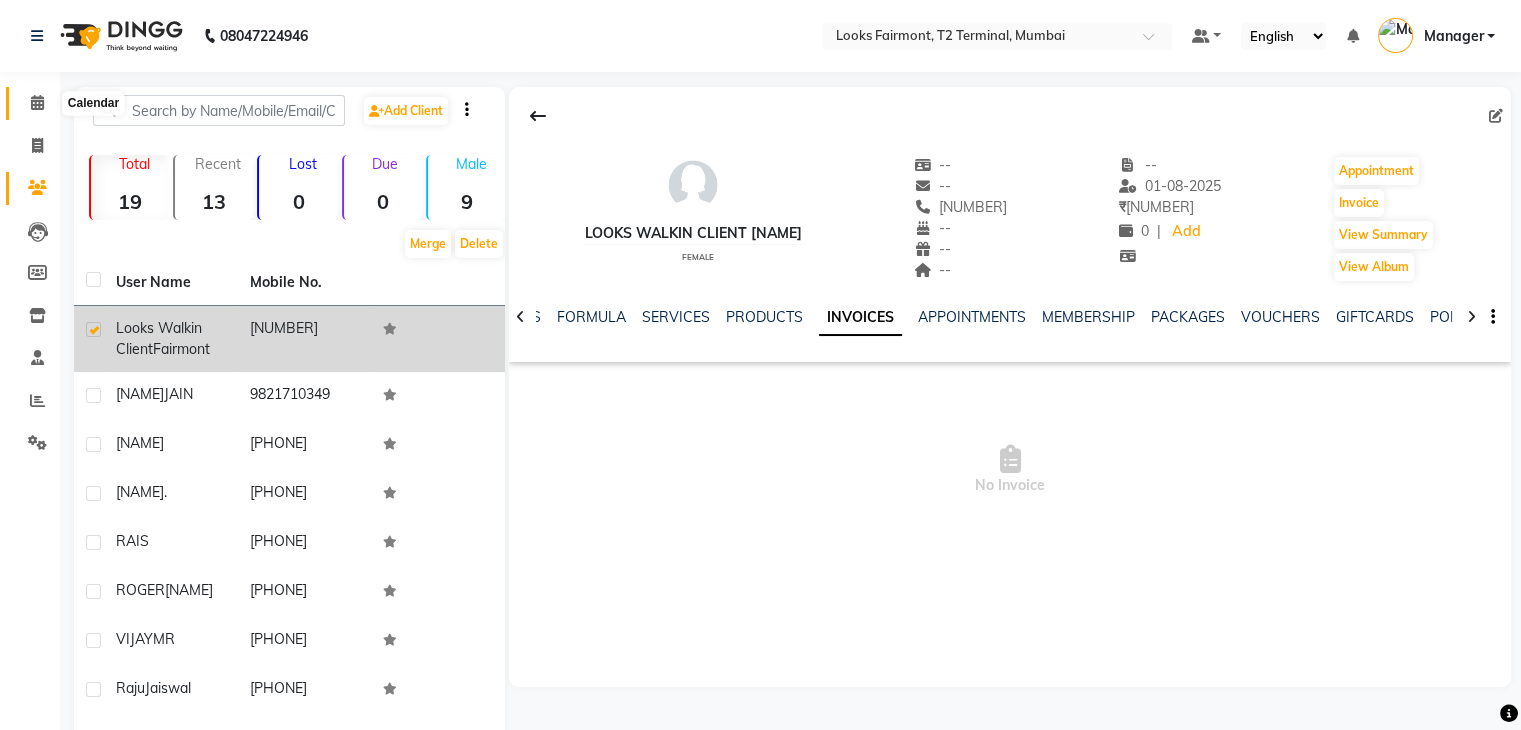 click 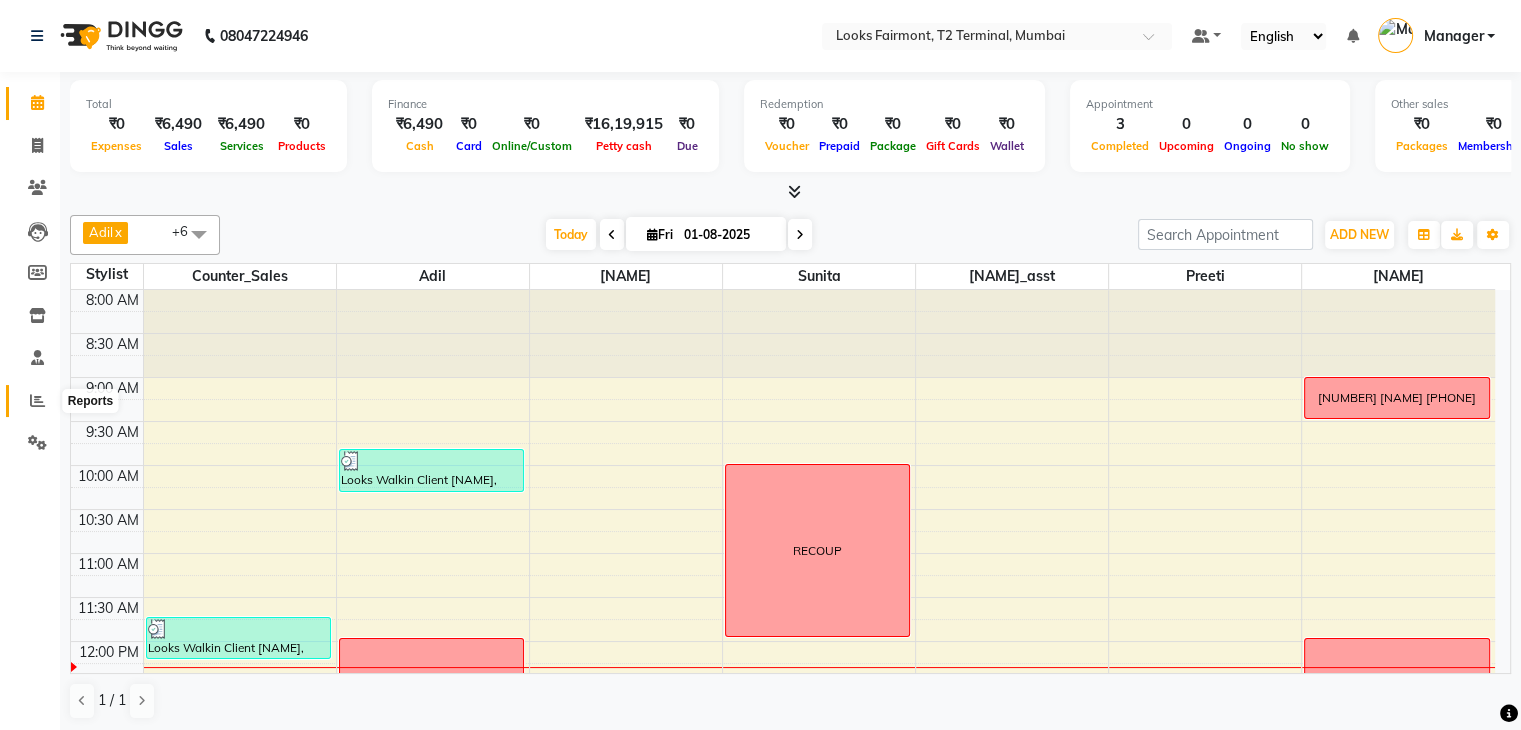 click 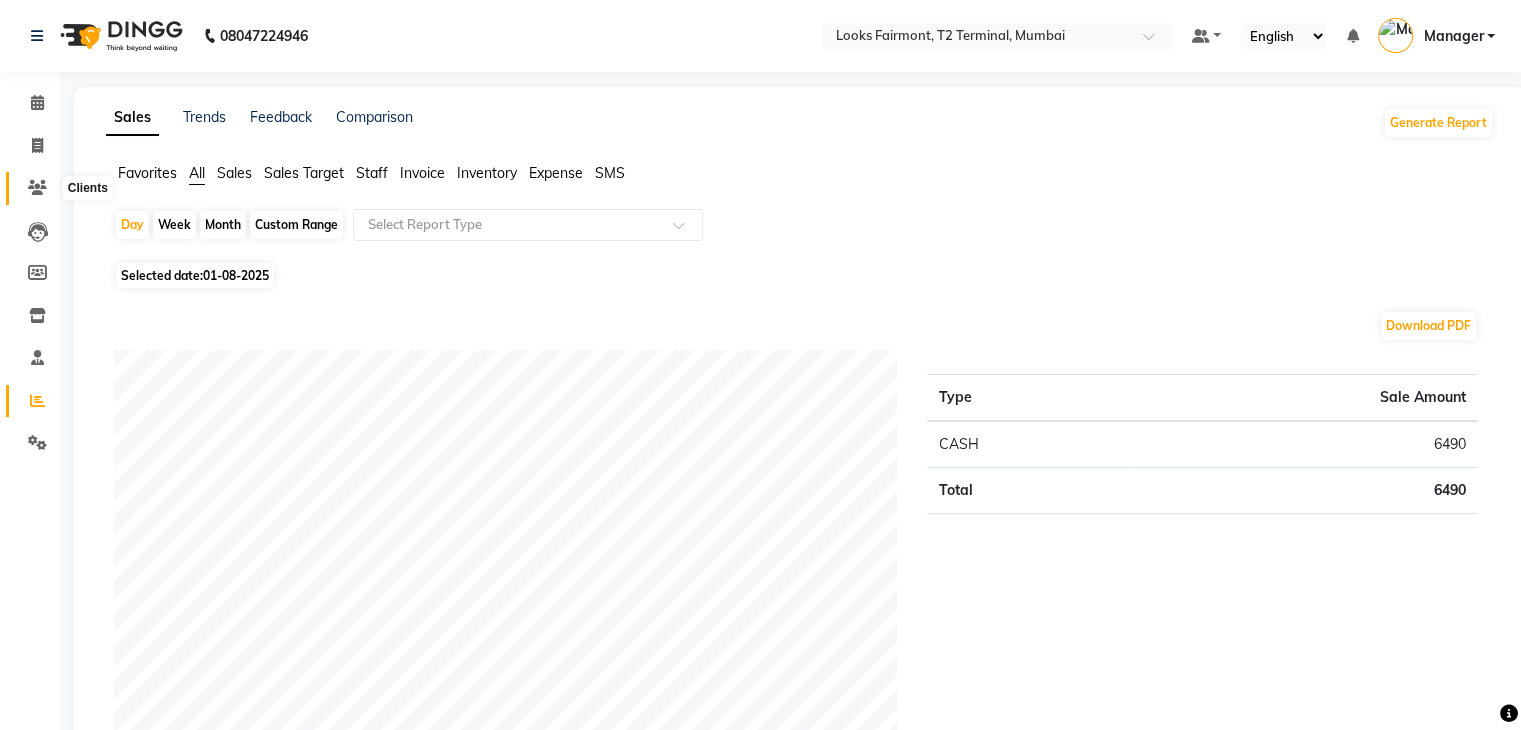 click 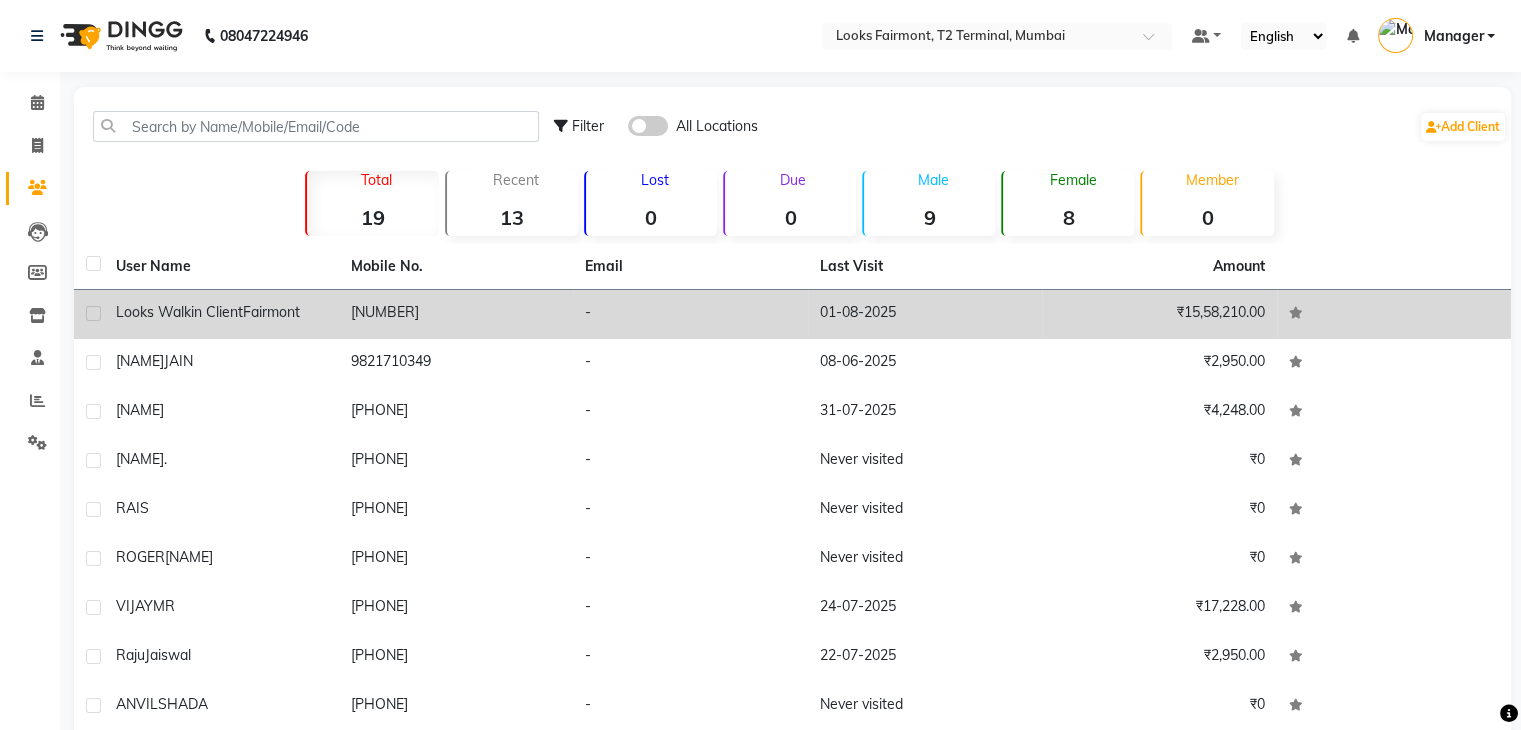 click 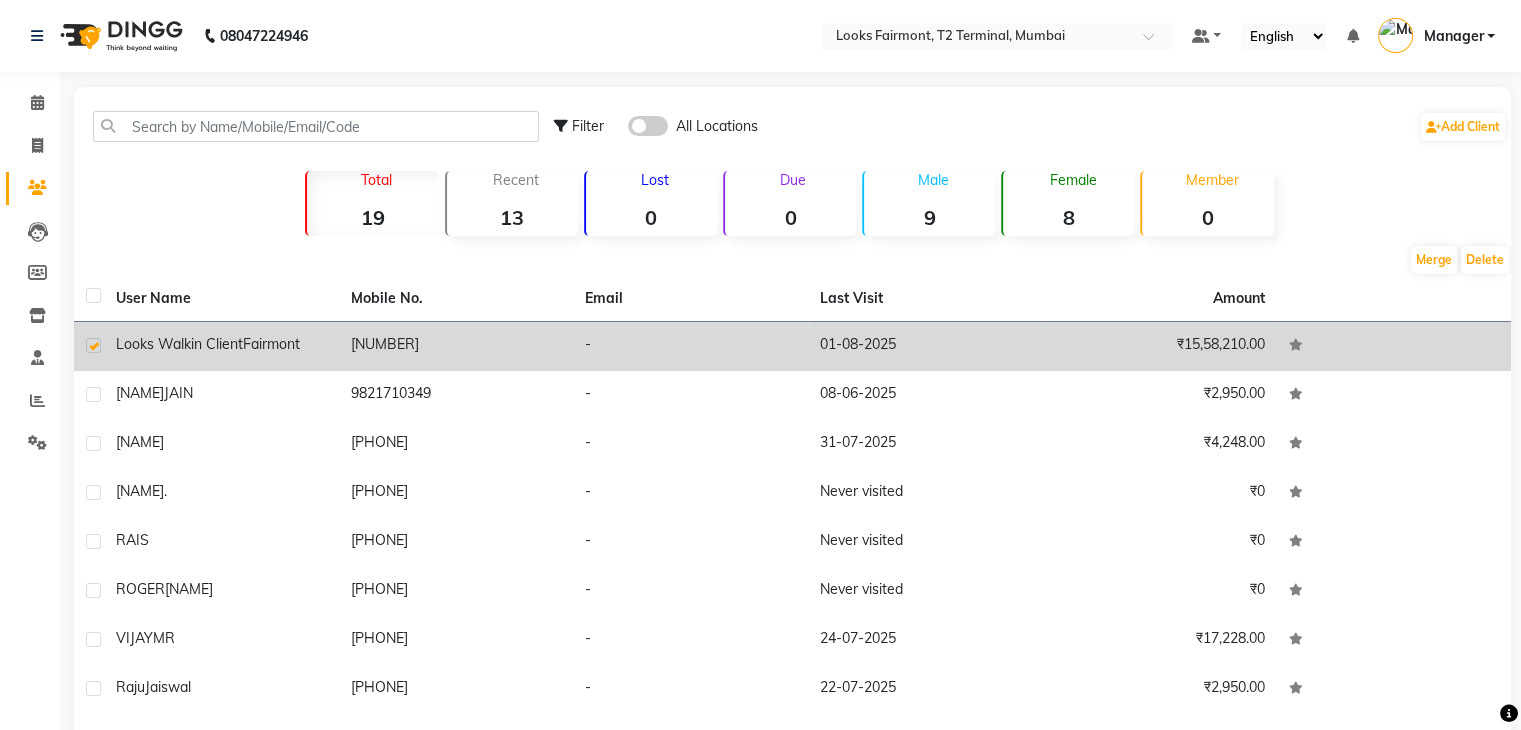 click 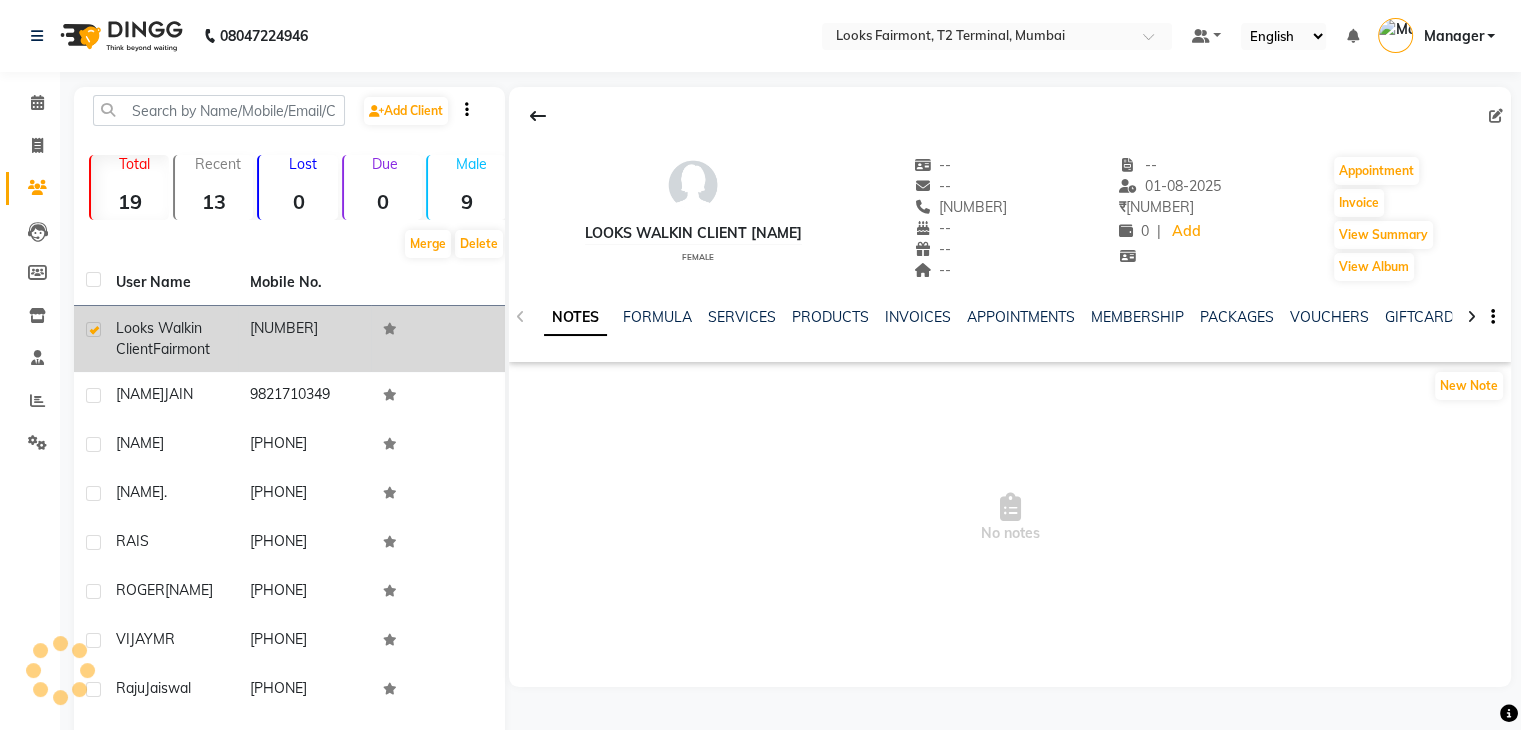 click on "Fairmont" 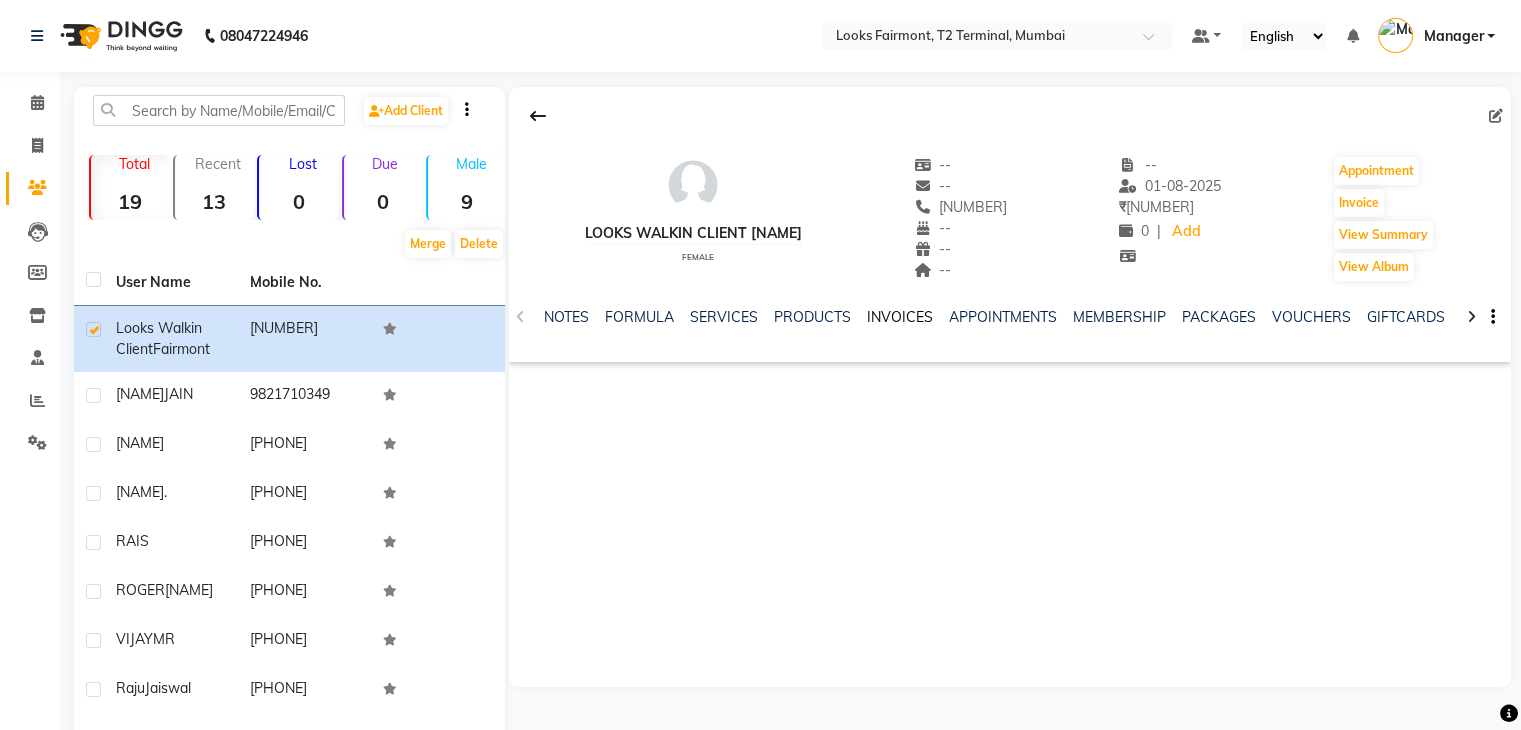 click on "INVOICES" 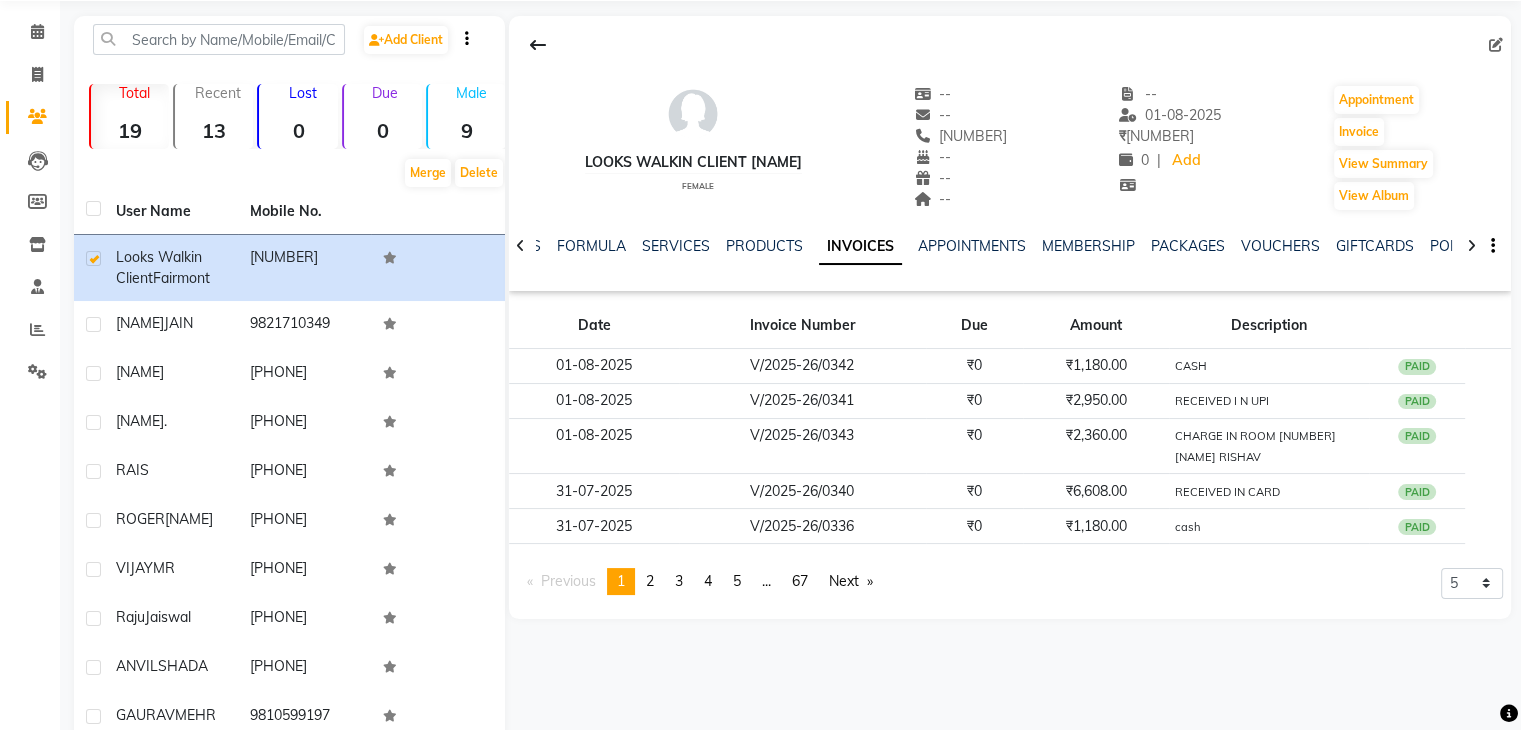 scroll, scrollTop: 0, scrollLeft: 0, axis: both 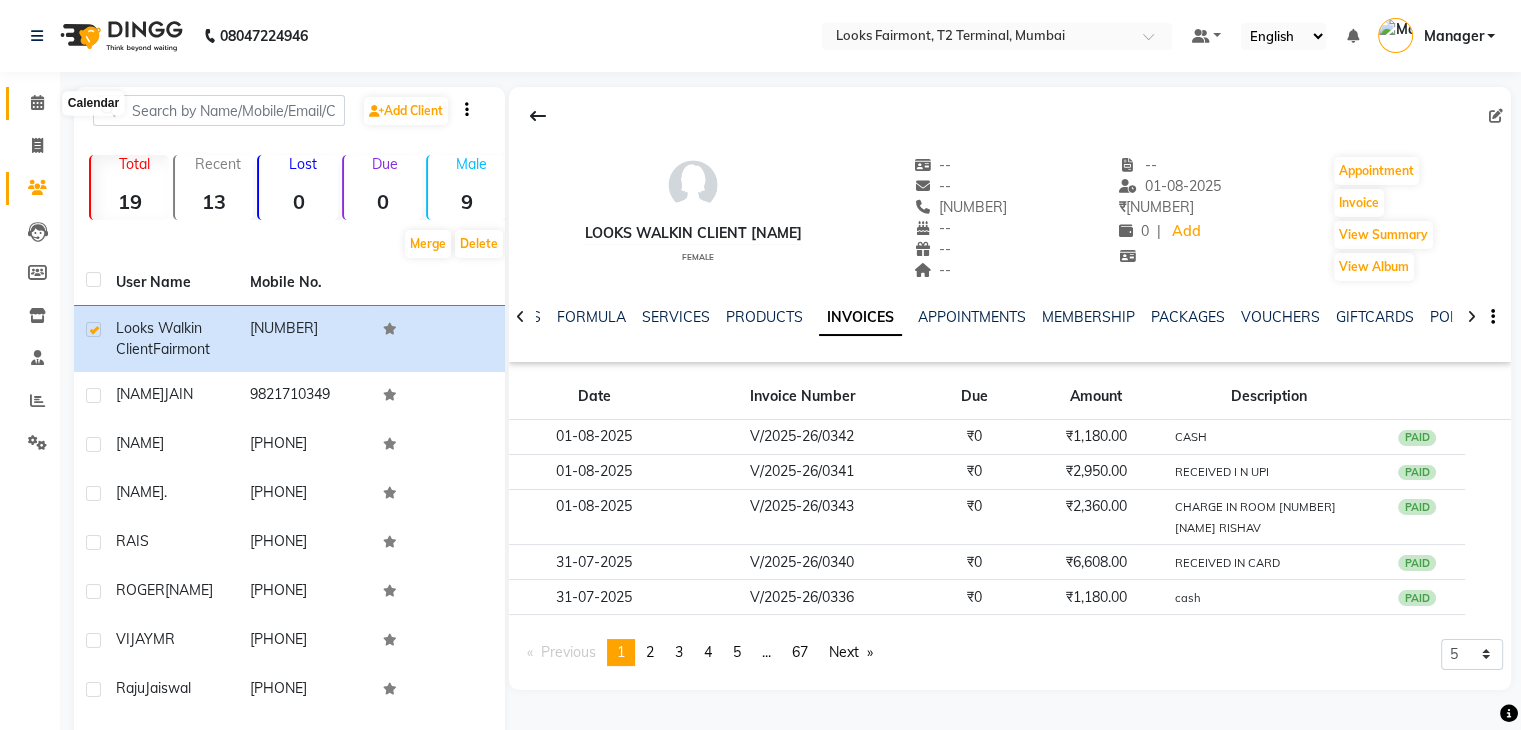 click 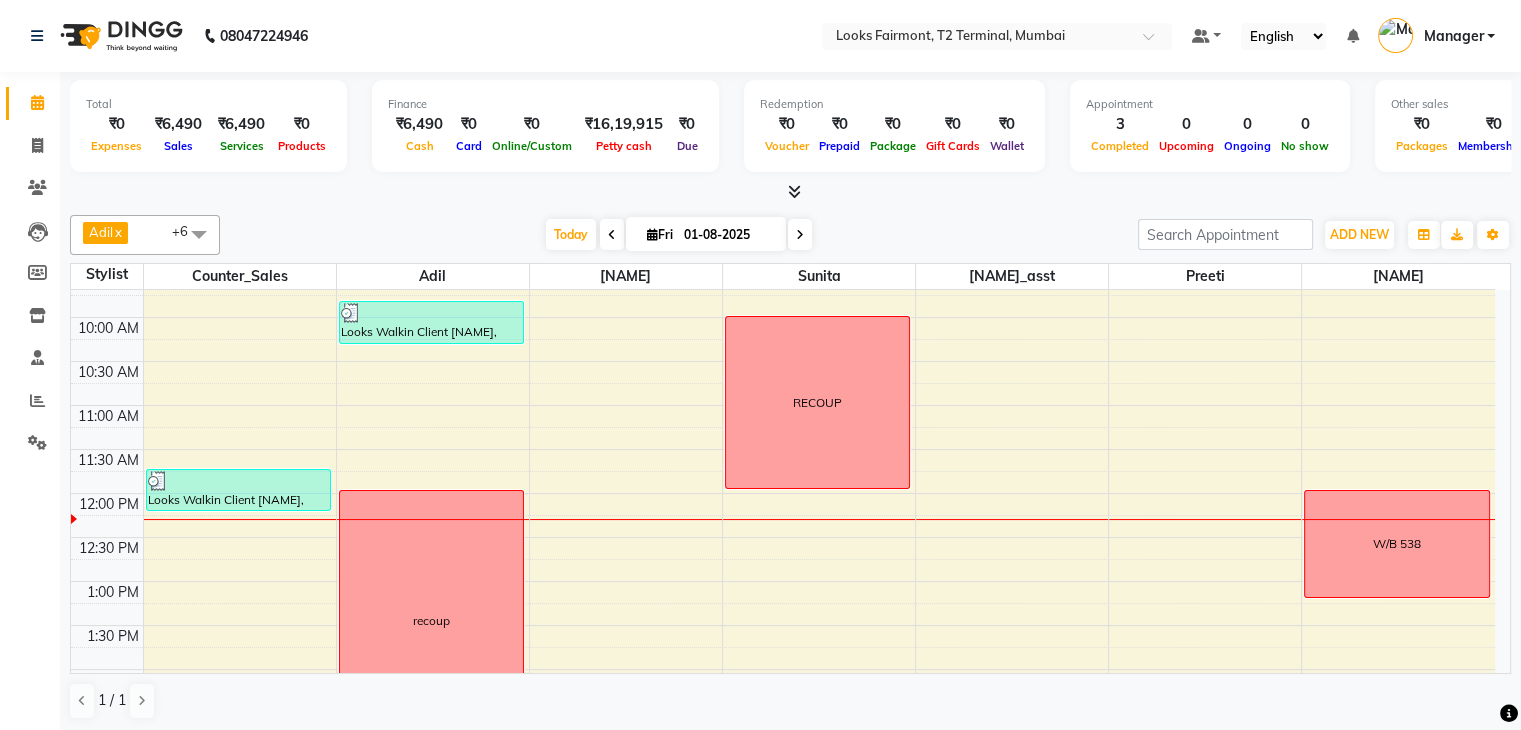 scroll, scrollTop: 200, scrollLeft: 0, axis: vertical 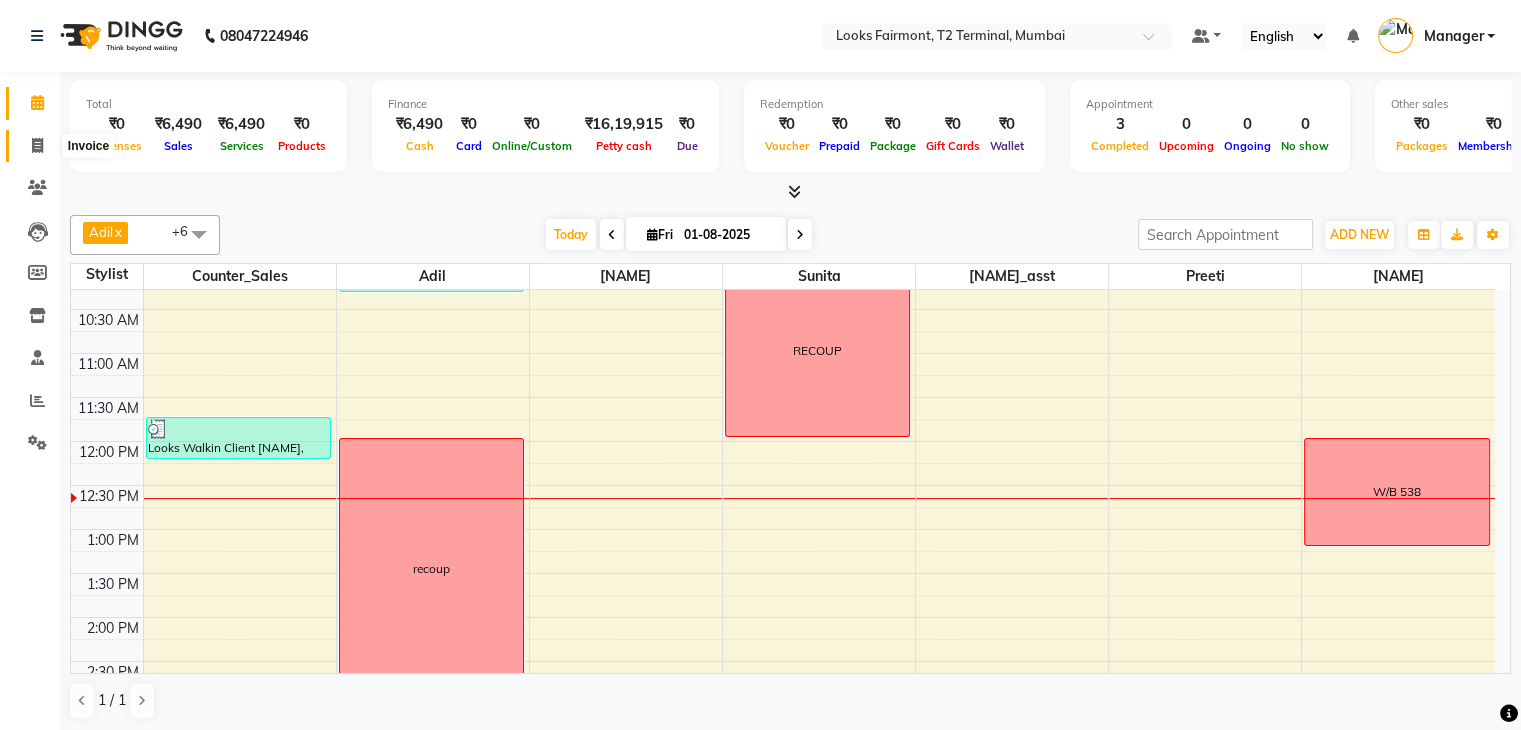 click 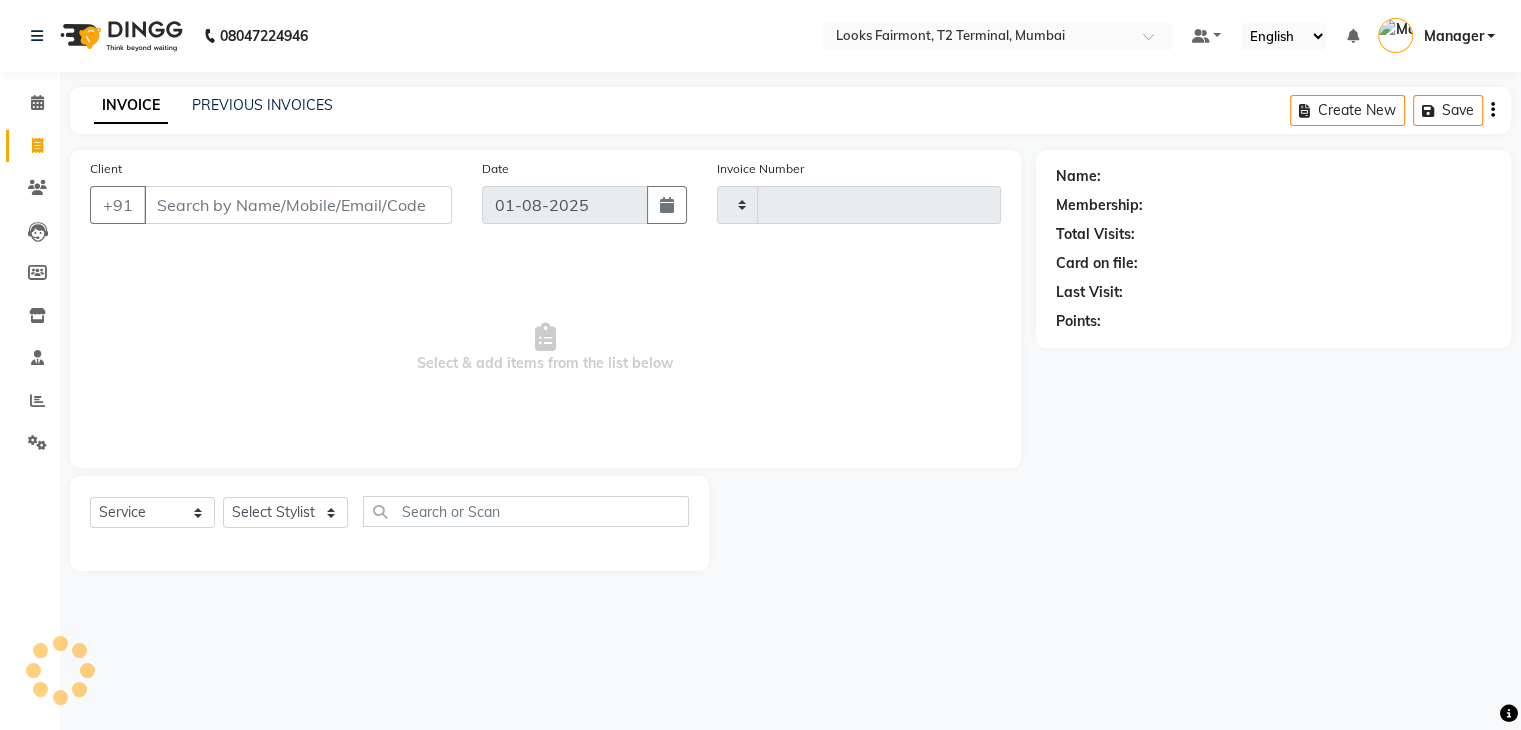 type on "0344" 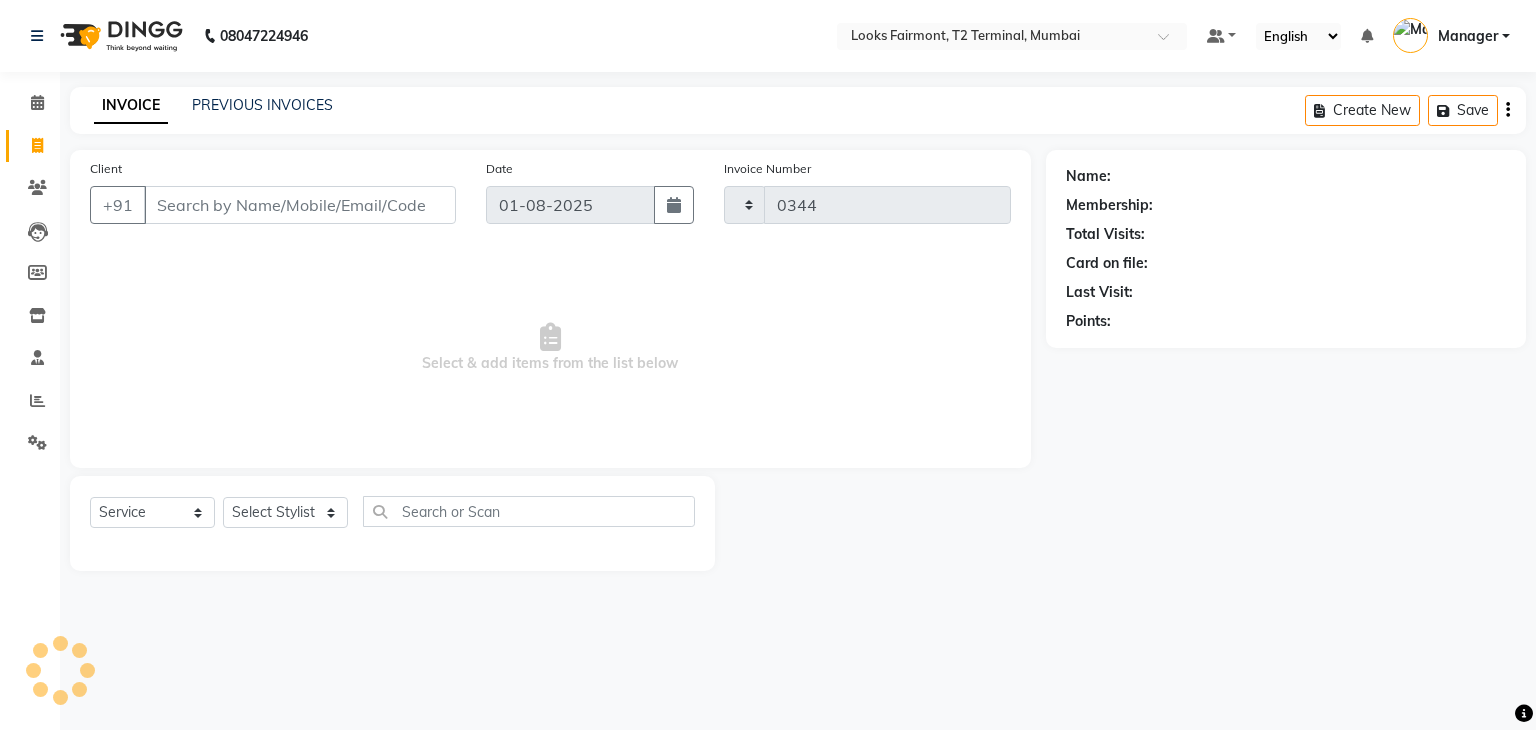select on "8139" 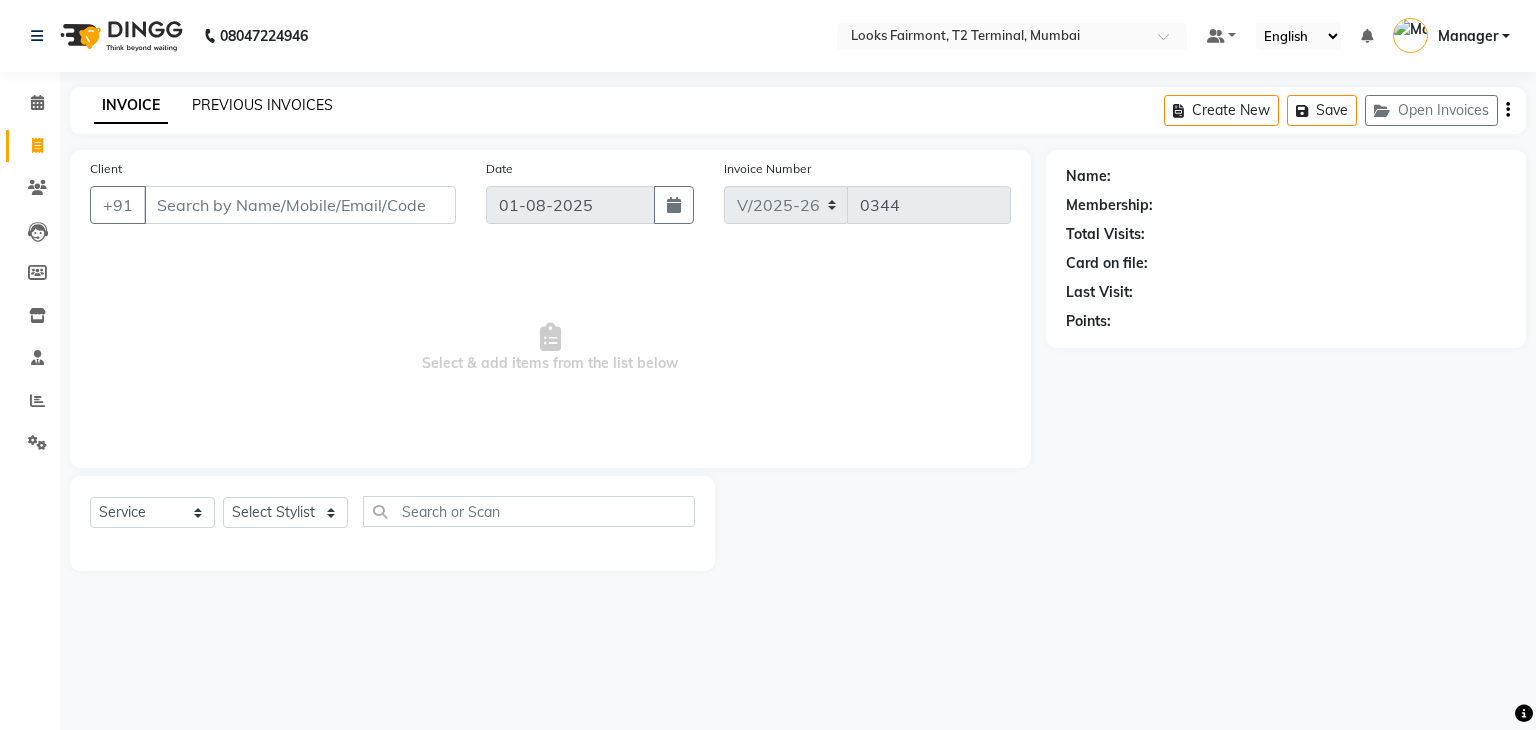 click on "PREVIOUS INVOICES" 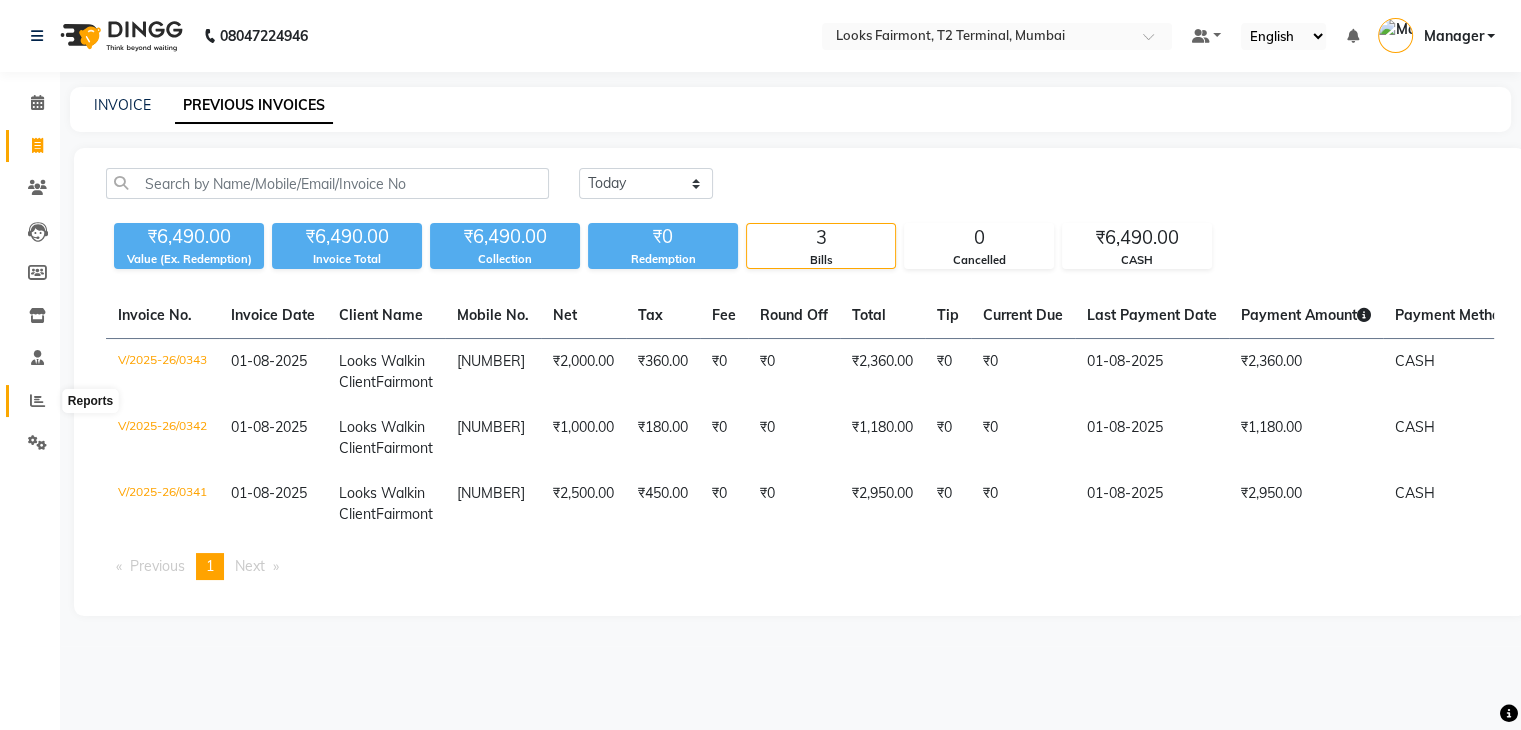click 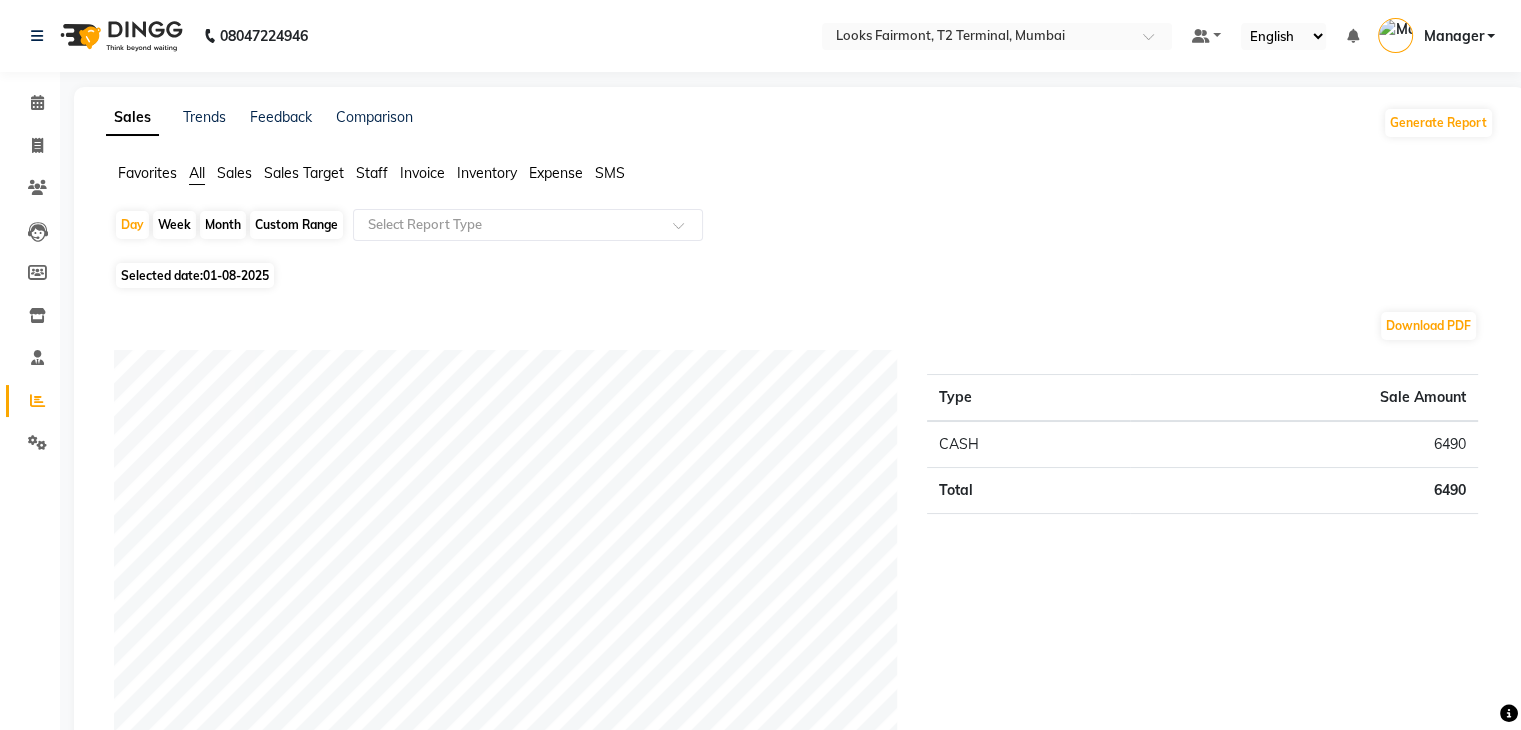 click on "Staff" 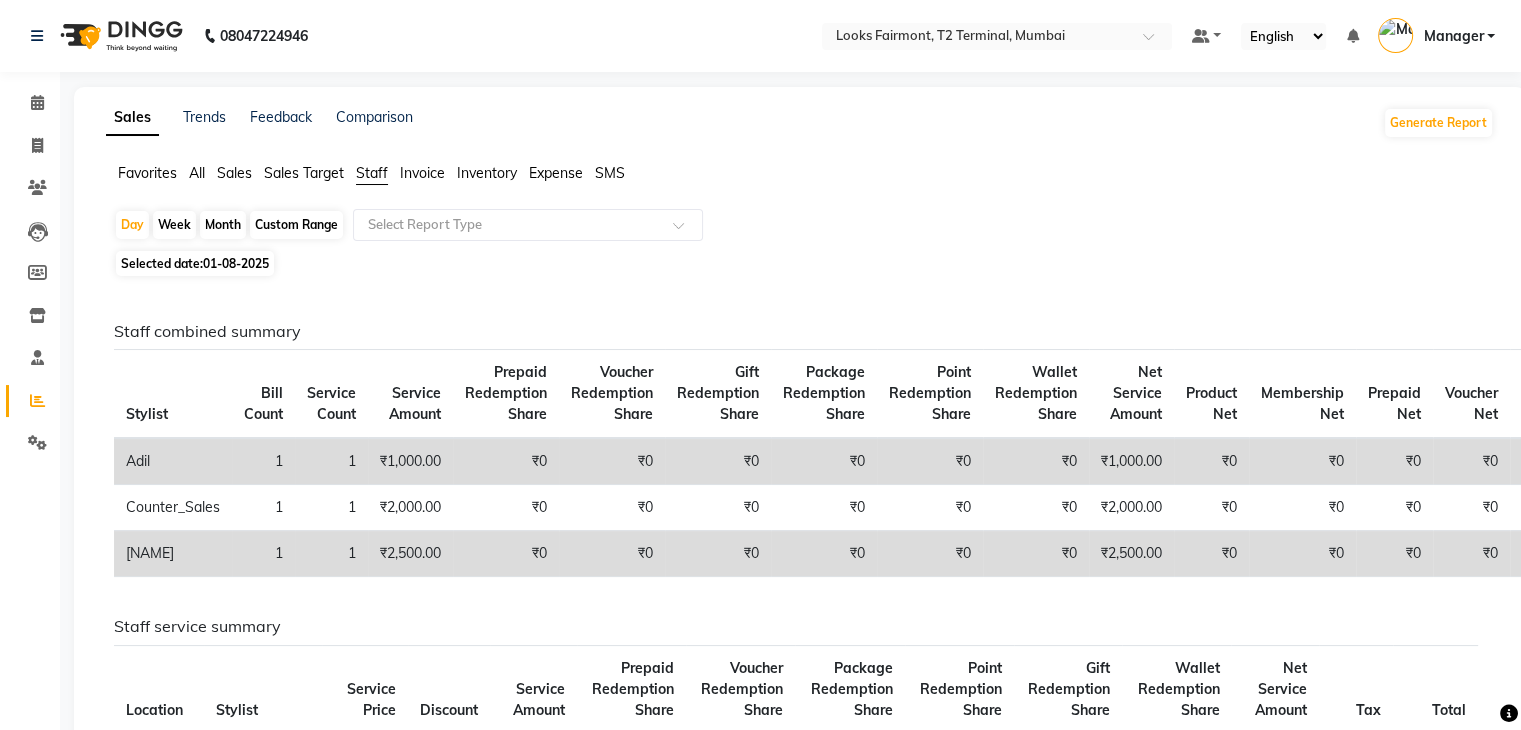 click on "Selected date:  01-08-2025" 